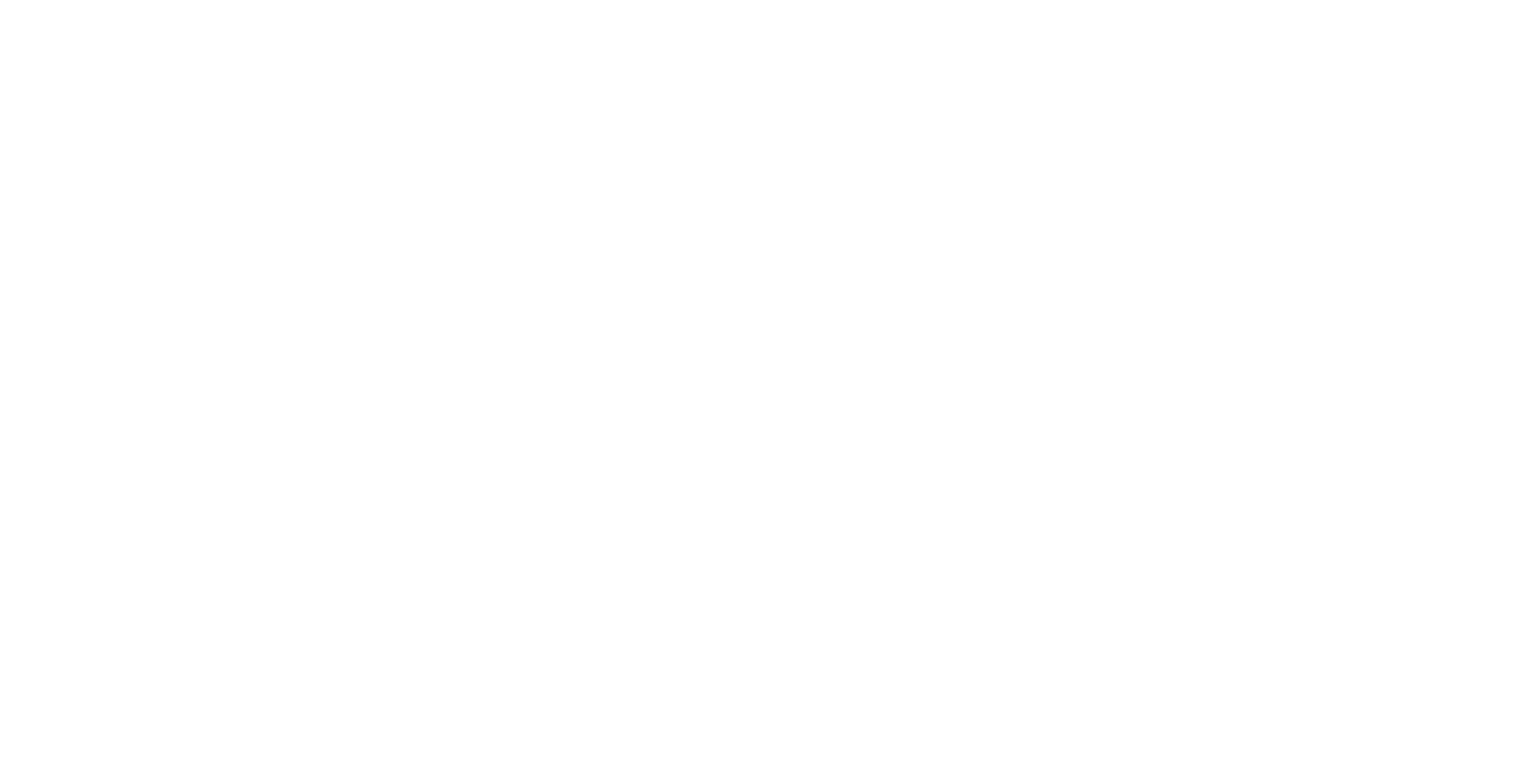 scroll, scrollTop: 0, scrollLeft: 0, axis: both 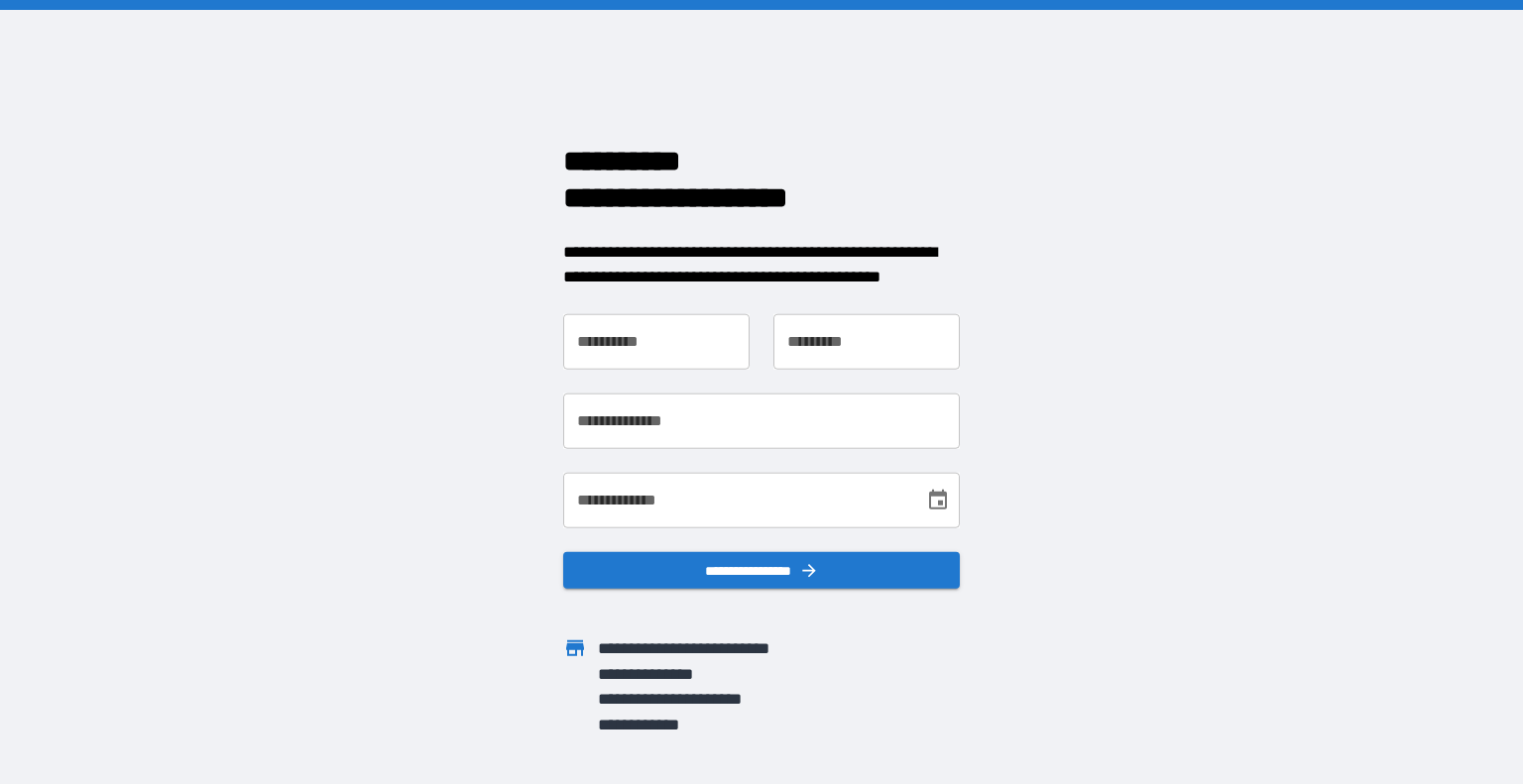 click on "**********" at bounding box center [656, 341] 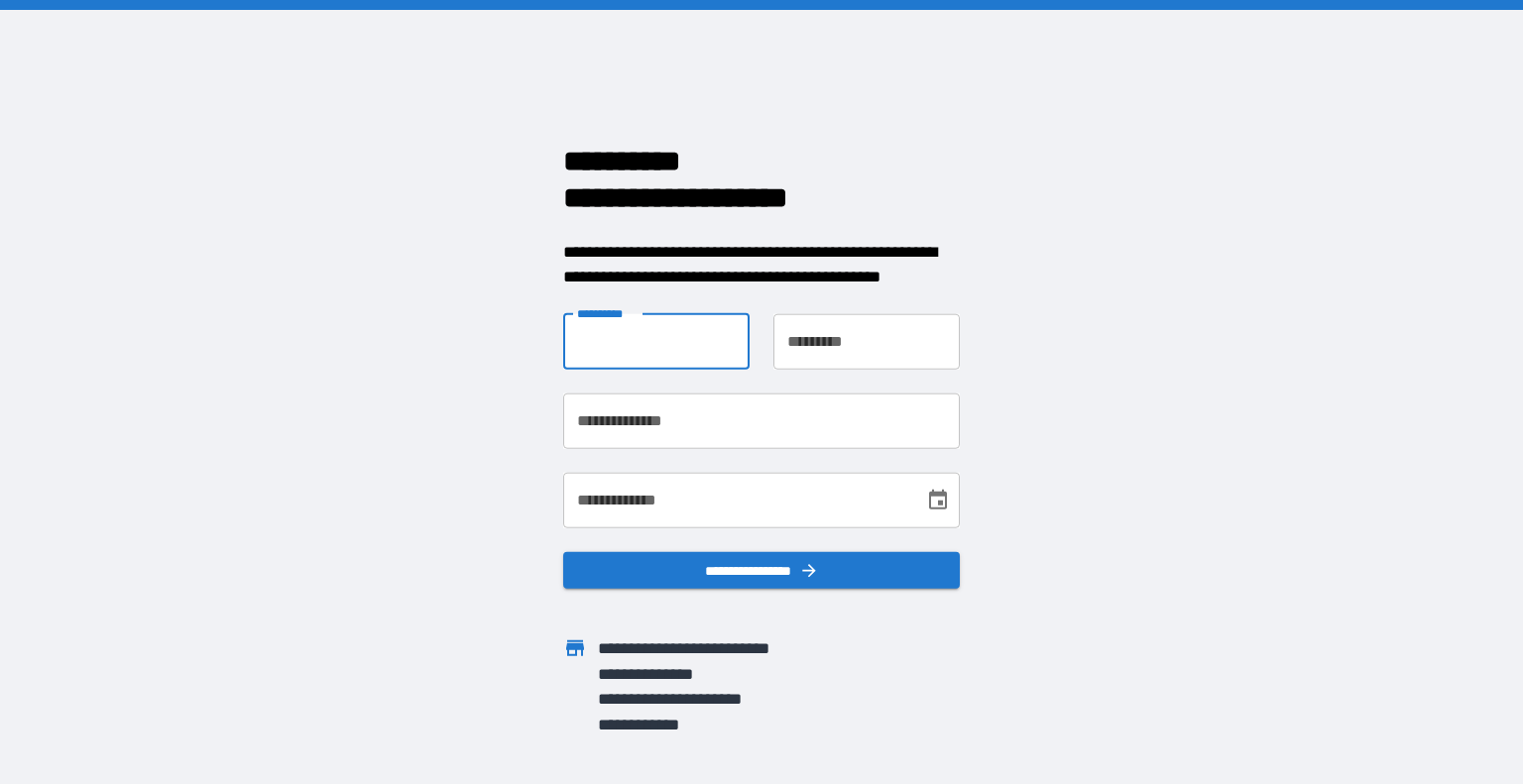 type on "********" 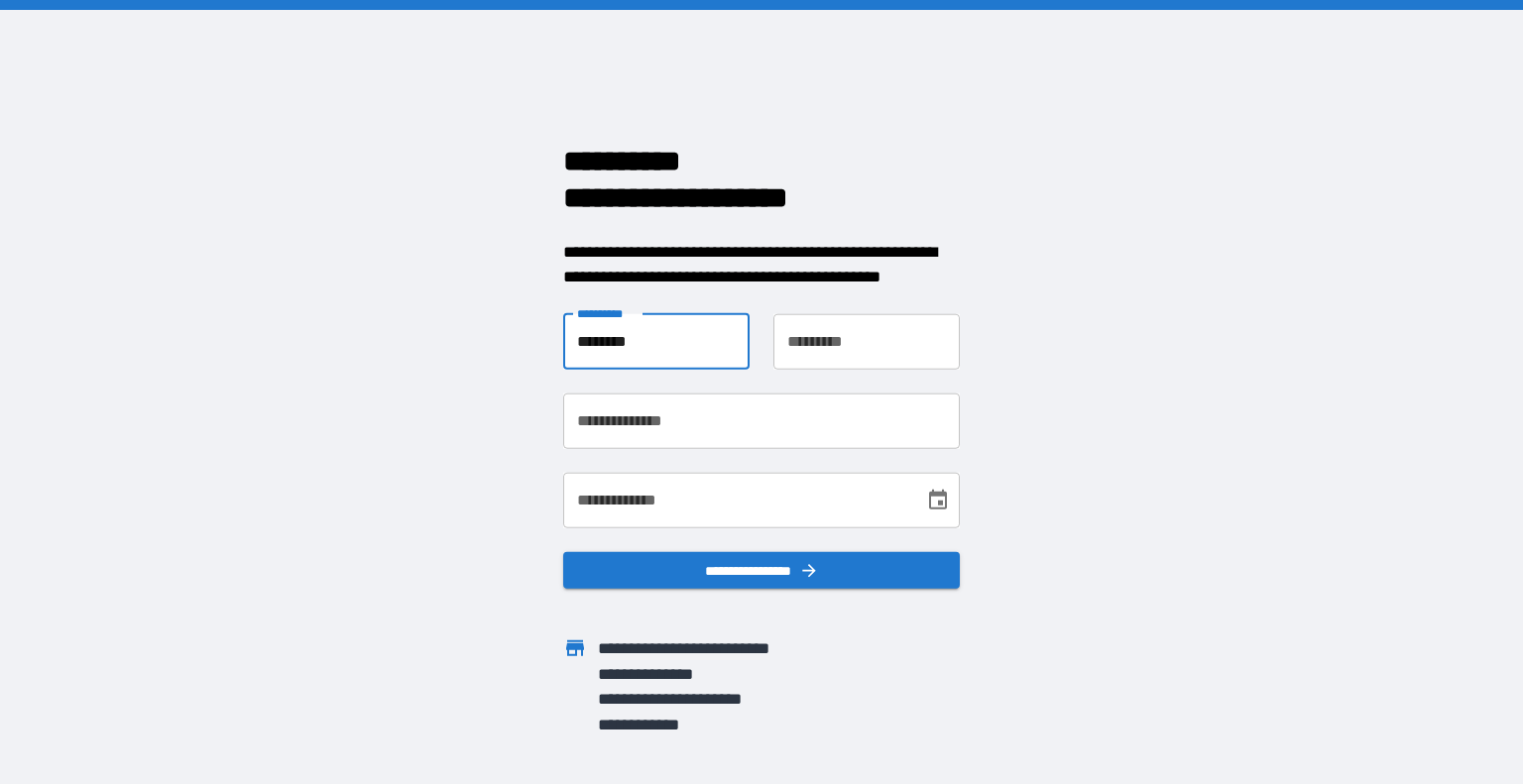 type on "********" 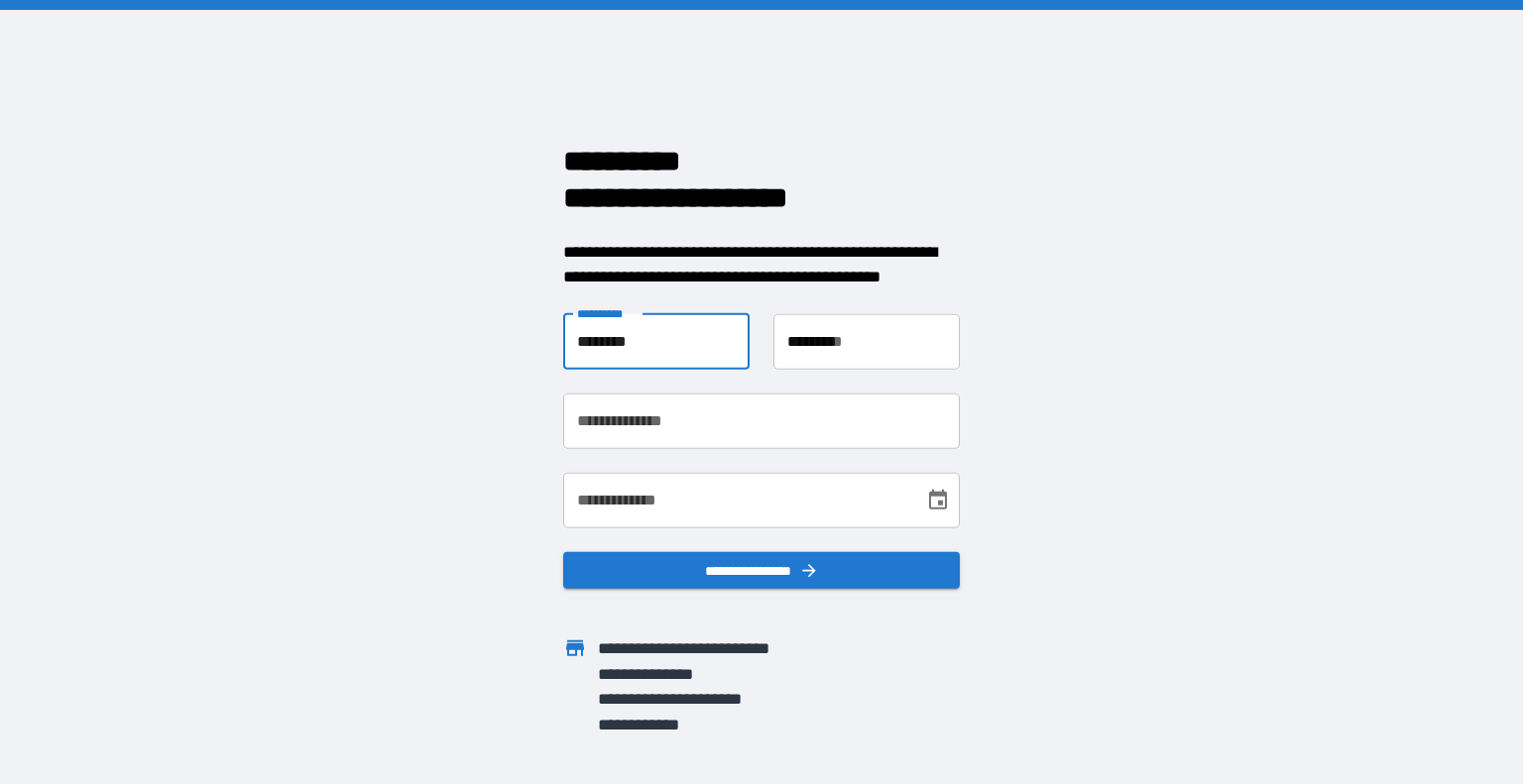 type on "**********" 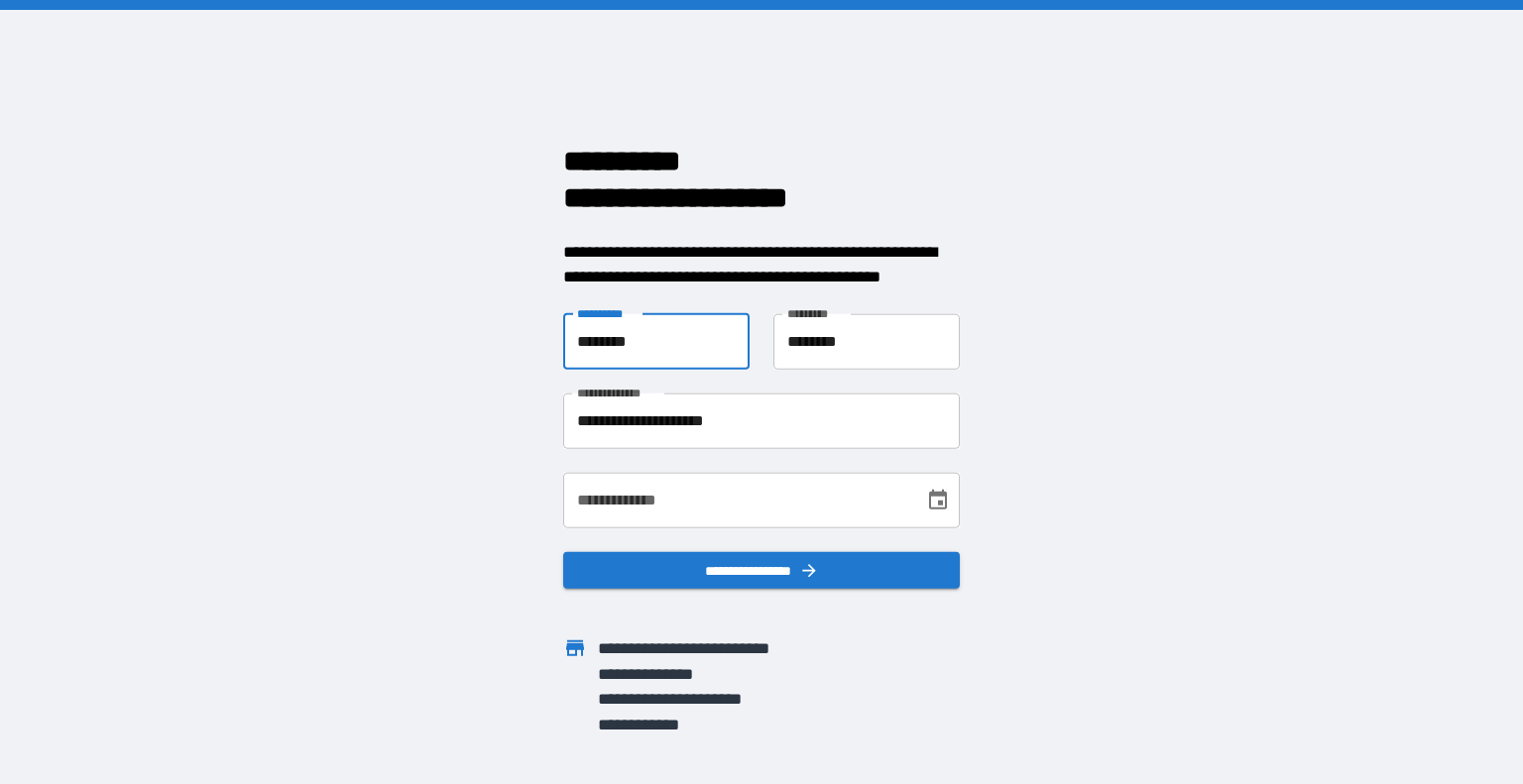click on "**********" at bounding box center [737, 500] 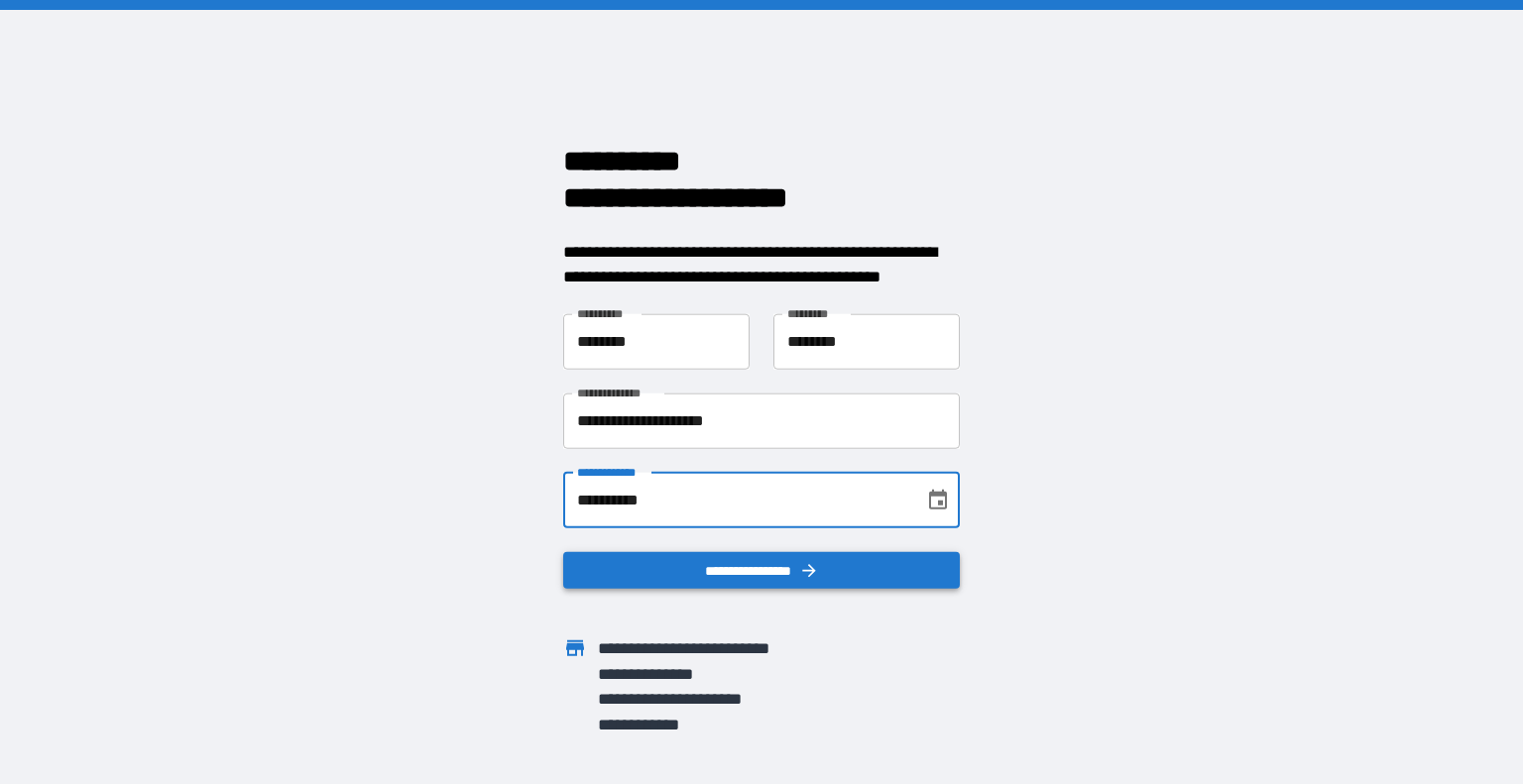 type on "**********" 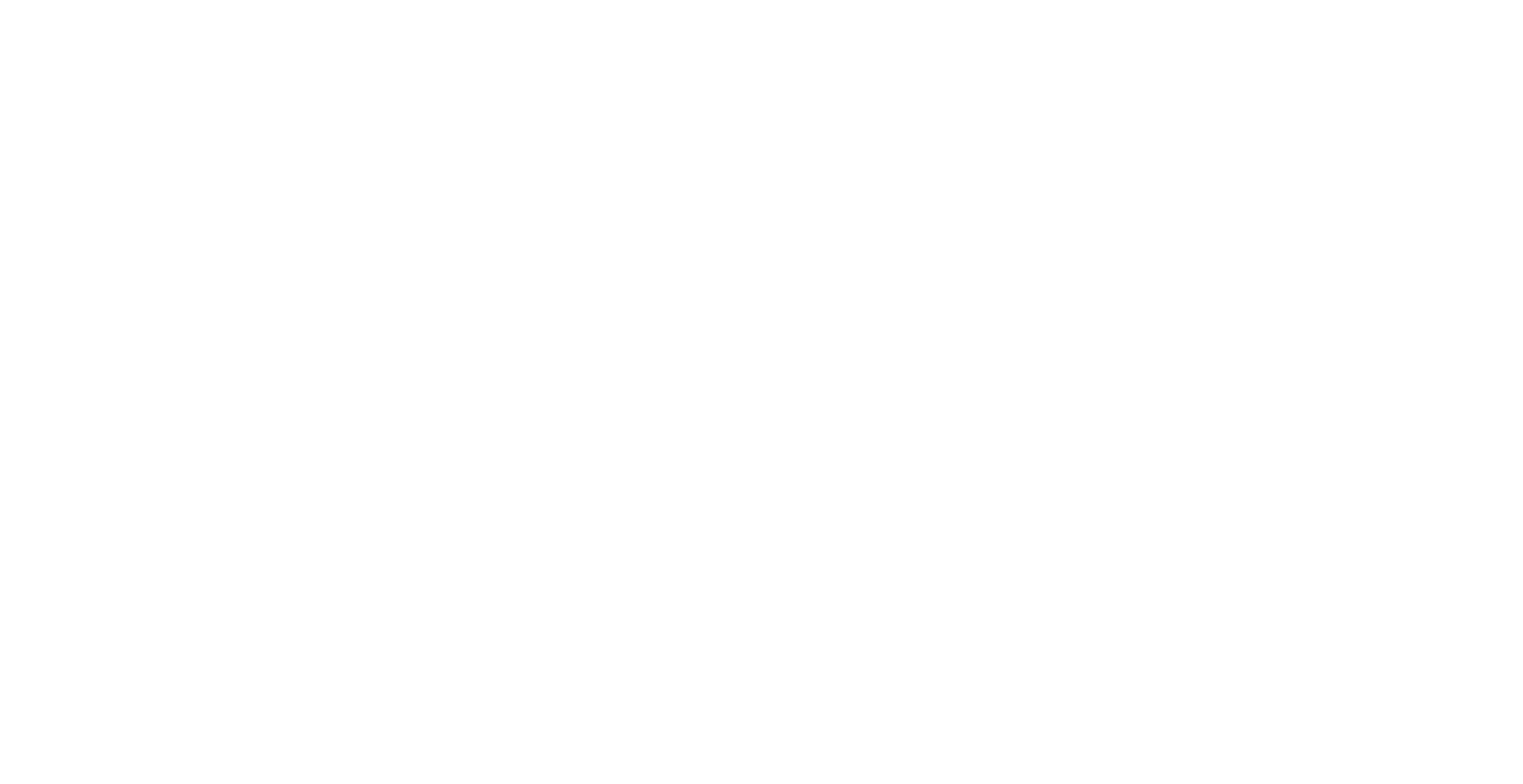 scroll, scrollTop: 0, scrollLeft: 0, axis: both 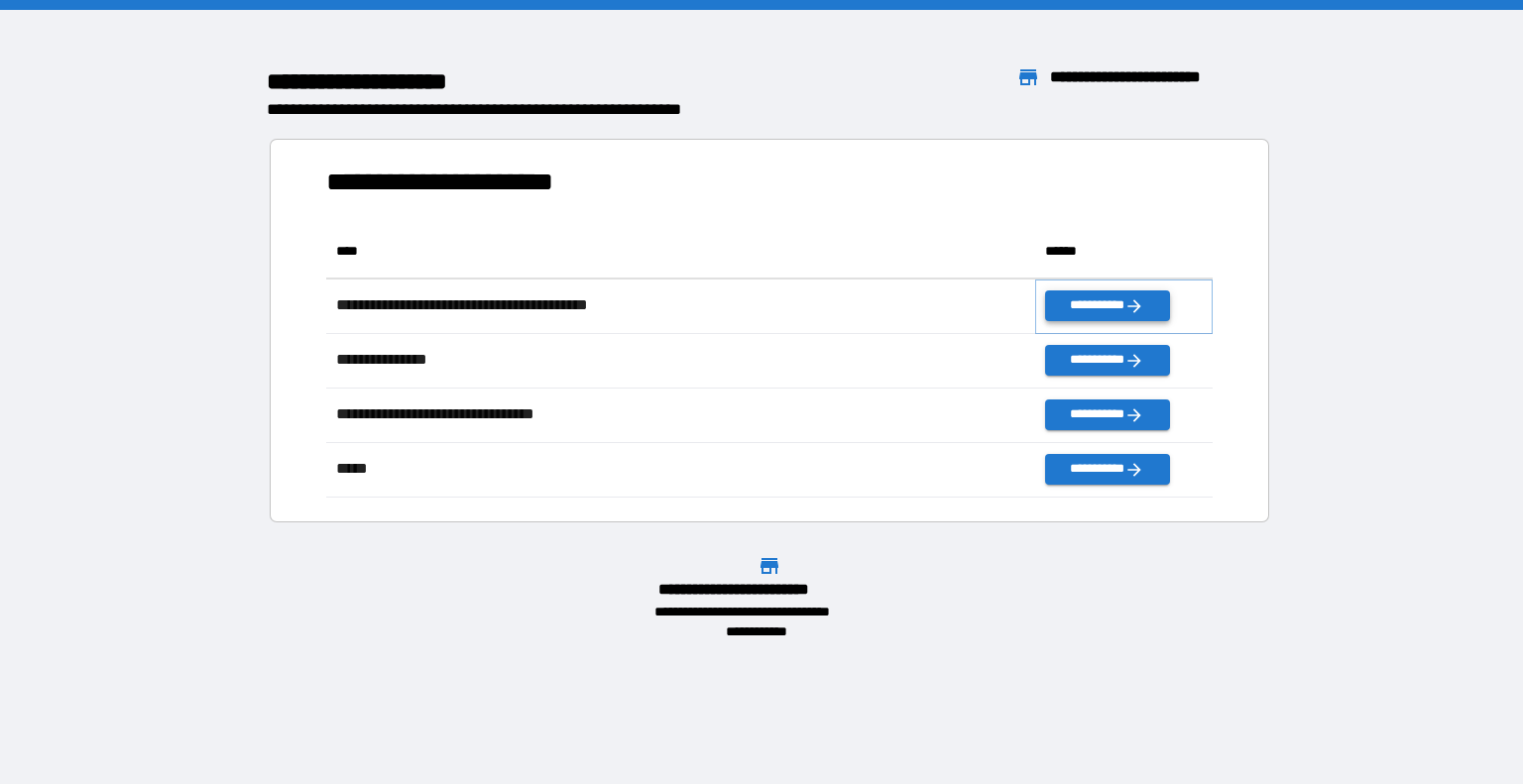 click on "**********" at bounding box center [1107, 305] 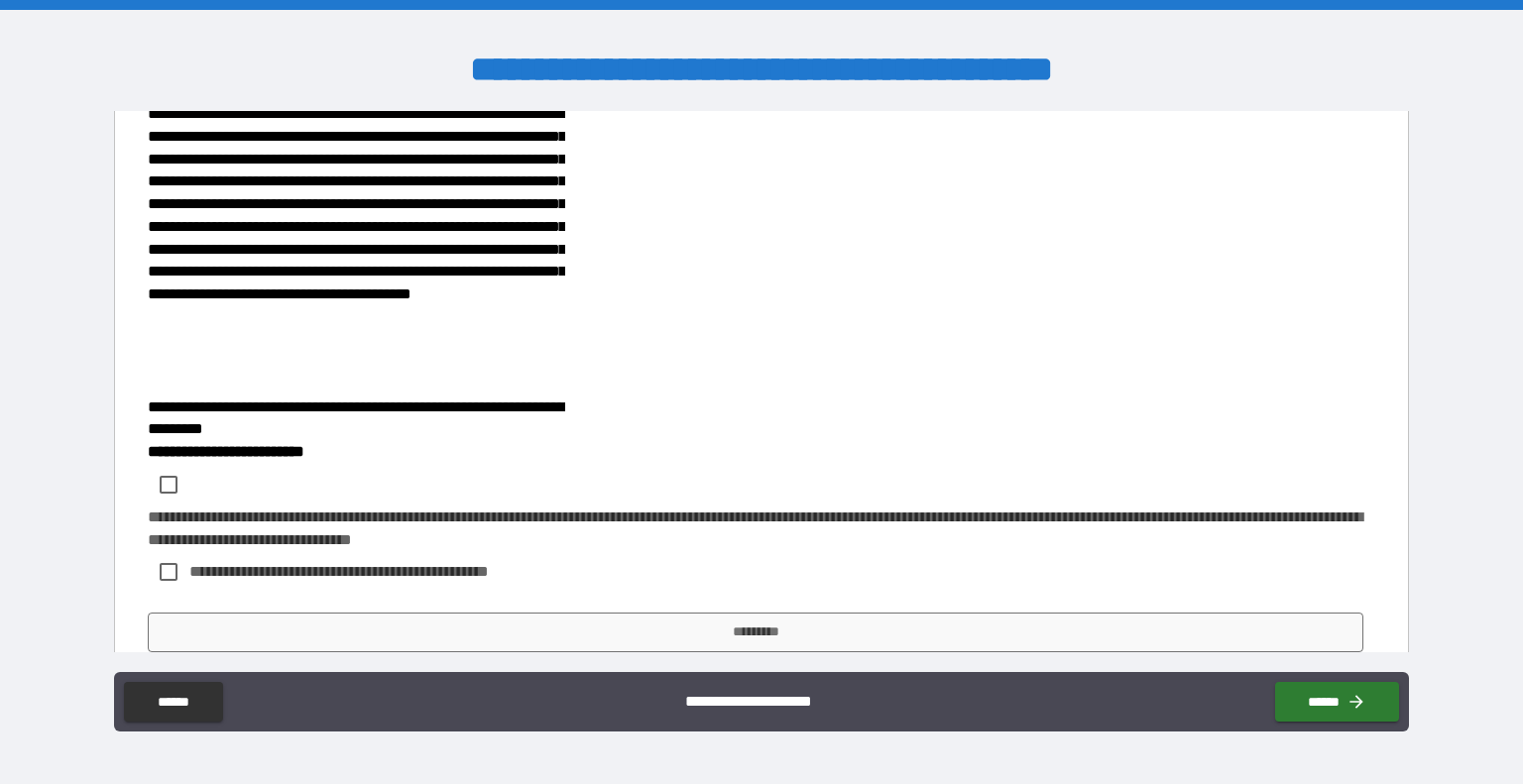 scroll, scrollTop: 843, scrollLeft: 0, axis: vertical 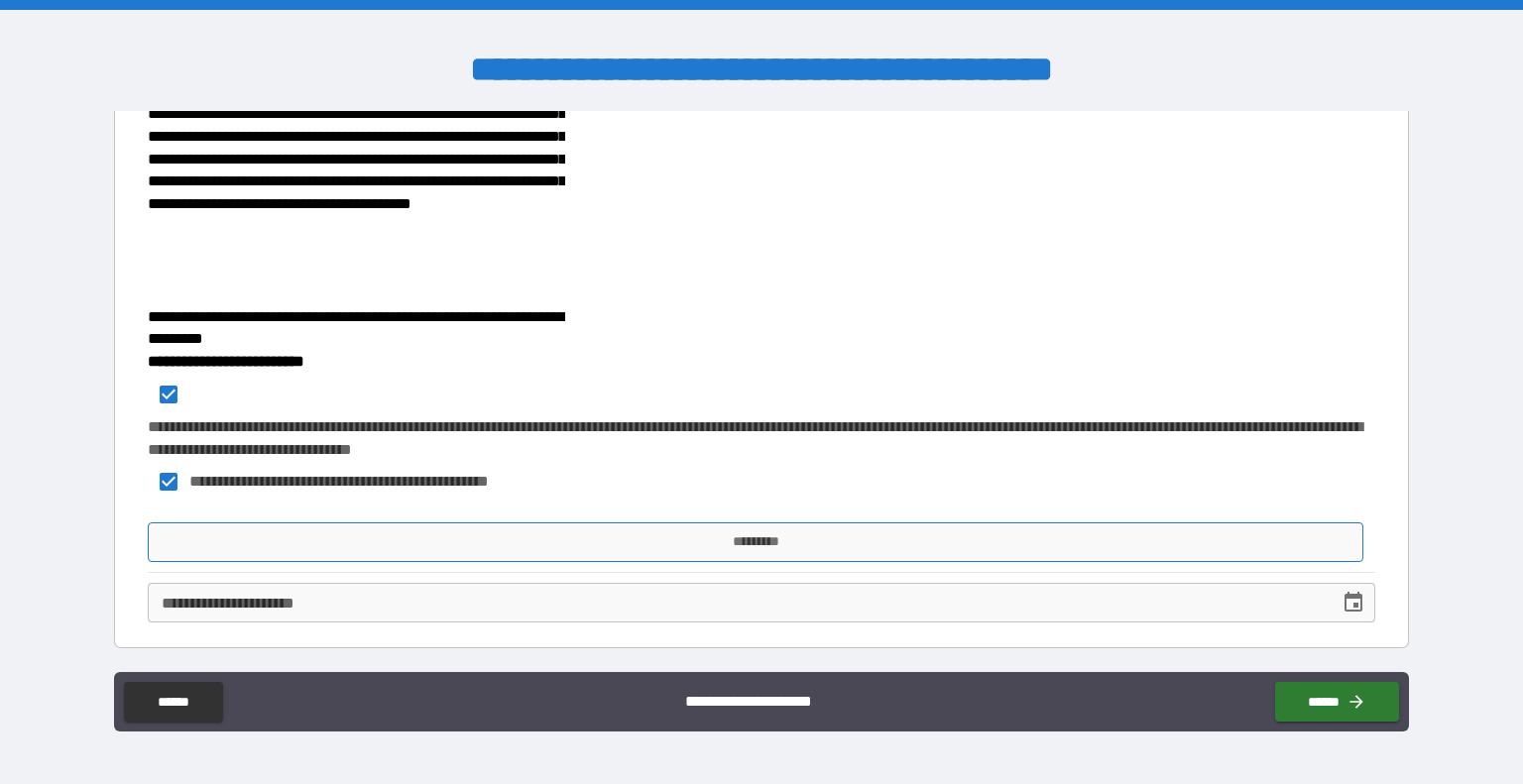 click on "*********" at bounding box center [756, 542] 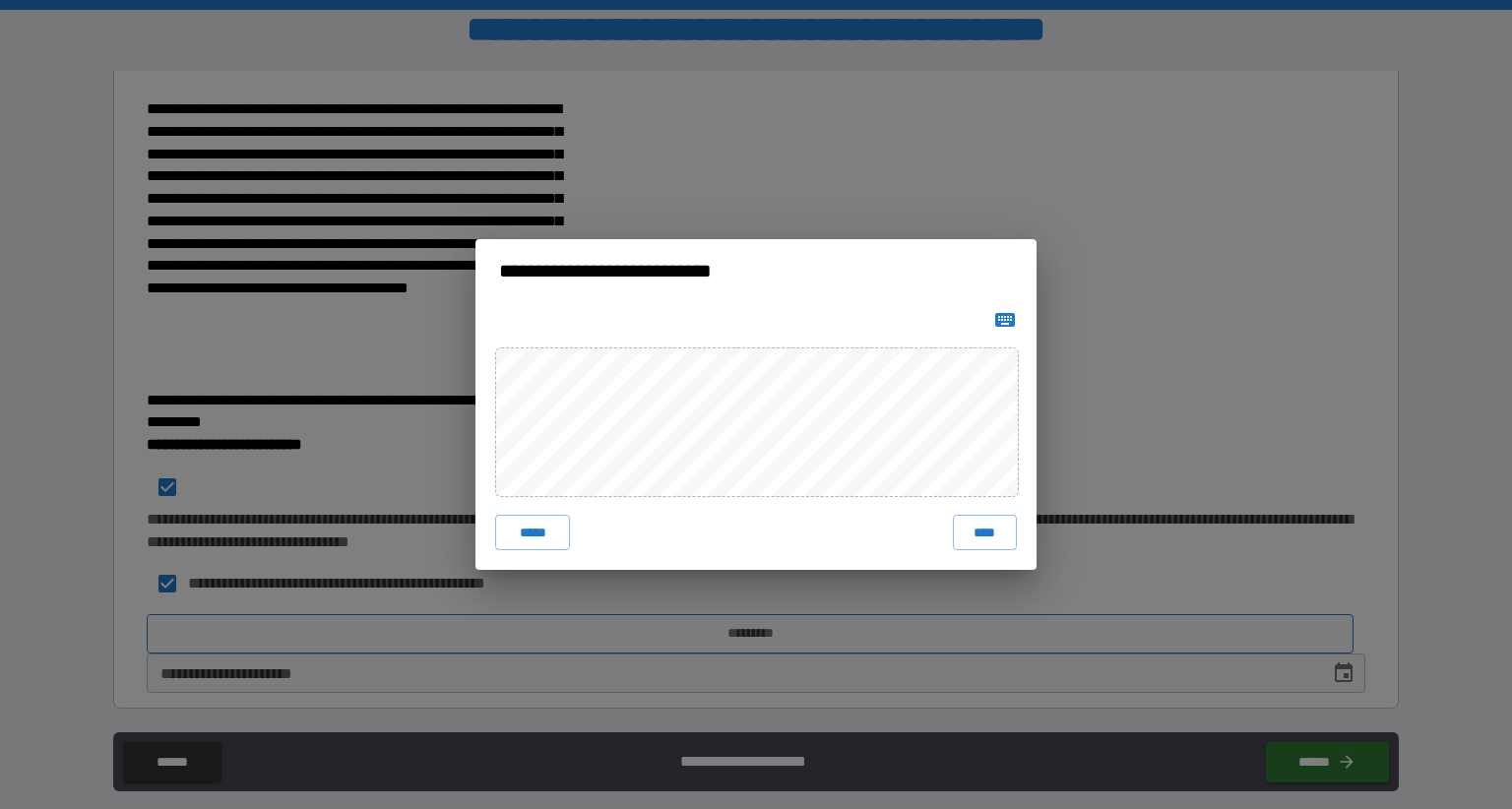 scroll, scrollTop: 0, scrollLeft: 0, axis: both 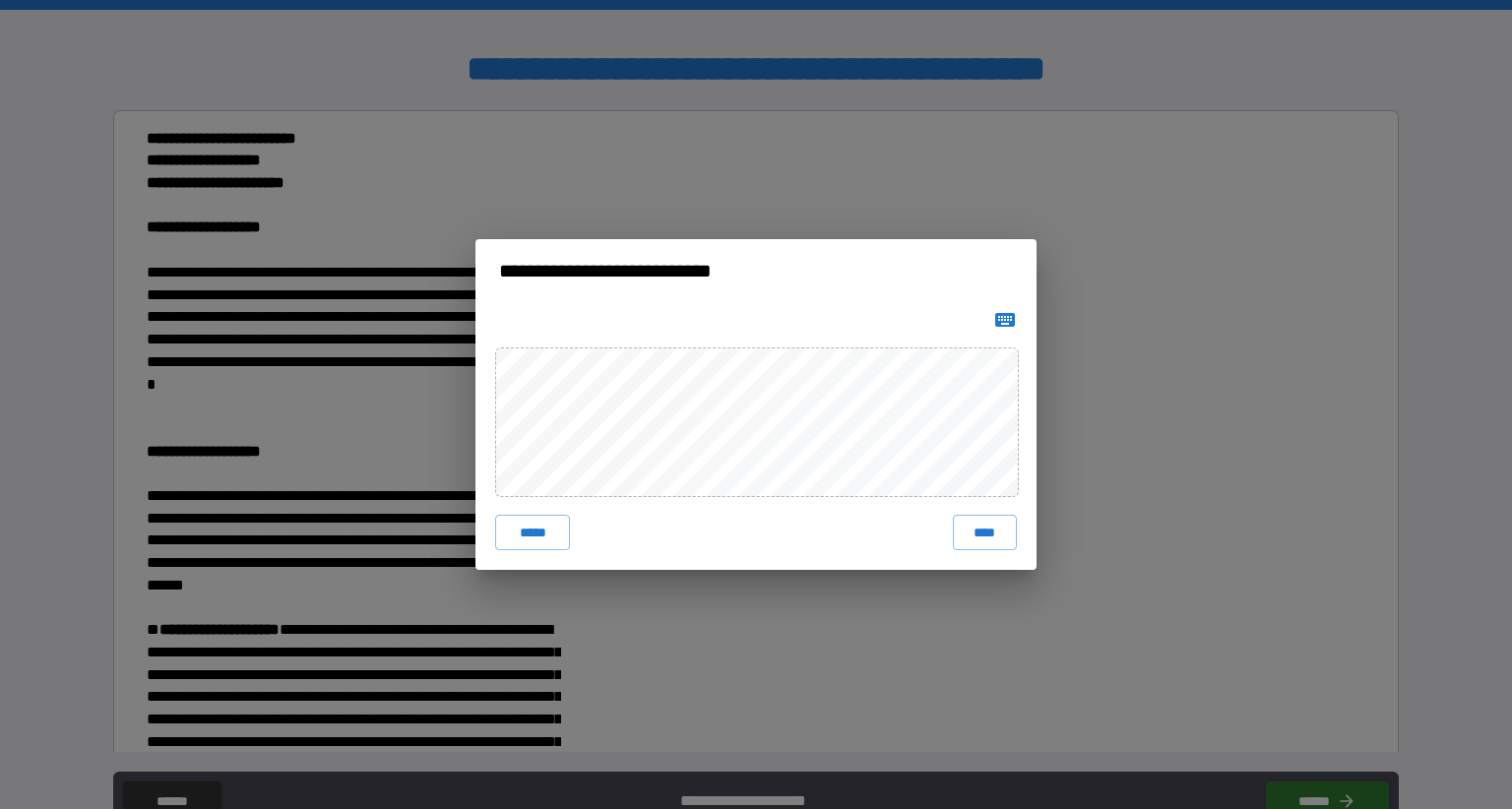 click on "*****" at bounding box center [533, 532] 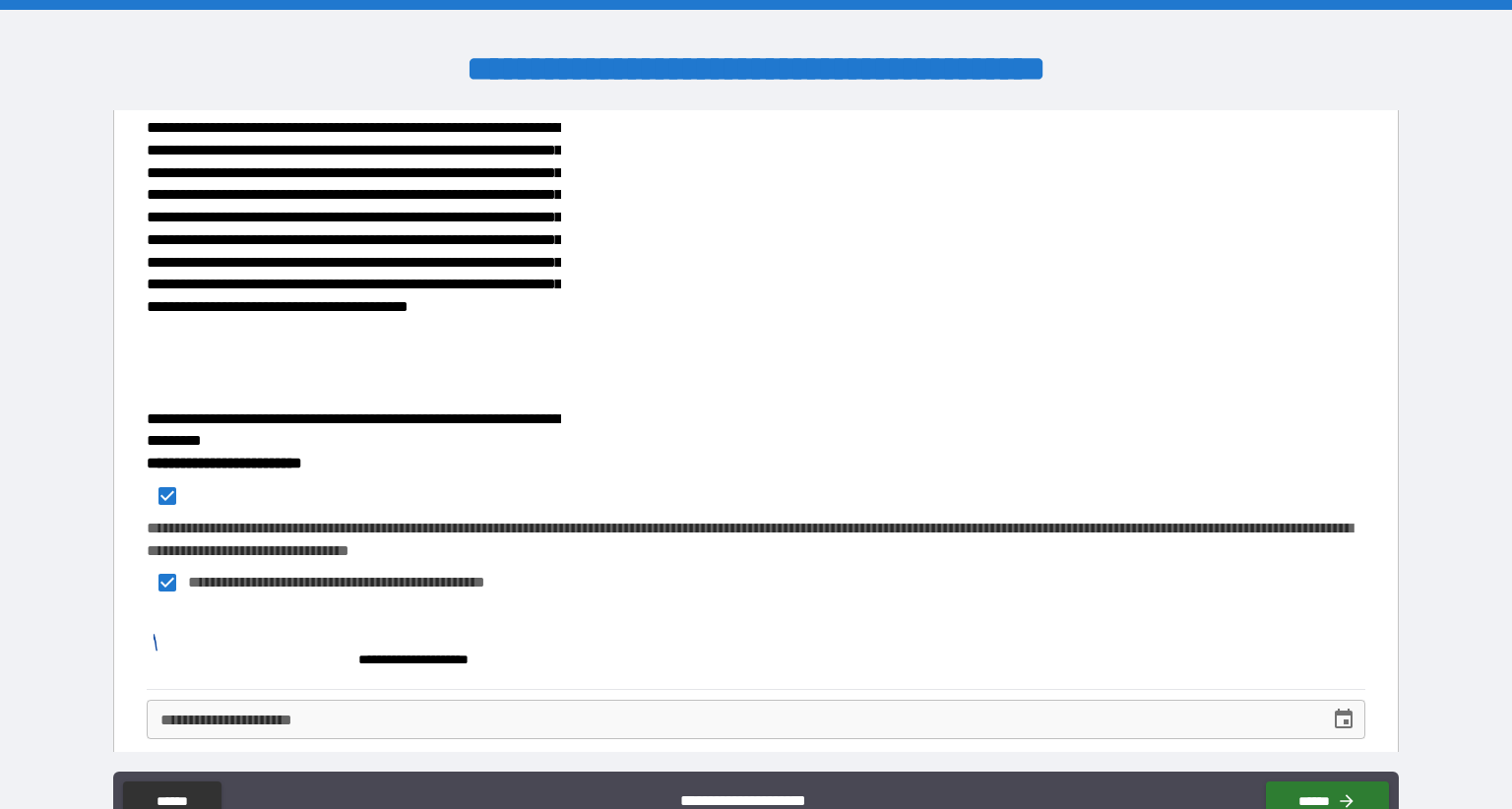 scroll, scrollTop: 831, scrollLeft: 0, axis: vertical 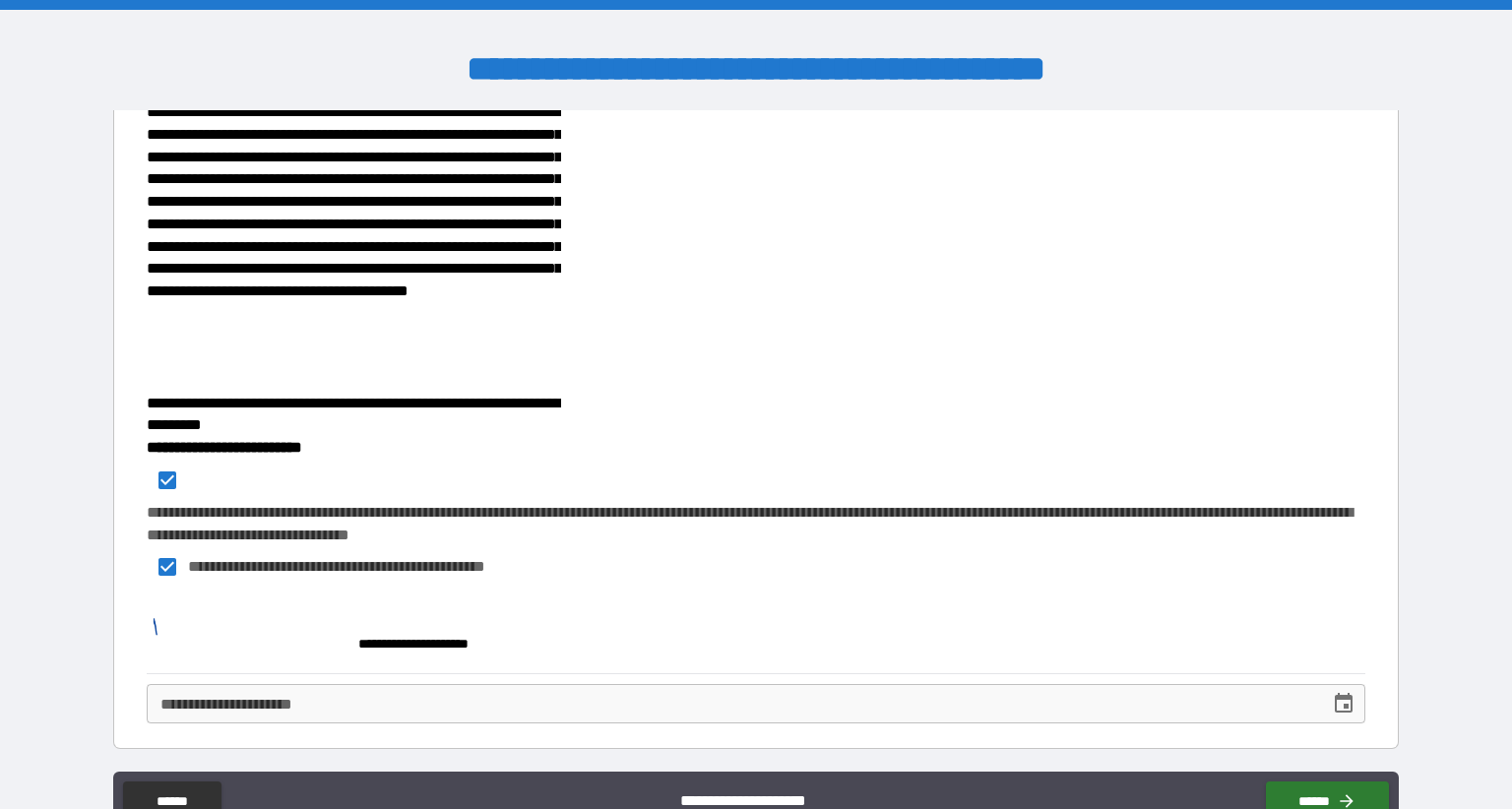 click at bounding box center [245, 635] 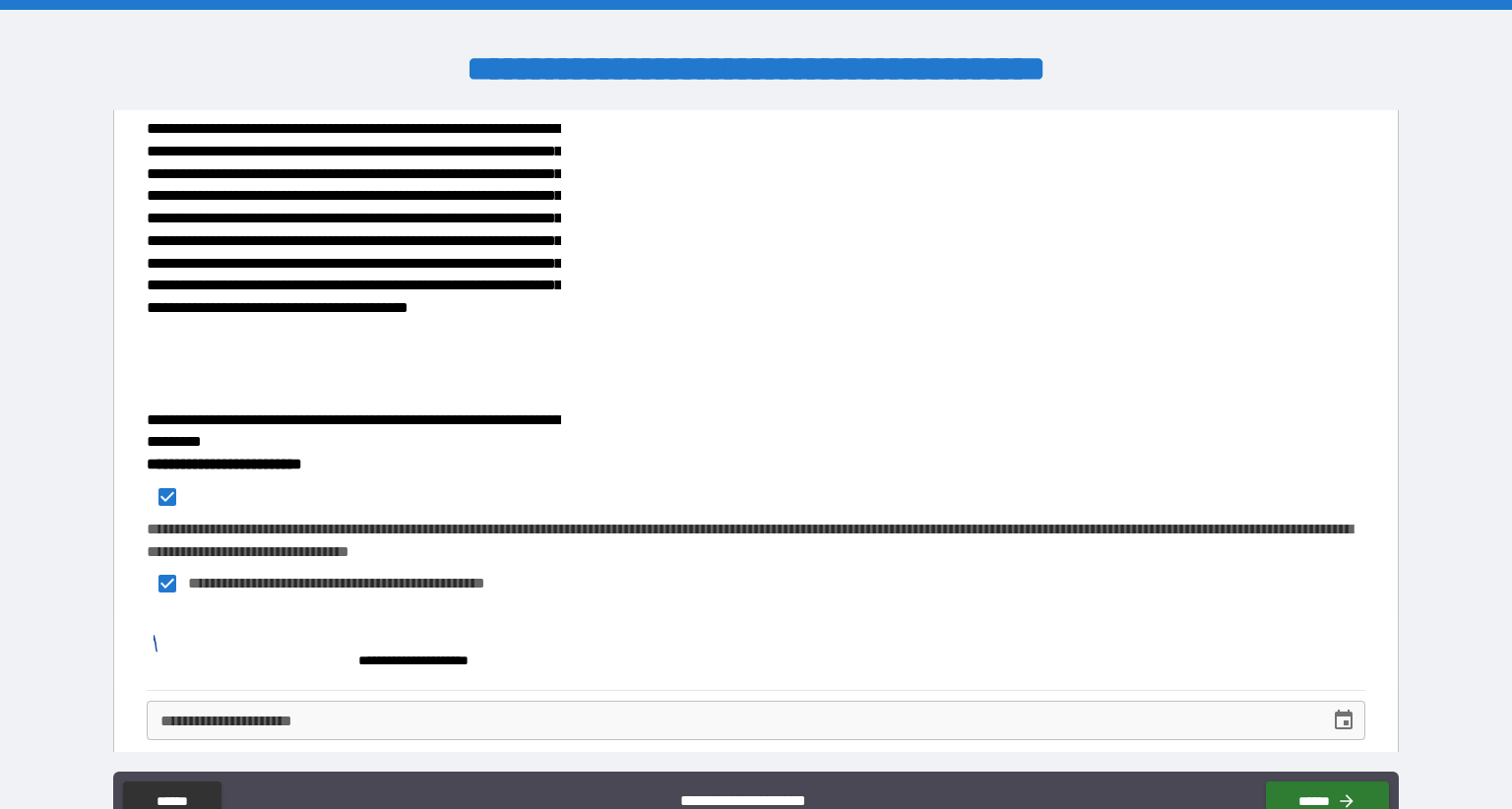 scroll, scrollTop: 831, scrollLeft: 0, axis: vertical 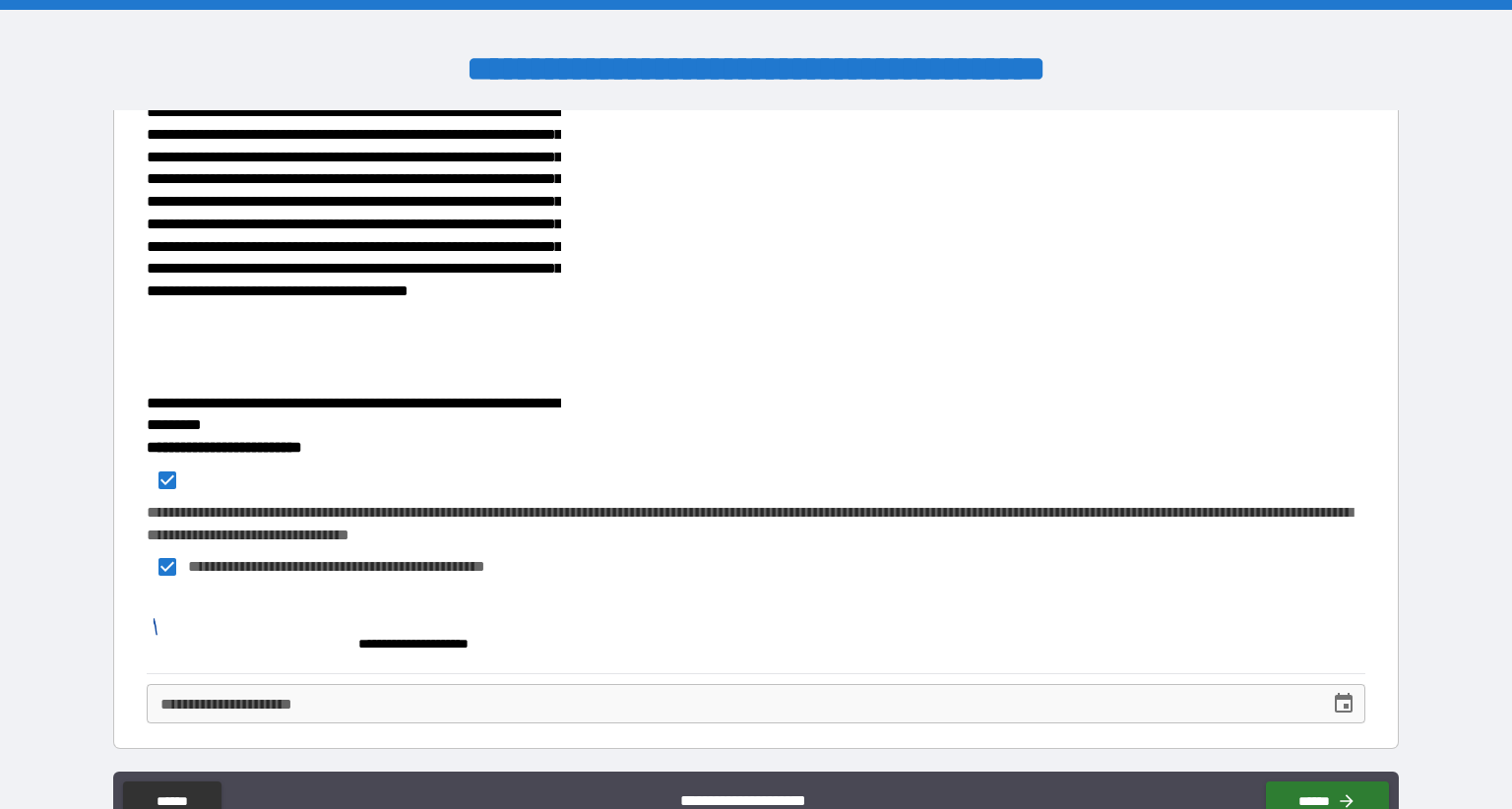 click at bounding box center [245, 635] 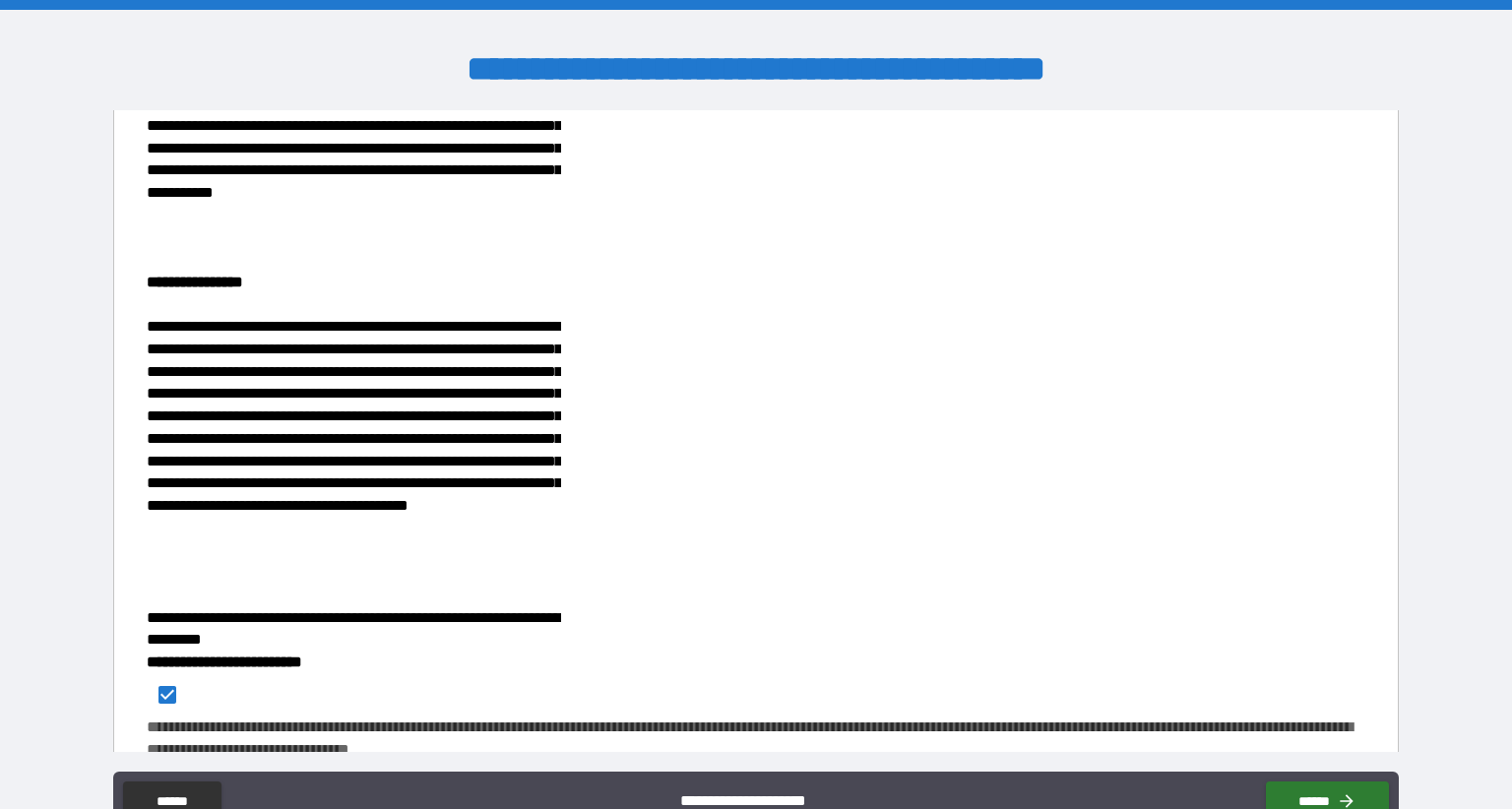 scroll, scrollTop: 831, scrollLeft: 0, axis: vertical 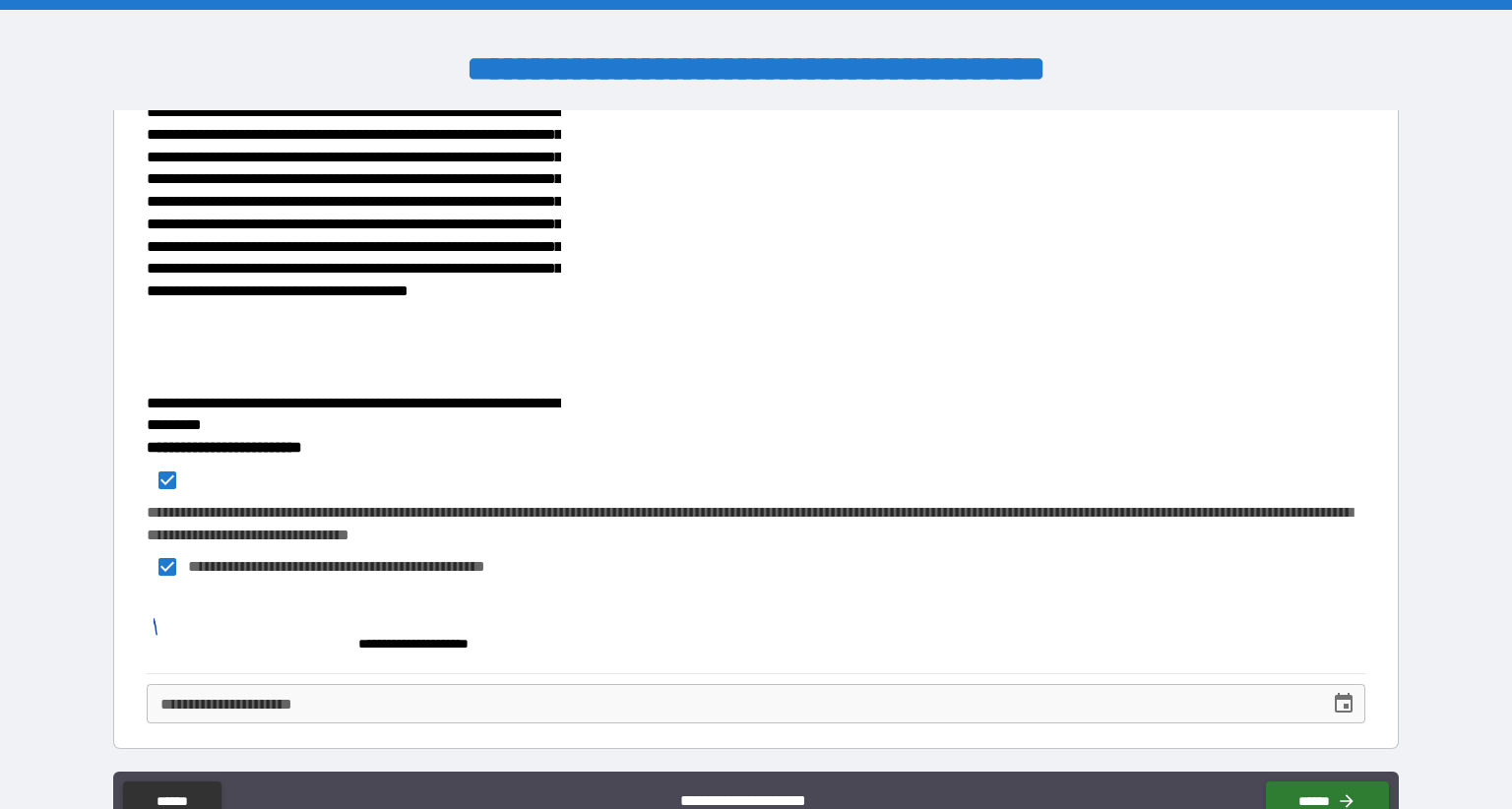 click at bounding box center (245, 635) 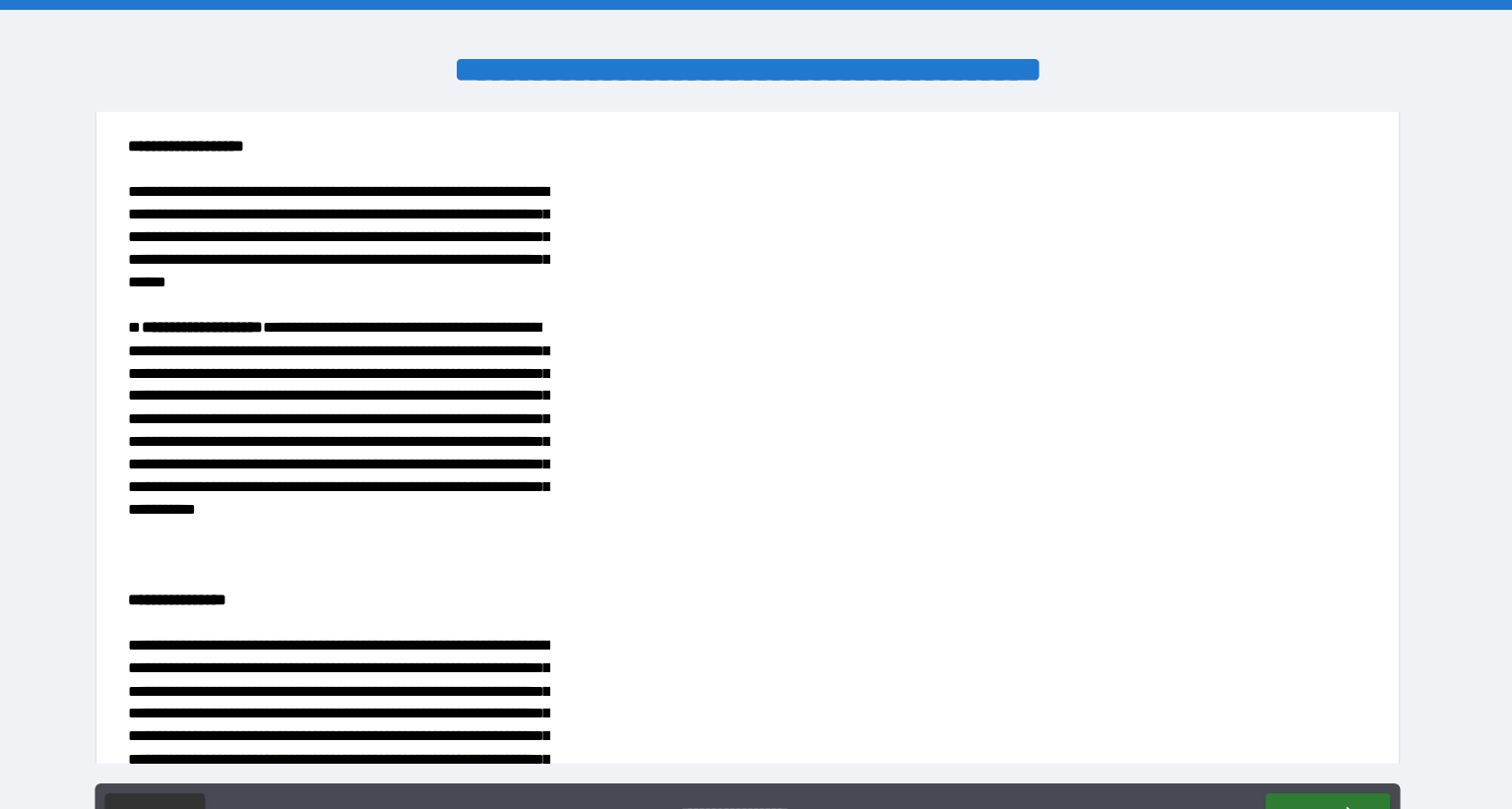 scroll, scrollTop: 831, scrollLeft: 0, axis: vertical 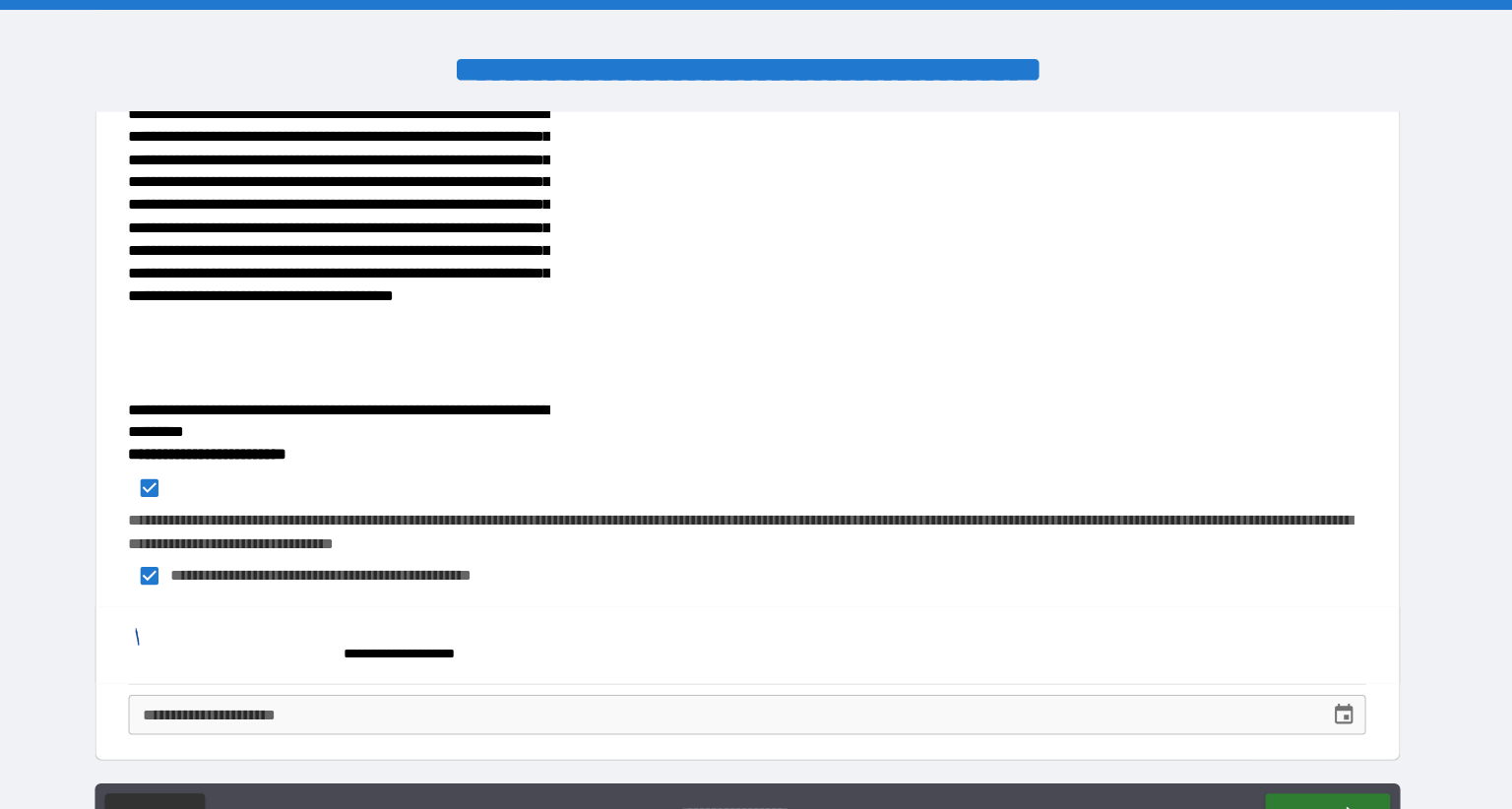 click on "**********" at bounding box center [731, 704] 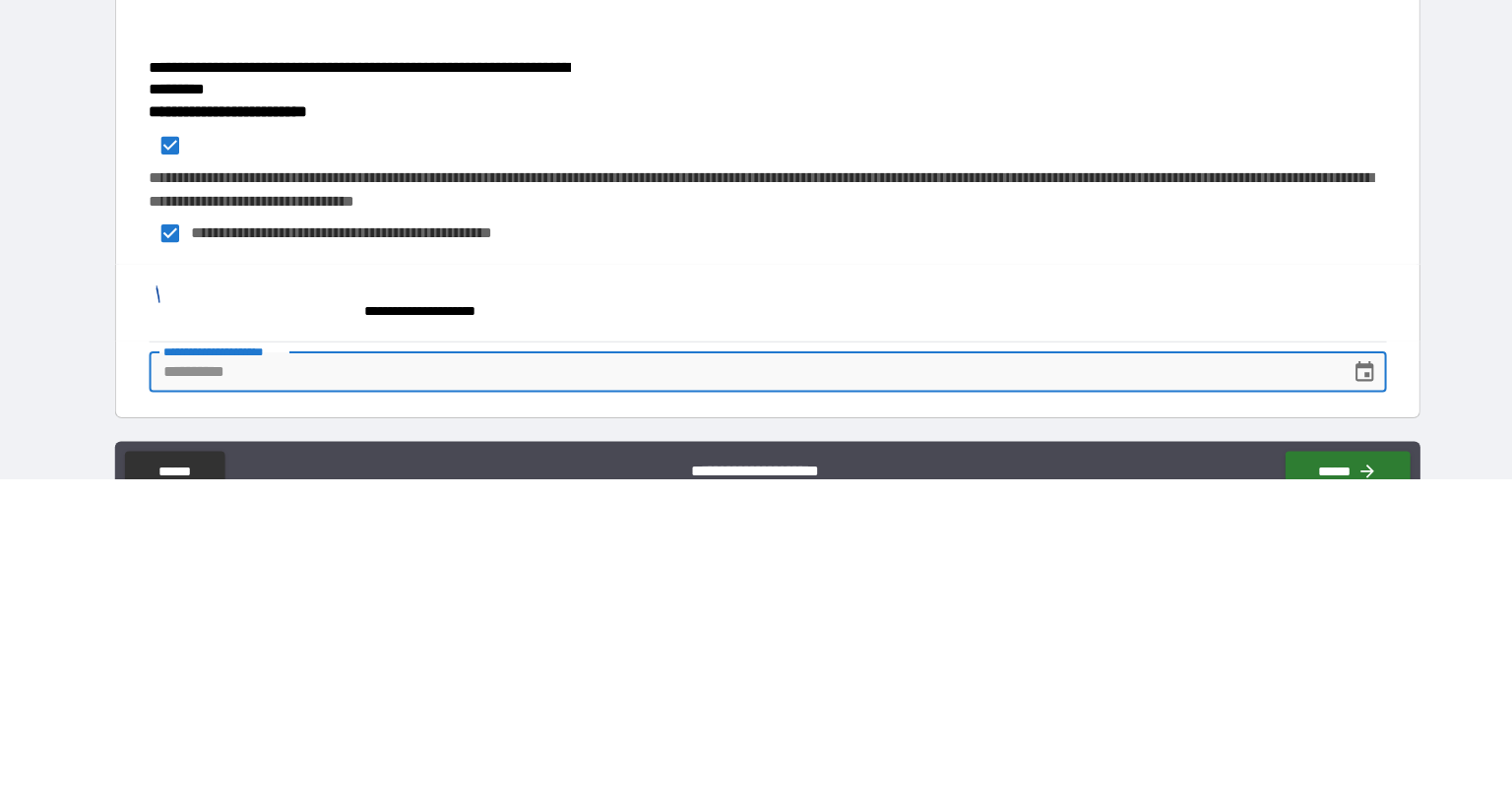 click on "**********" at bounding box center (756, -61) 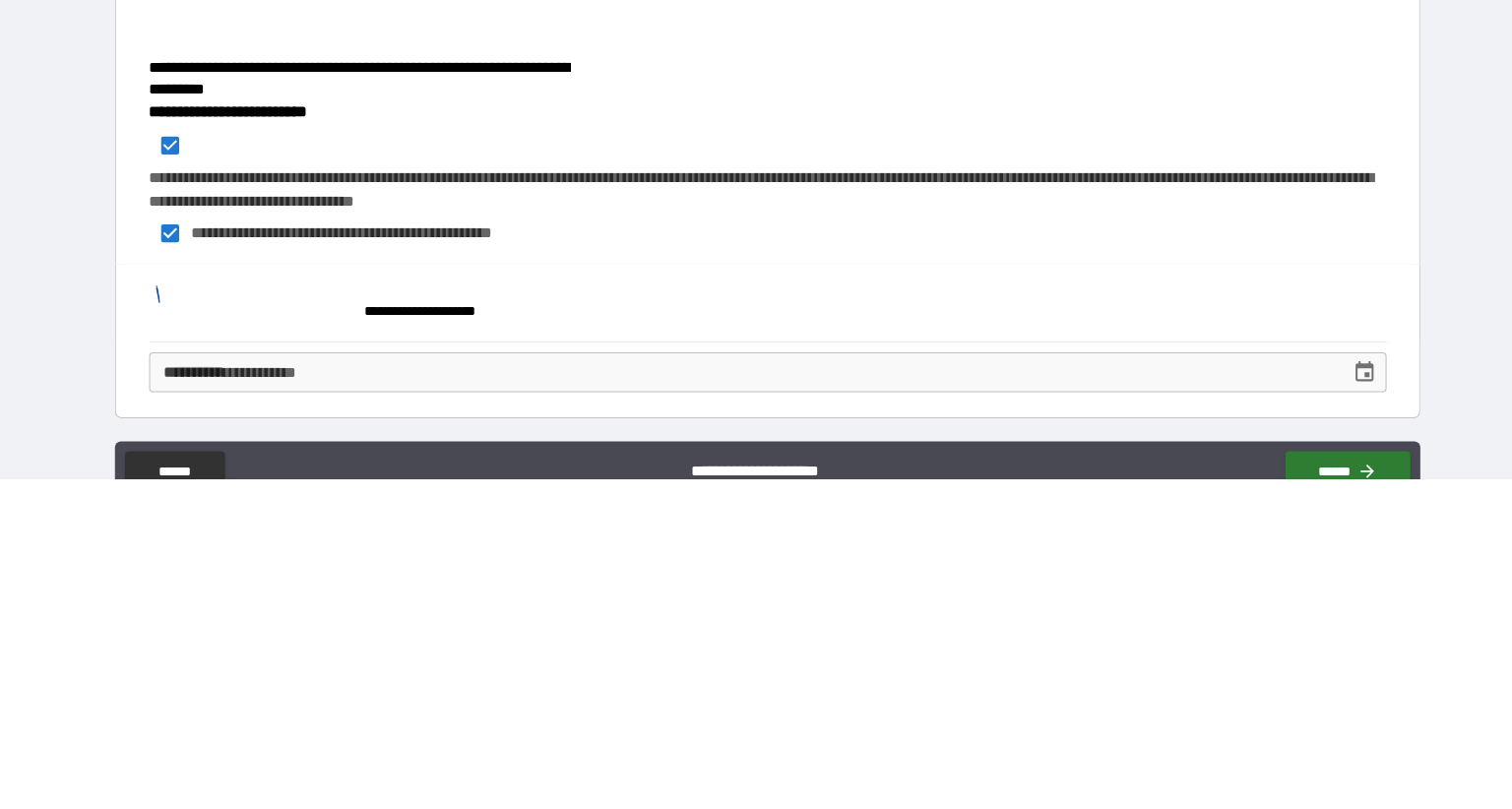 scroll, scrollTop: 0, scrollLeft: 0, axis: both 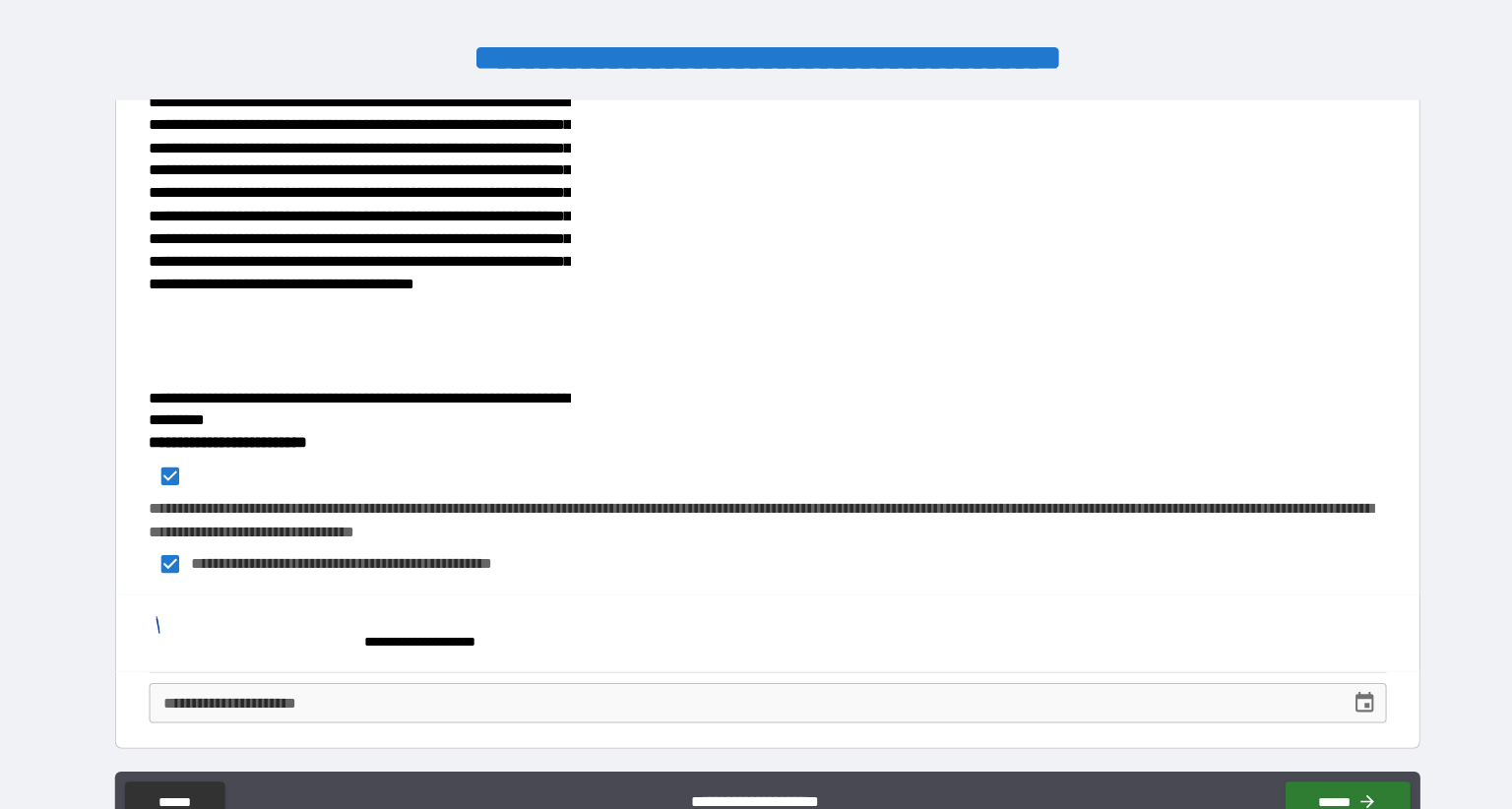 click on "**********" at bounding box center [731, 704] 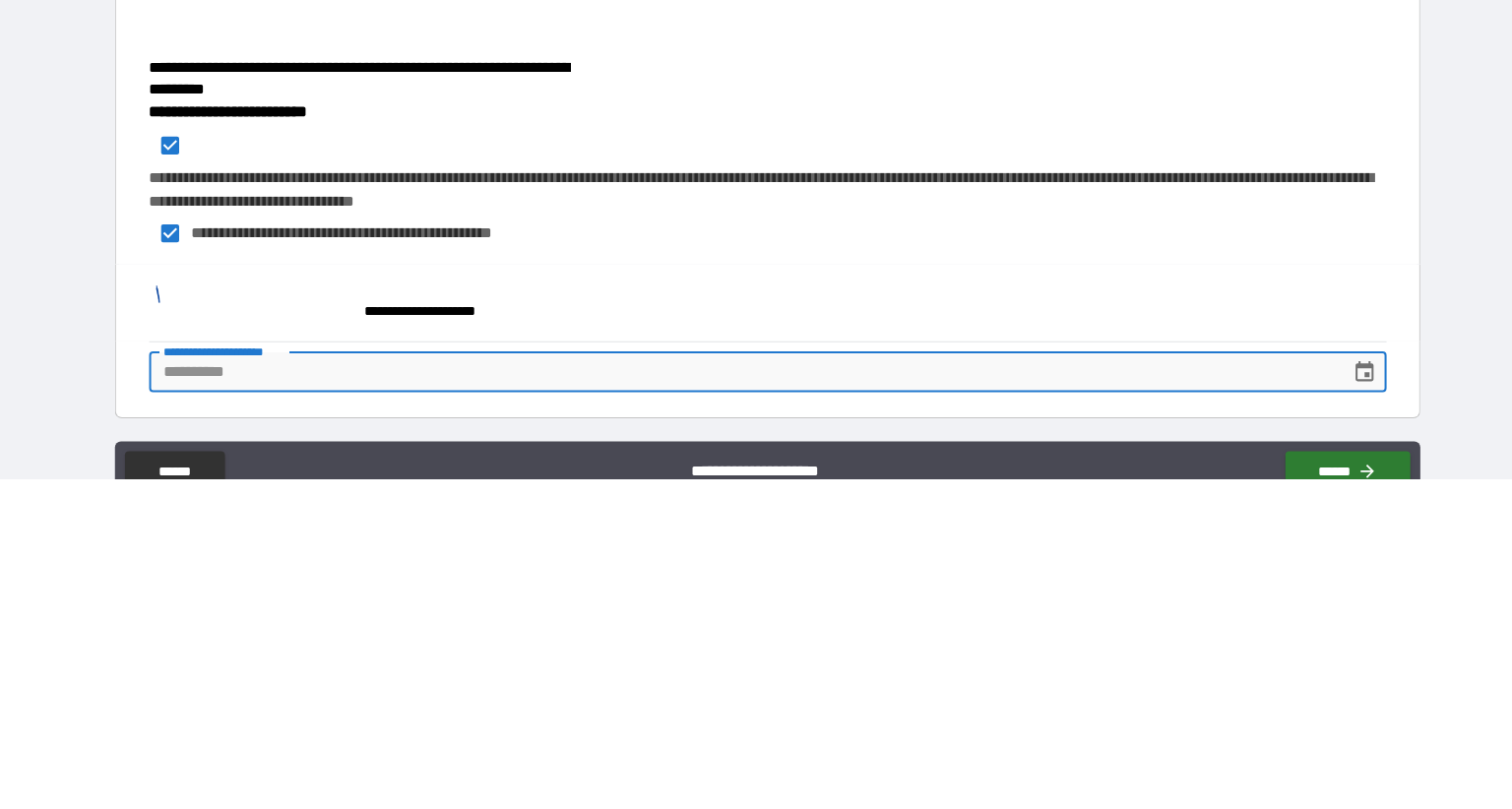 click on "**********" at bounding box center [750, 635] 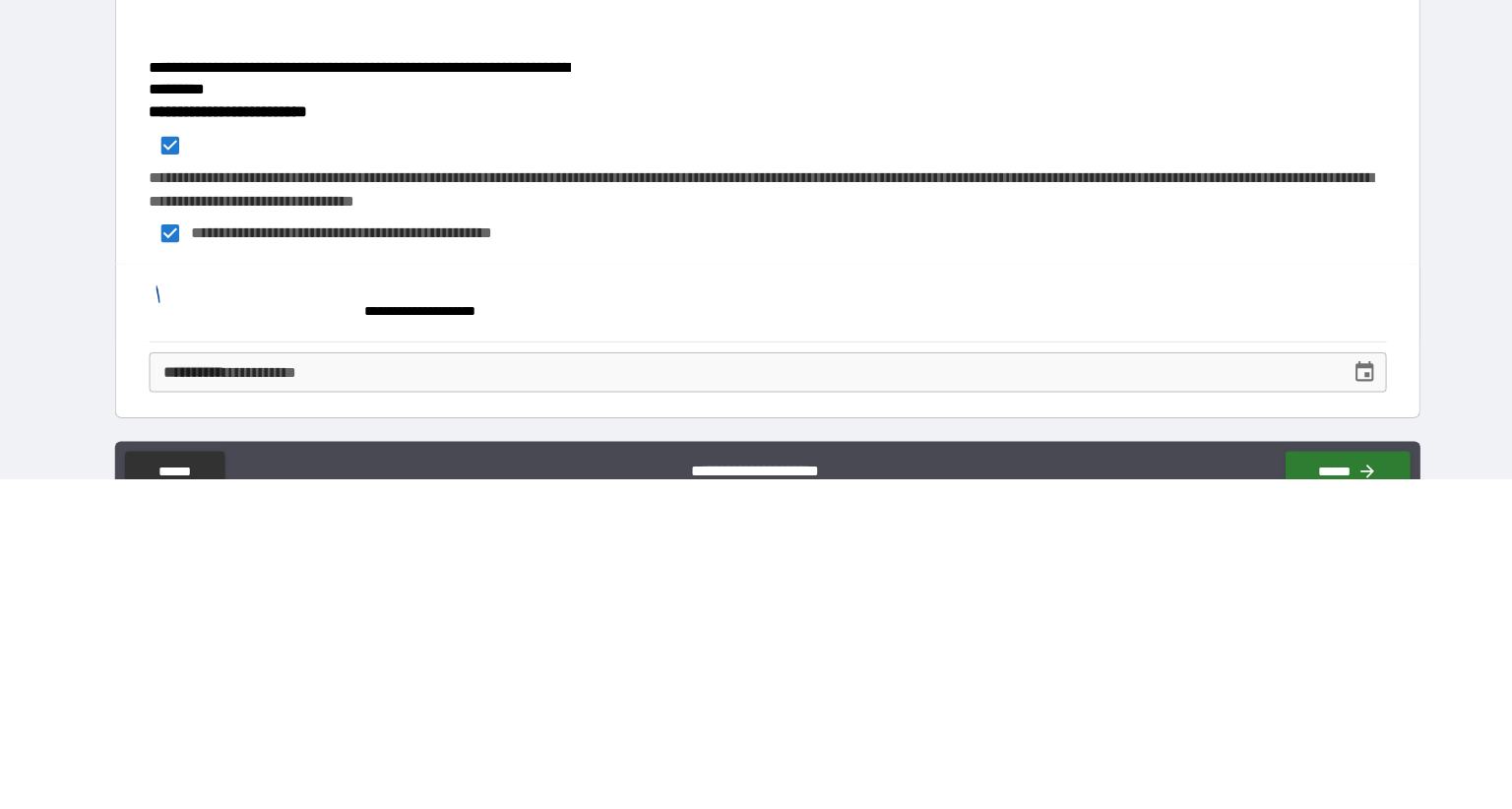 scroll, scrollTop: 0, scrollLeft: 0, axis: both 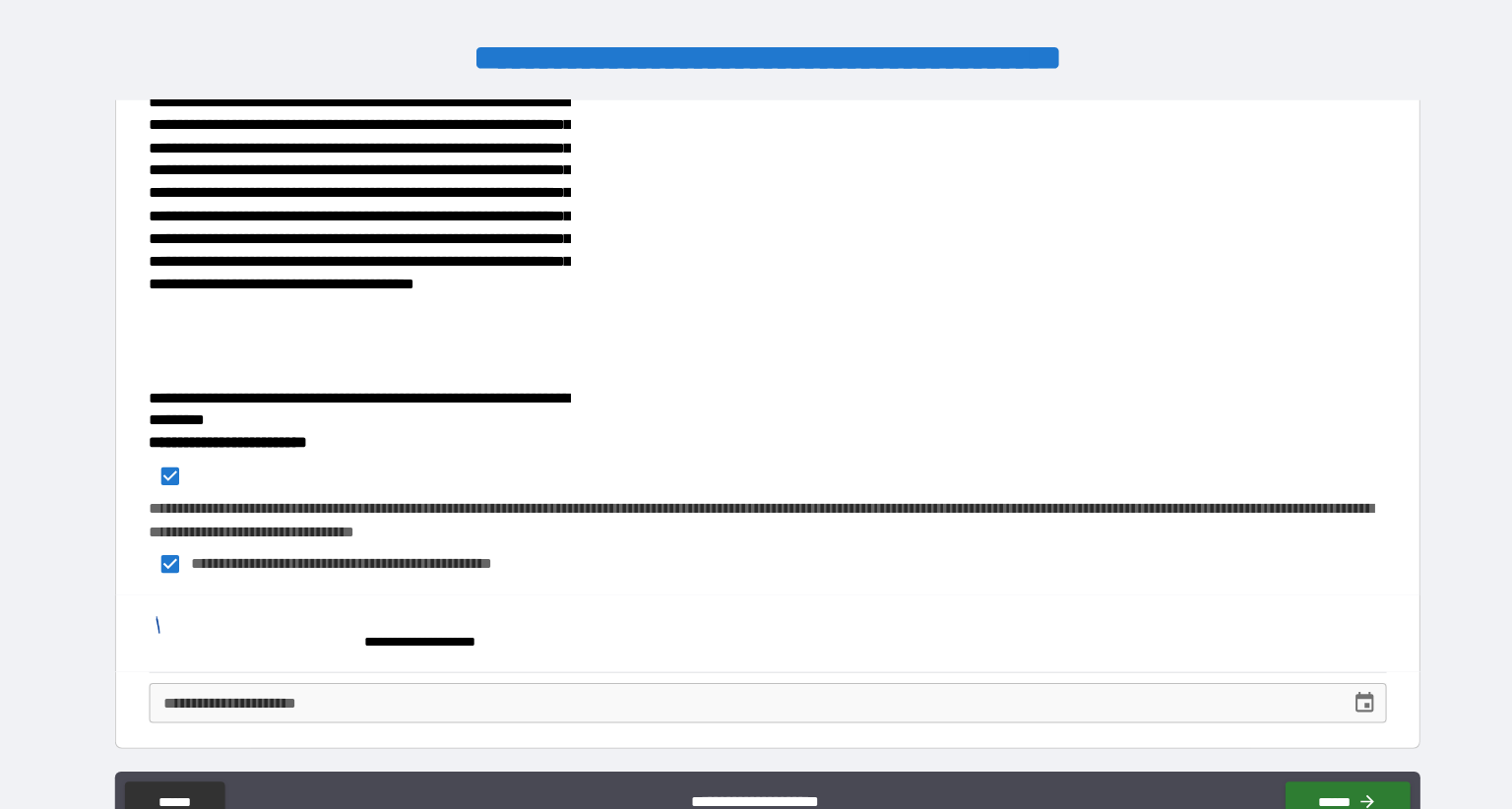 click at bounding box center [245, 635] 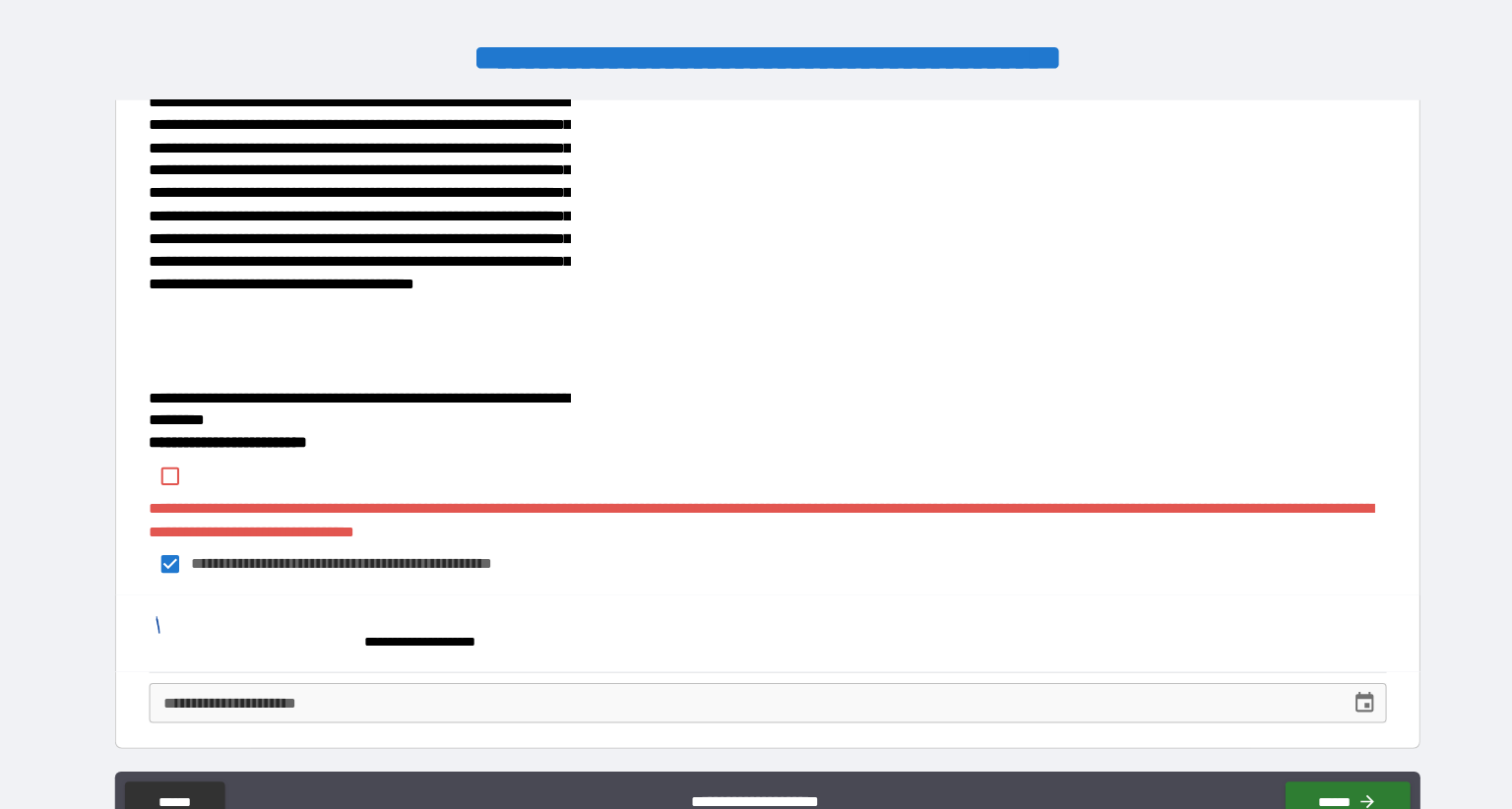 scroll, scrollTop: 831, scrollLeft: 0, axis: vertical 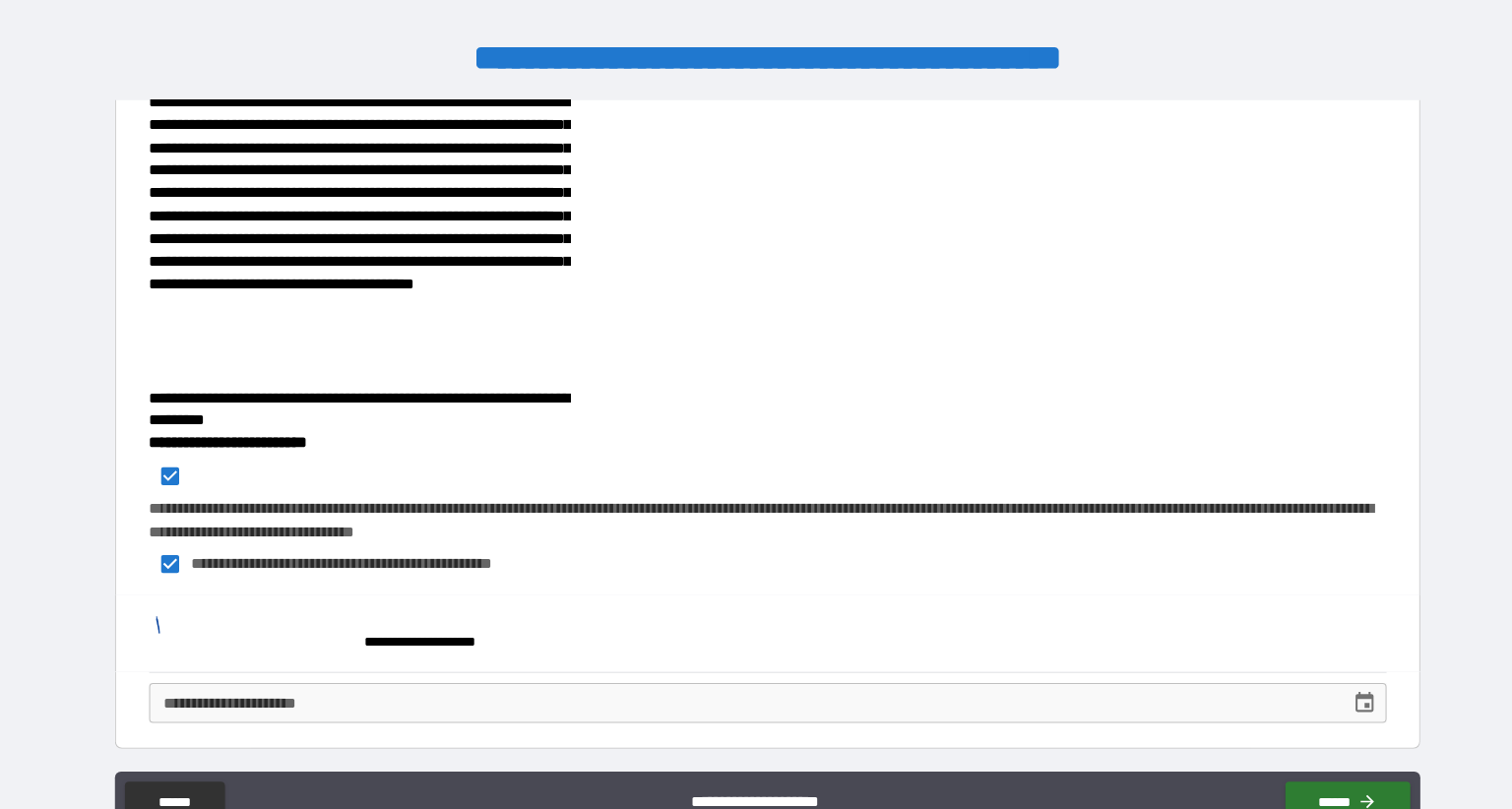 click at bounding box center (245, 635) 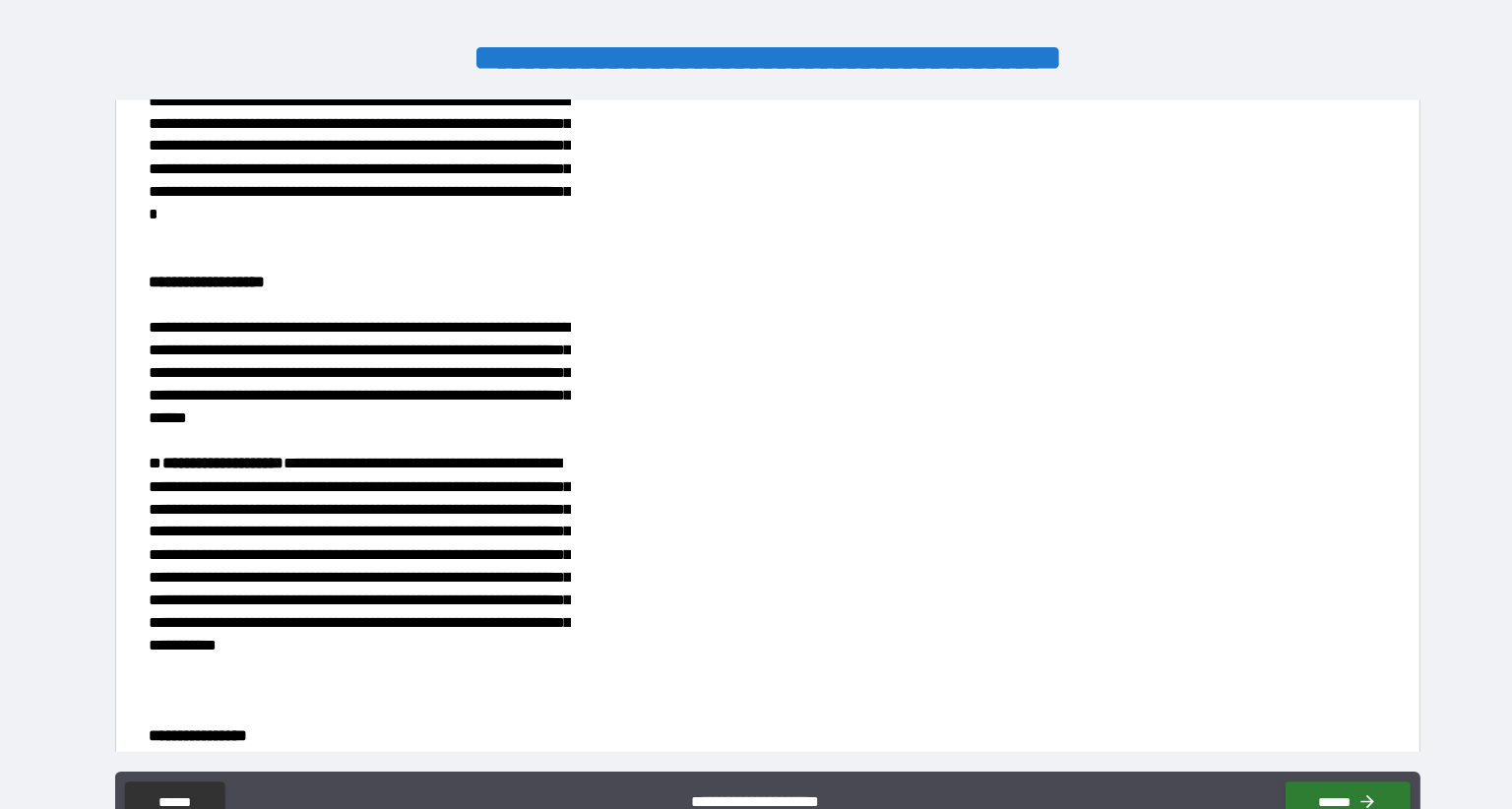 scroll, scrollTop: 0, scrollLeft: 0, axis: both 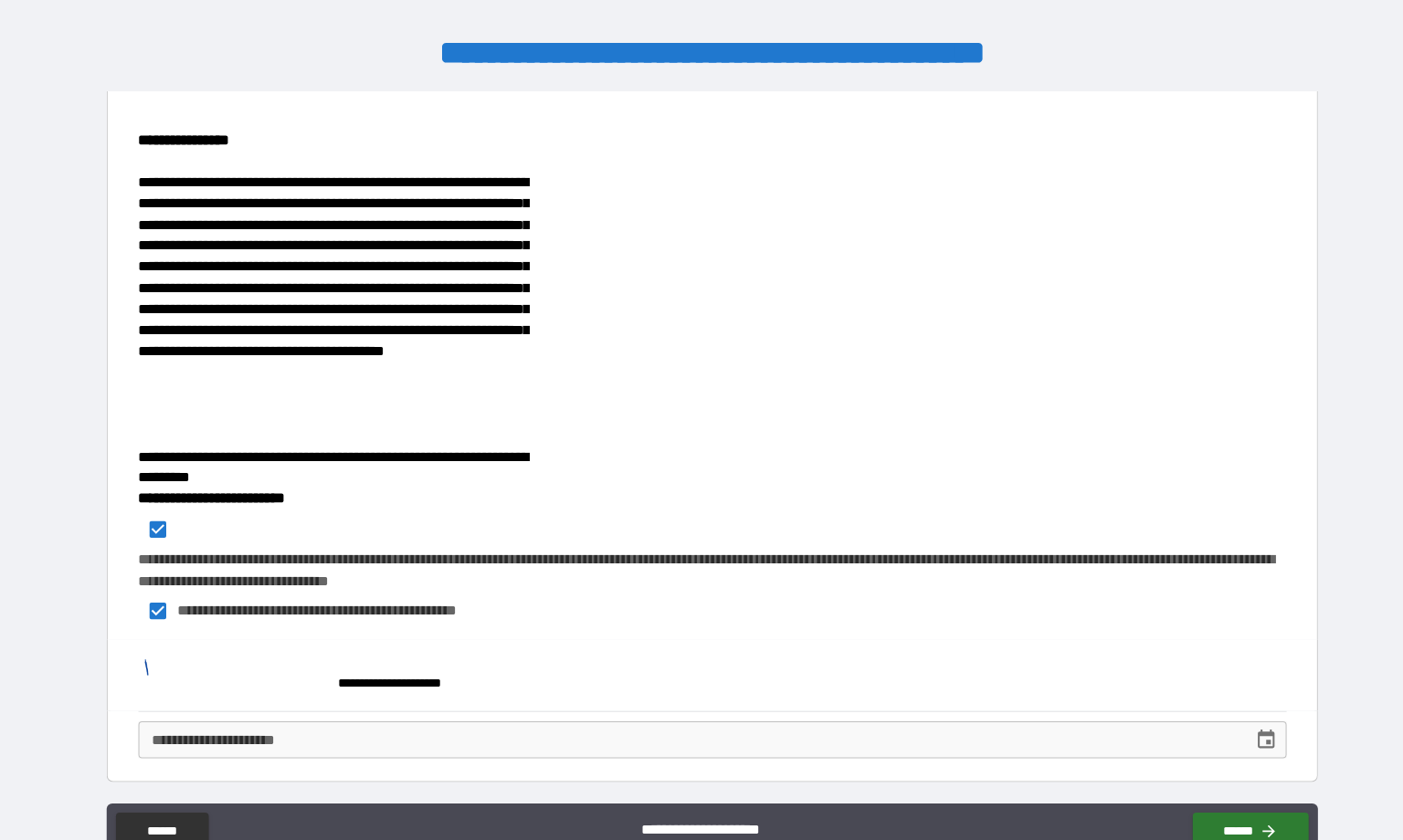 click on "**********" at bounding box center (696, 677) 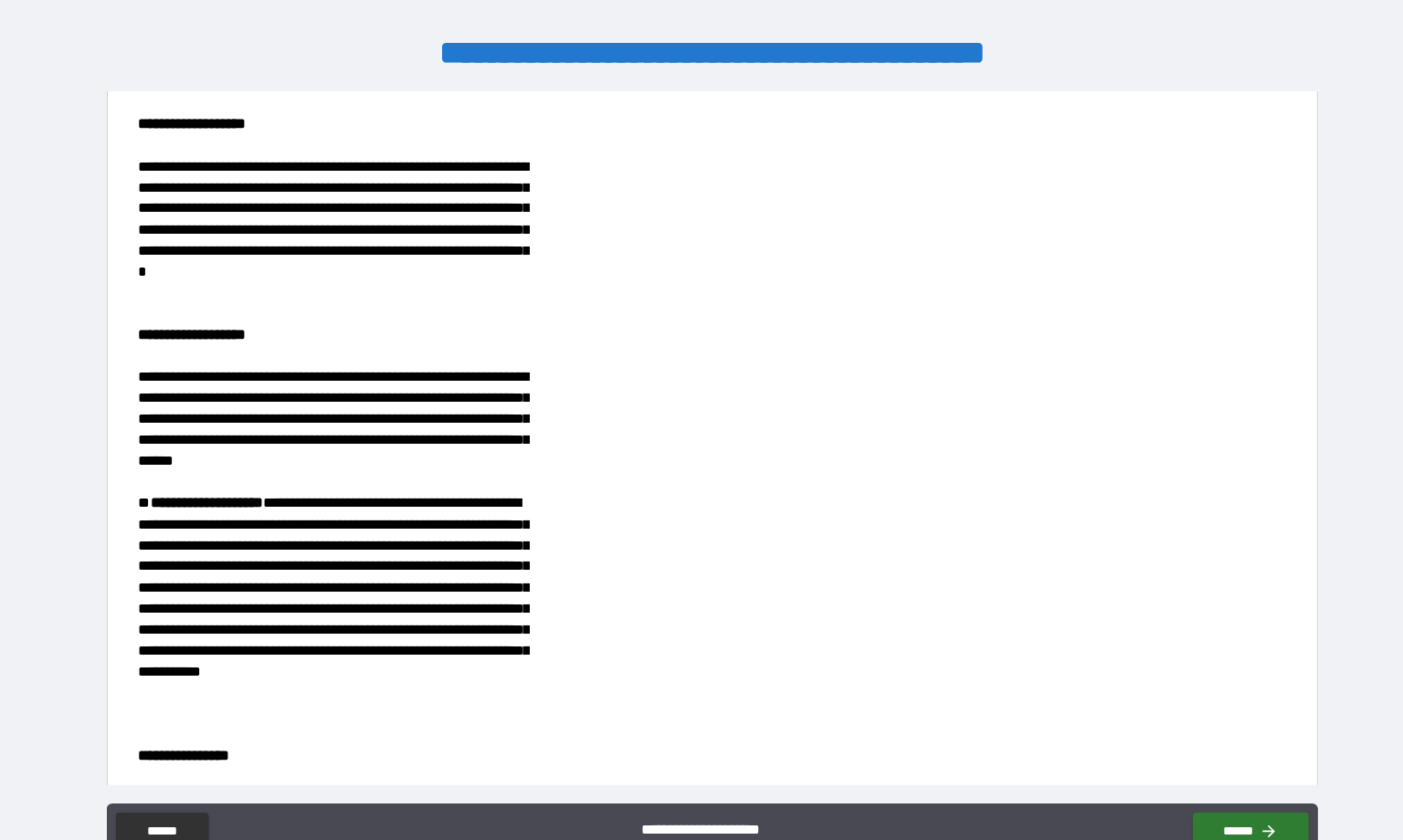 scroll, scrollTop: 0, scrollLeft: 0, axis: both 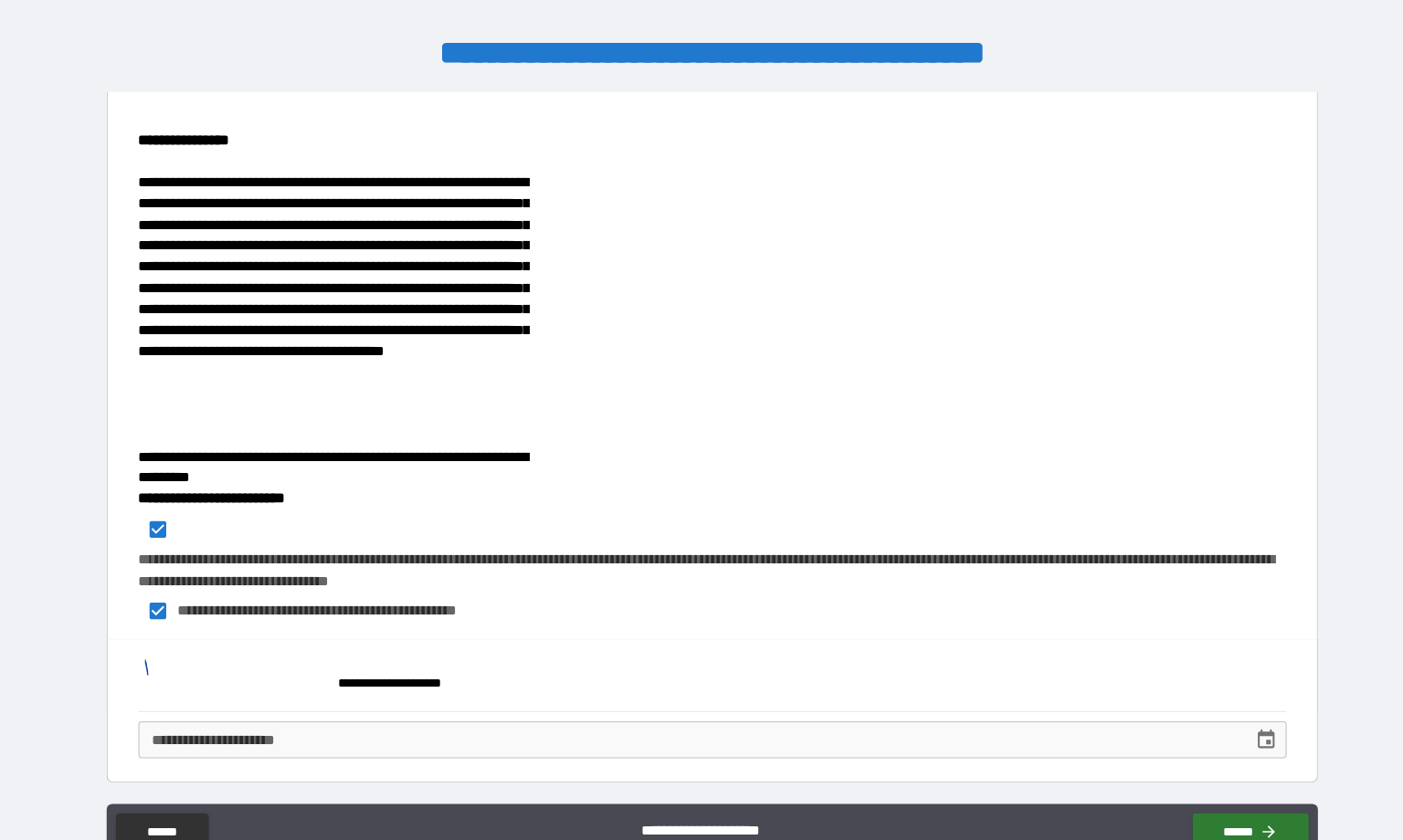 click on "**********" at bounding box center [696, 573] 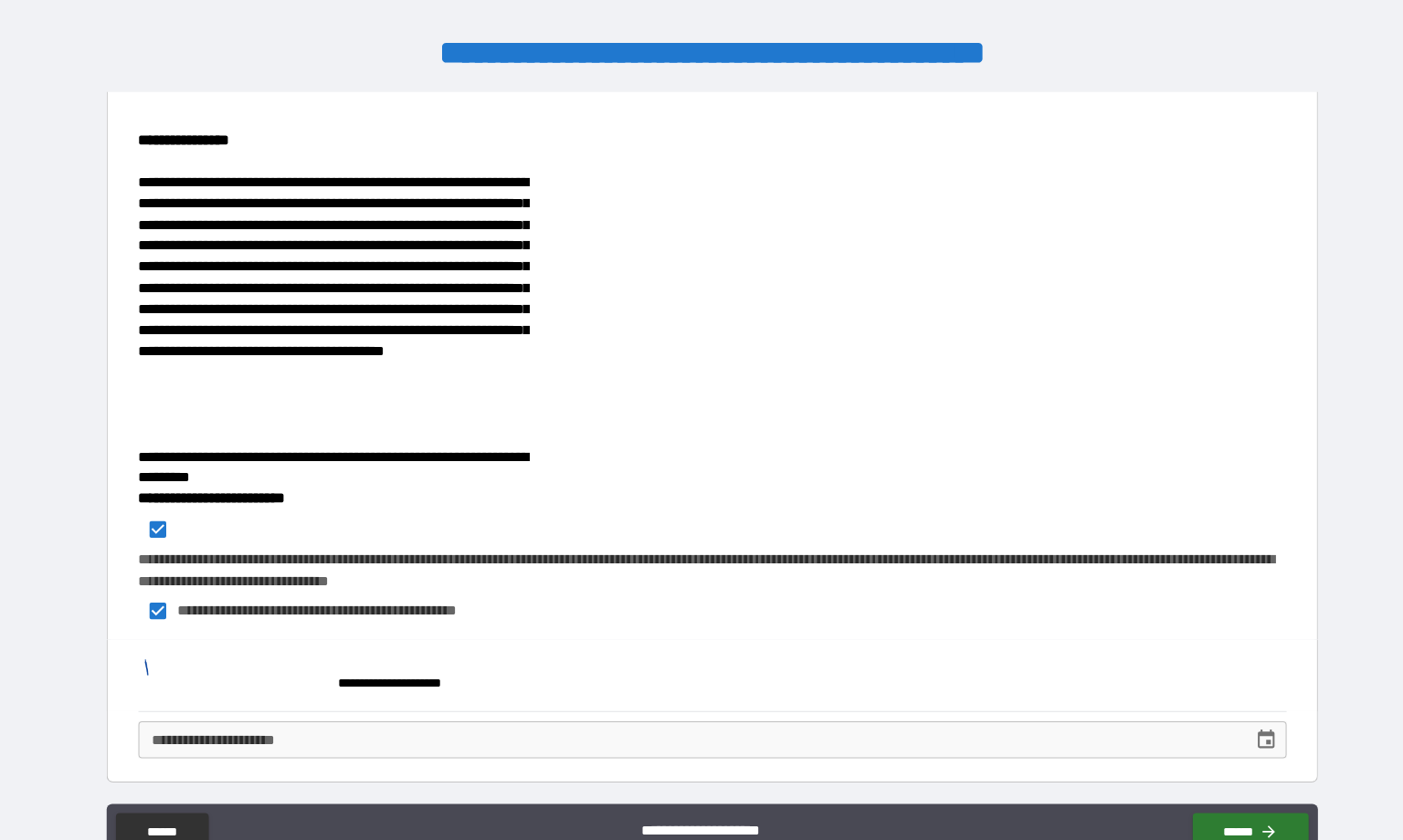 click on "**********" at bounding box center [696, 573] 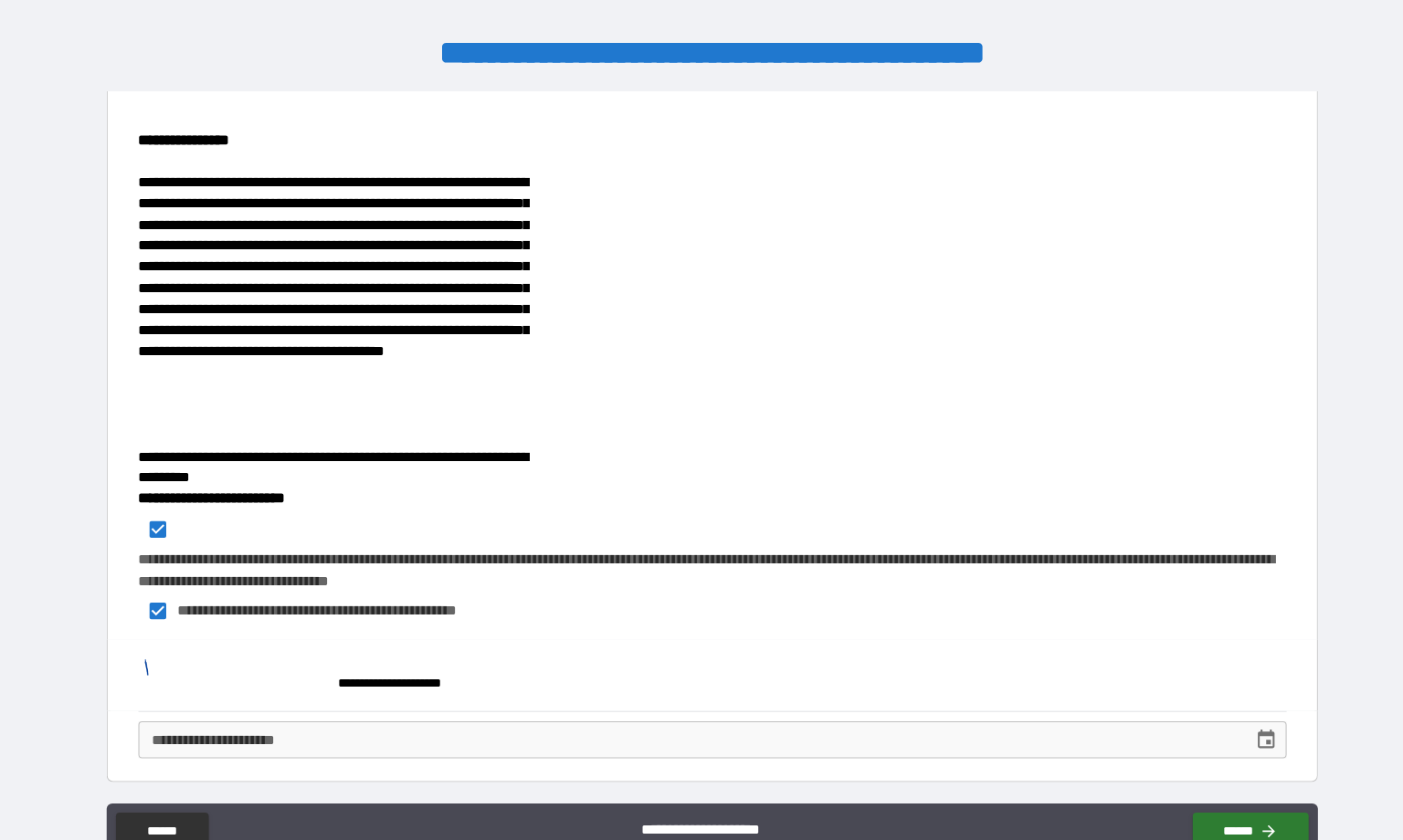 click on "**********" at bounding box center (696, 573) 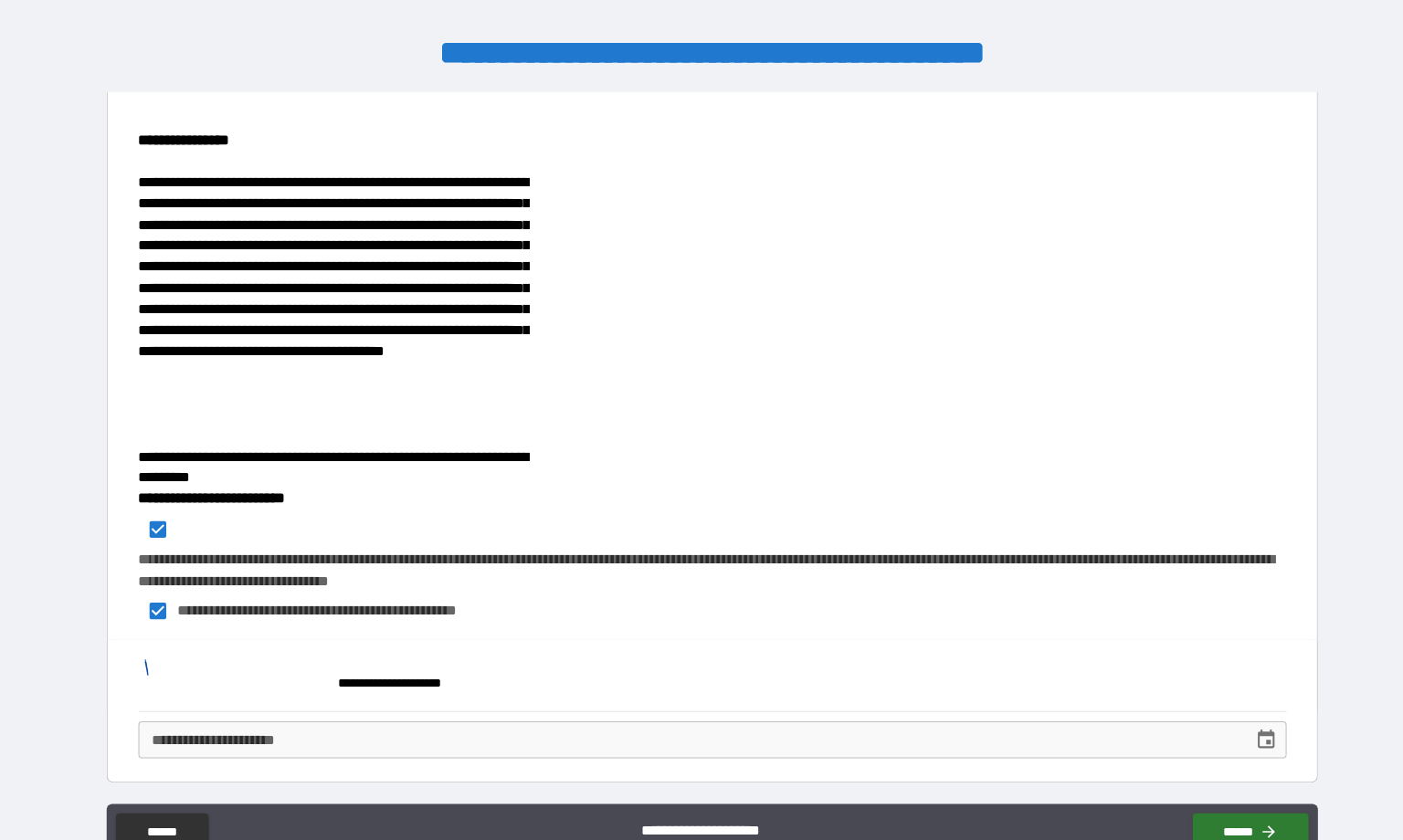 click on "**********" at bounding box center [696, 573] 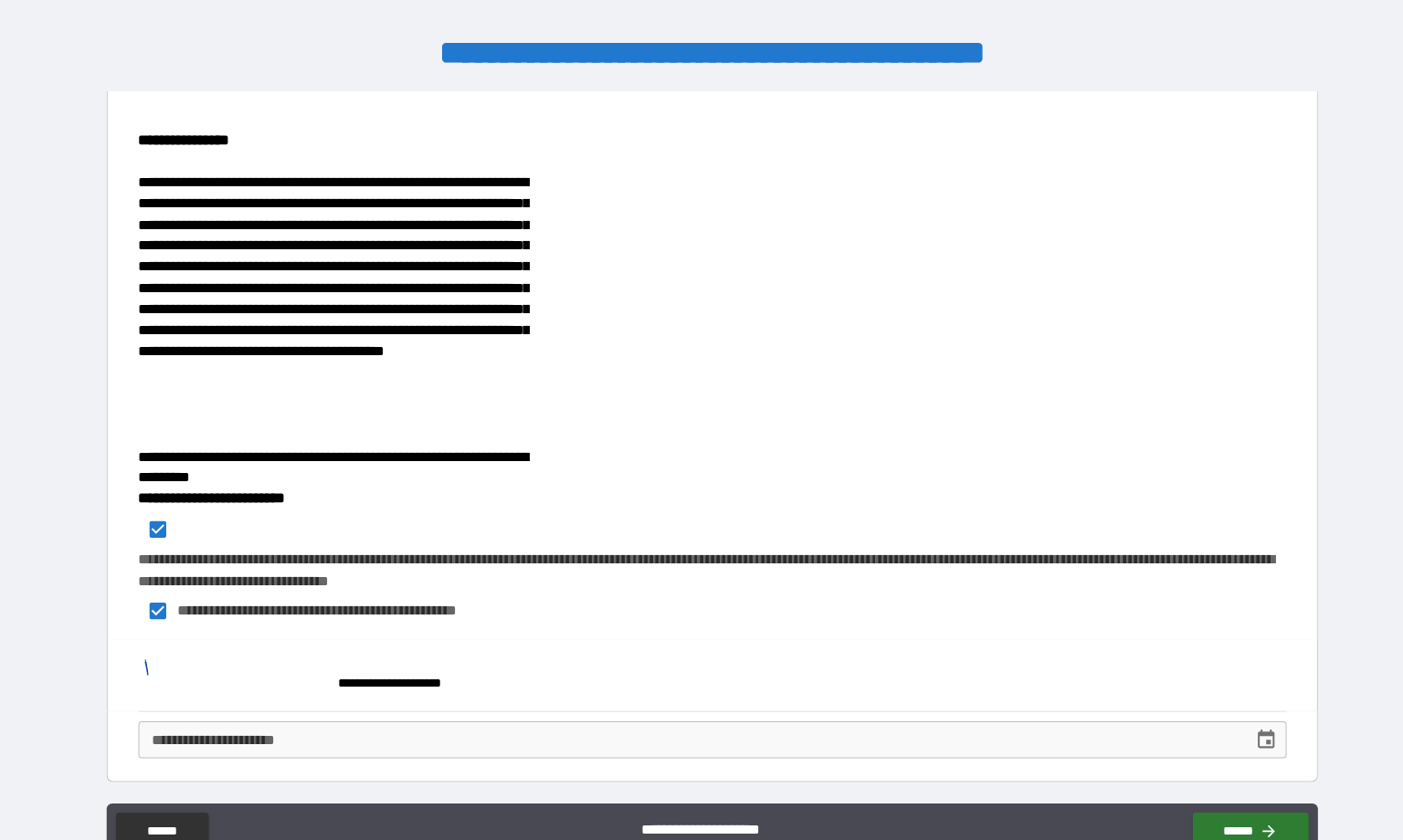click on "**********" at bounding box center (696, 573) 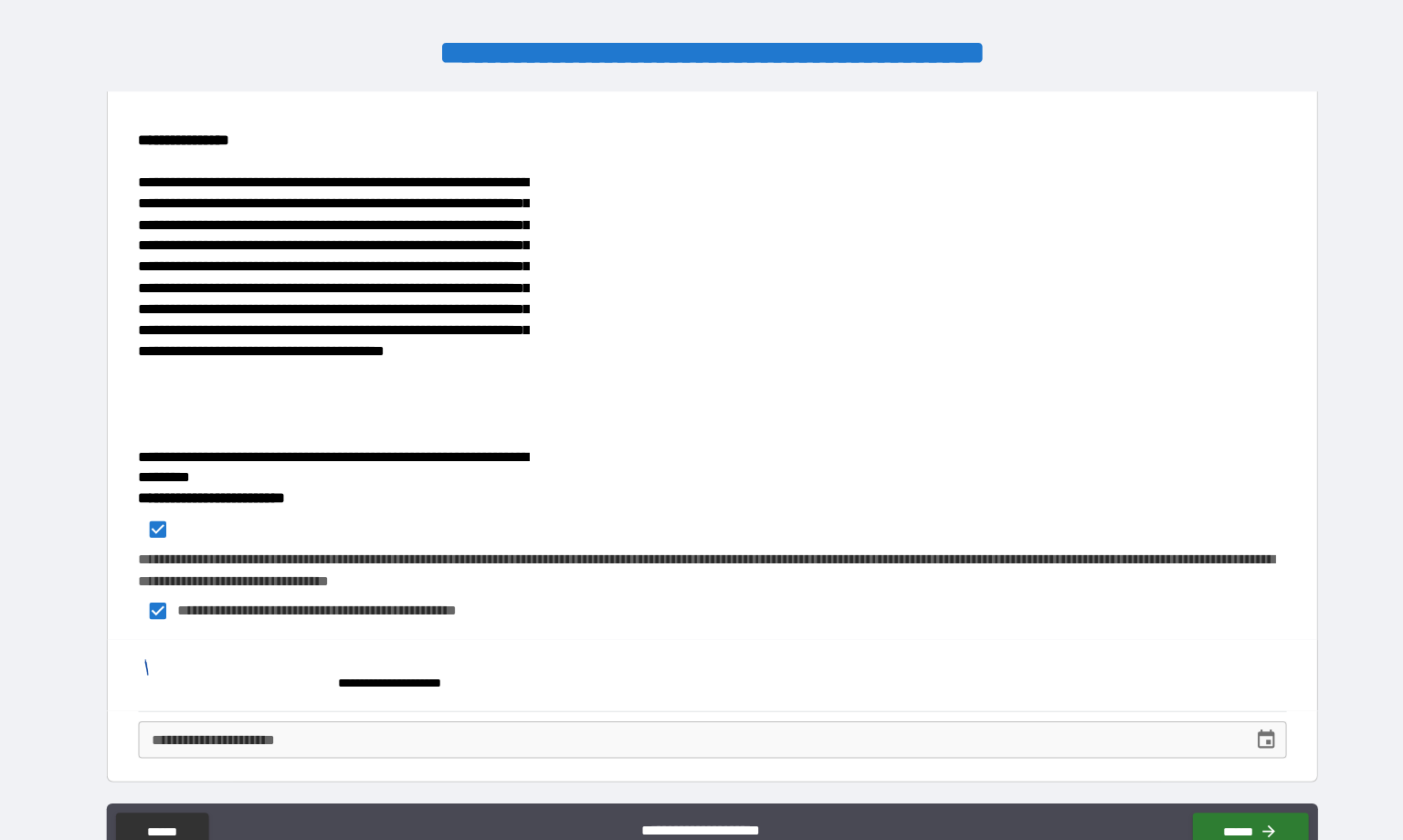 click at bounding box center (227, 677) 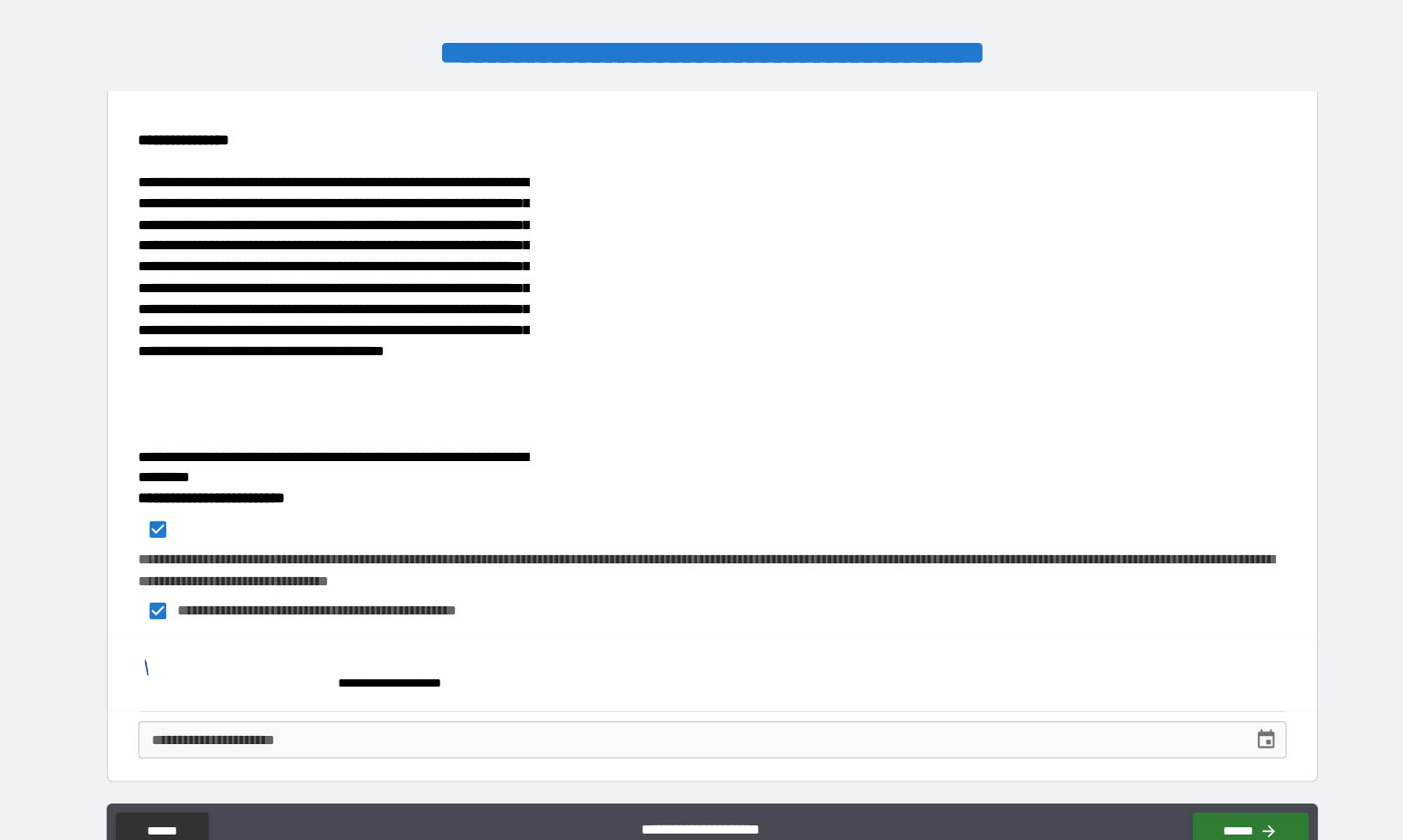 click at bounding box center [227, 677] 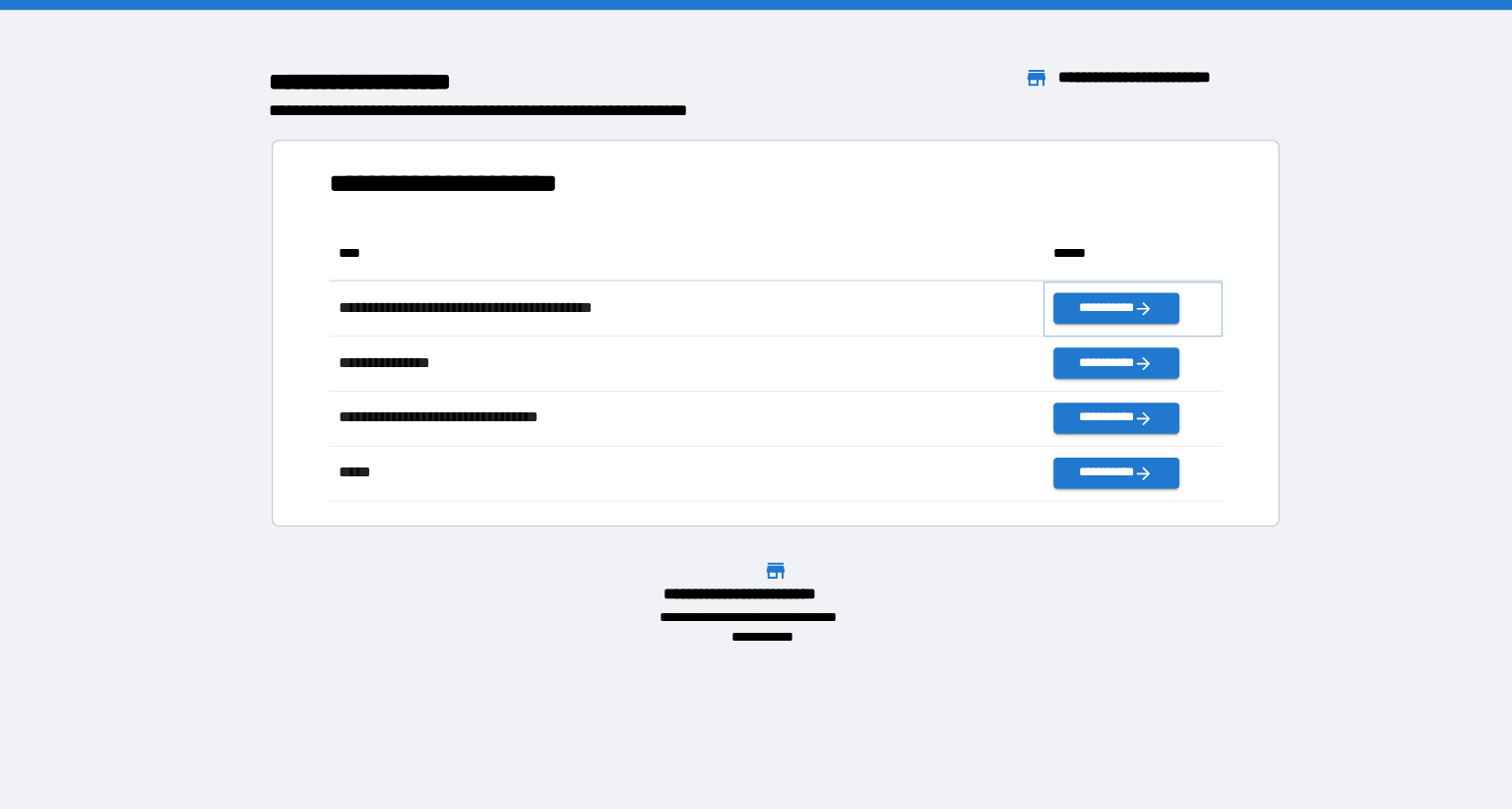 click on "**********" at bounding box center [1099, 303] 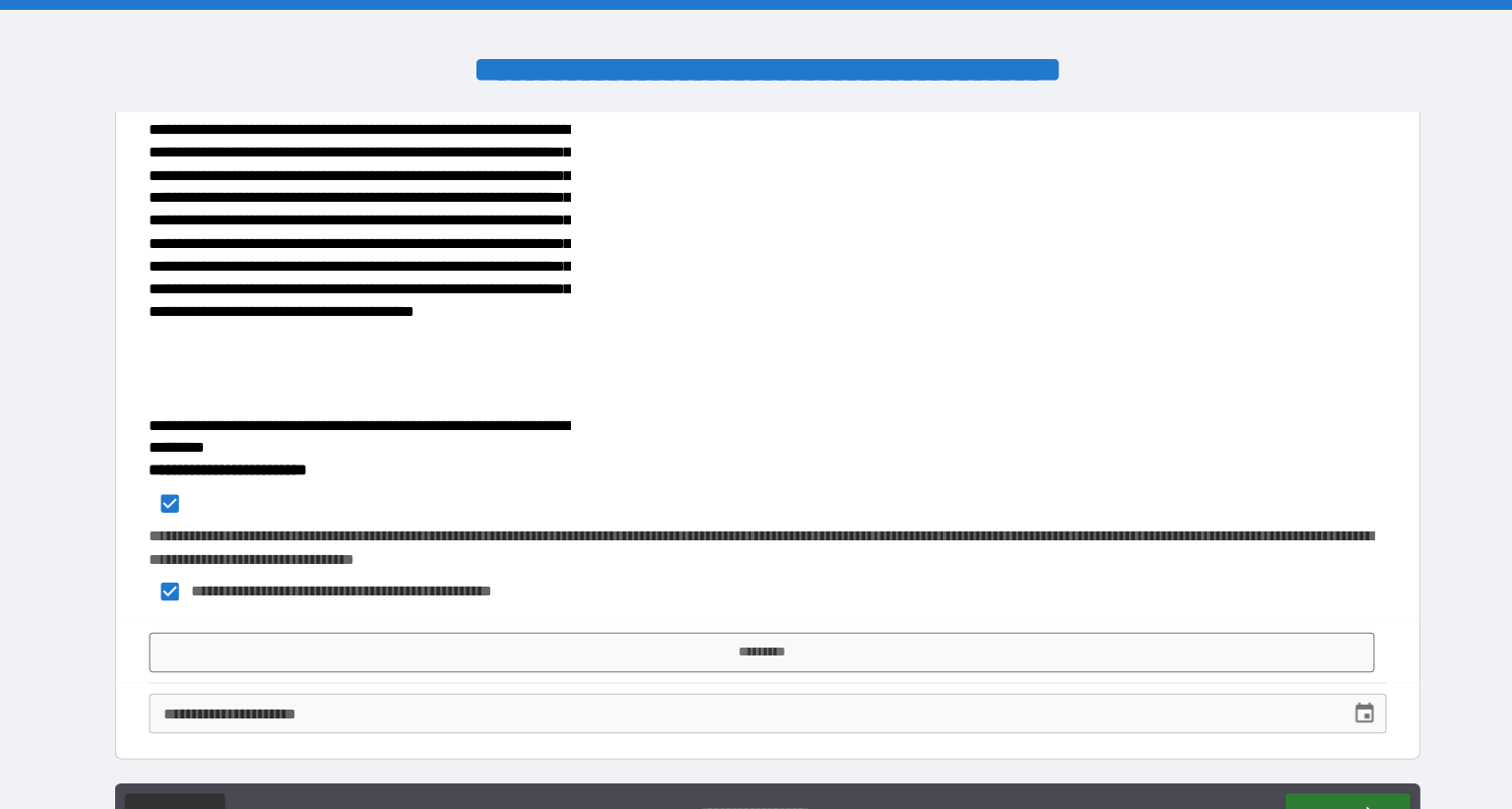 click on "*********" at bounding box center (750, 643) 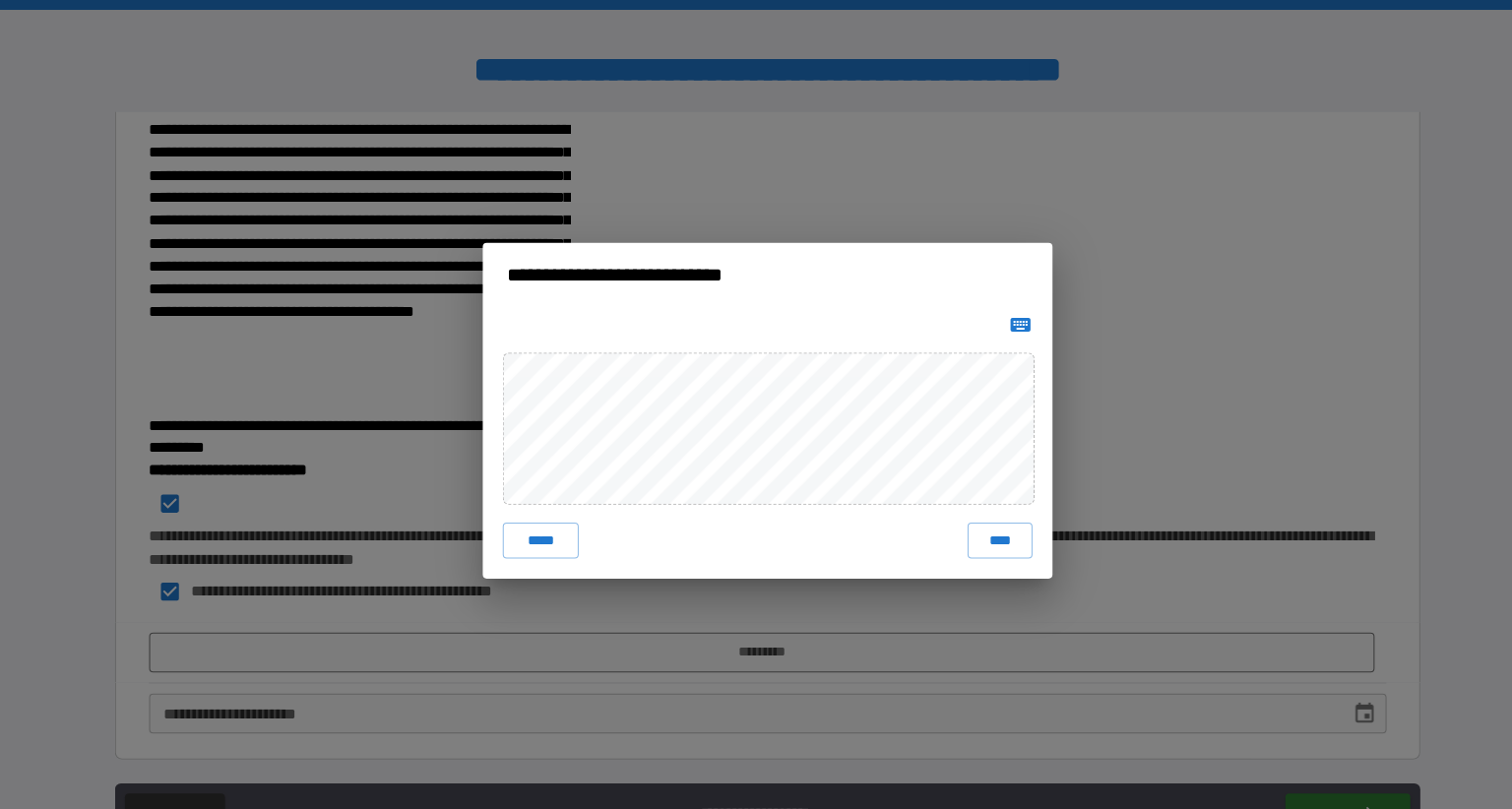 click on "*****" at bounding box center [533, 532] 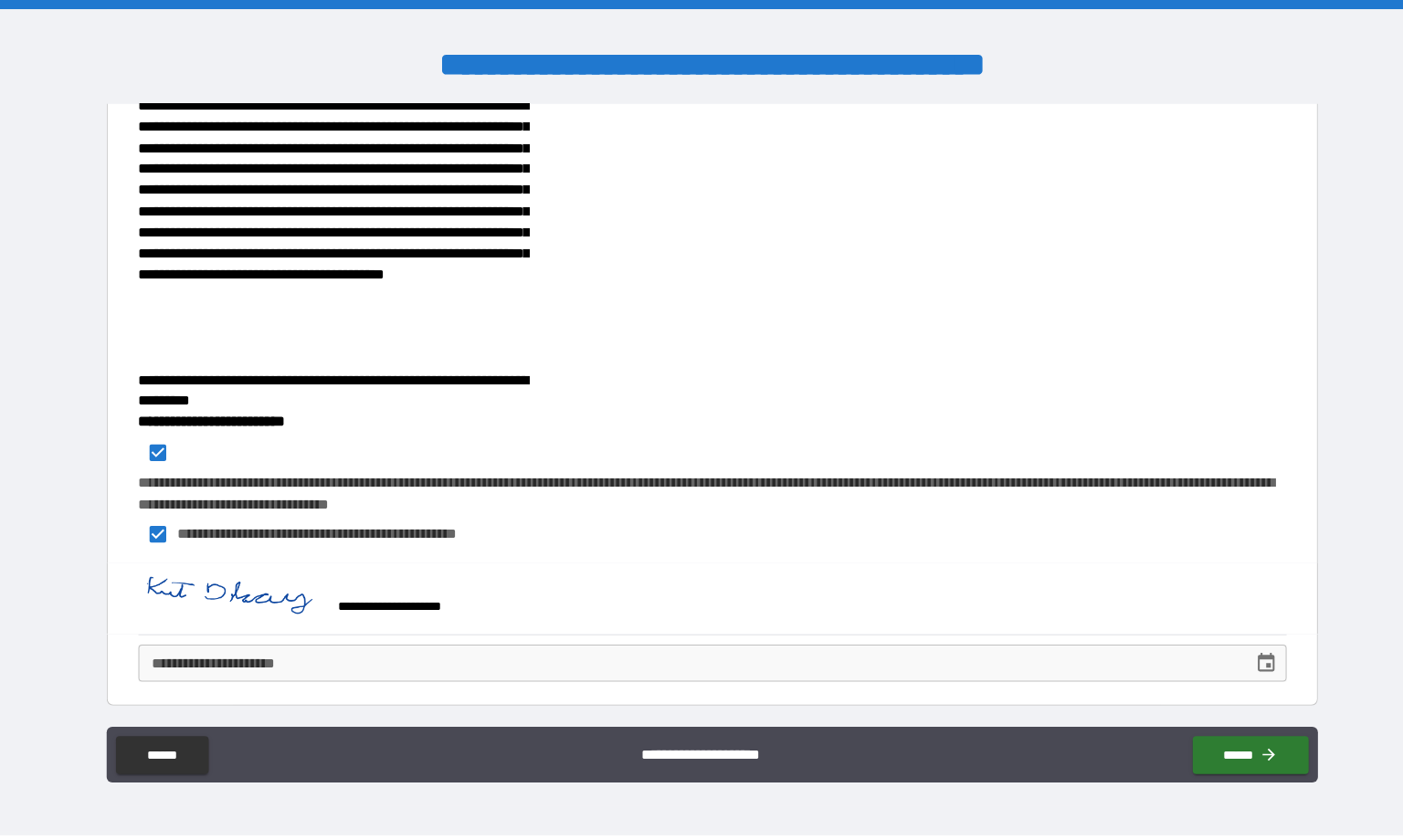 scroll, scrollTop: 684, scrollLeft: 0, axis: vertical 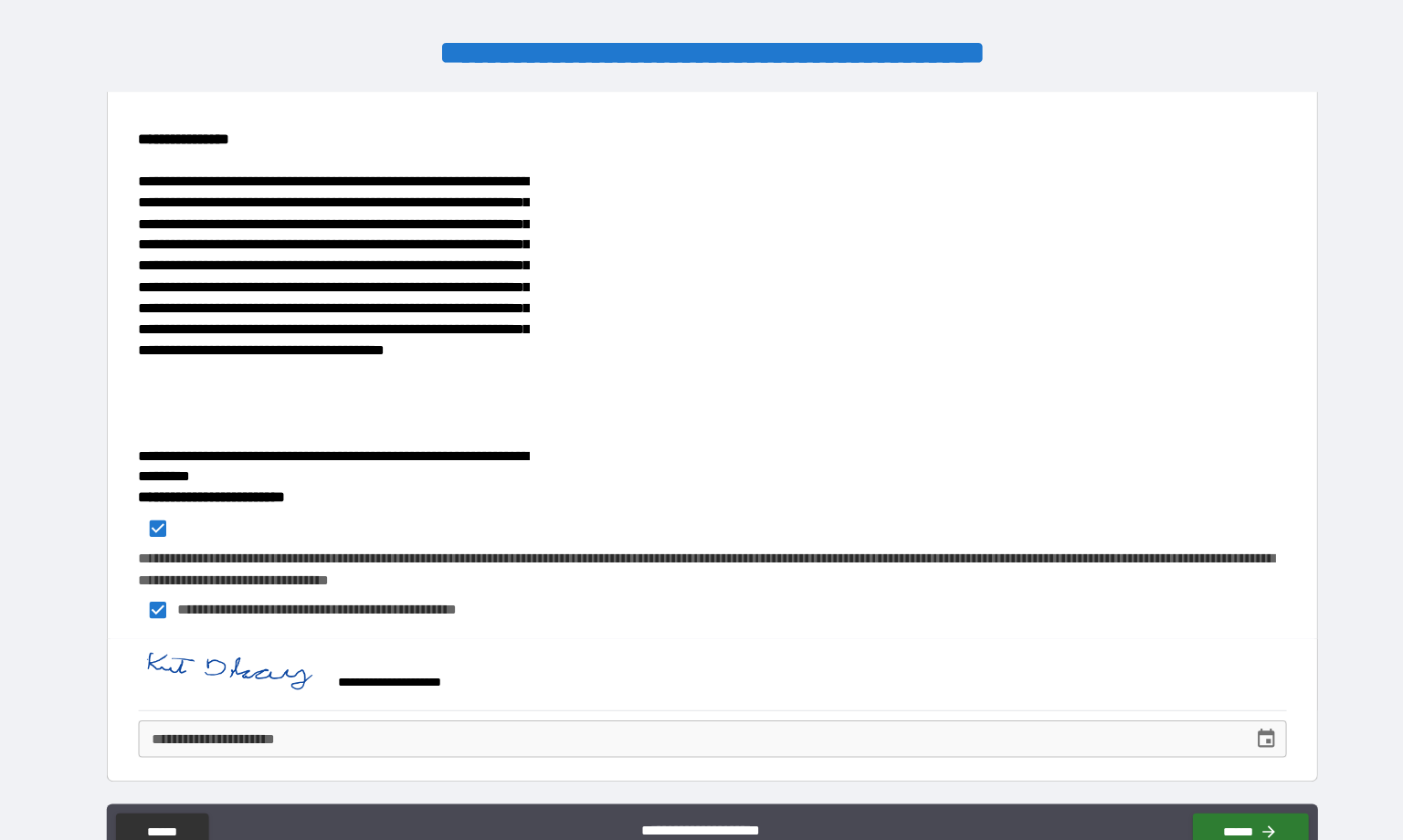 click on "**********" at bounding box center [679, 740] 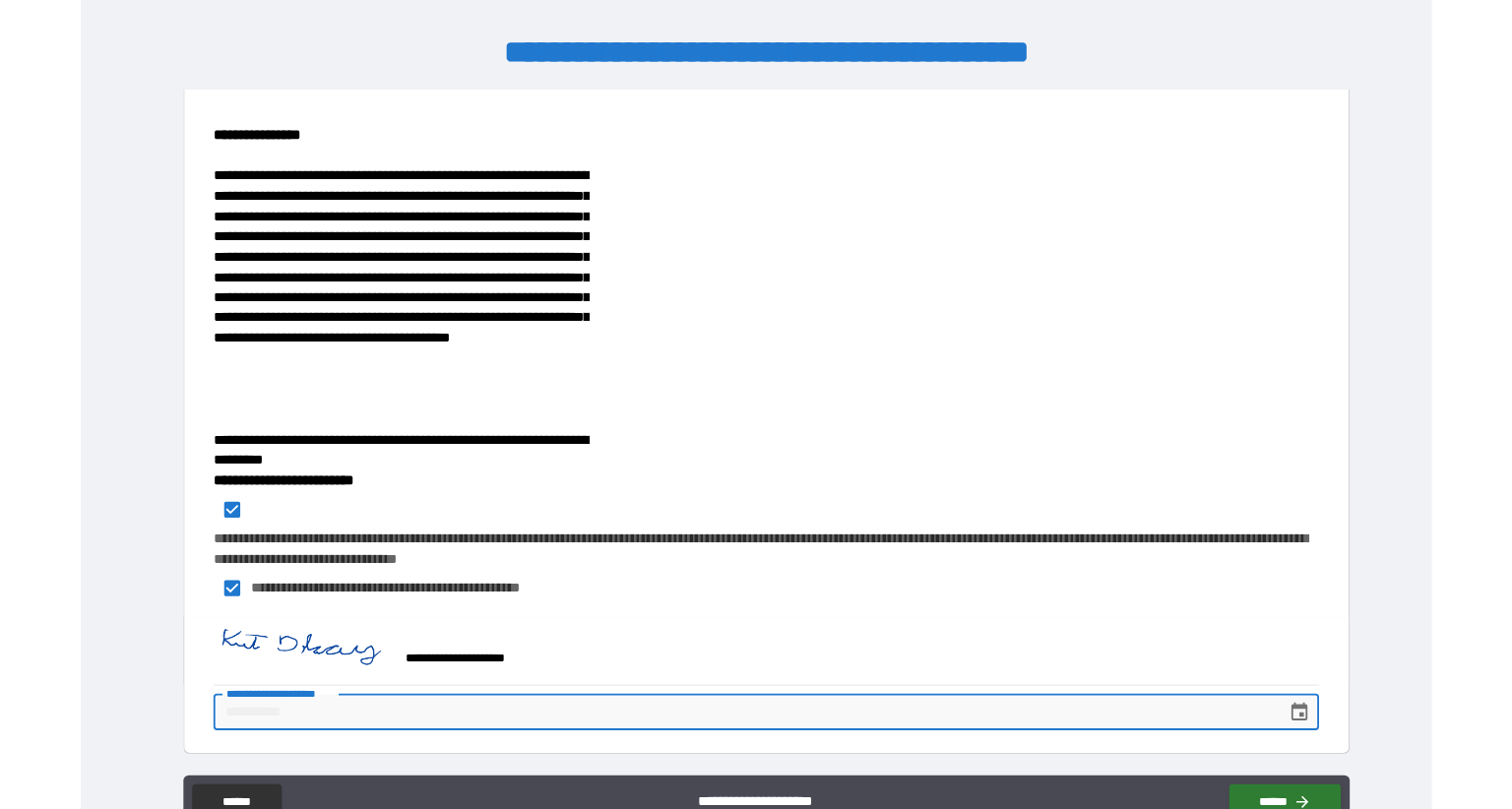scroll, scrollTop: 0, scrollLeft: 0, axis: both 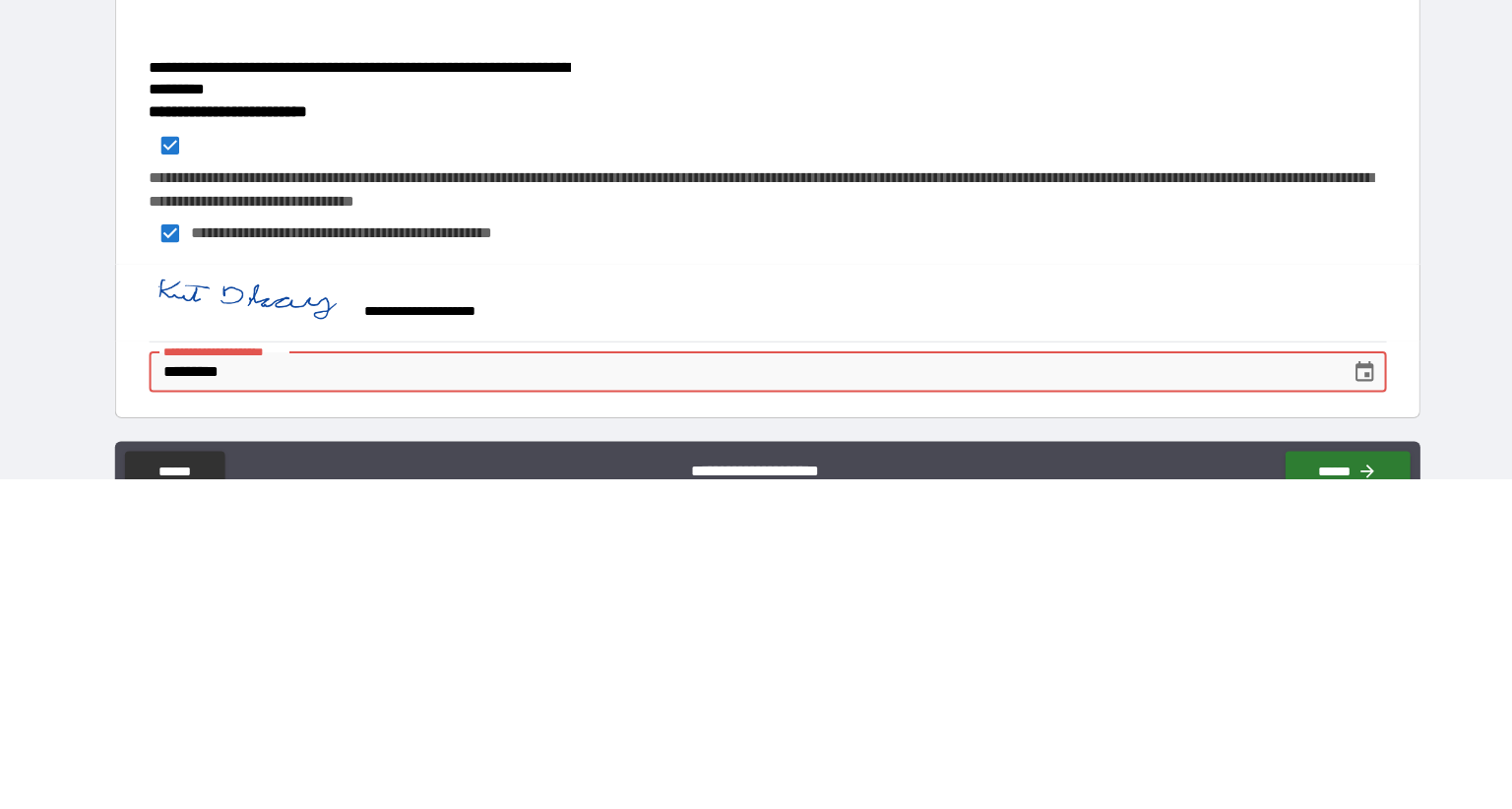 type on "**********" 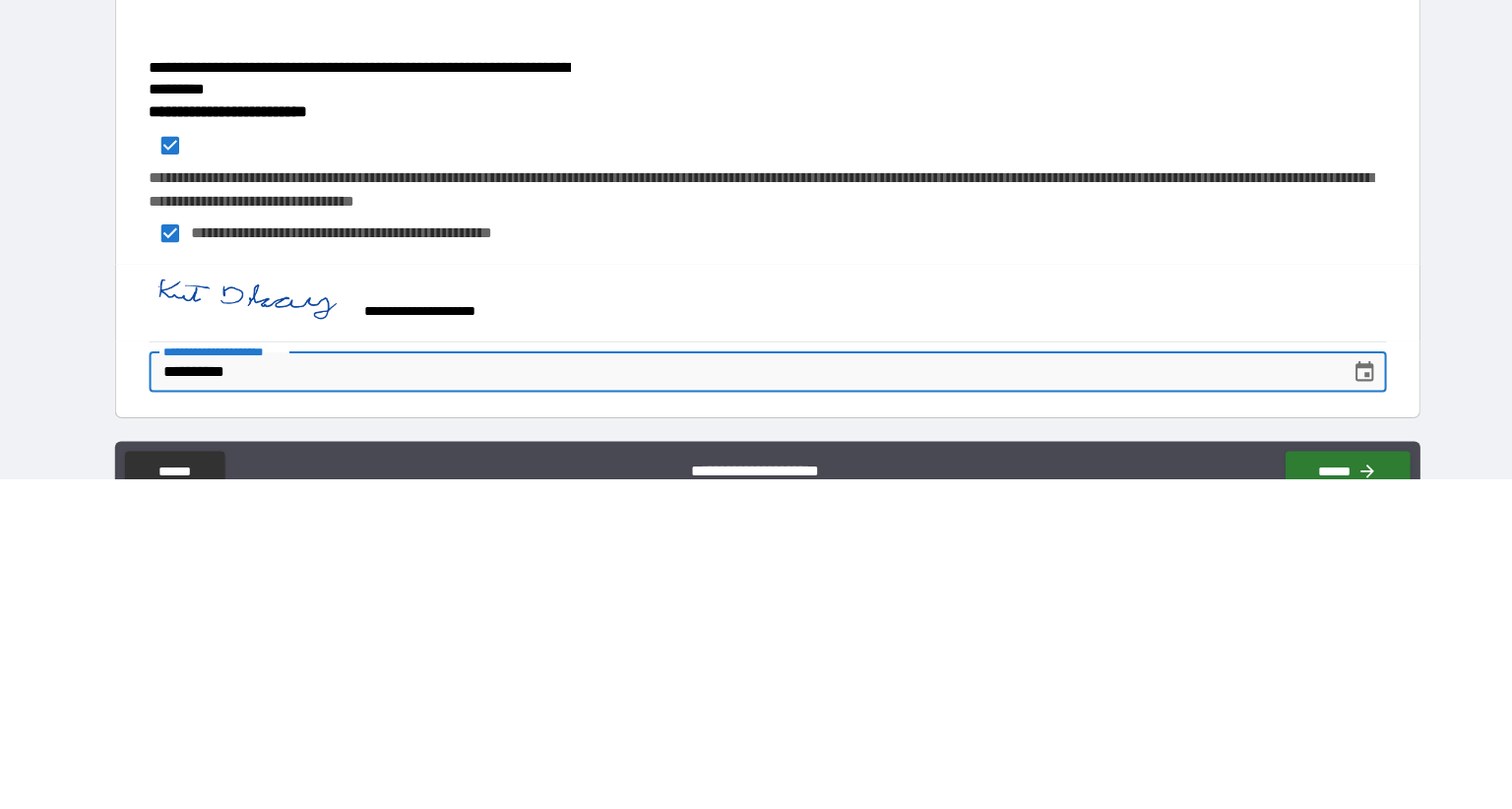 click on "******" at bounding box center [1327, 801] 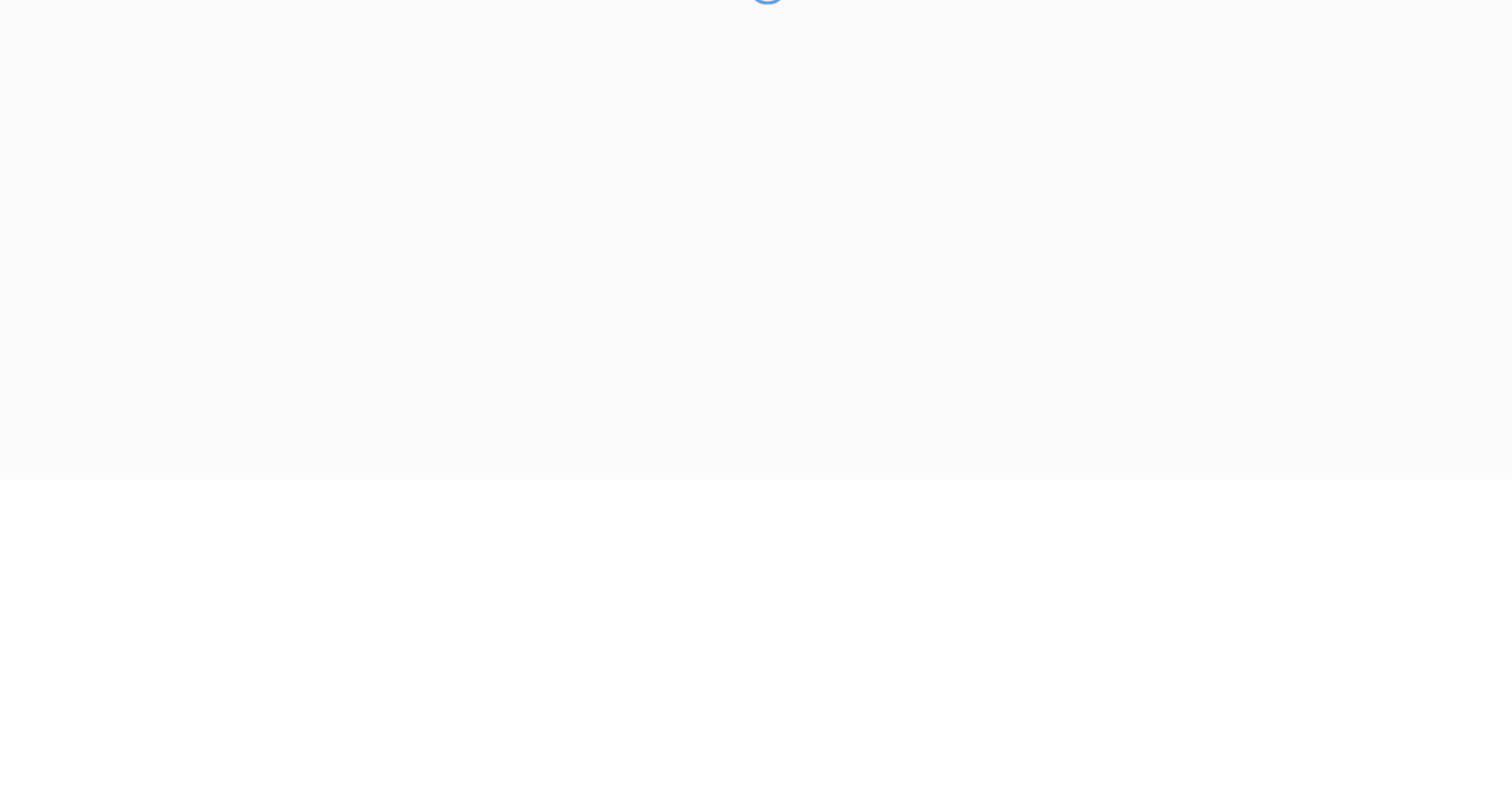 scroll, scrollTop: 0, scrollLeft: 0, axis: both 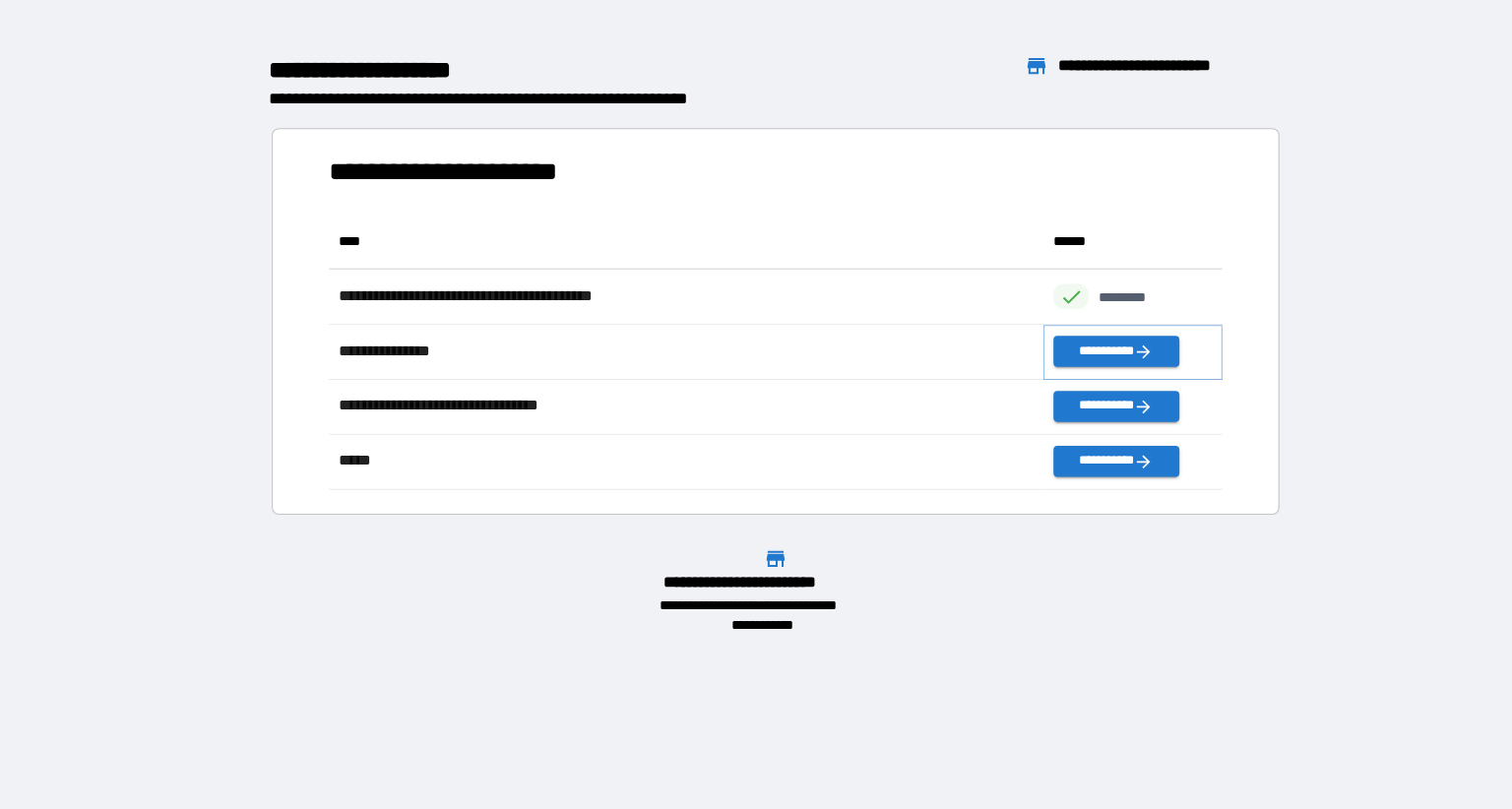 click on "**********" at bounding box center (1099, 357) 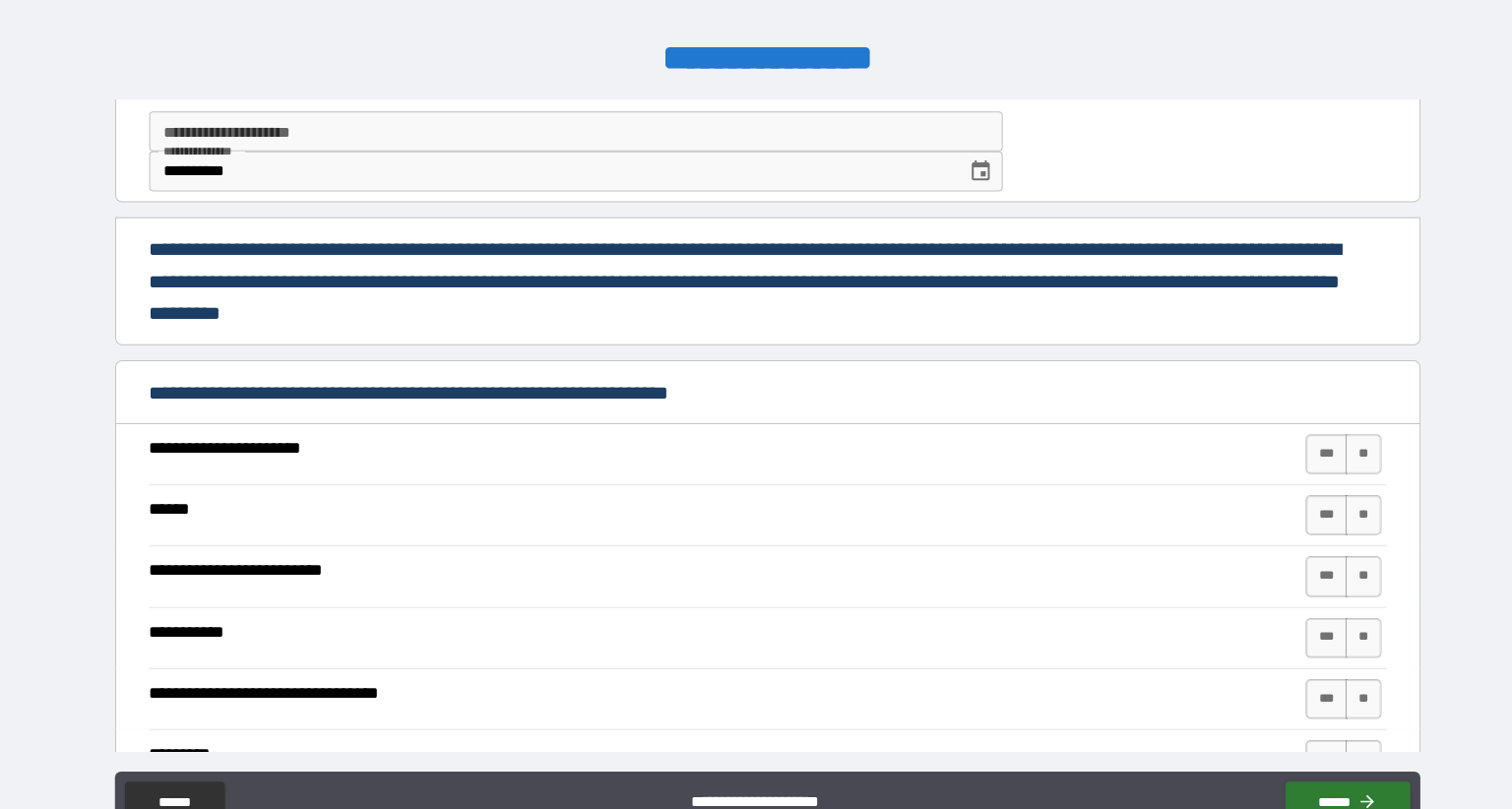 scroll, scrollTop: 0, scrollLeft: 0, axis: both 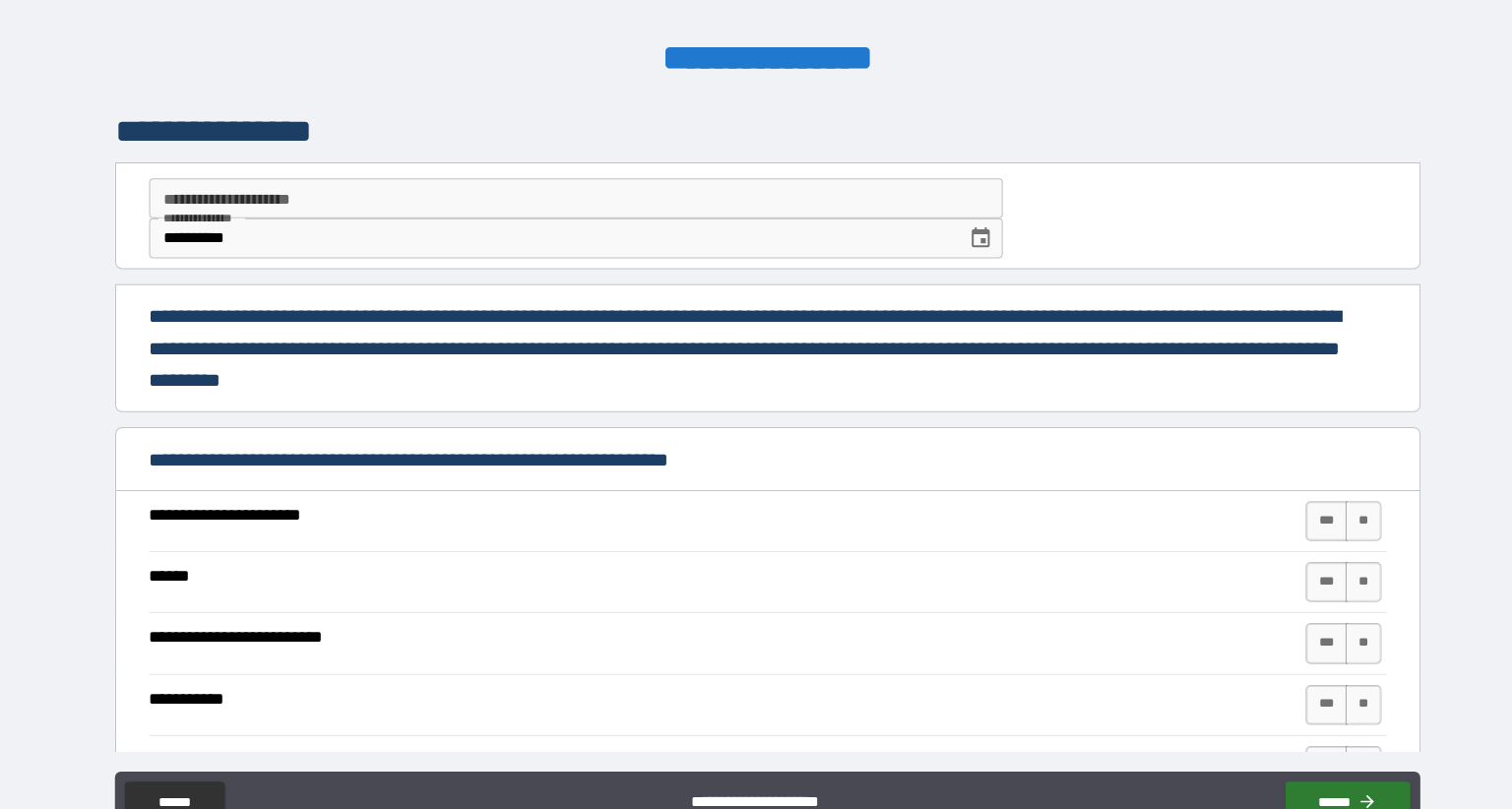 click on "**********" at bounding box center [567, 207] 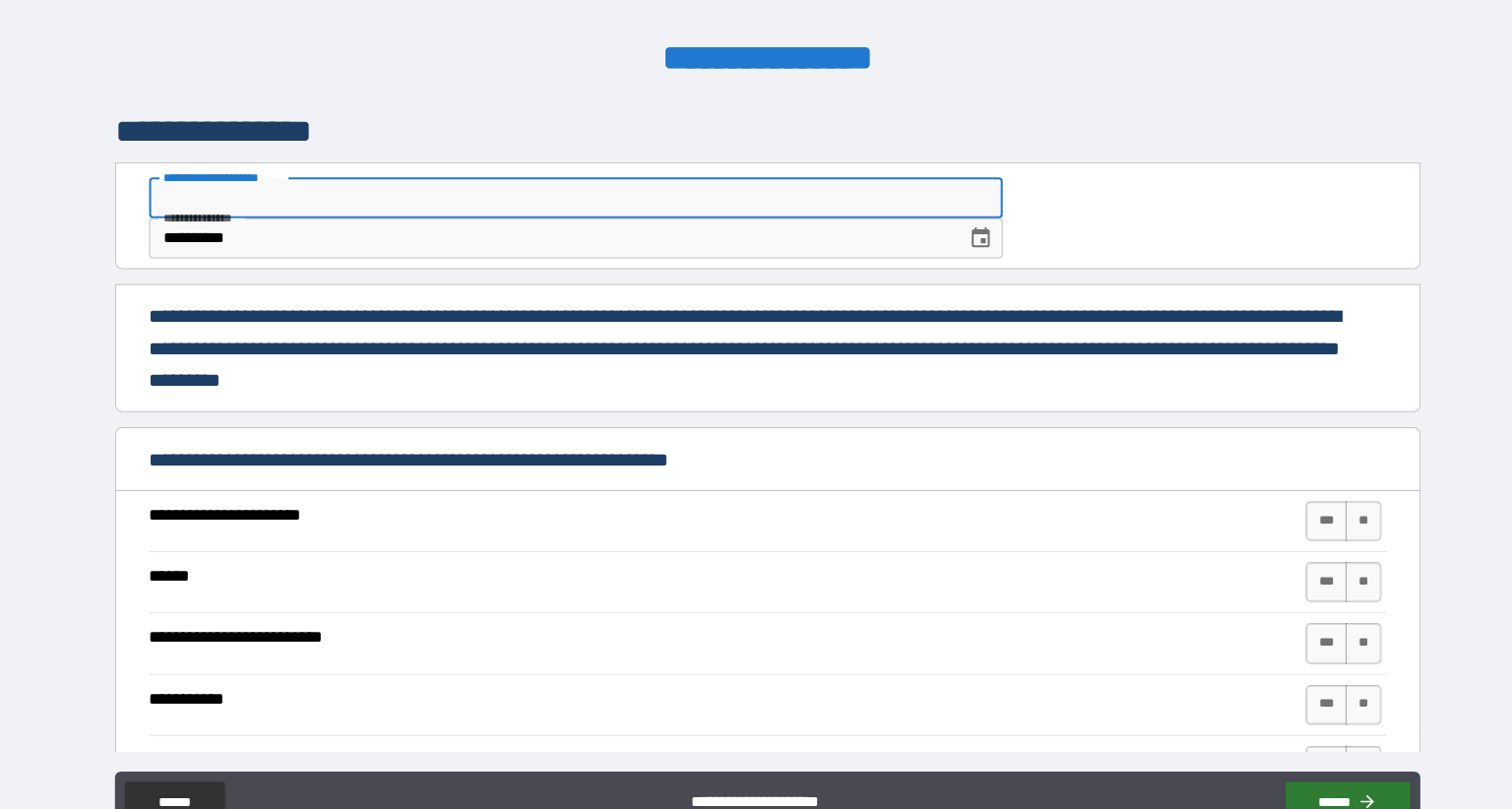 scroll, scrollTop: 0, scrollLeft: 0, axis: both 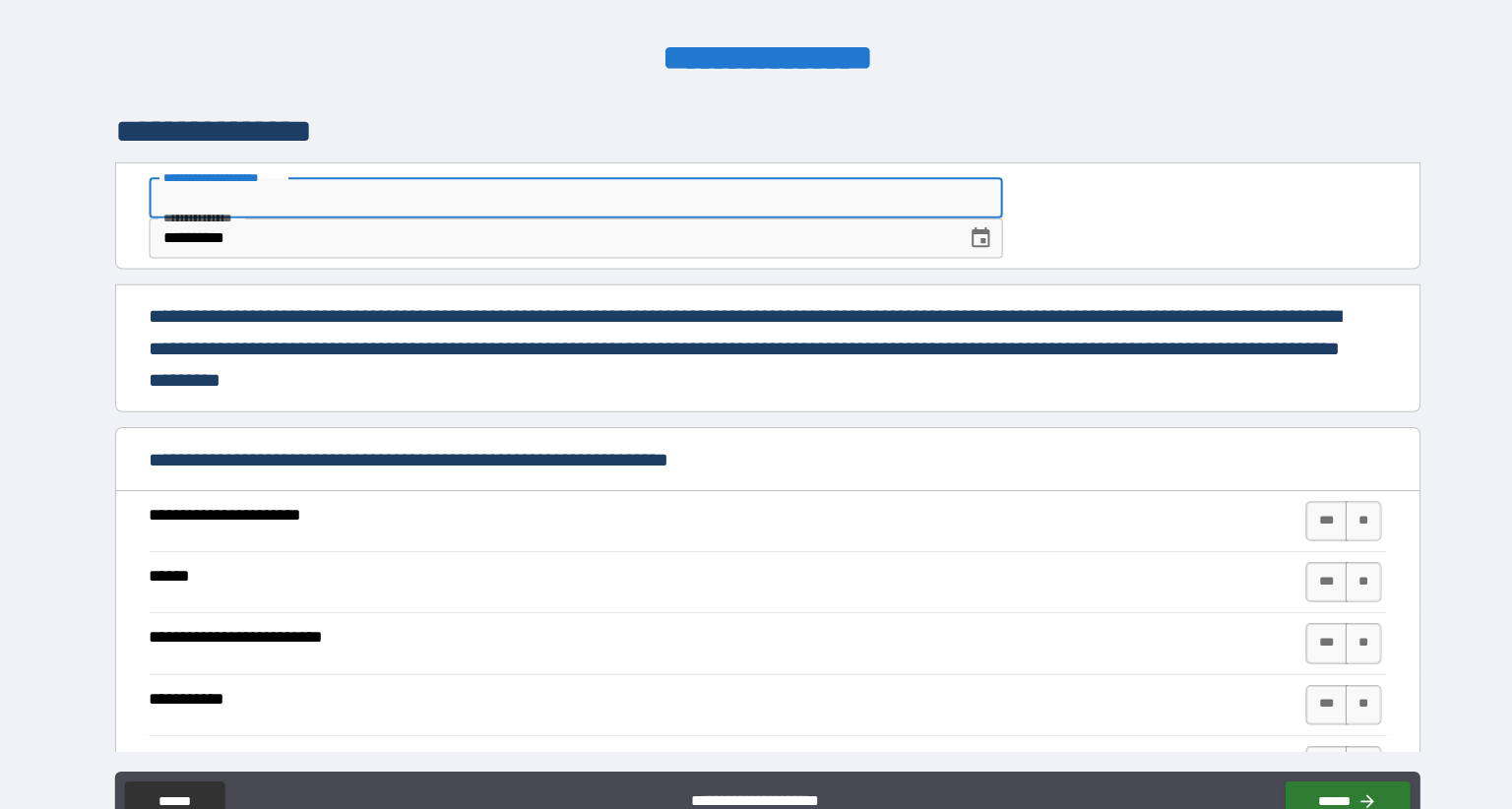 type on "*" 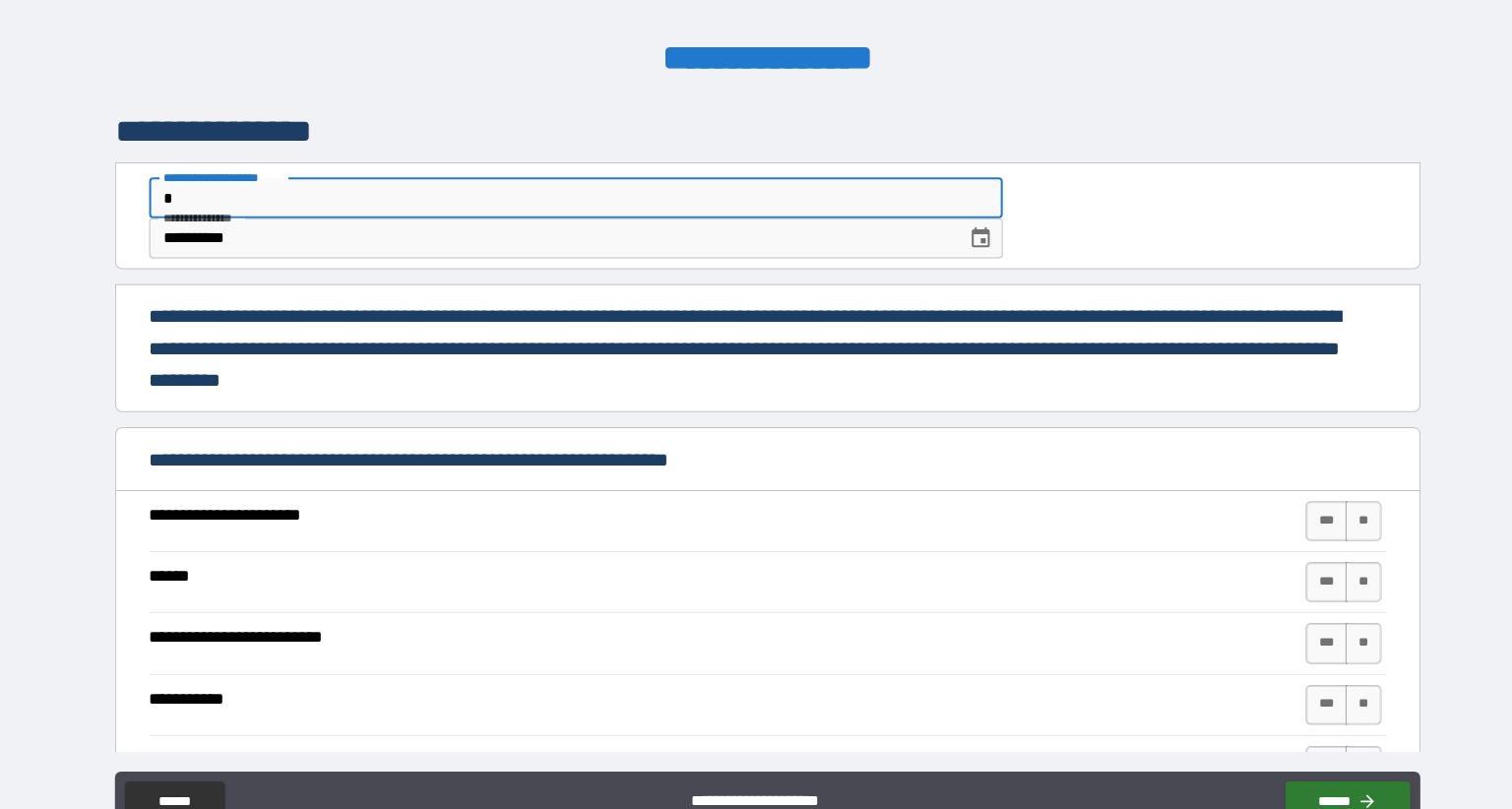 type on "*" 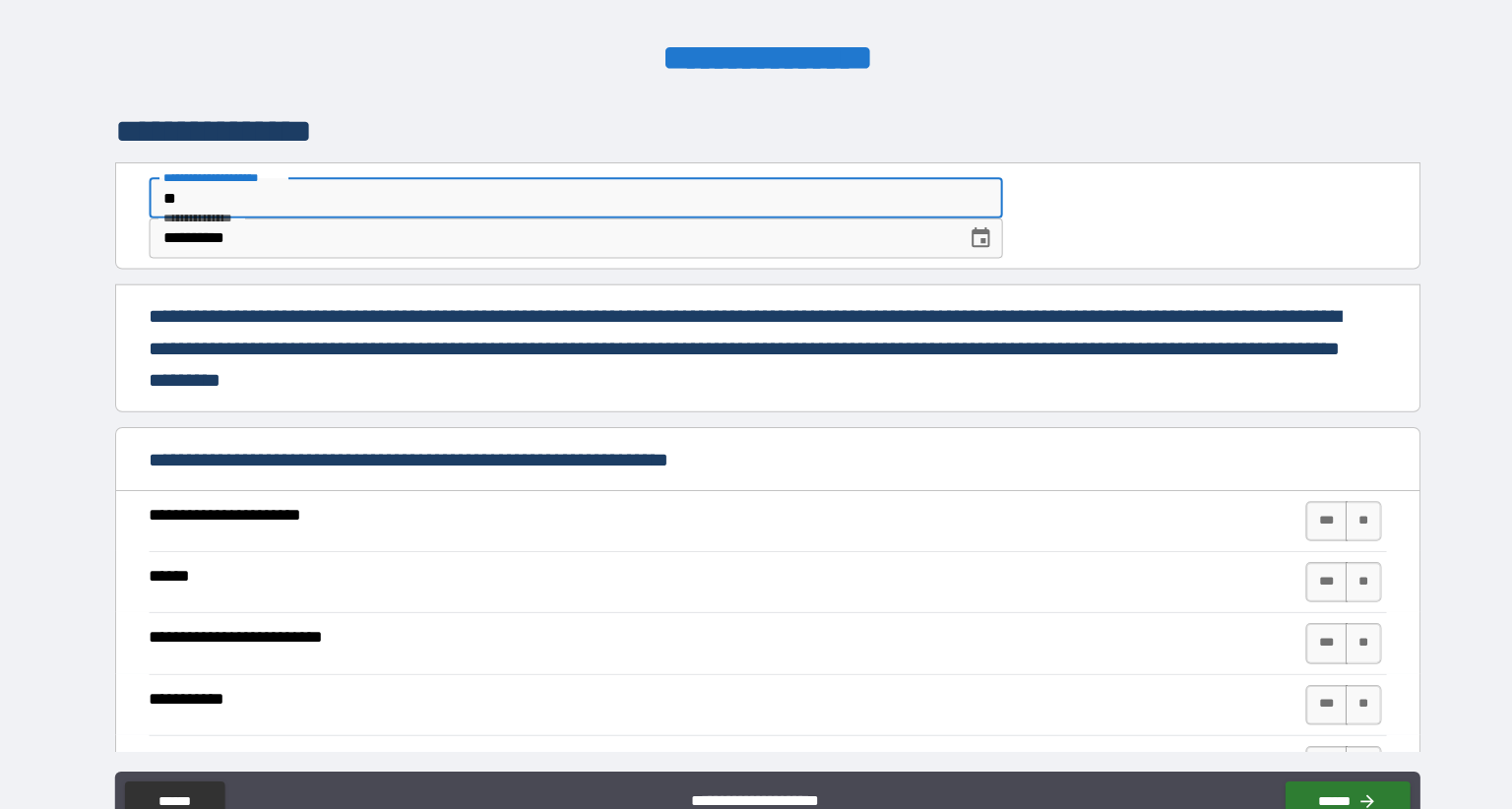 type on "*" 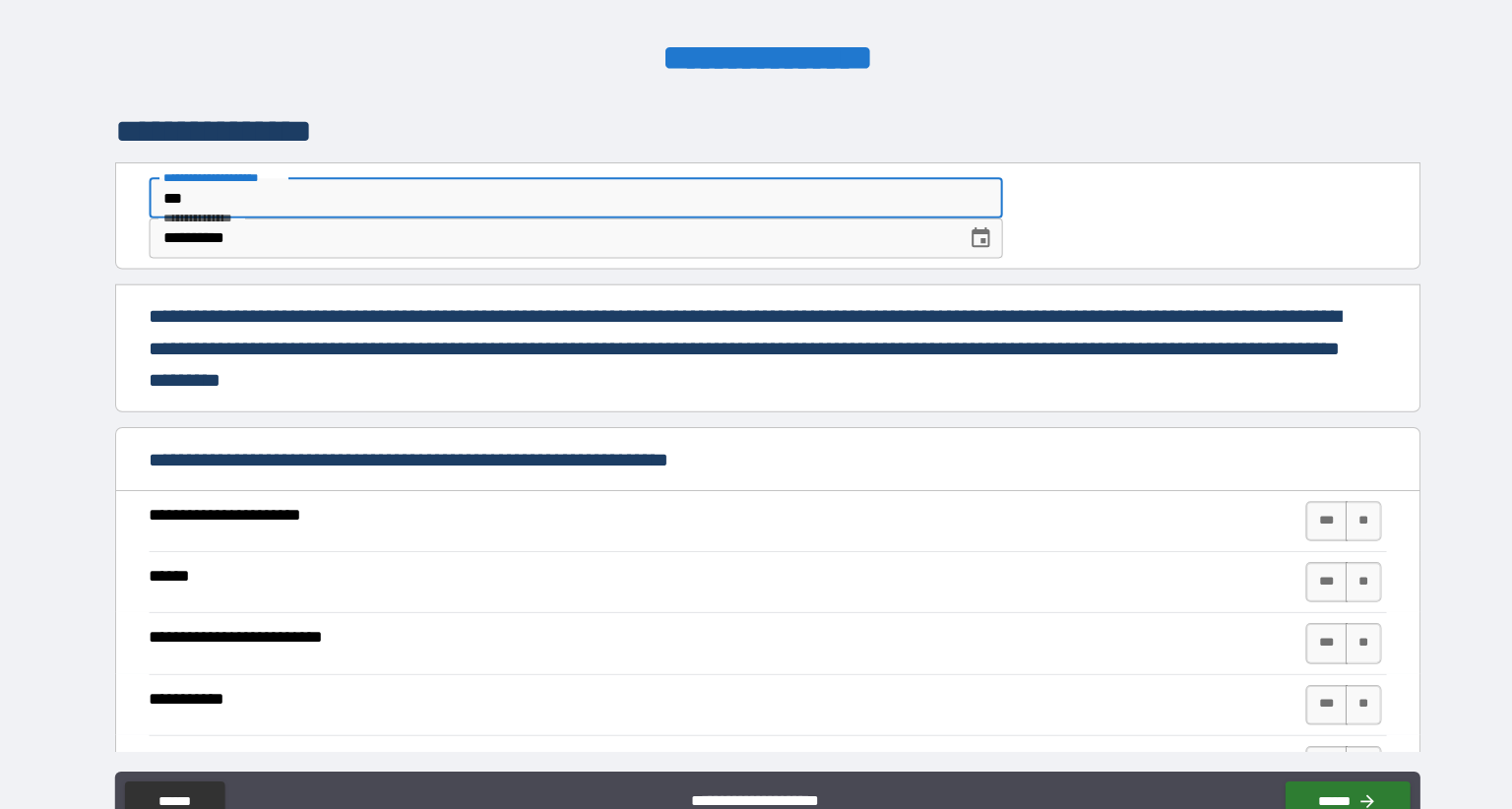 type on "*" 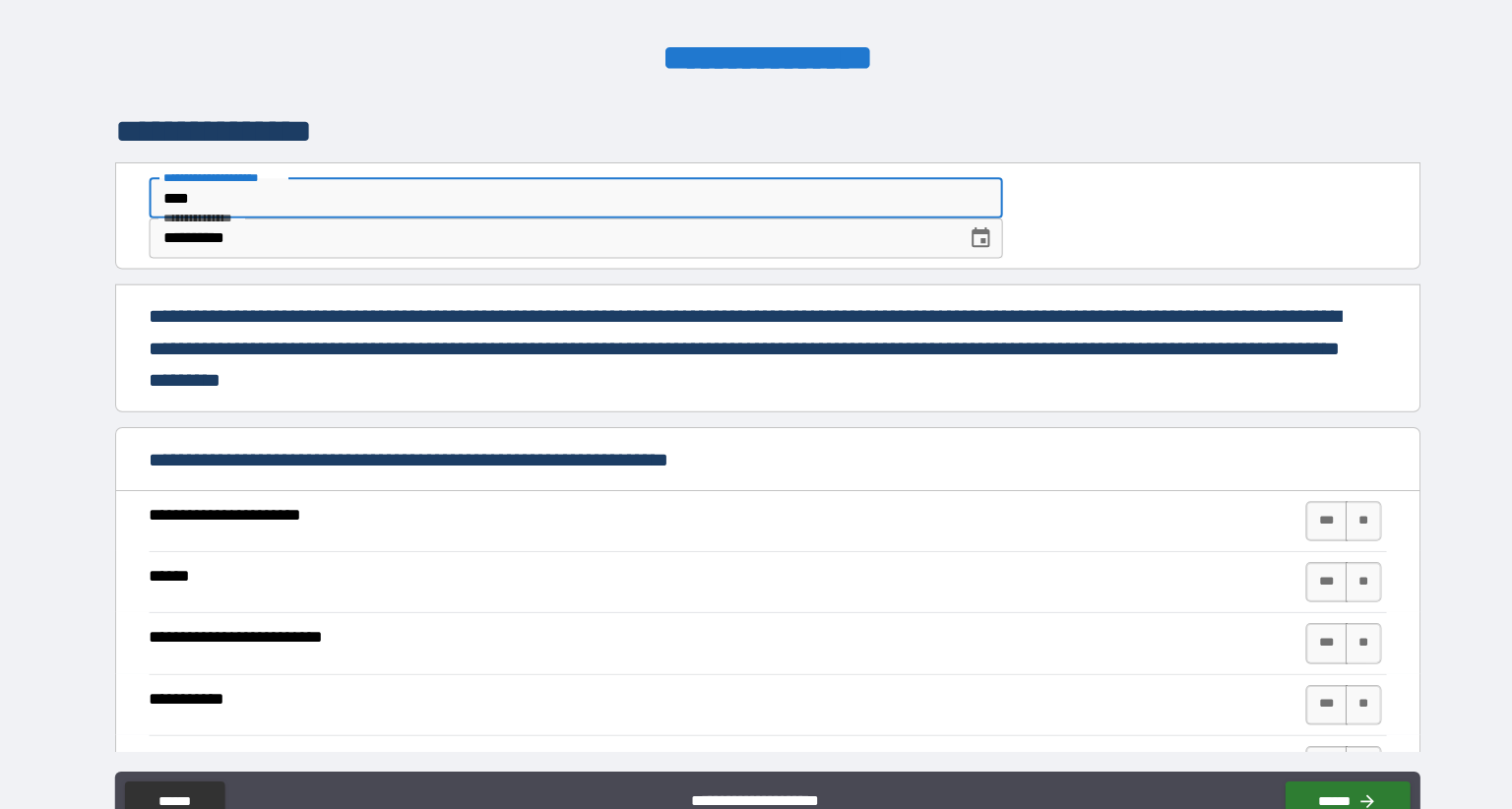 type on "*" 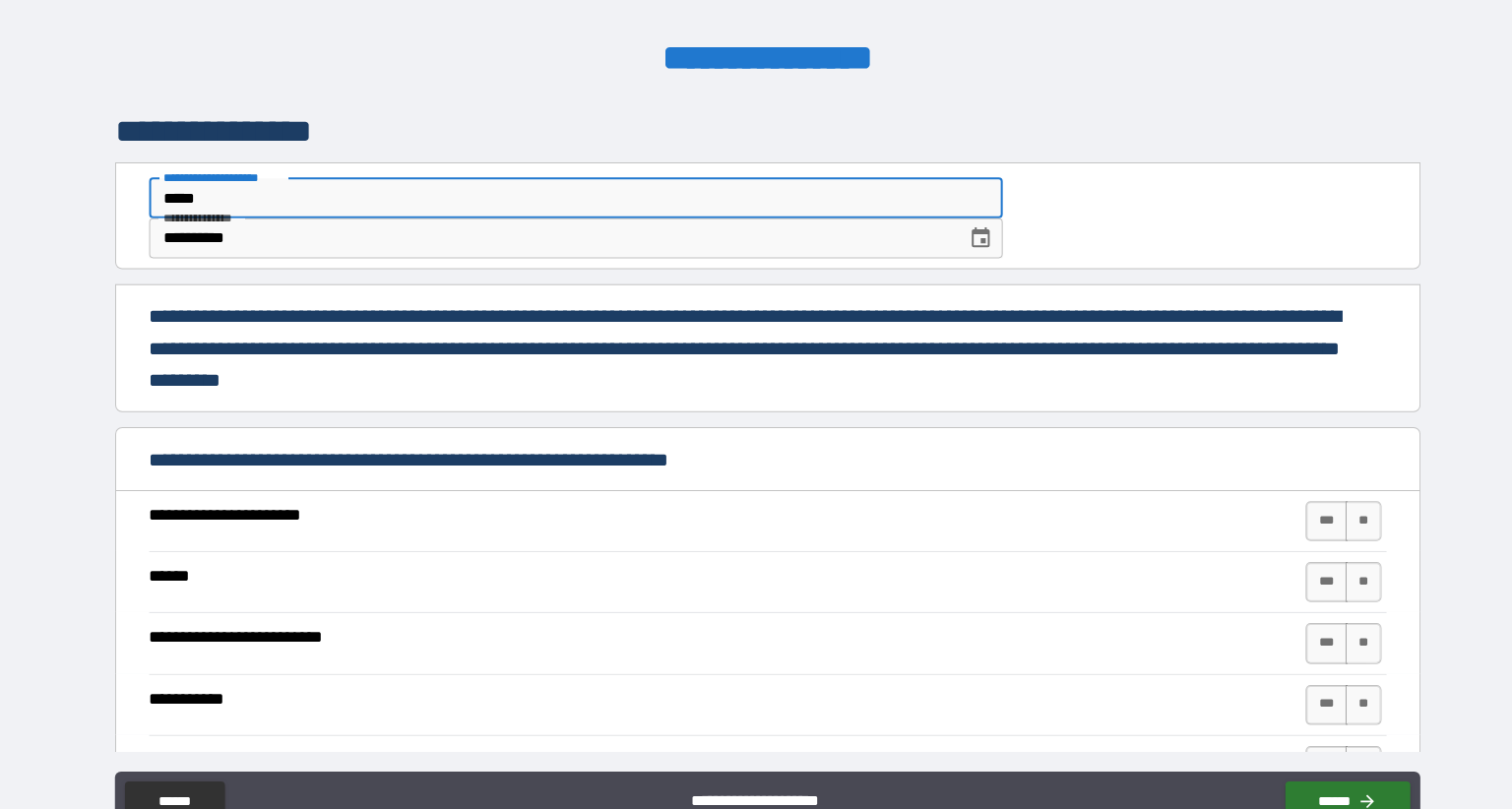 type on "*" 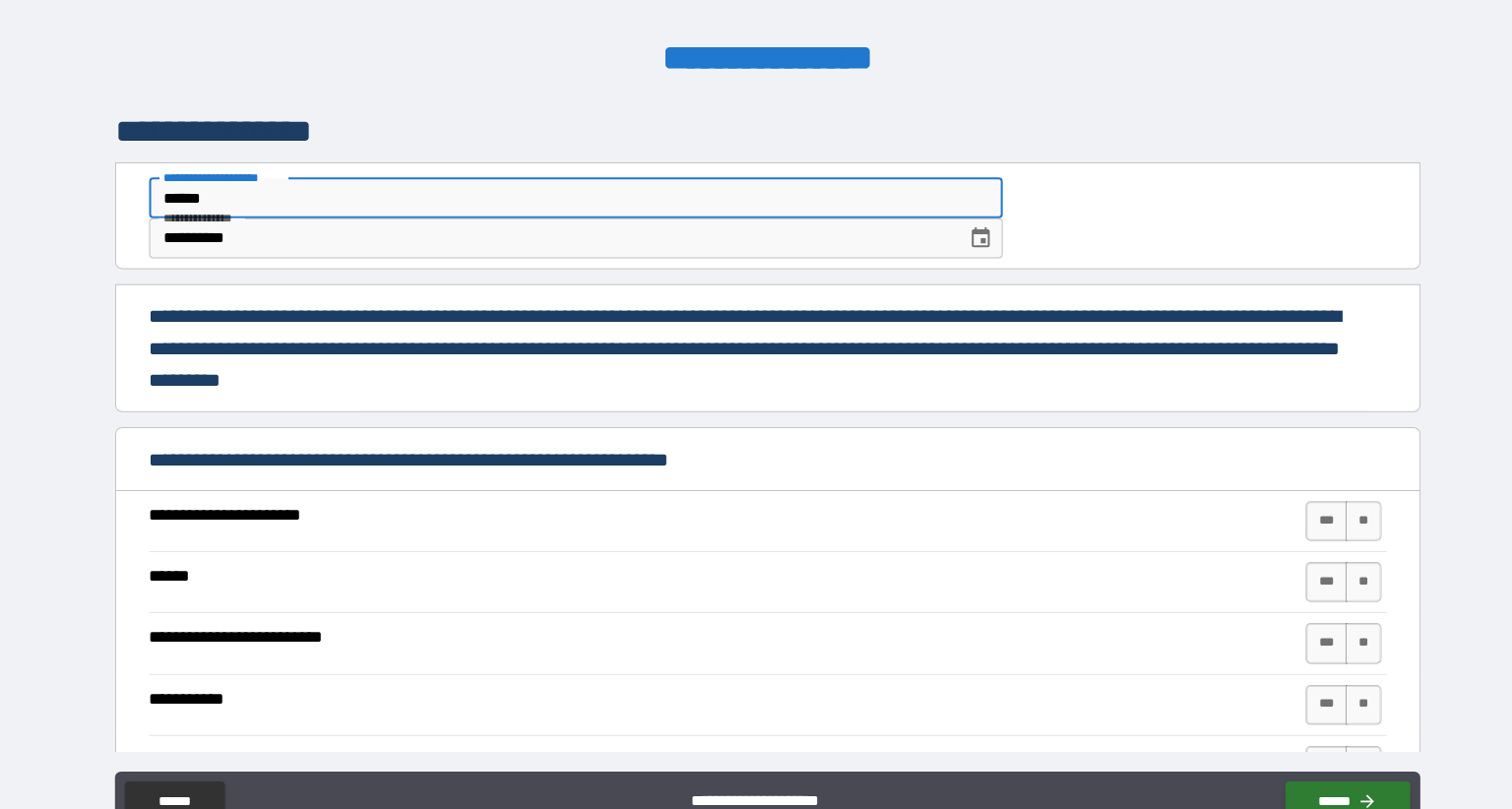 type on "*" 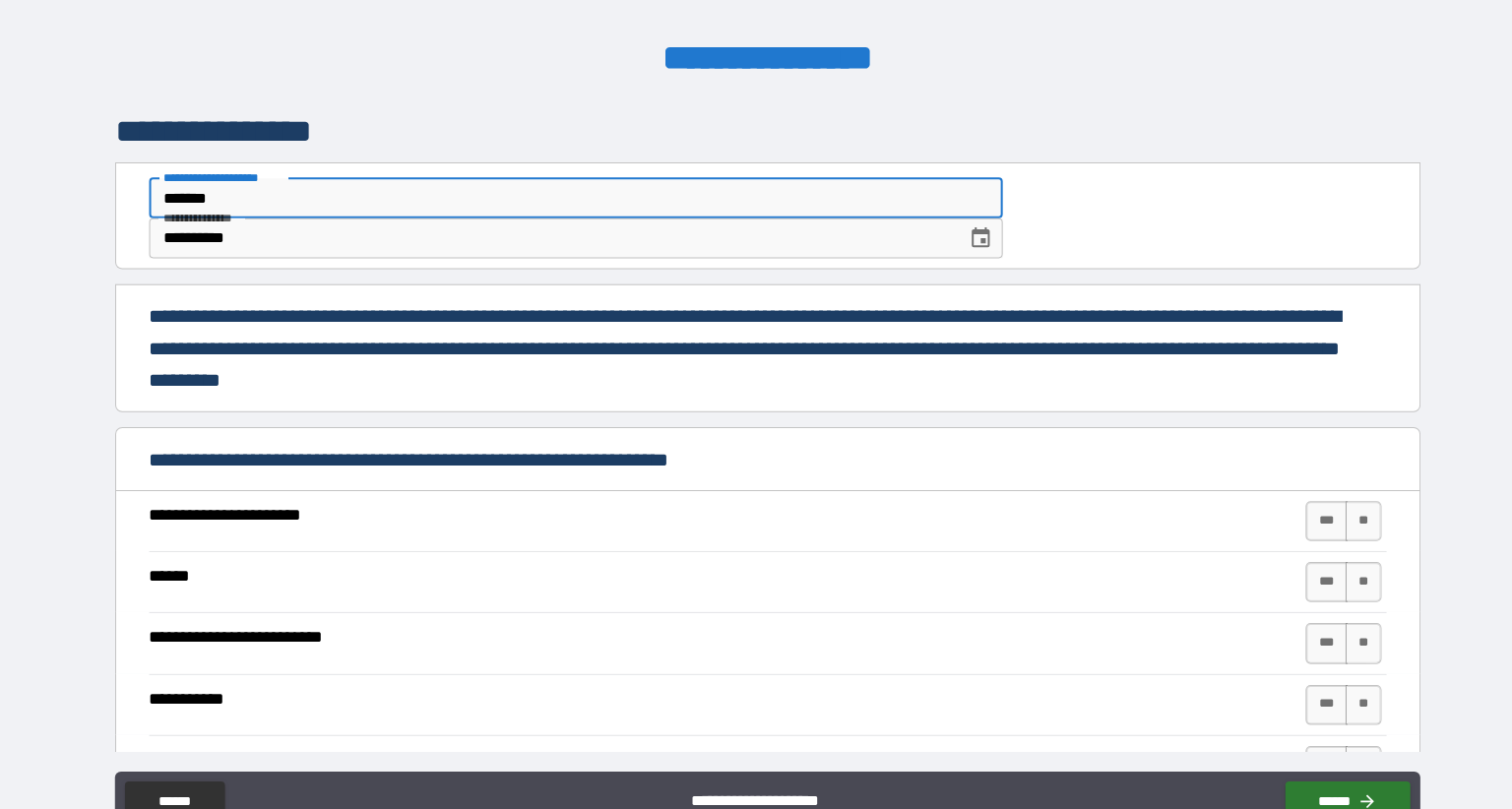 type on "*" 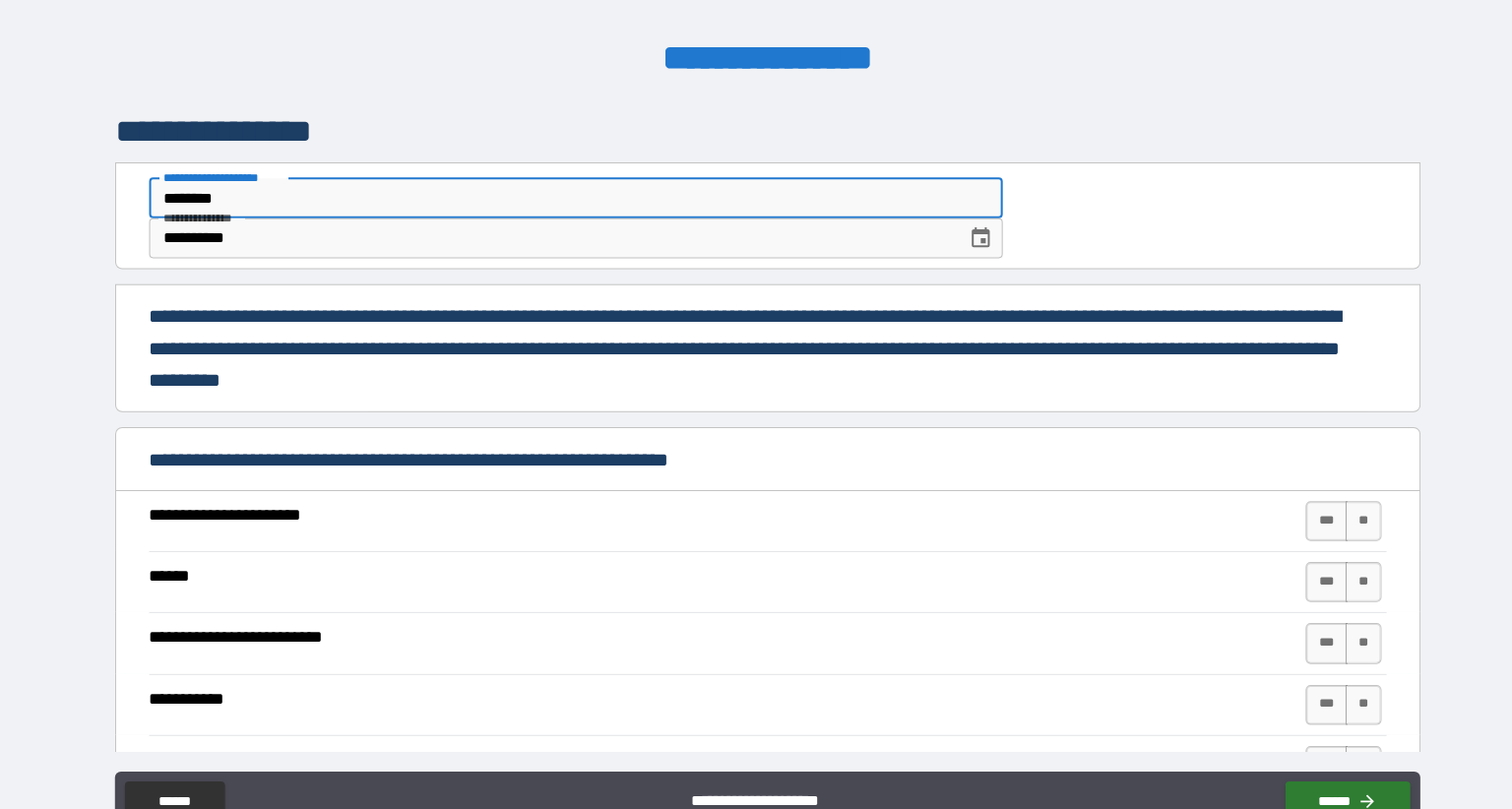 type on "*" 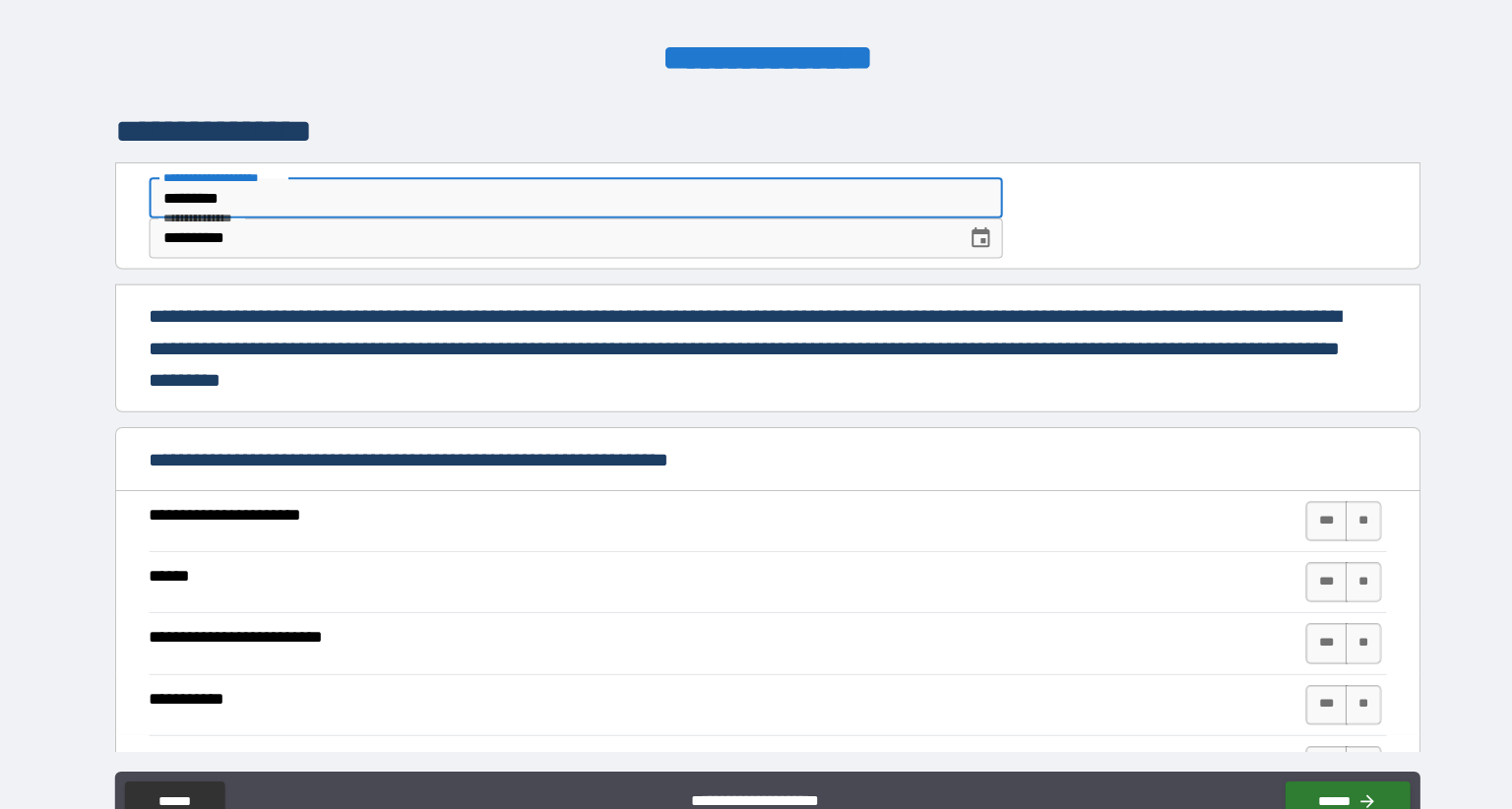 type on "*" 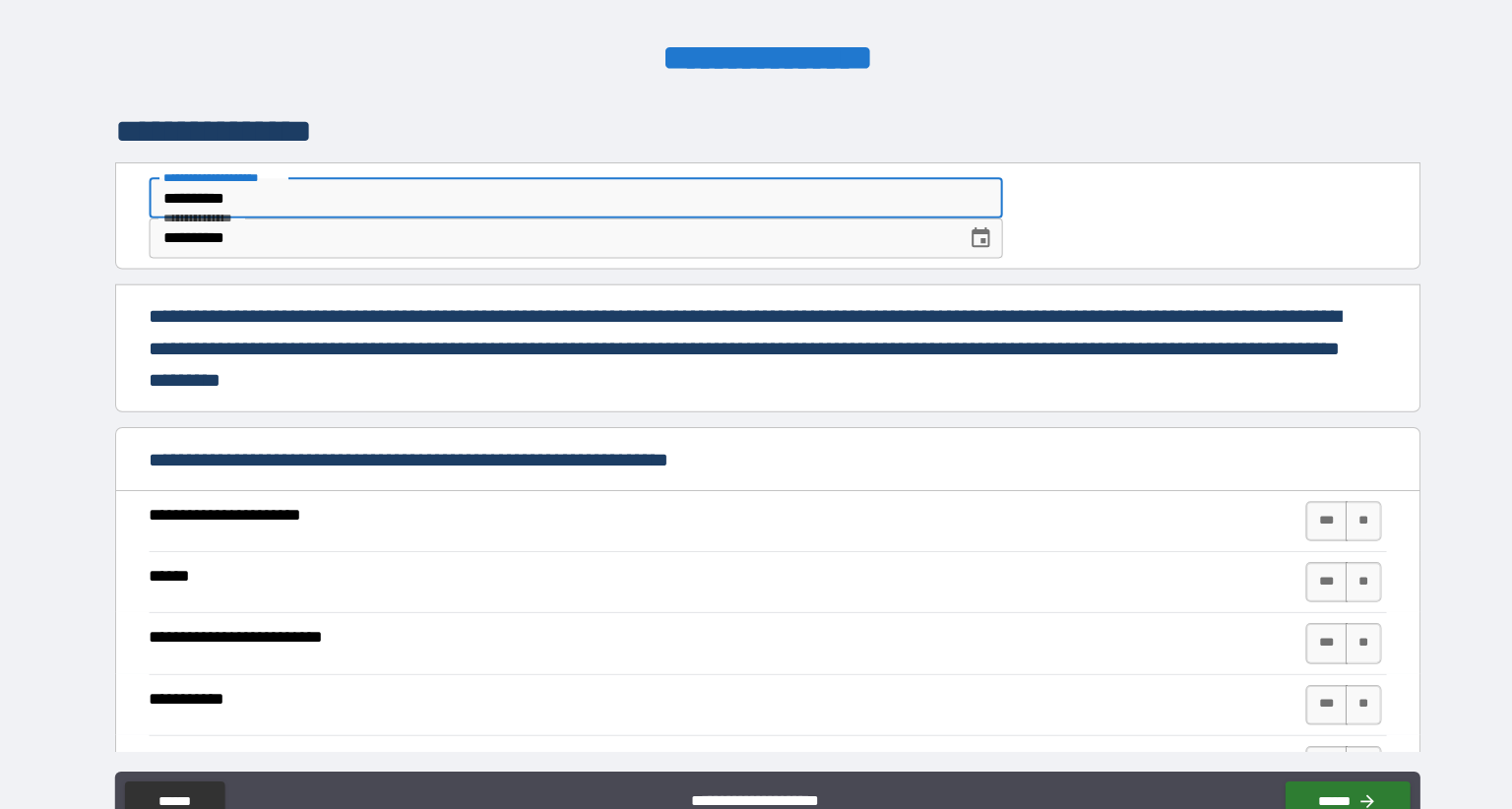 type on "*" 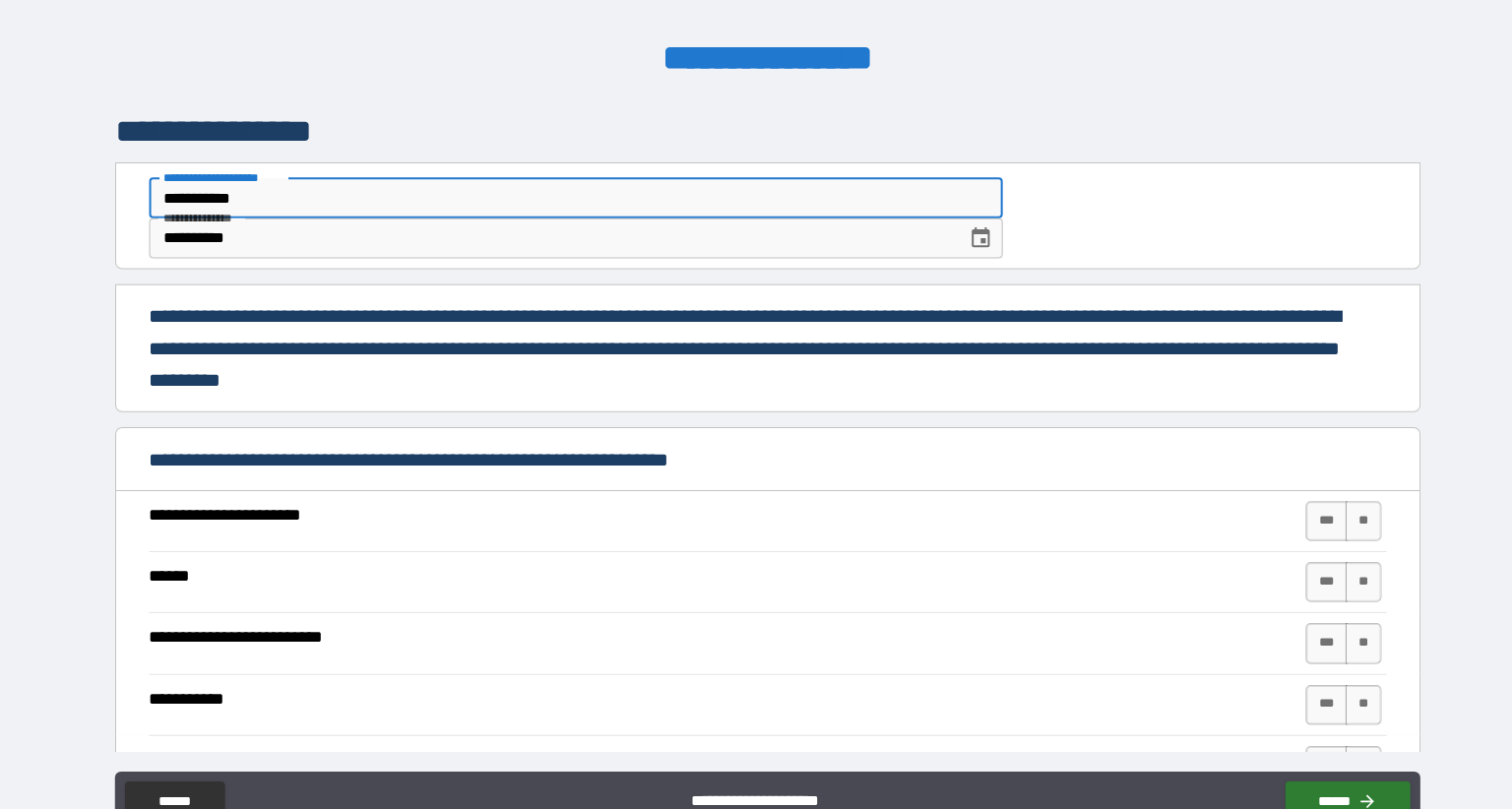 type on "*" 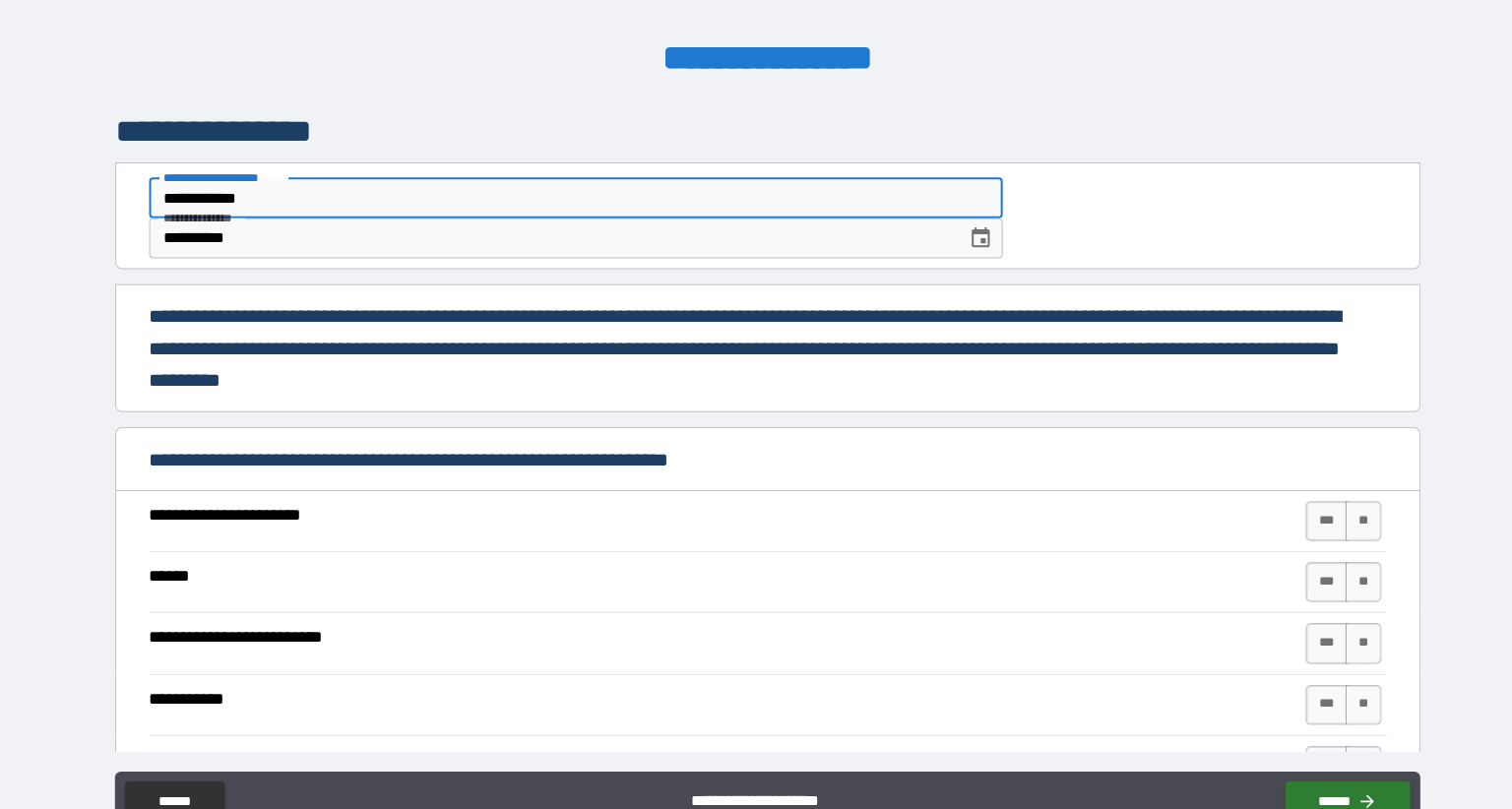 type on "*" 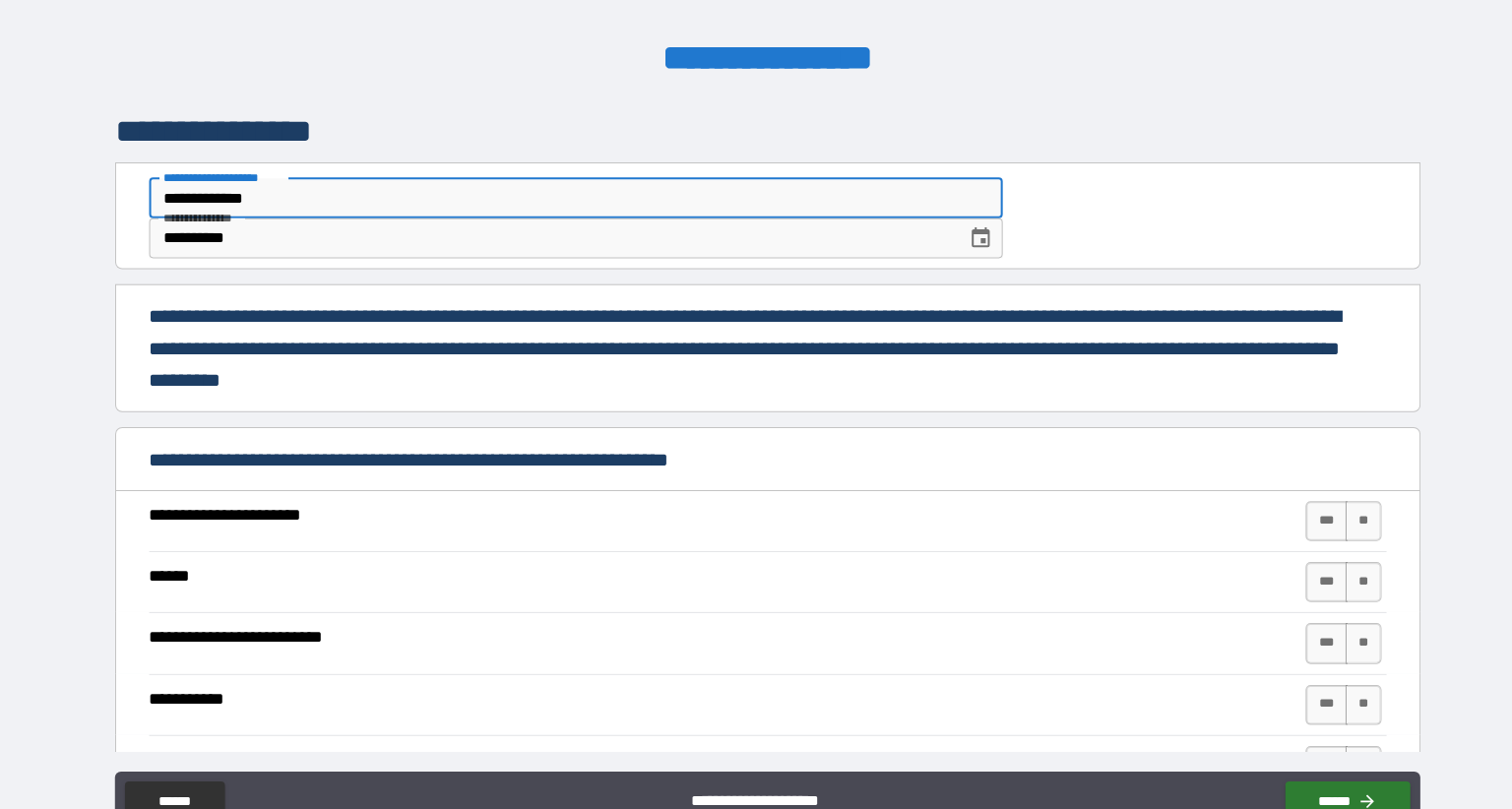 type on "*" 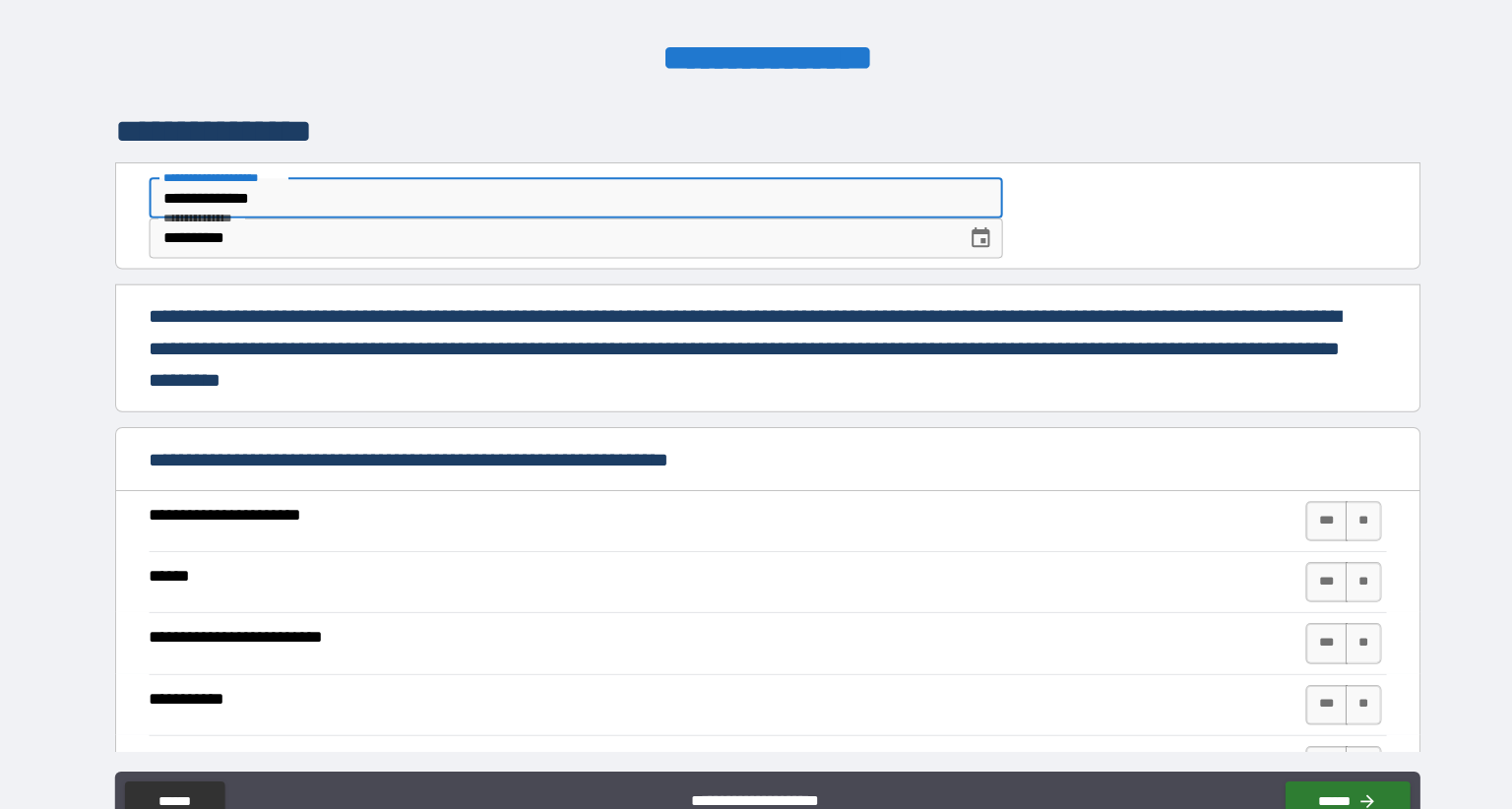 type on "*" 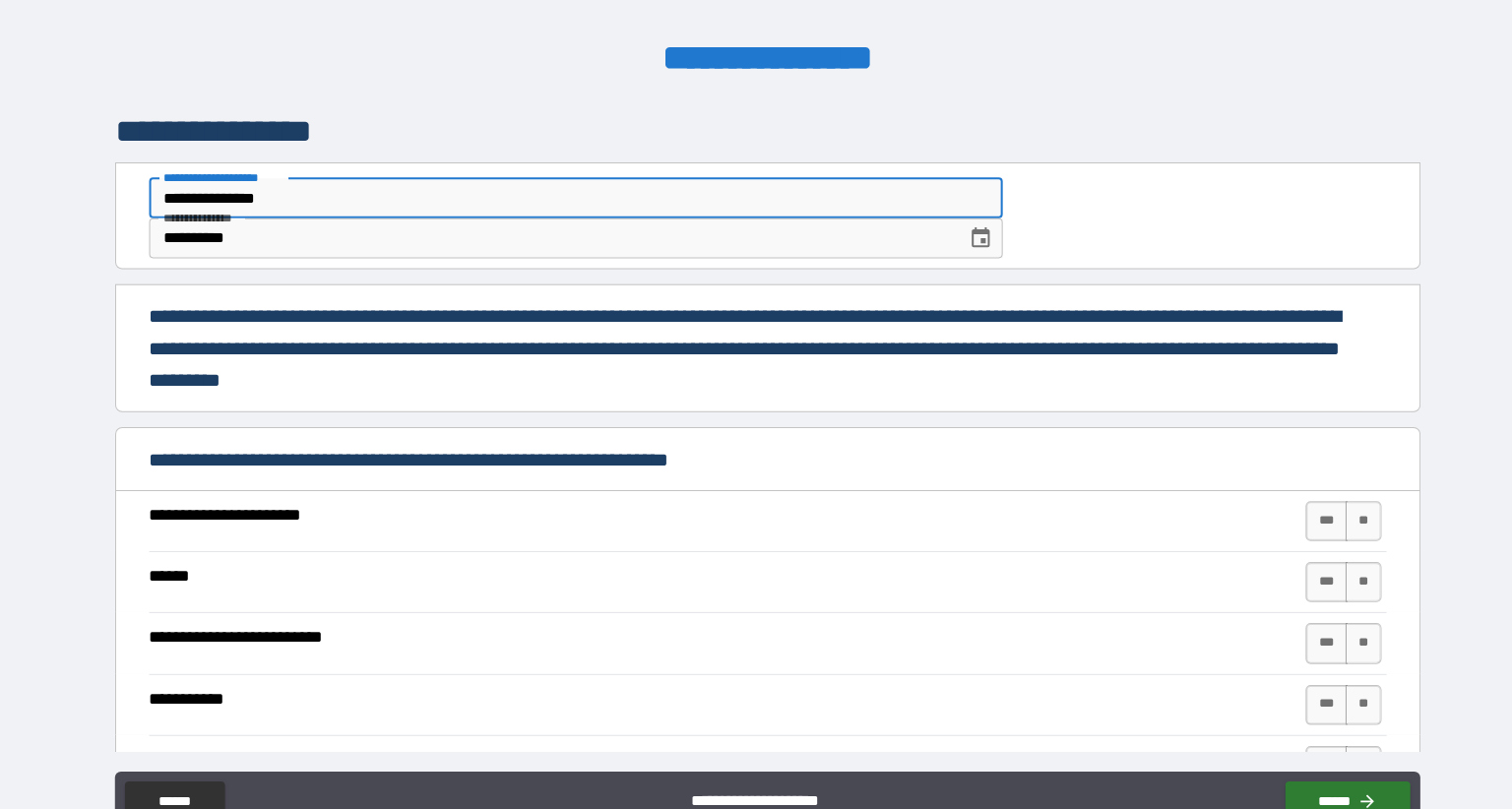 type on "*" 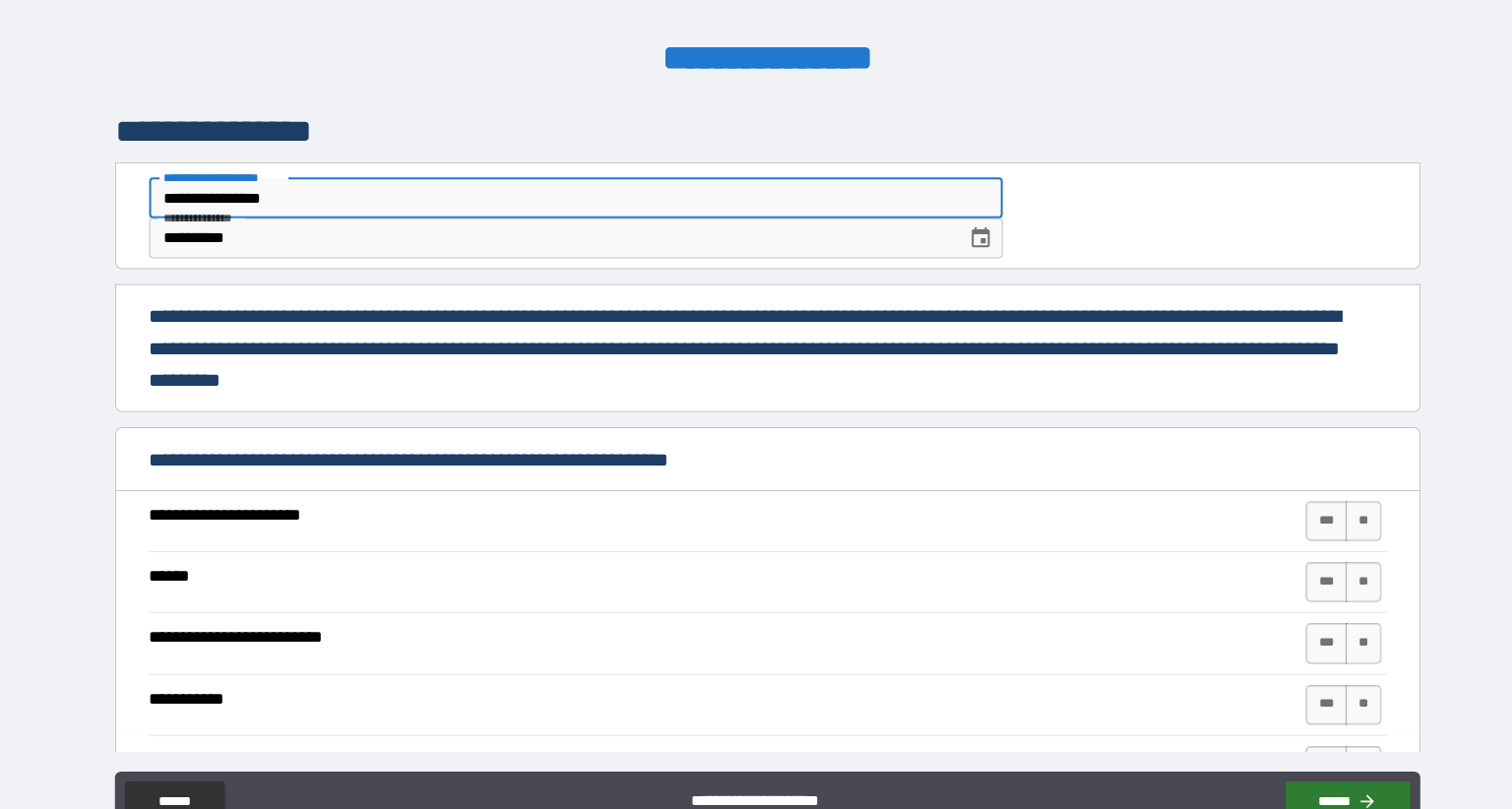 type on "*" 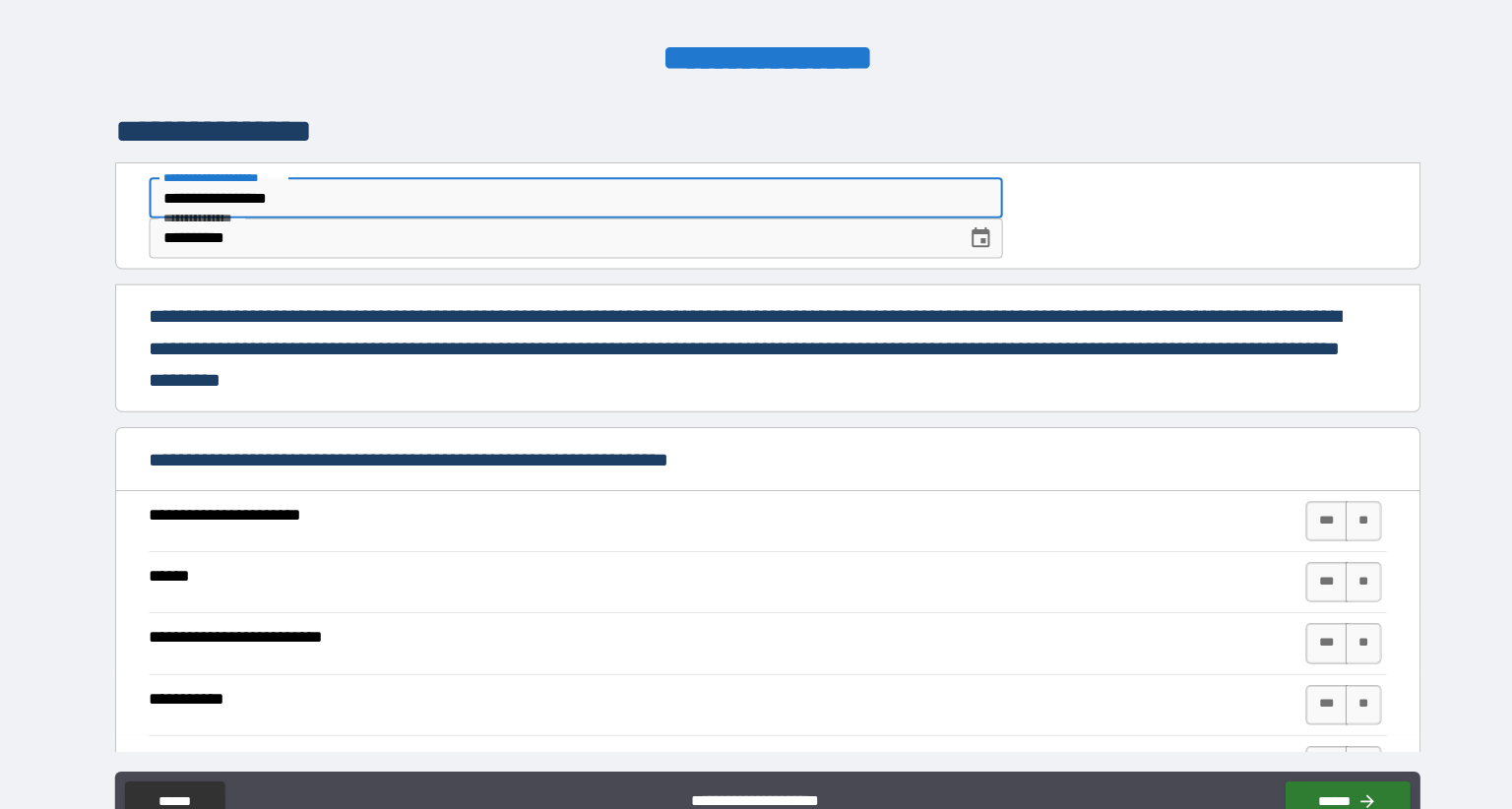 type on "*" 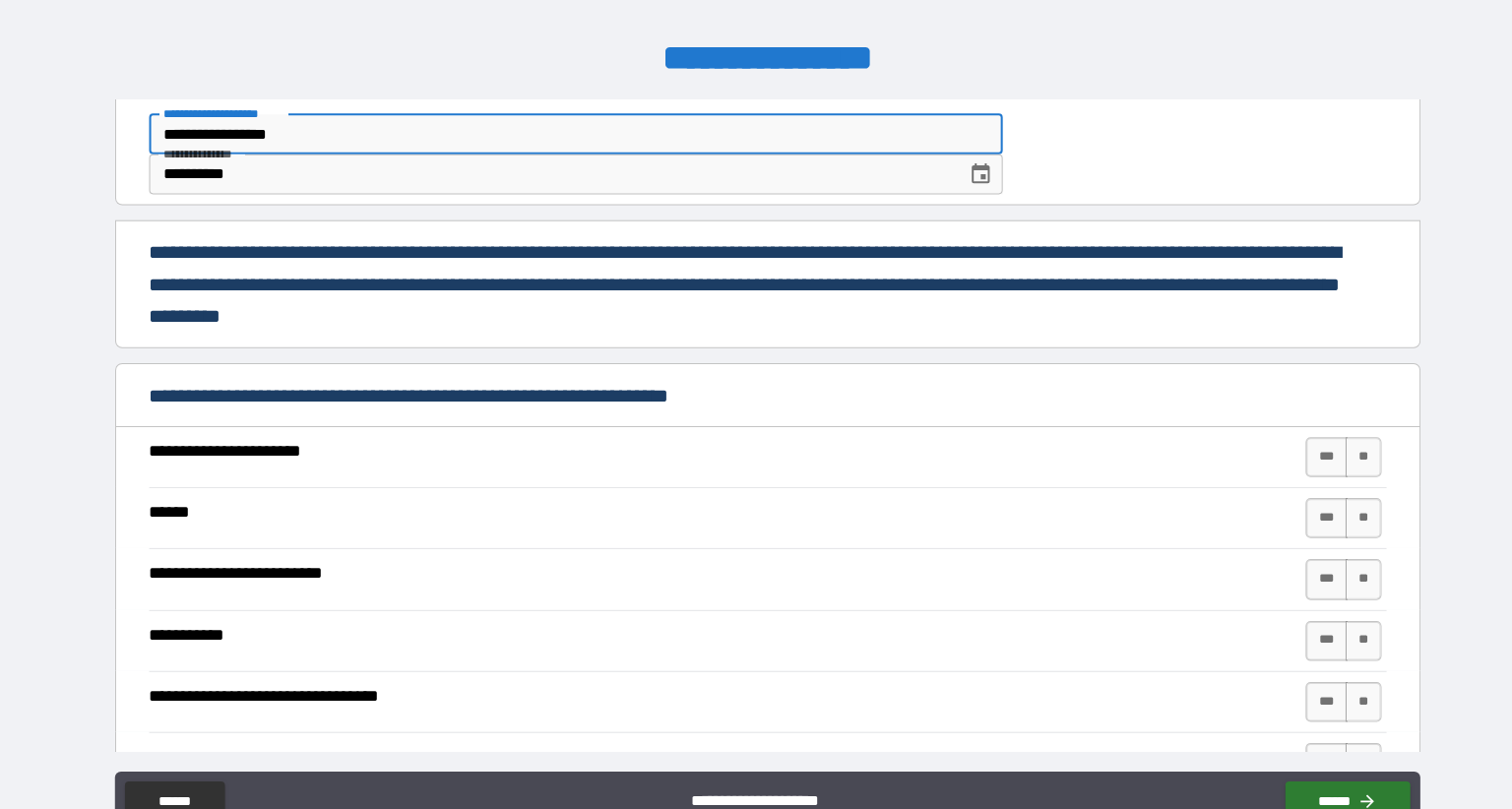 scroll, scrollTop: 0, scrollLeft: 0, axis: both 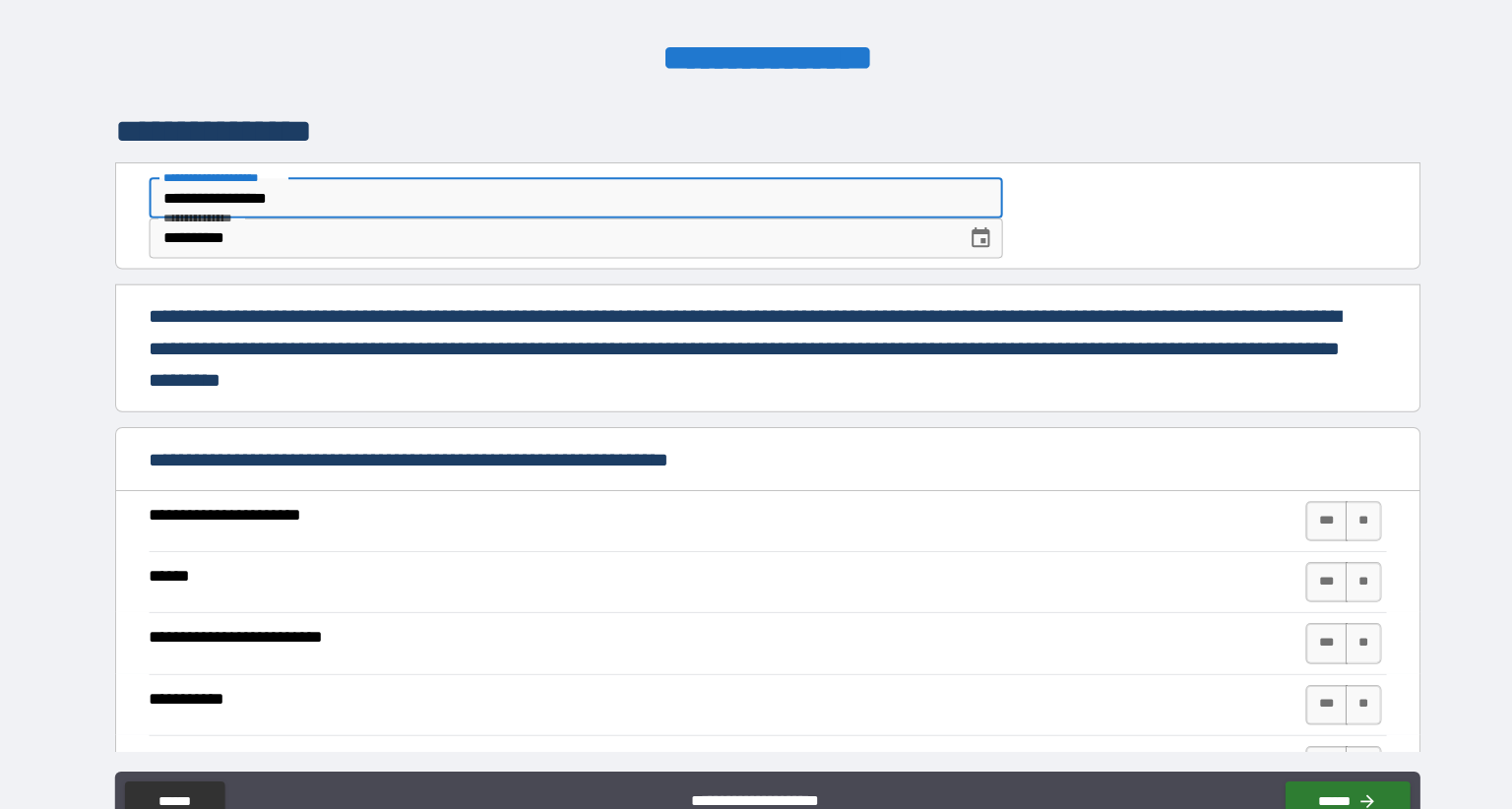type on "**********" 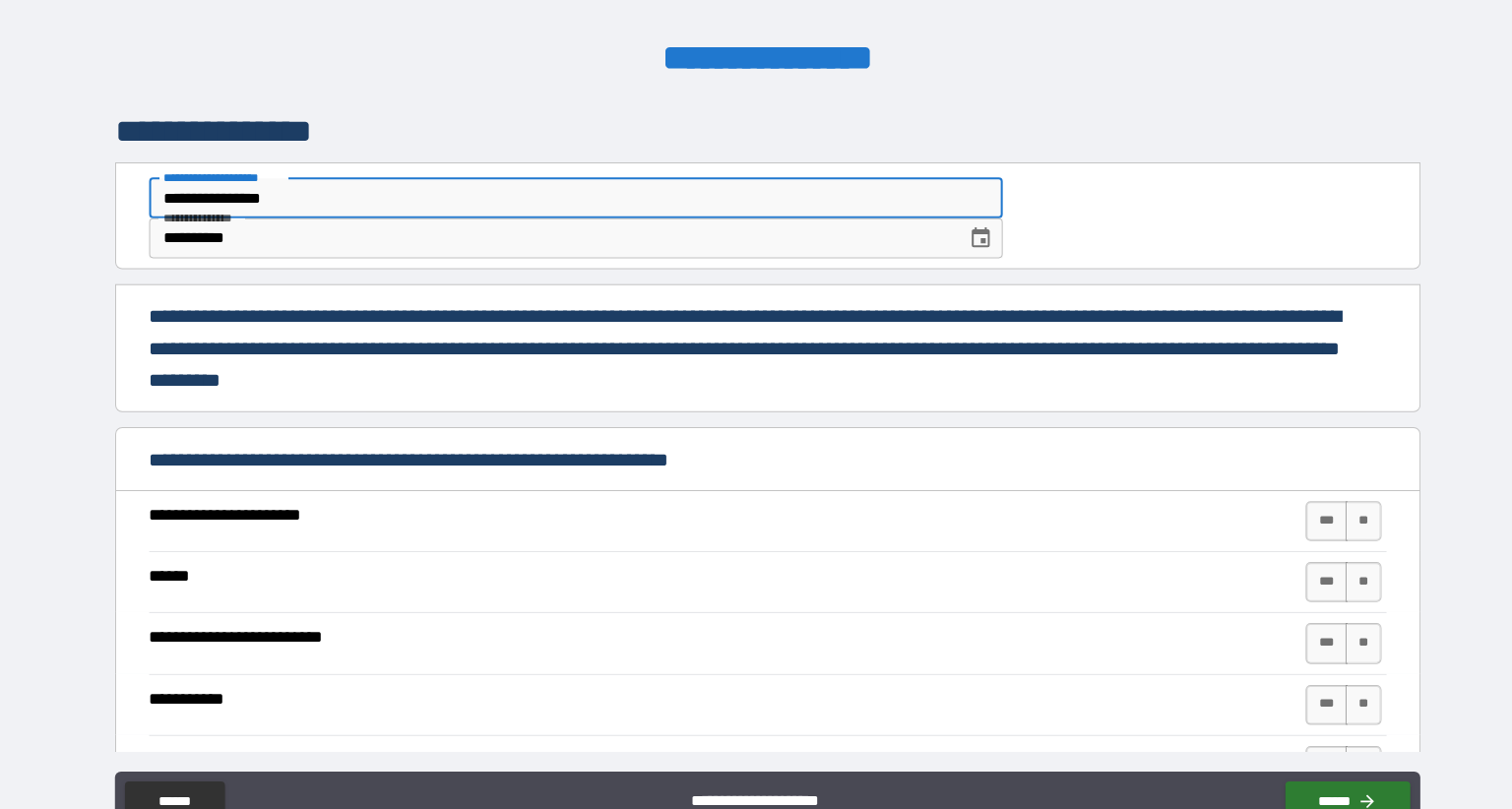 type on "*" 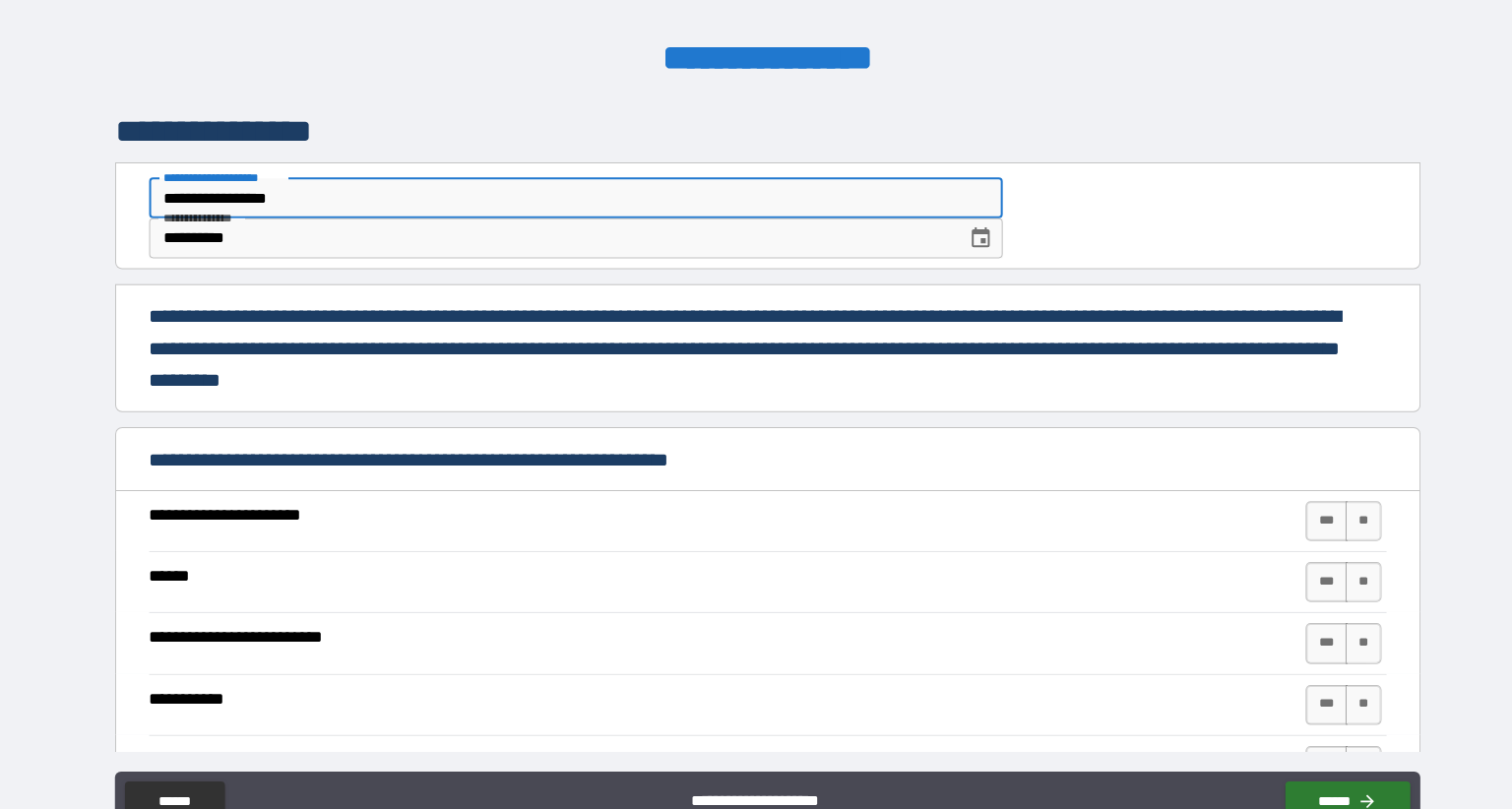 type on "*" 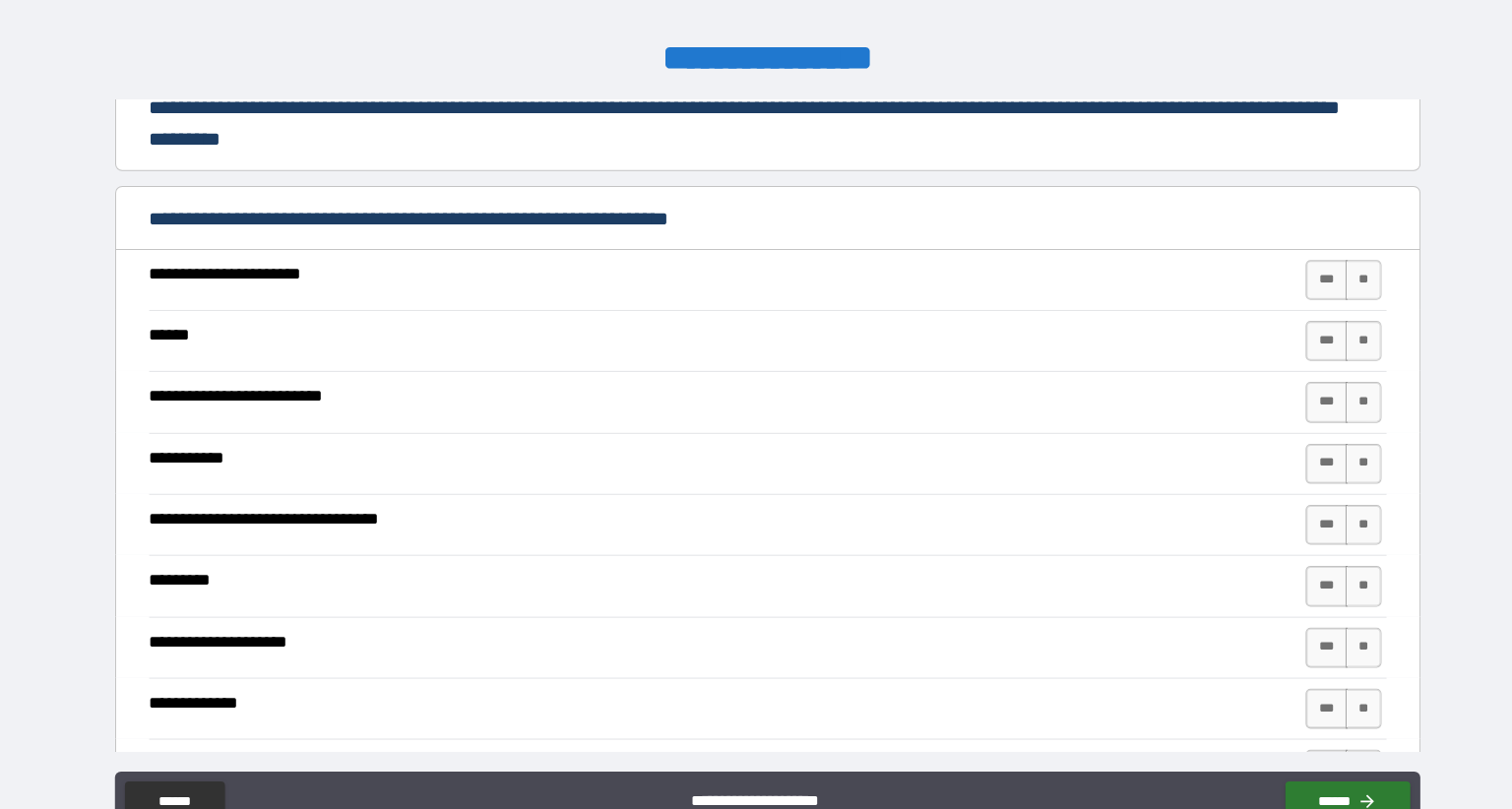 scroll, scrollTop: 241, scrollLeft: 0, axis: vertical 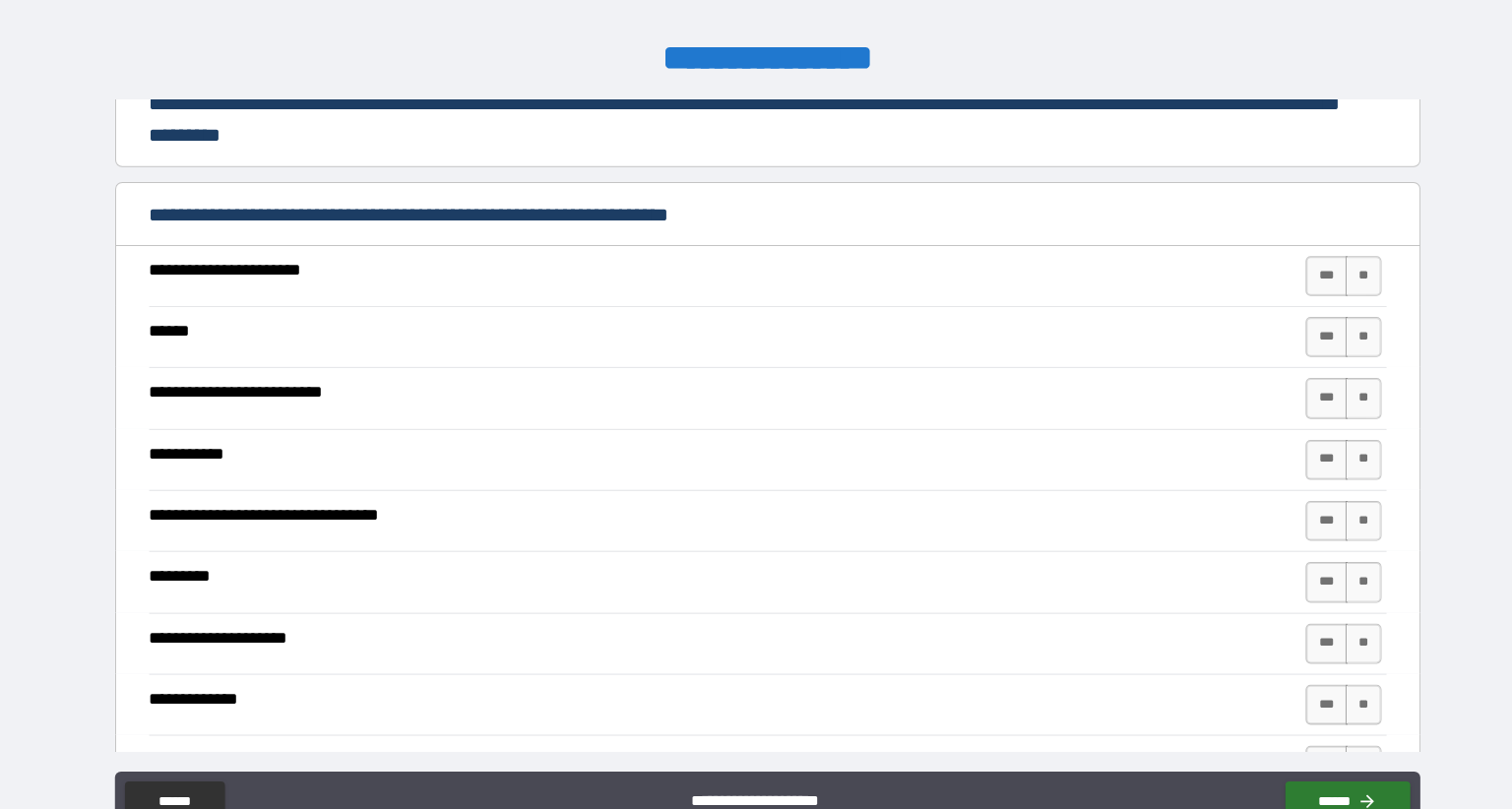 type on "**********" 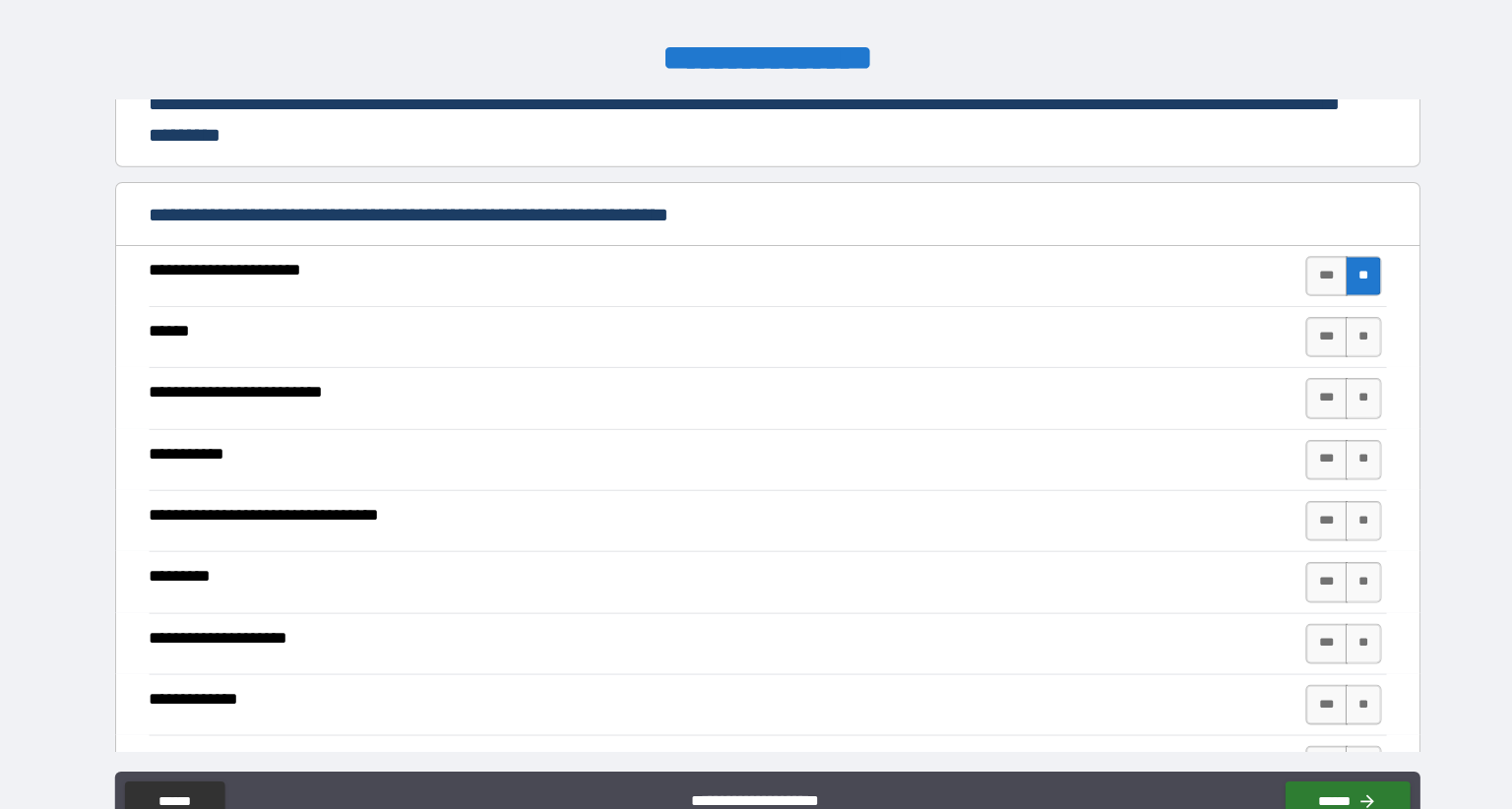 scroll, scrollTop: 0, scrollLeft: 0, axis: both 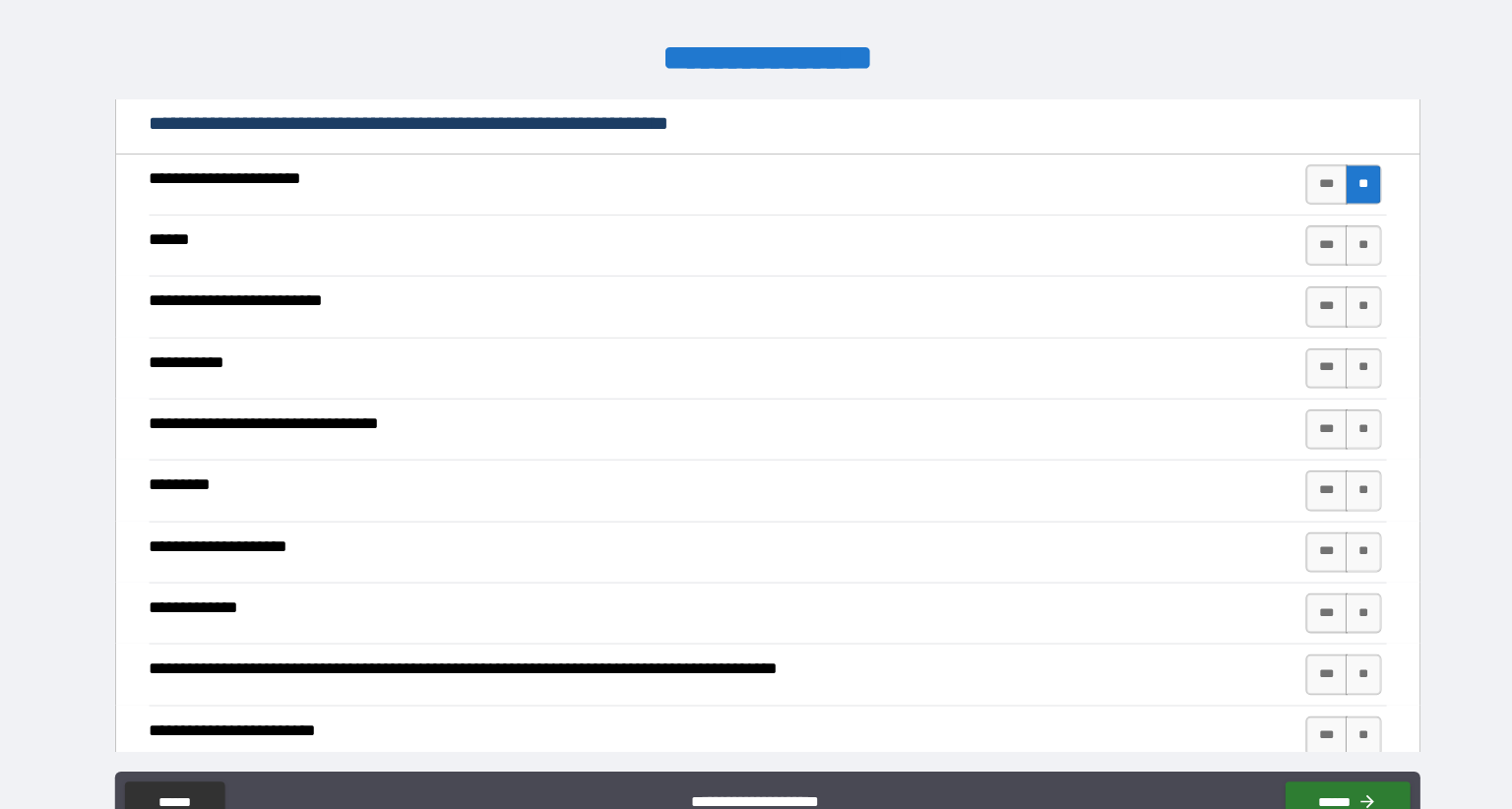 click on "**" at bounding box center (1343, 253) 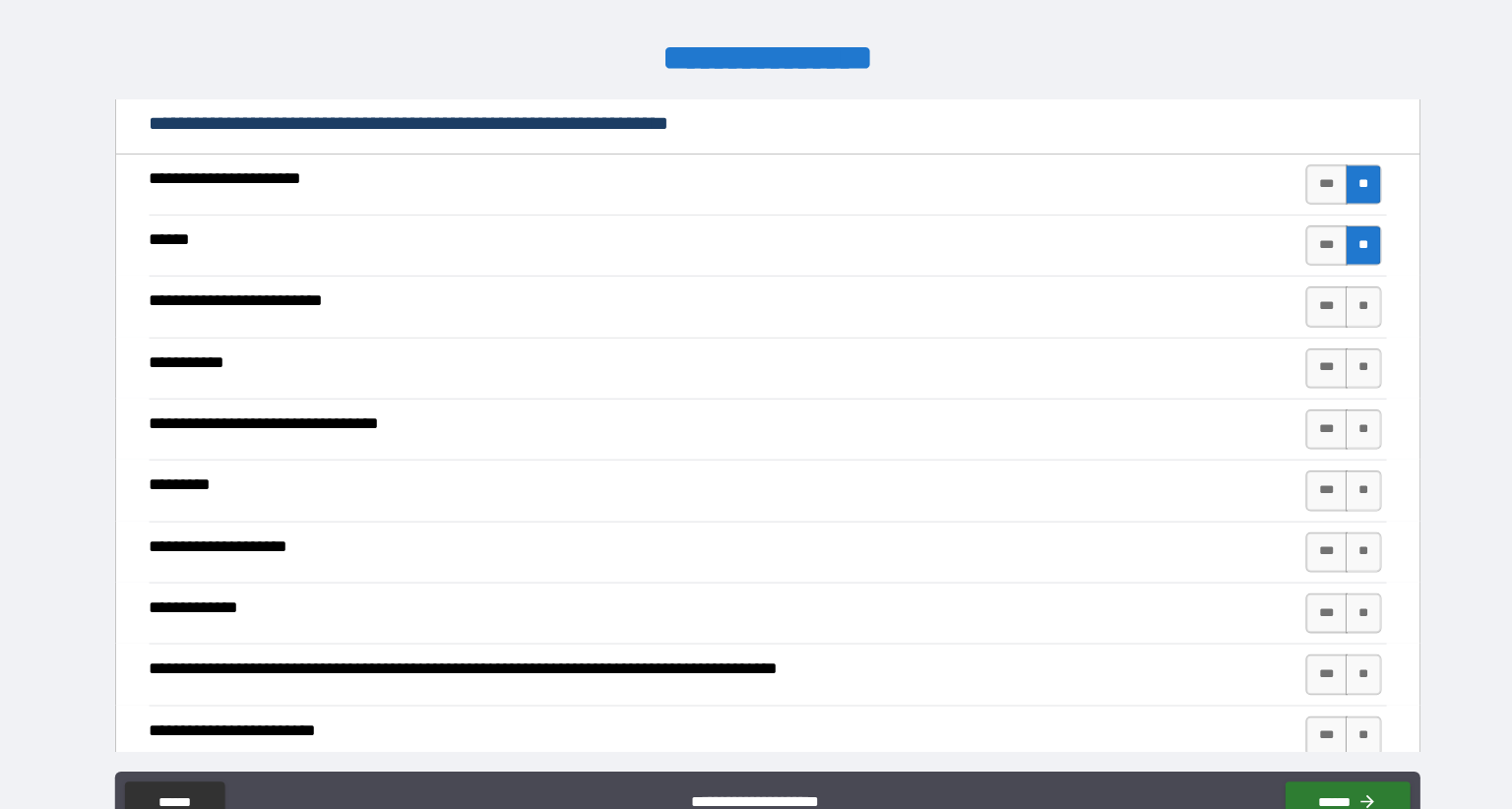 click on "**" at bounding box center (1343, 313) 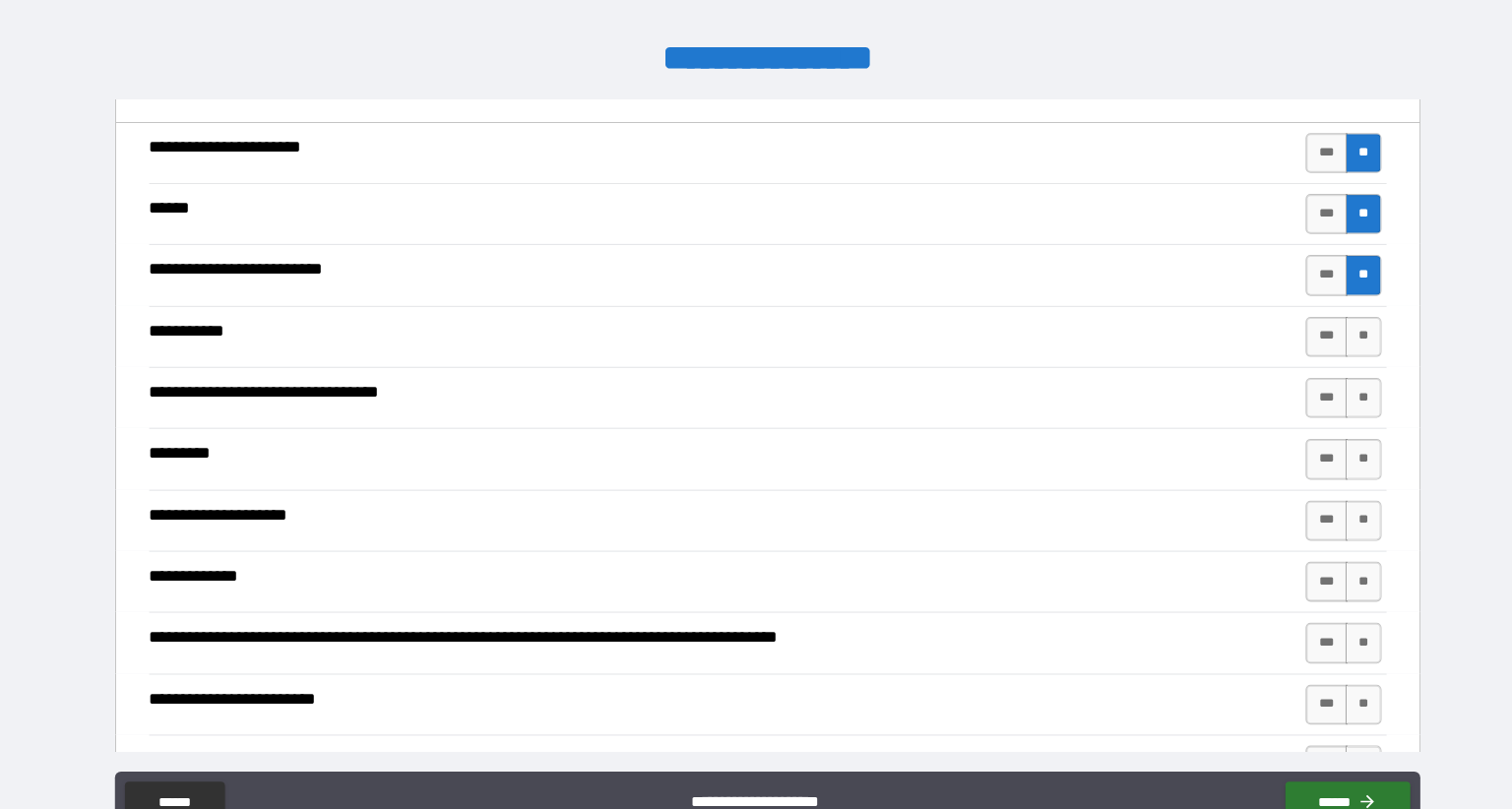 scroll, scrollTop: 398, scrollLeft: 0, axis: vertical 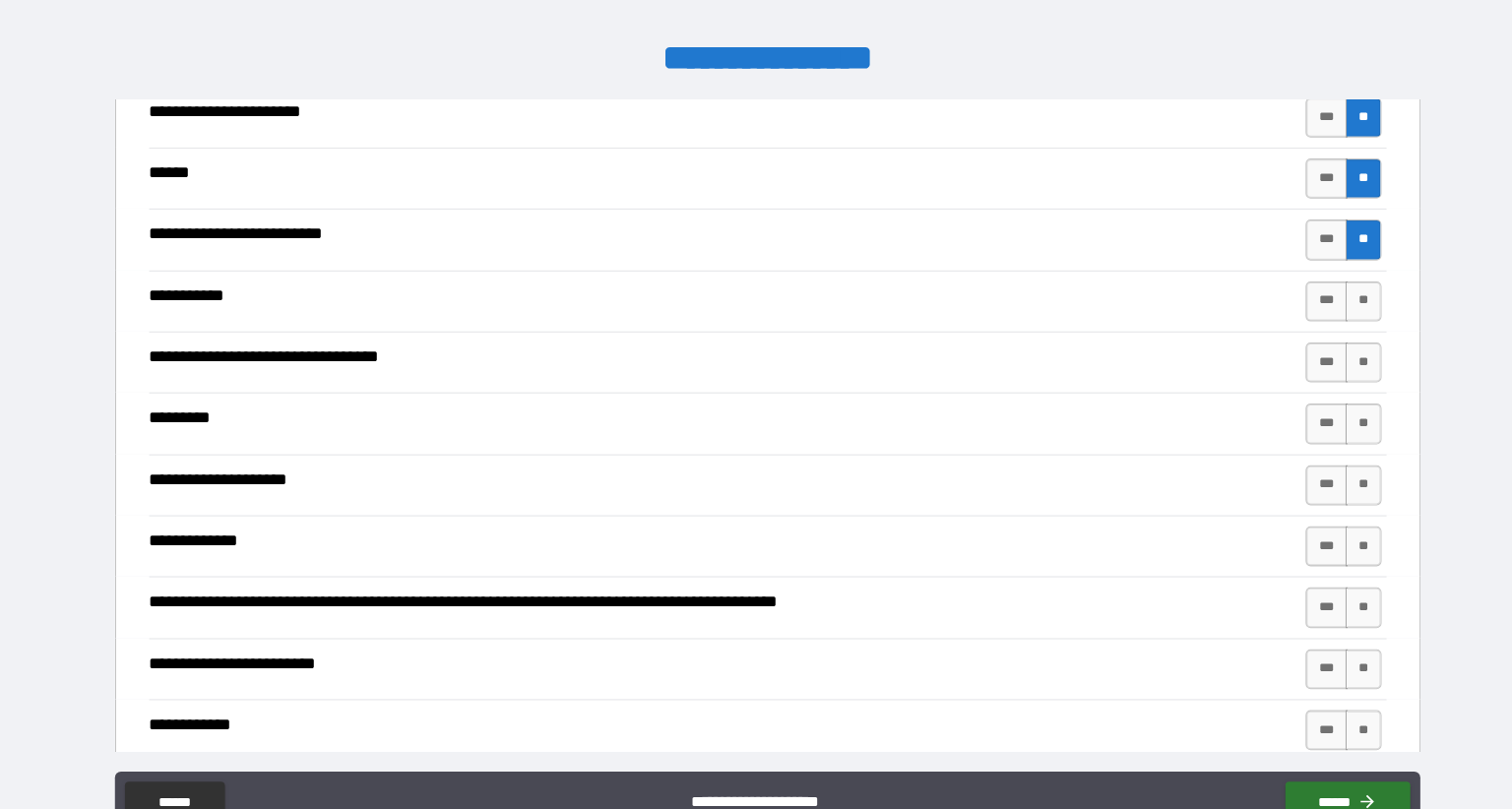 click on "**" at bounding box center (1343, 308) 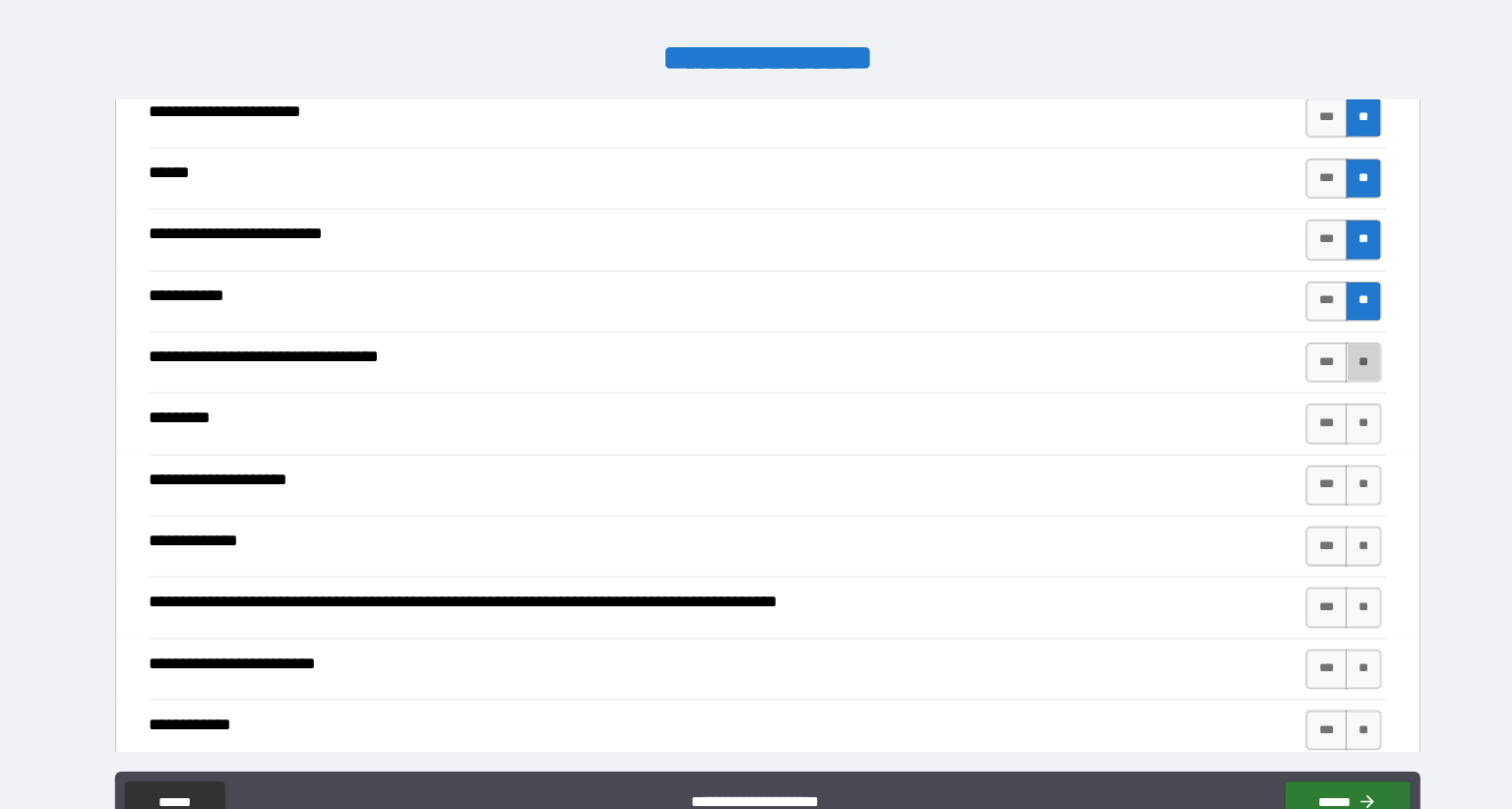 click on "**" at bounding box center (1343, 368) 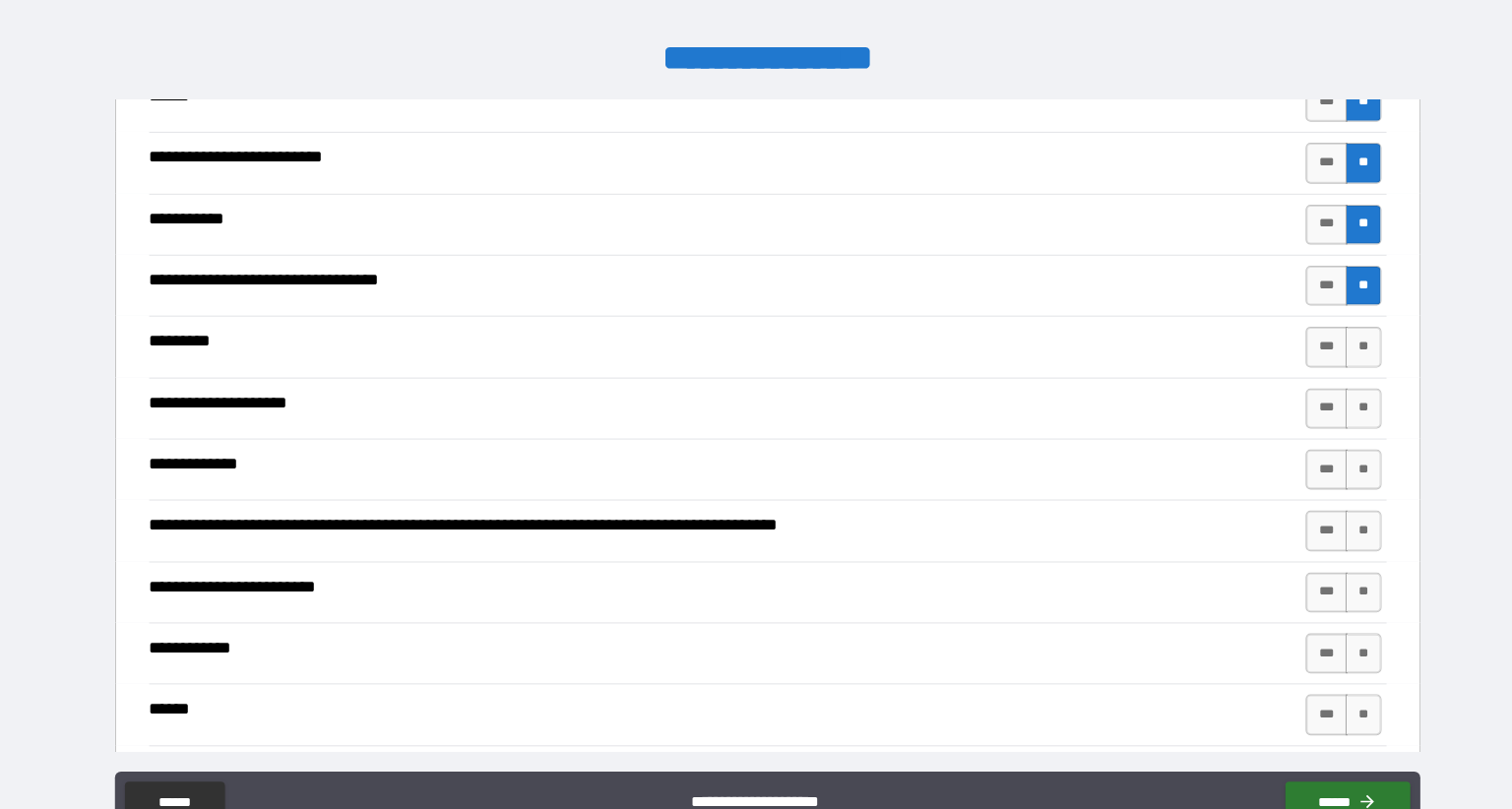 scroll, scrollTop: 493, scrollLeft: 0, axis: vertical 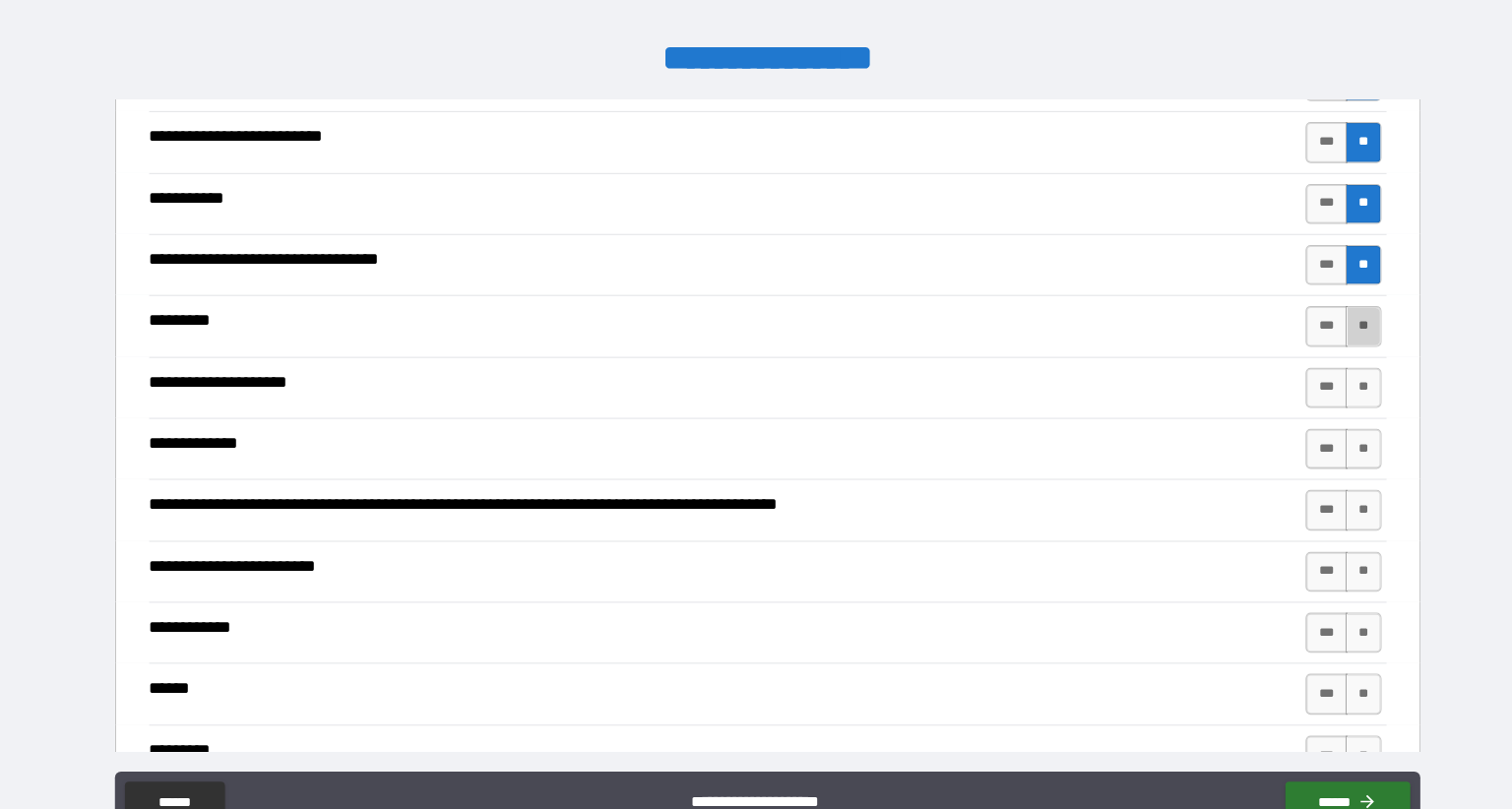 click on "**" at bounding box center [1343, 333] 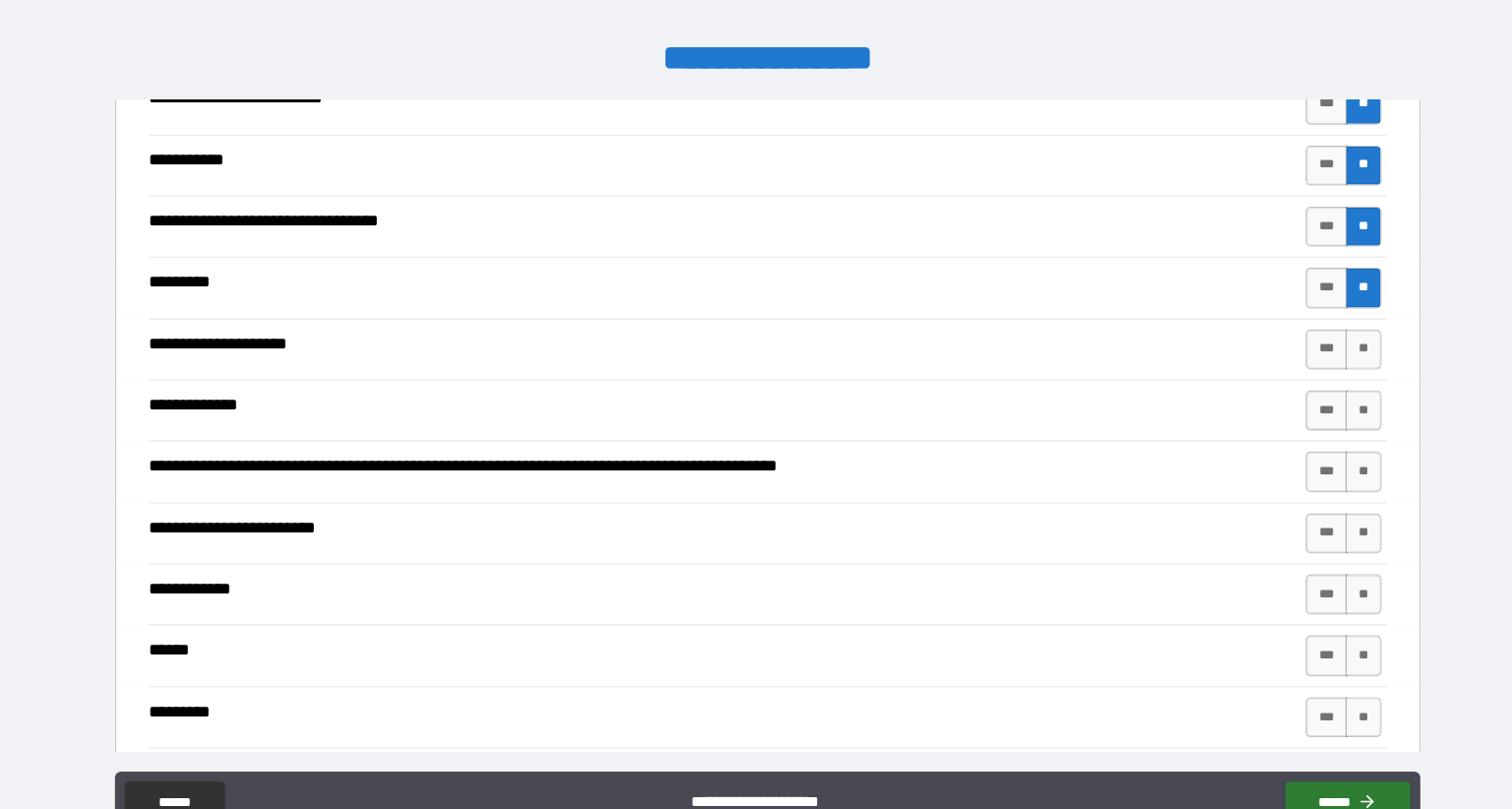 scroll, scrollTop: 540, scrollLeft: 0, axis: vertical 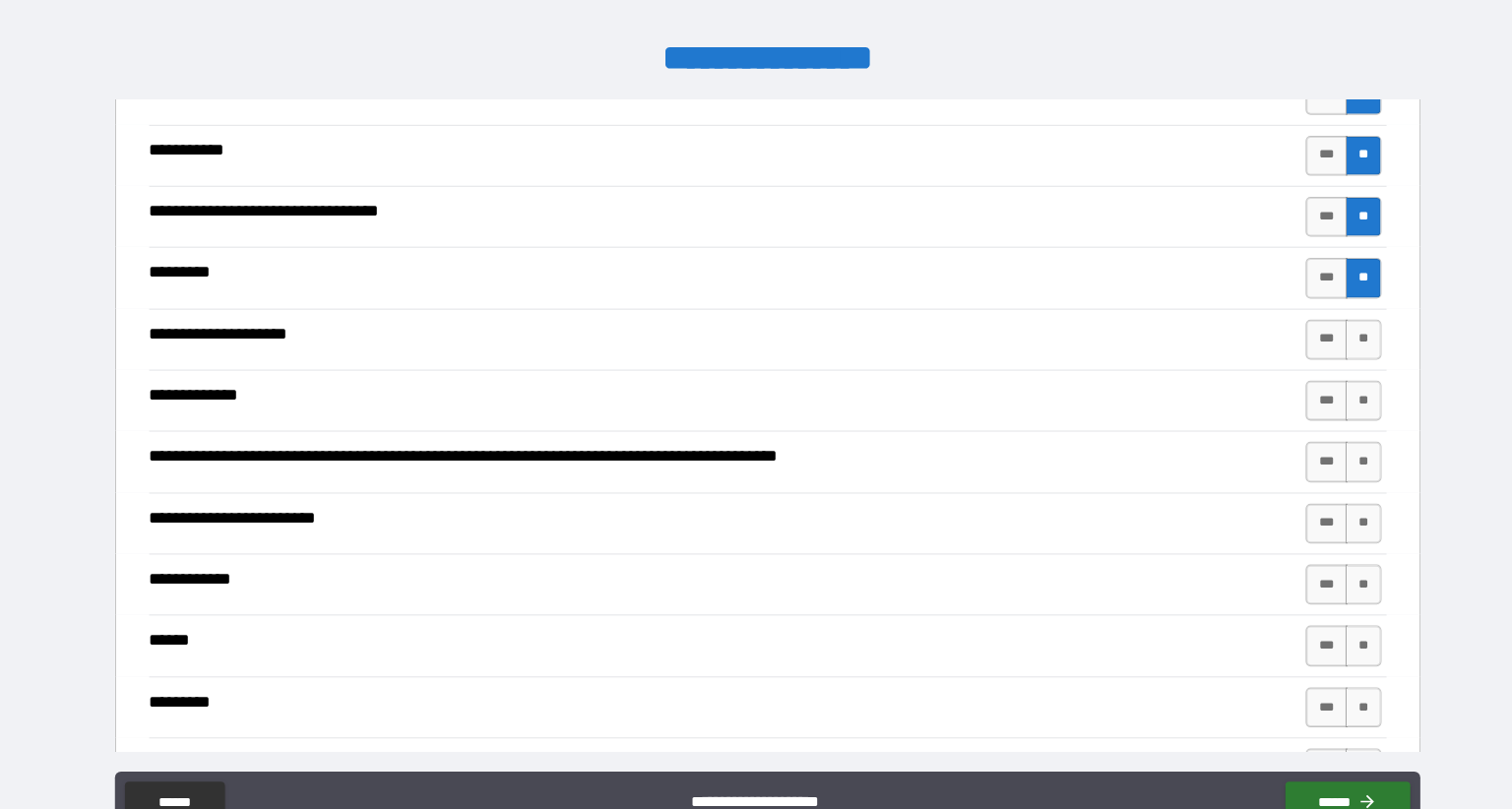 click on "**" at bounding box center (1343, 346) 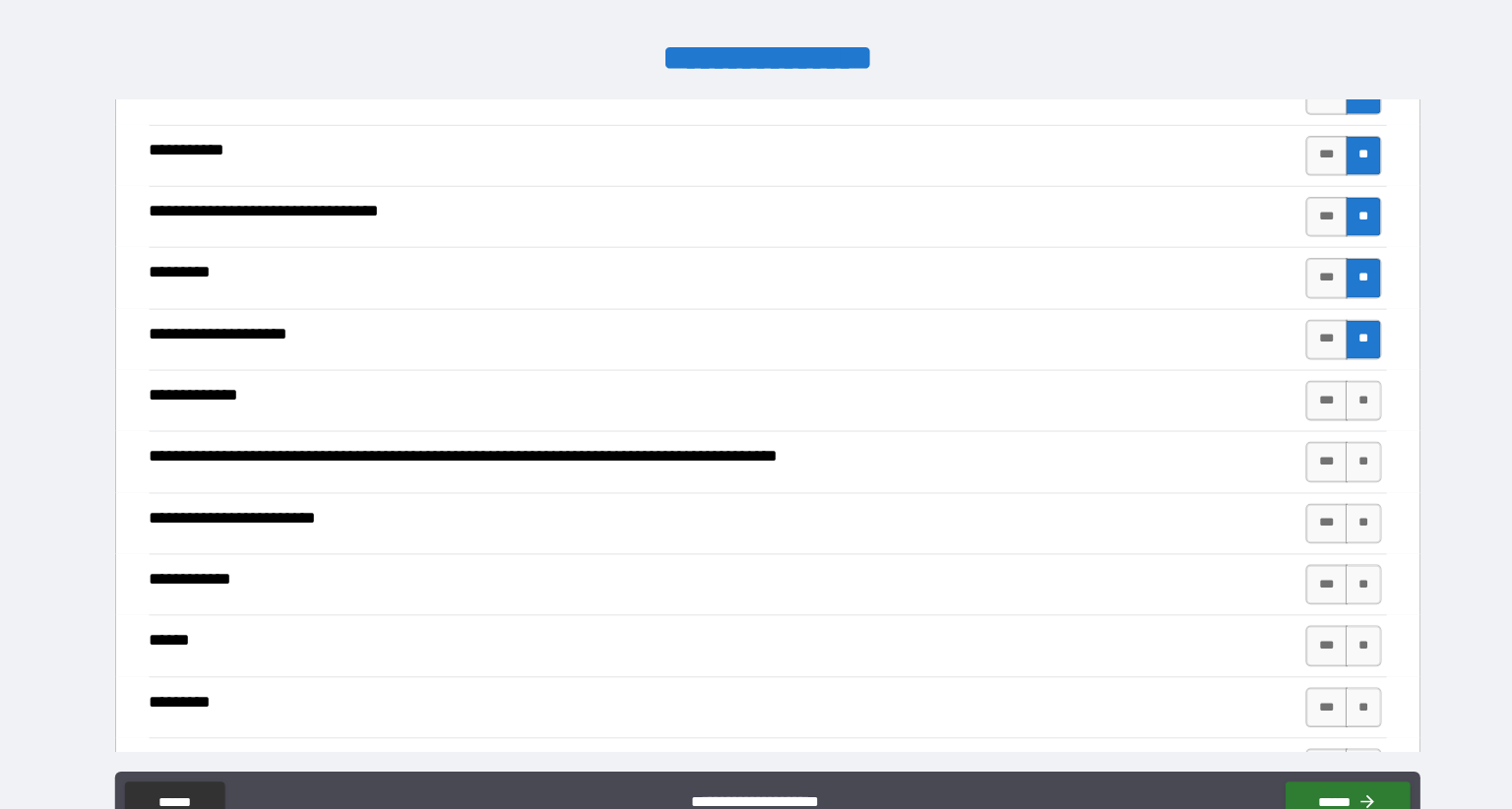 click on "**" at bounding box center [1343, 406] 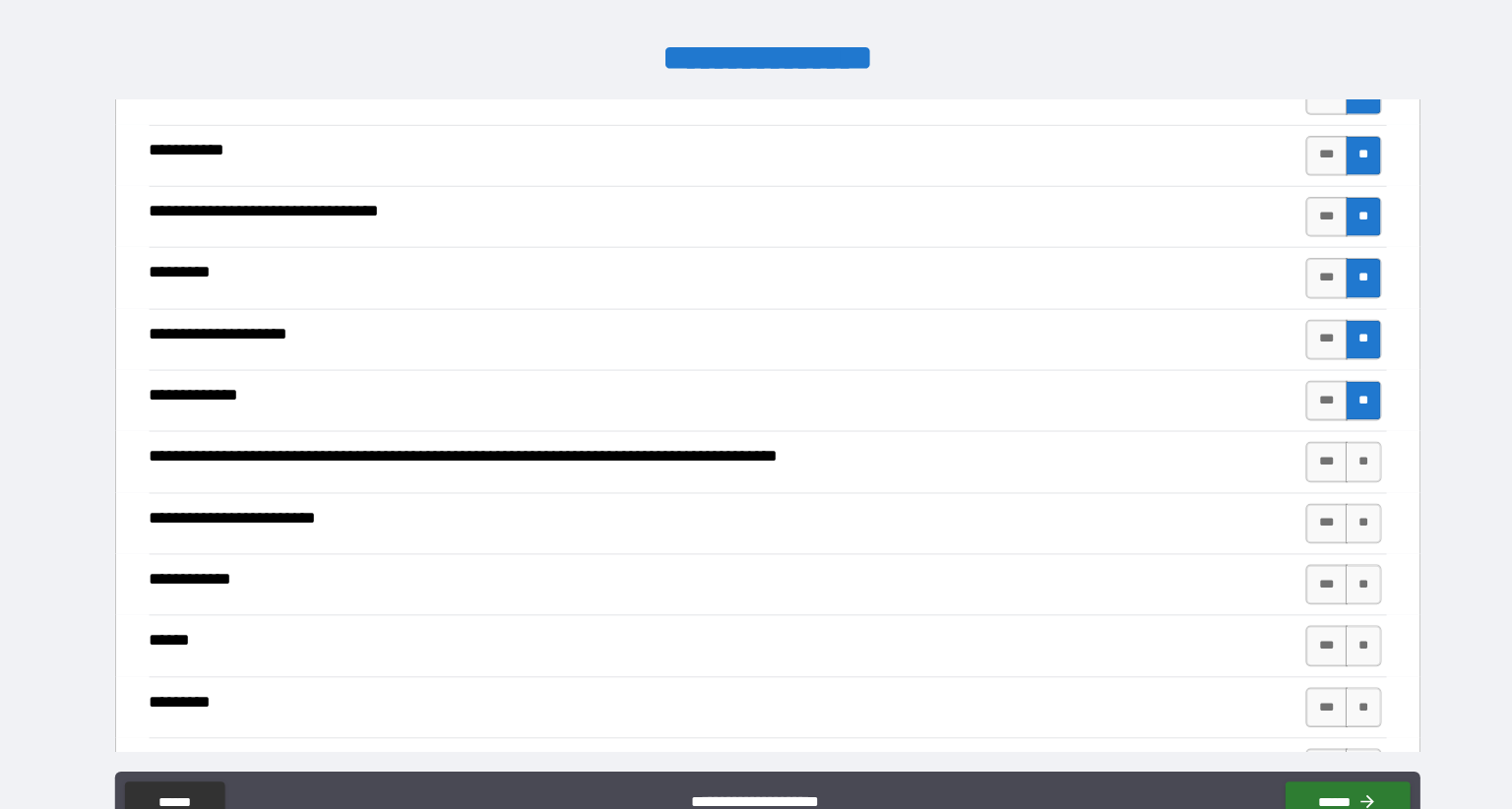 click on "**" at bounding box center [1343, 467] 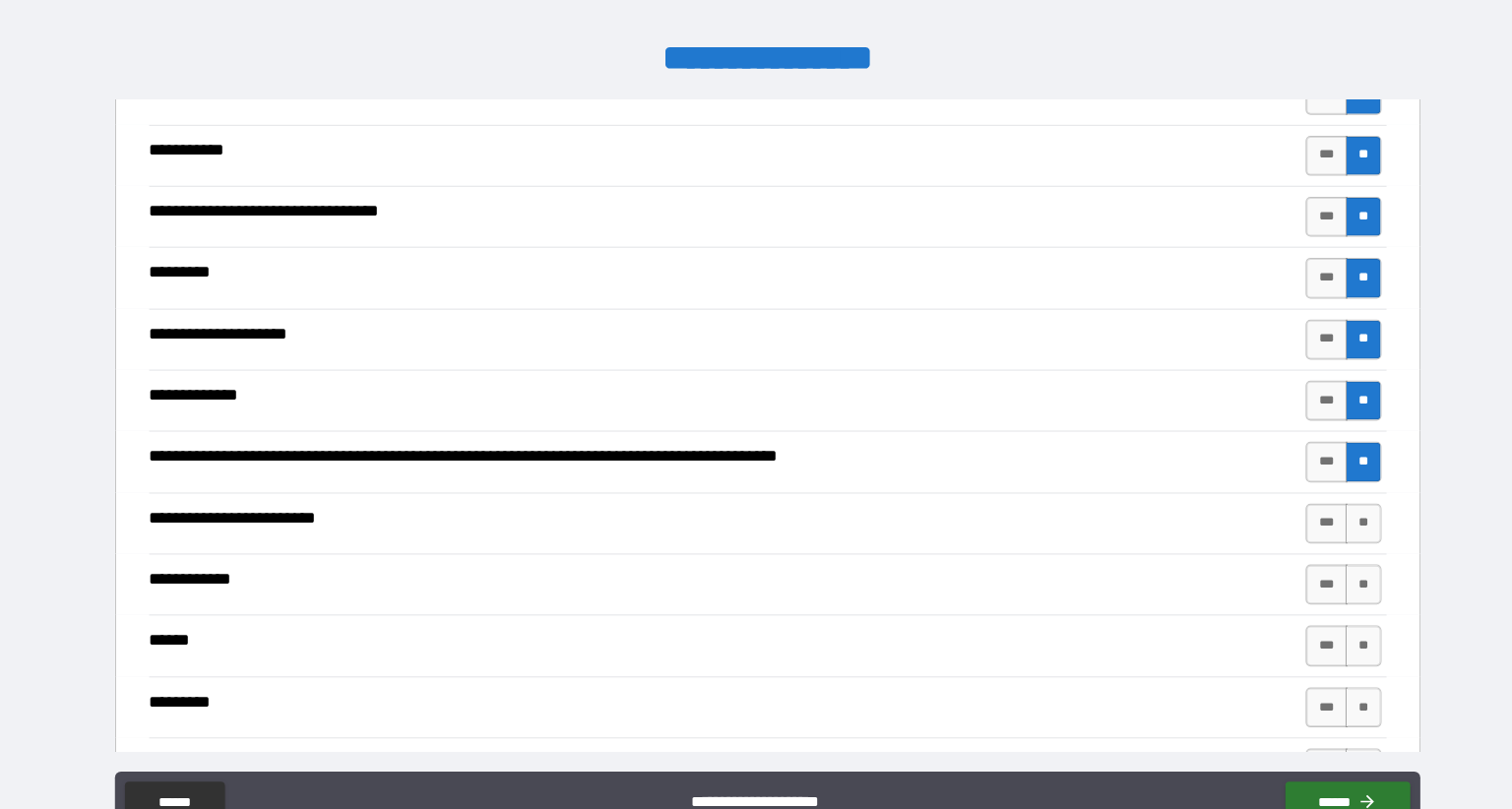 click on "**" at bounding box center (1343, 528) 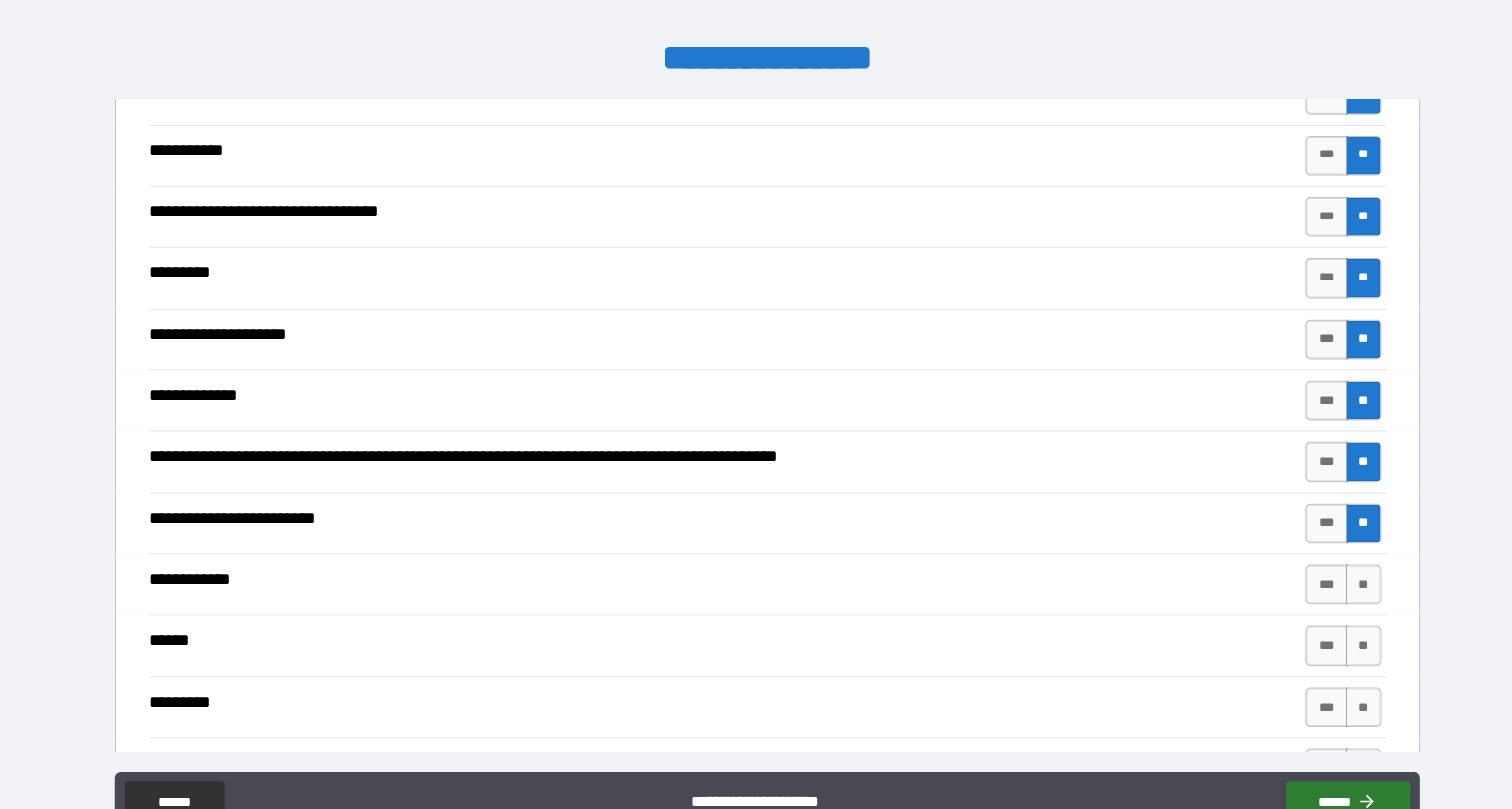 click on "**" at bounding box center [1343, 588] 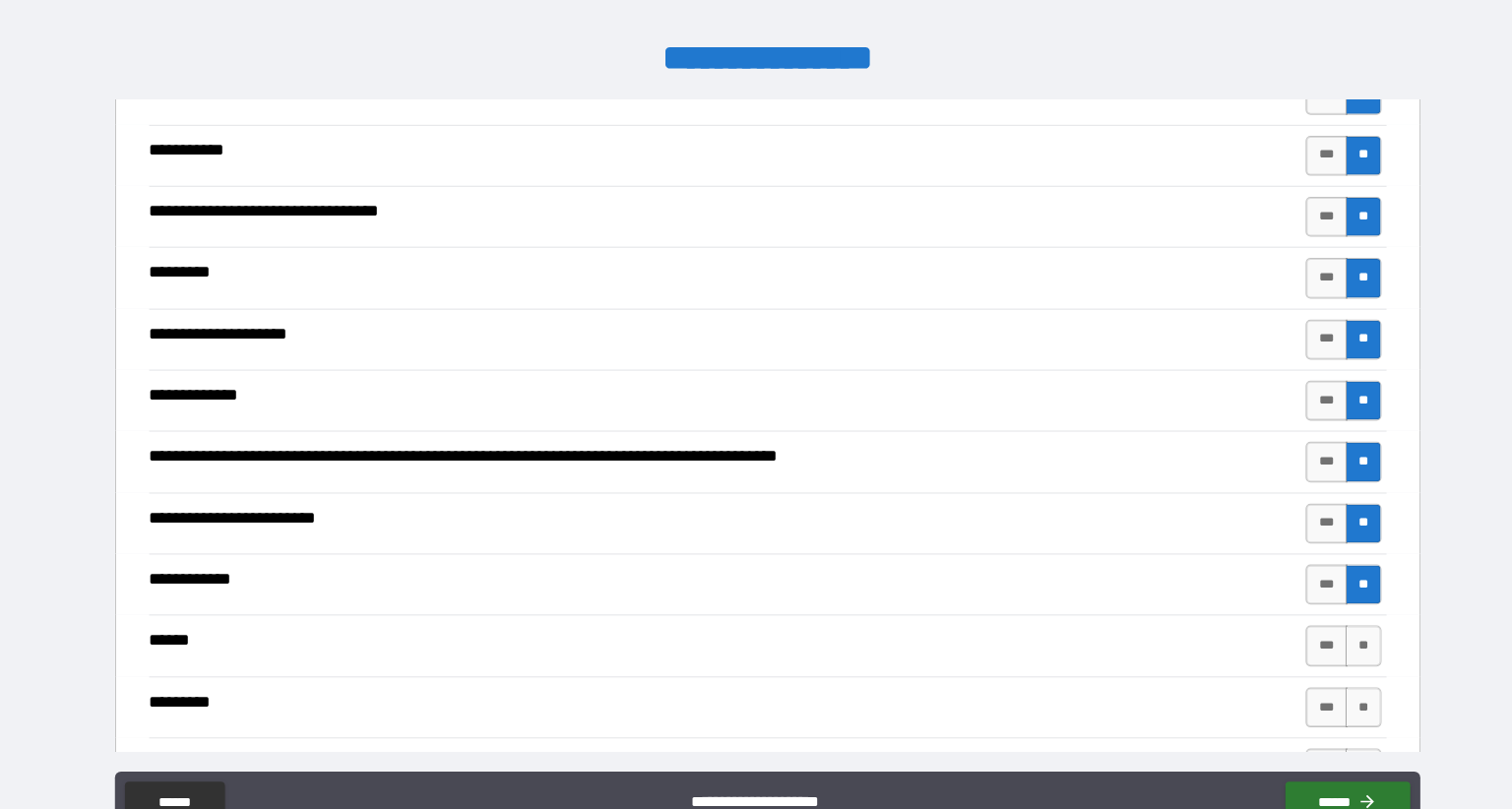 click on "**" at bounding box center [1343, 648] 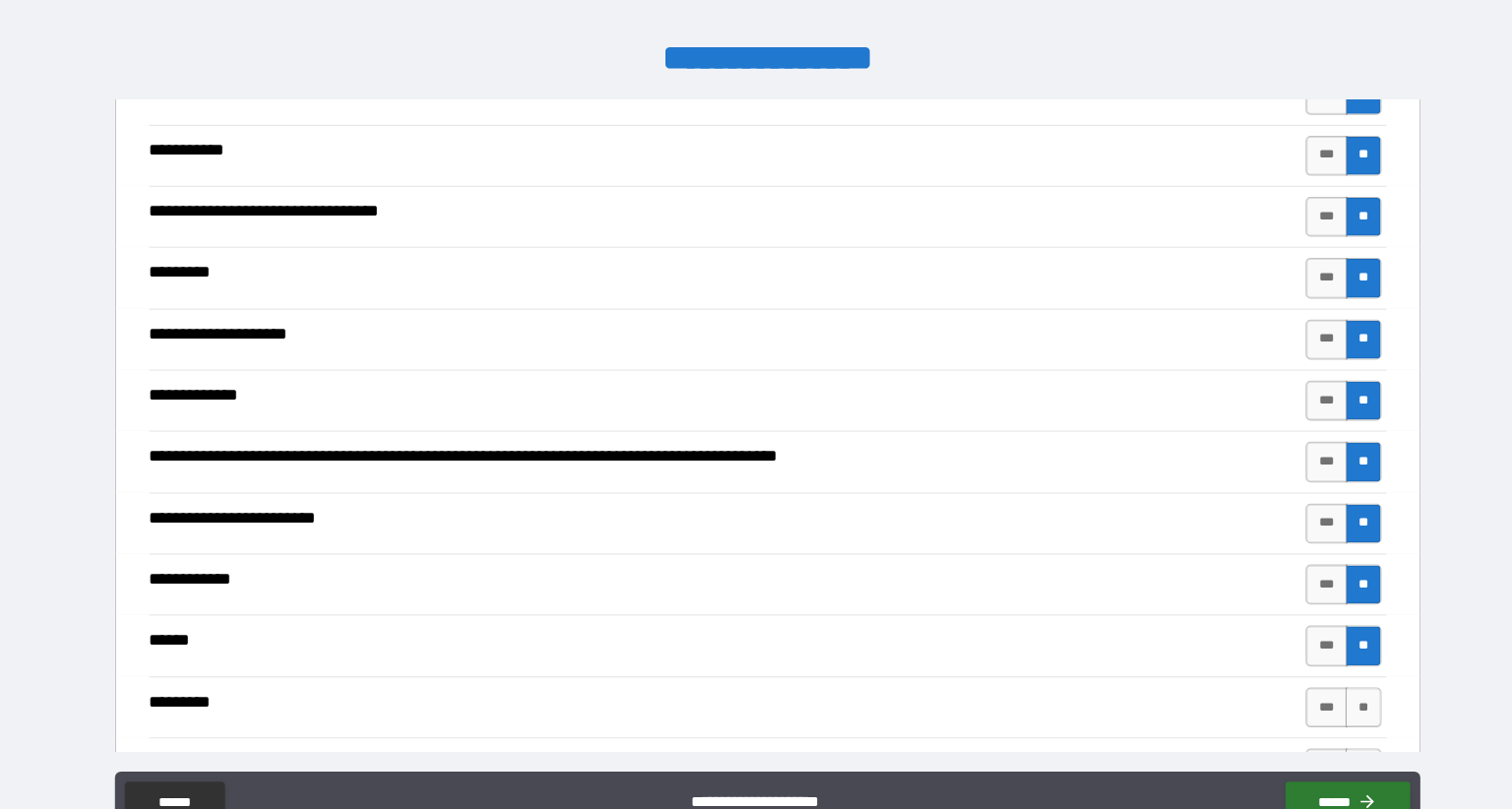 click on "**" at bounding box center [1343, 709] 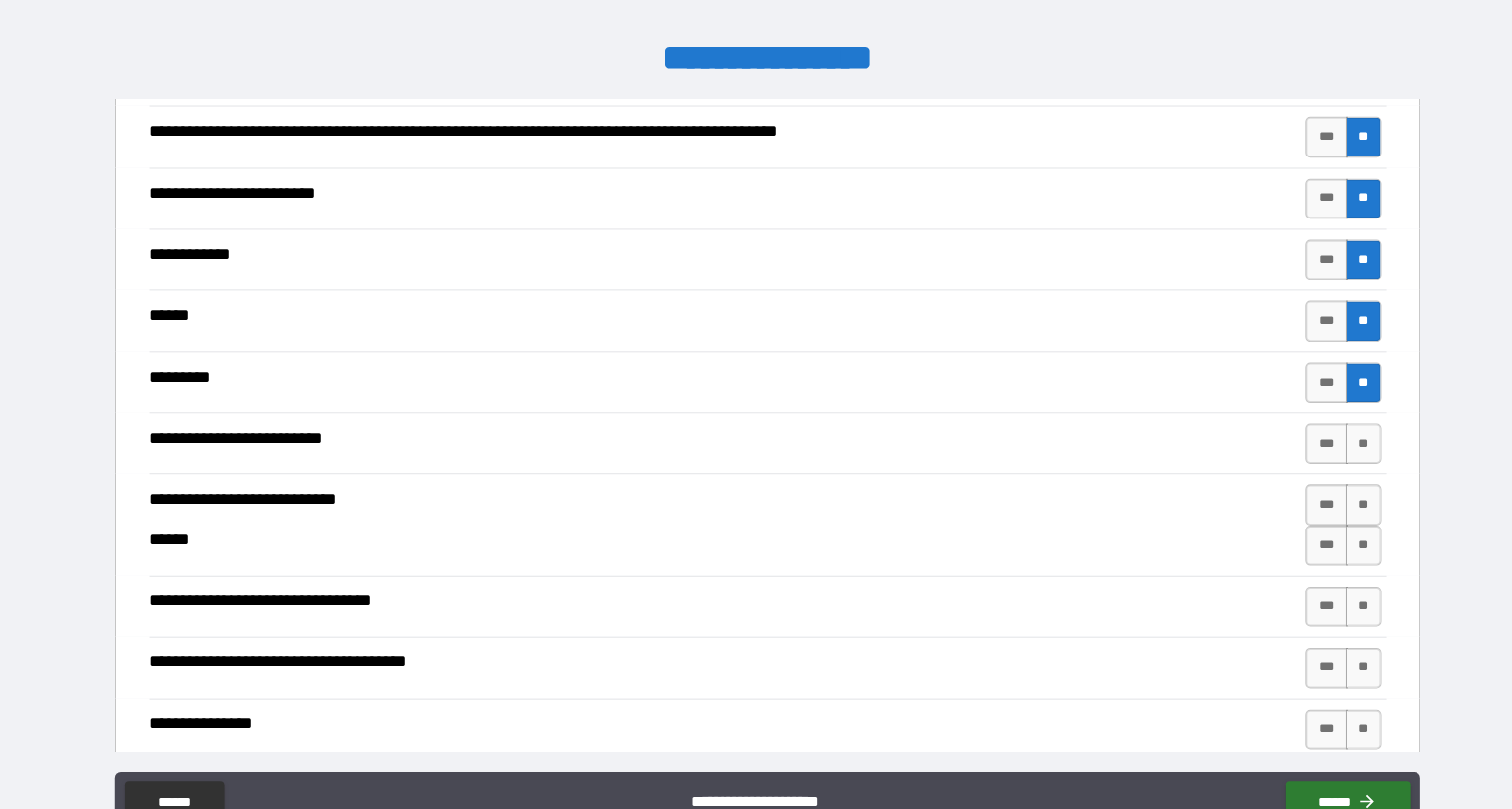 scroll, scrollTop: 858, scrollLeft: 0, axis: vertical 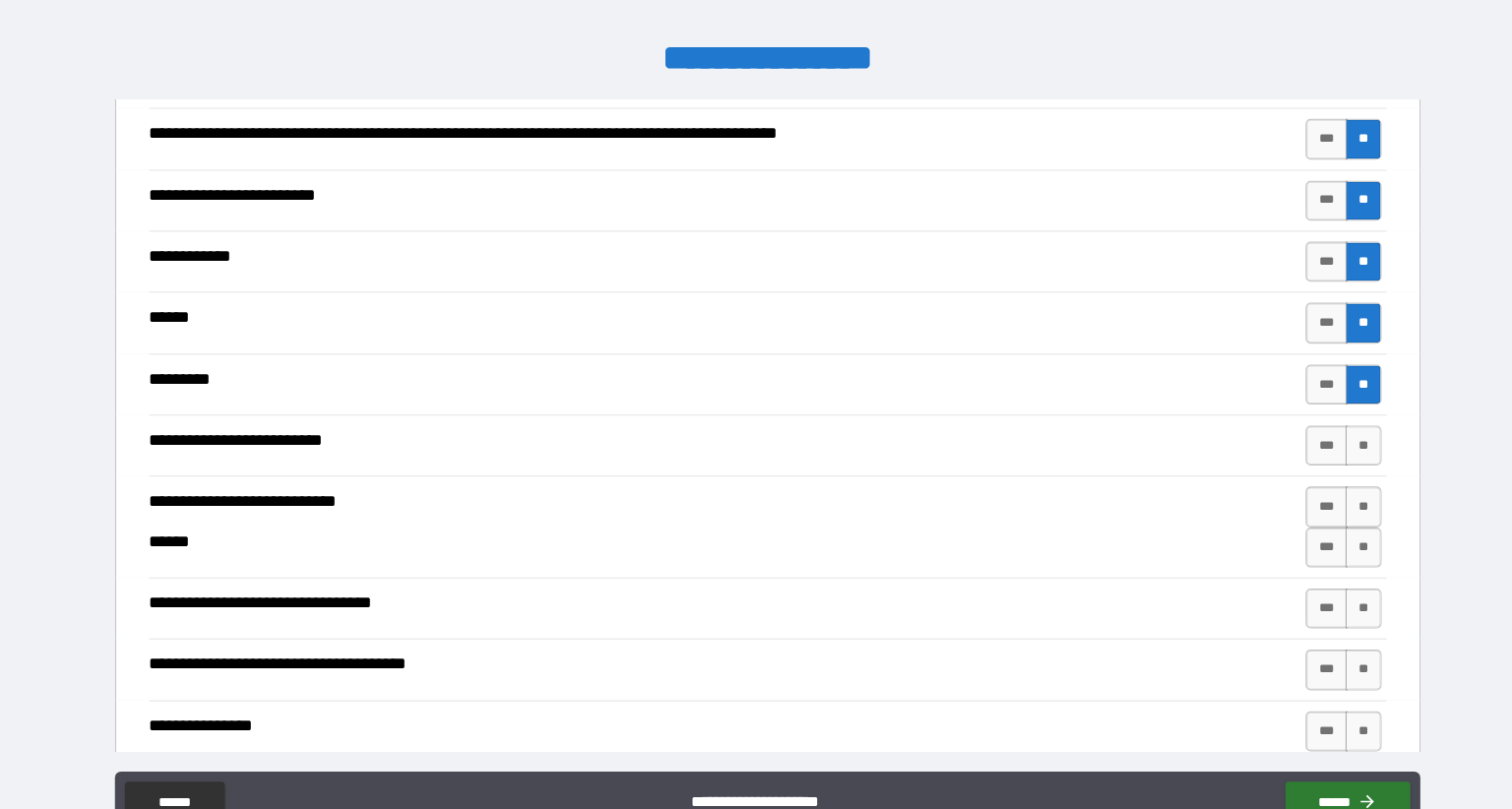 click on "**" at bounding box center [1343, 451] 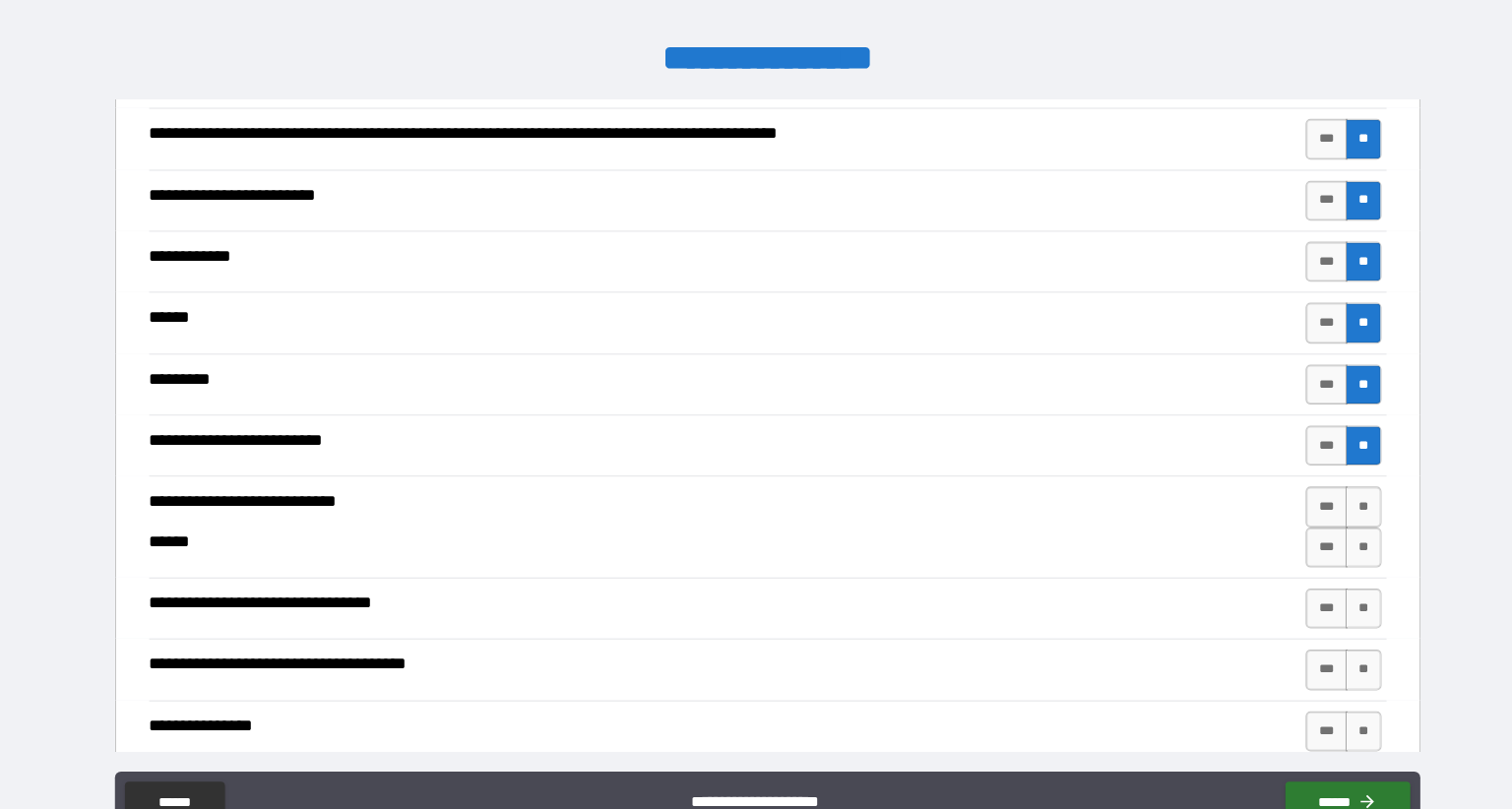 click on "**" at bounding box center [1343, 511] 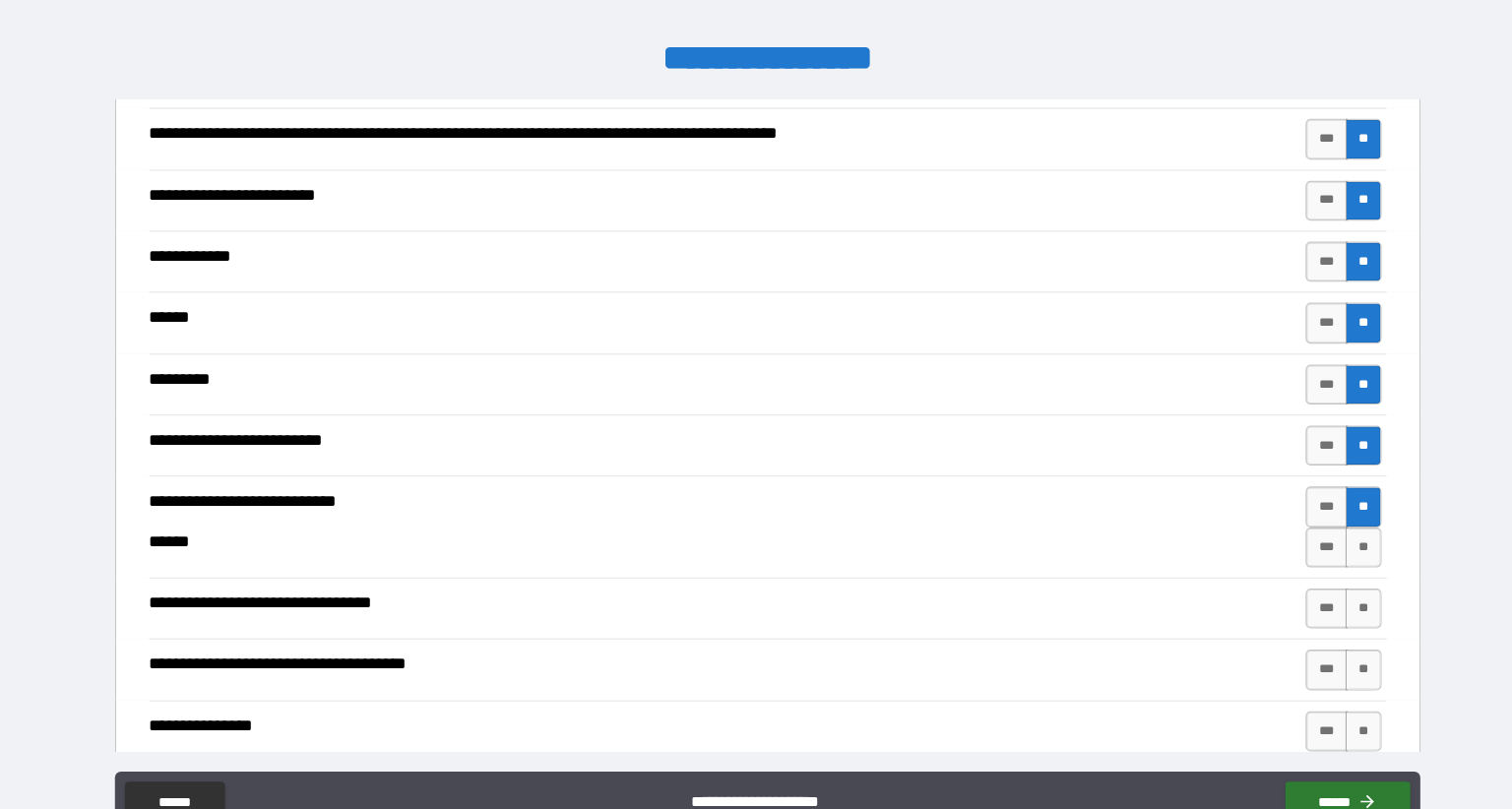 click on "**" at bounding box center (1343, 551) 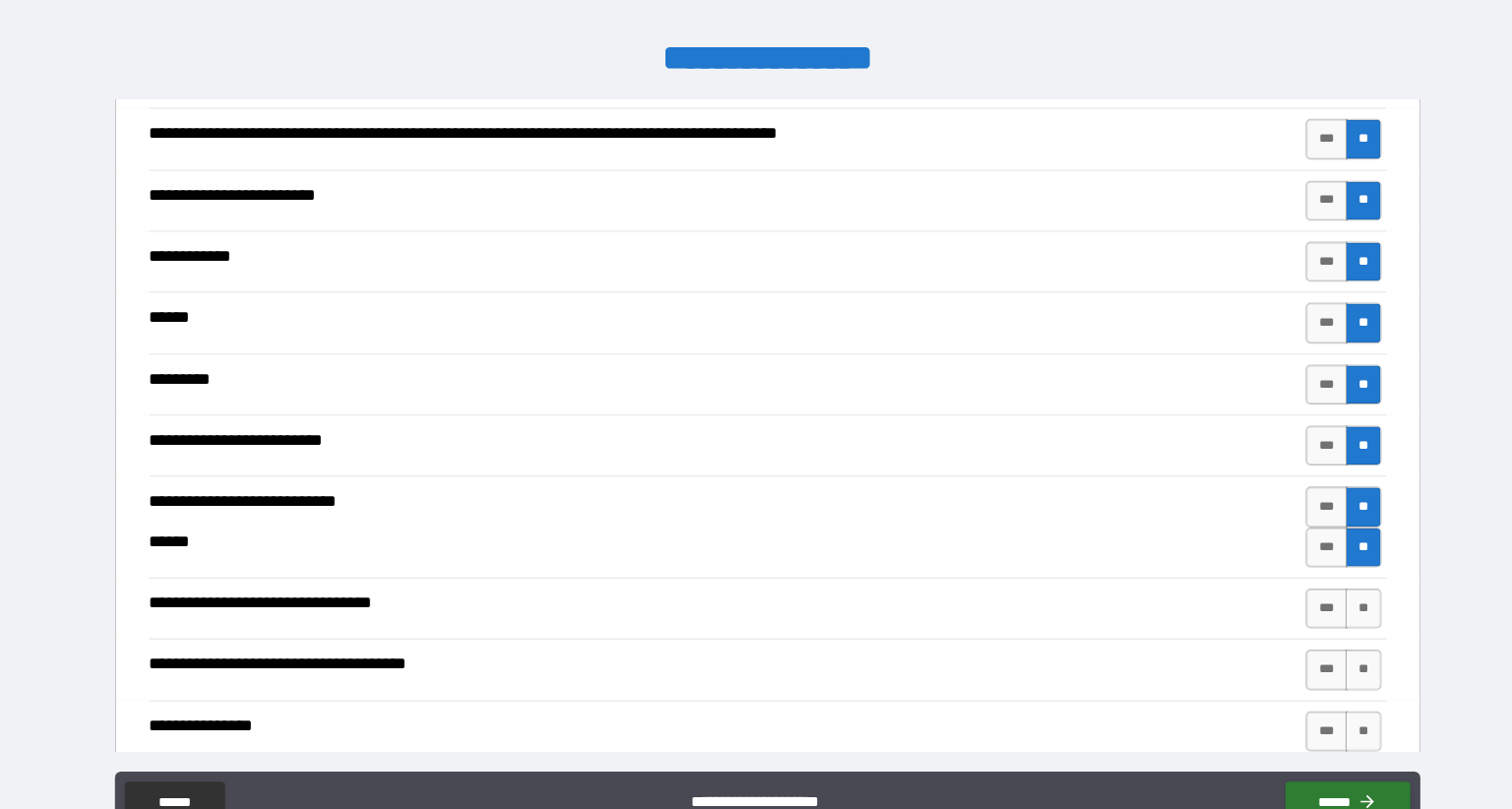 click on "***" at bounding box center [1306, 451] 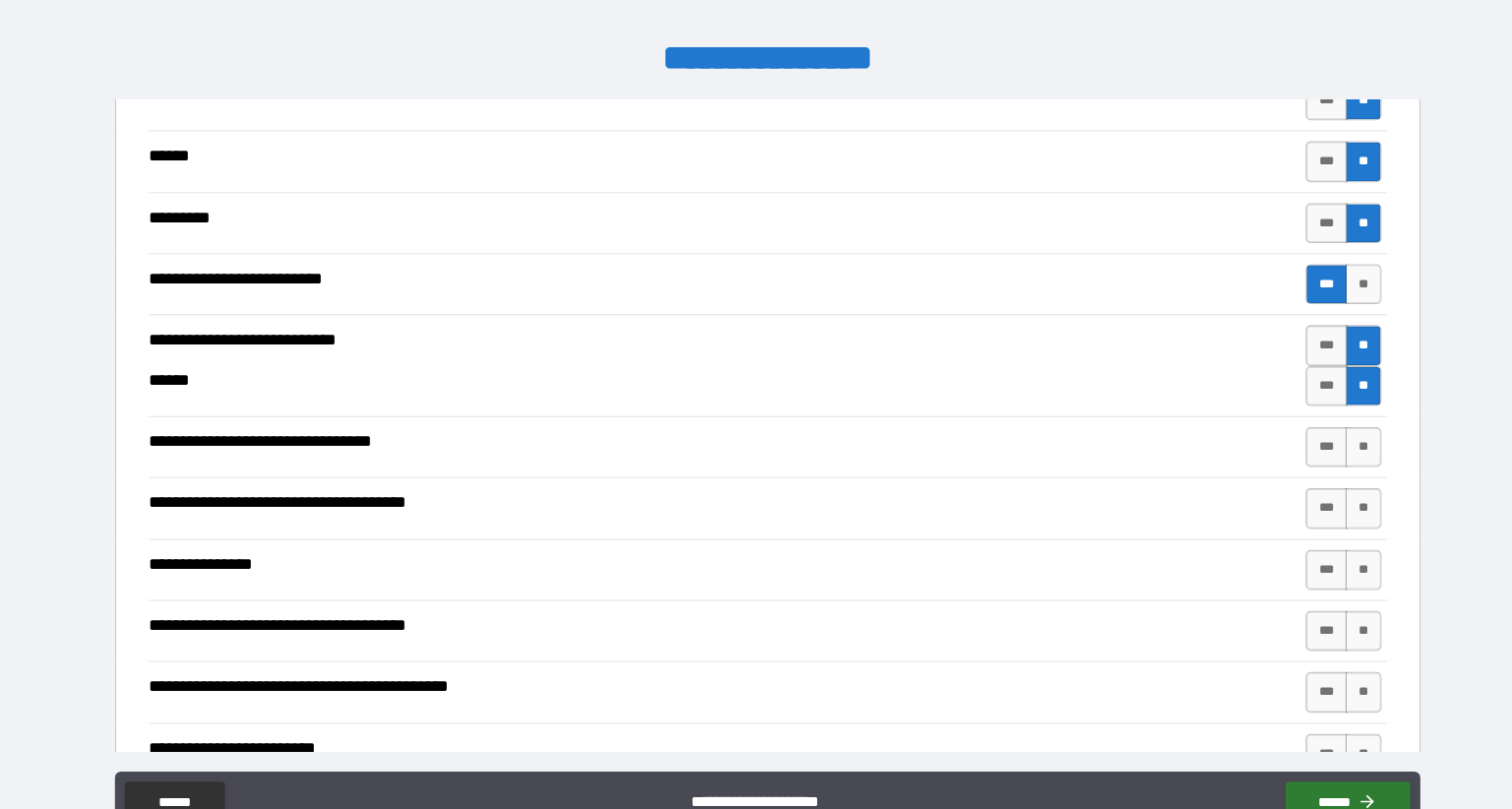 scroll, scrollTop: 1020, scrollLeft: 0, axis: vertical 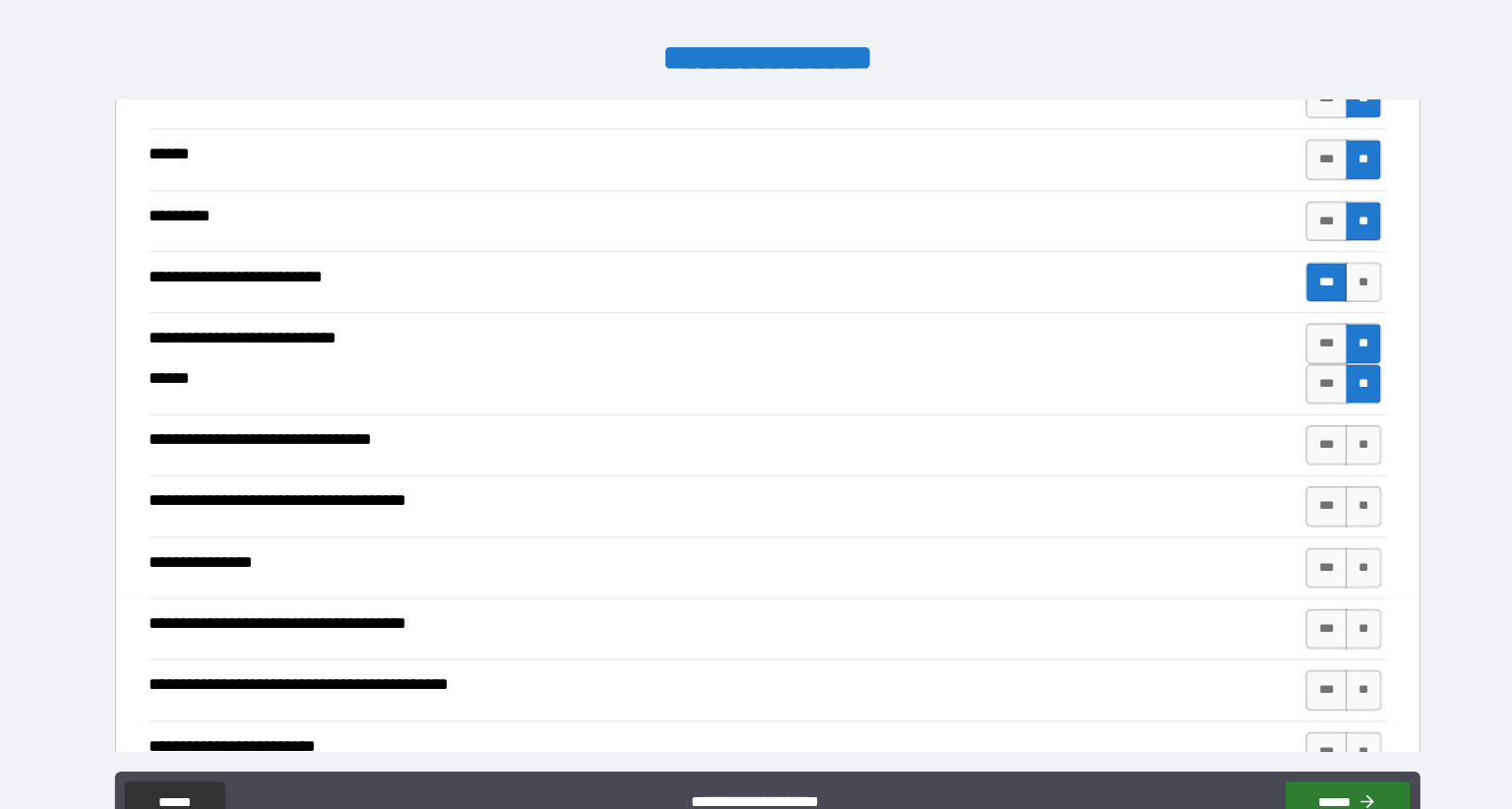 click on "**" at bounding box center (1343, 450) 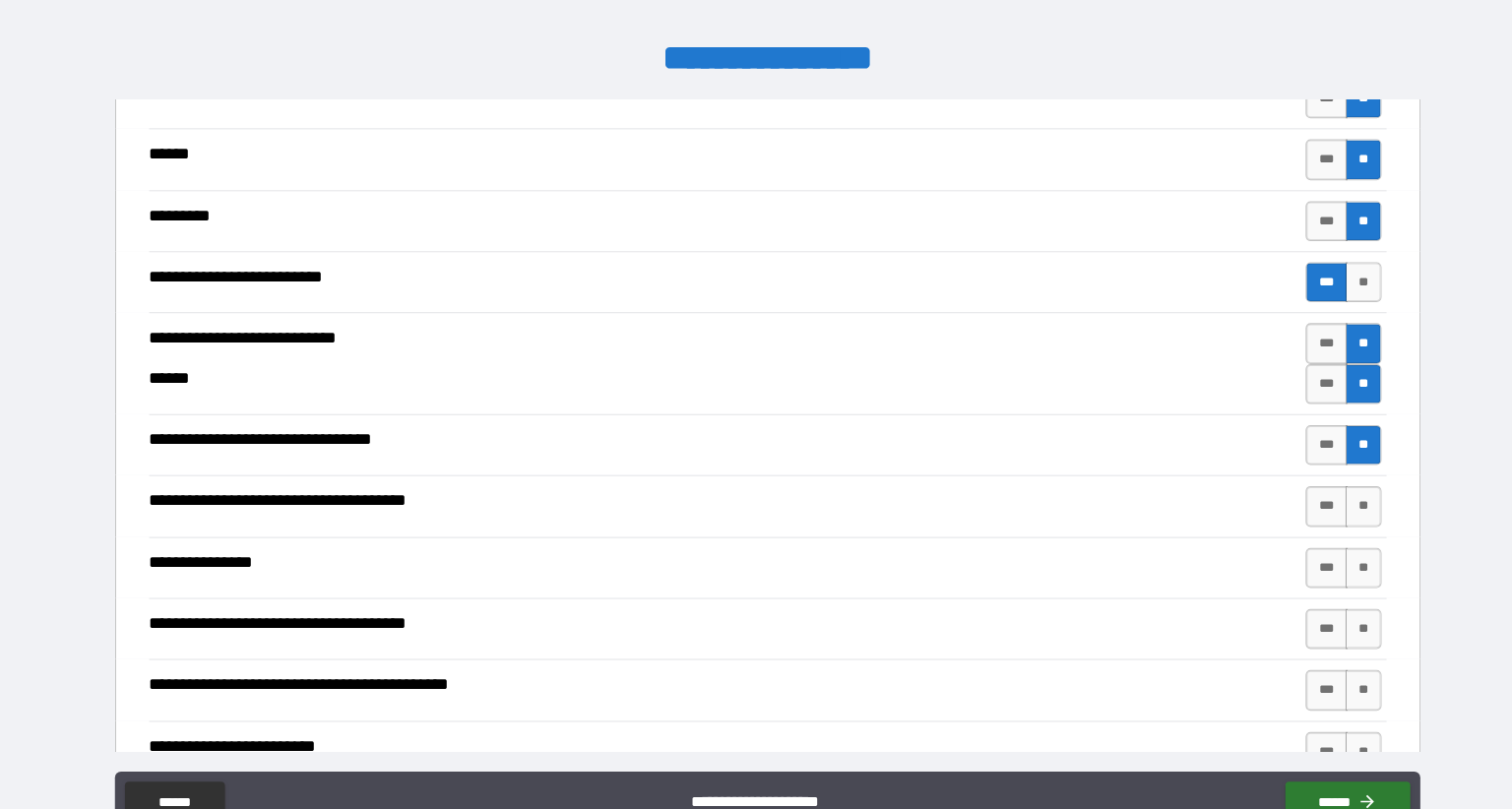 click on "**" at bounding box center (1343, 510) 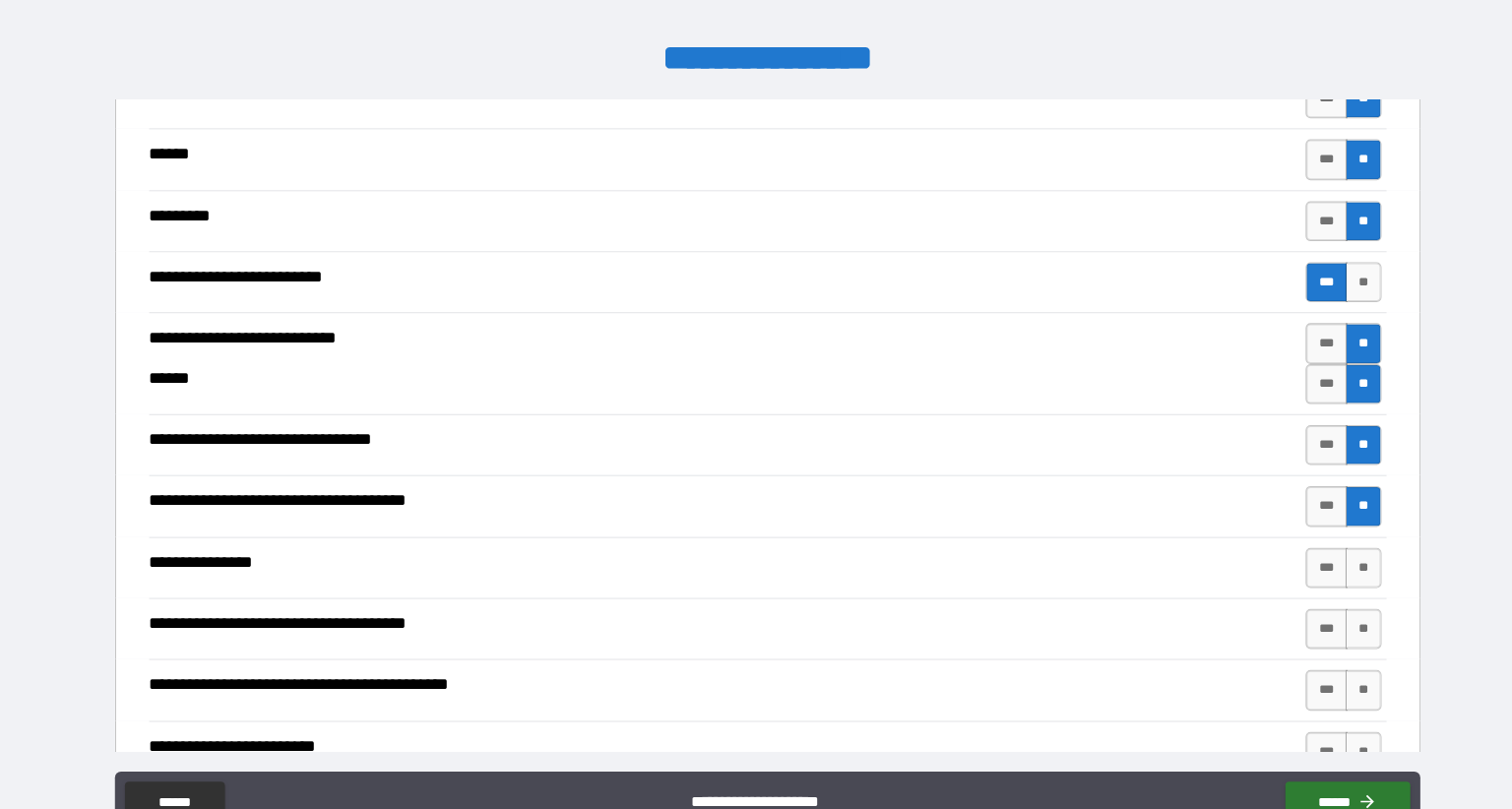 click on "**" at bounding box center [1343, 571] 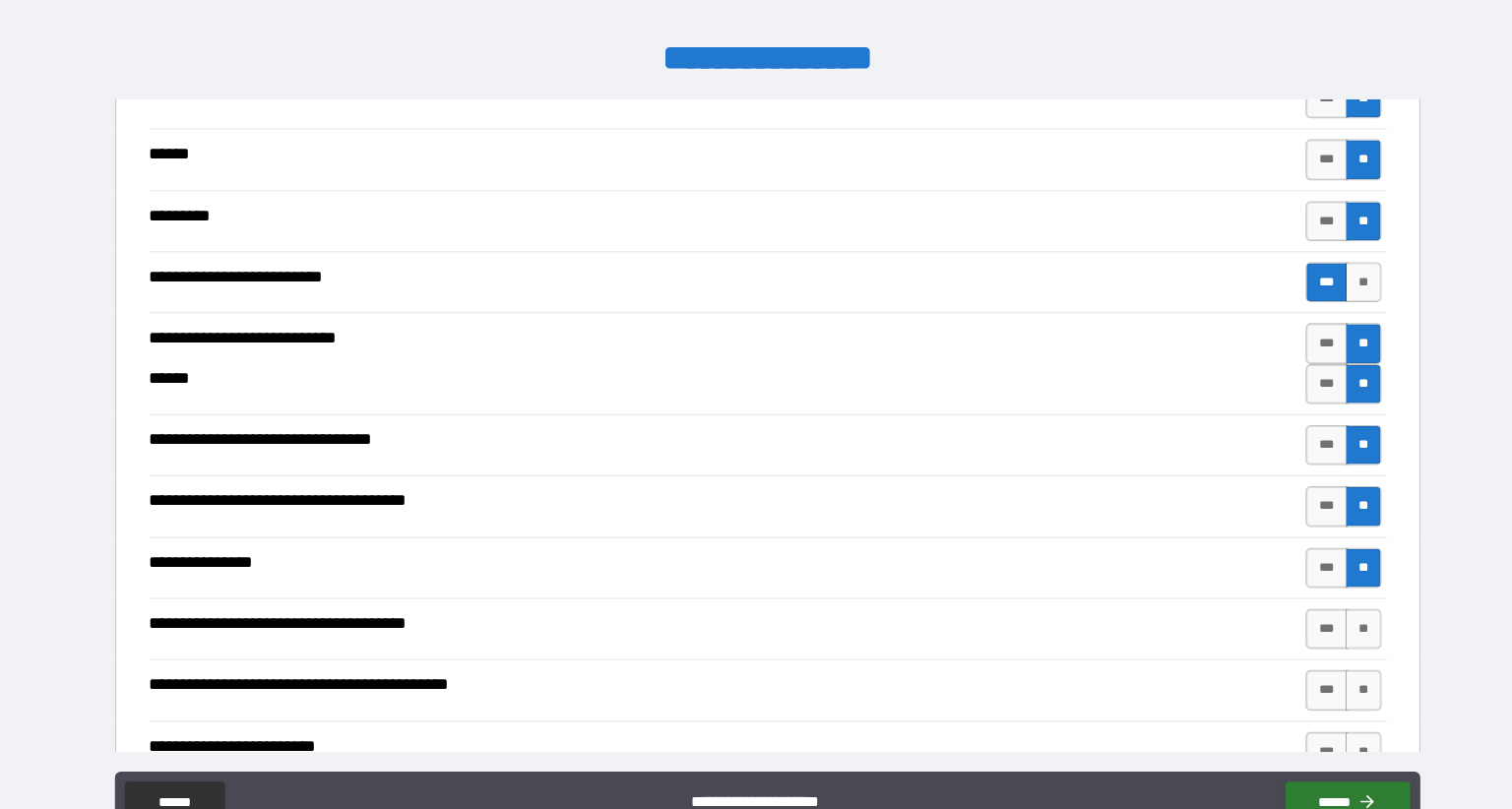 click on "**" at bounding box center (1343, 631) 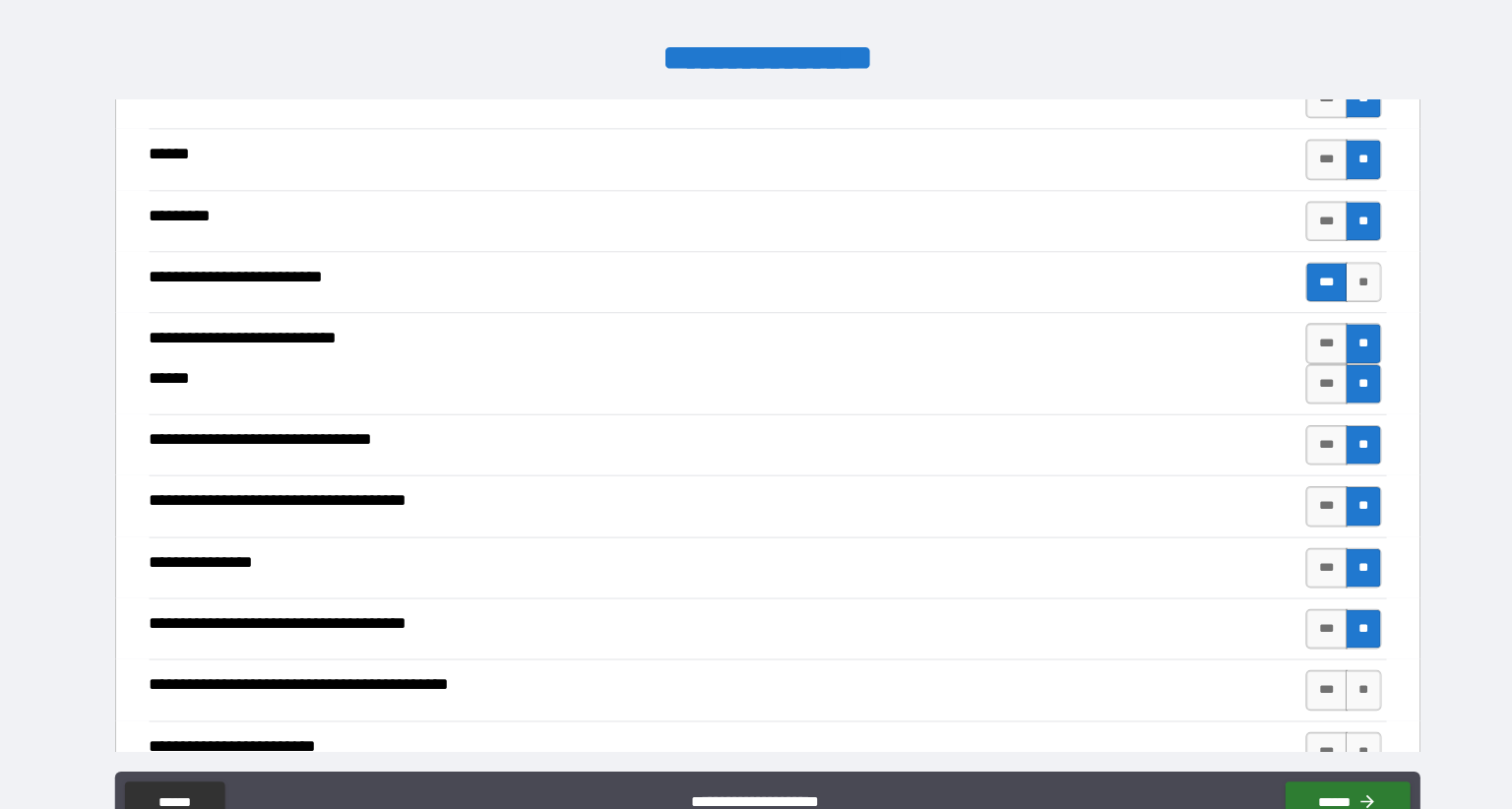 click on "**" at bounding box center [1343, 691] 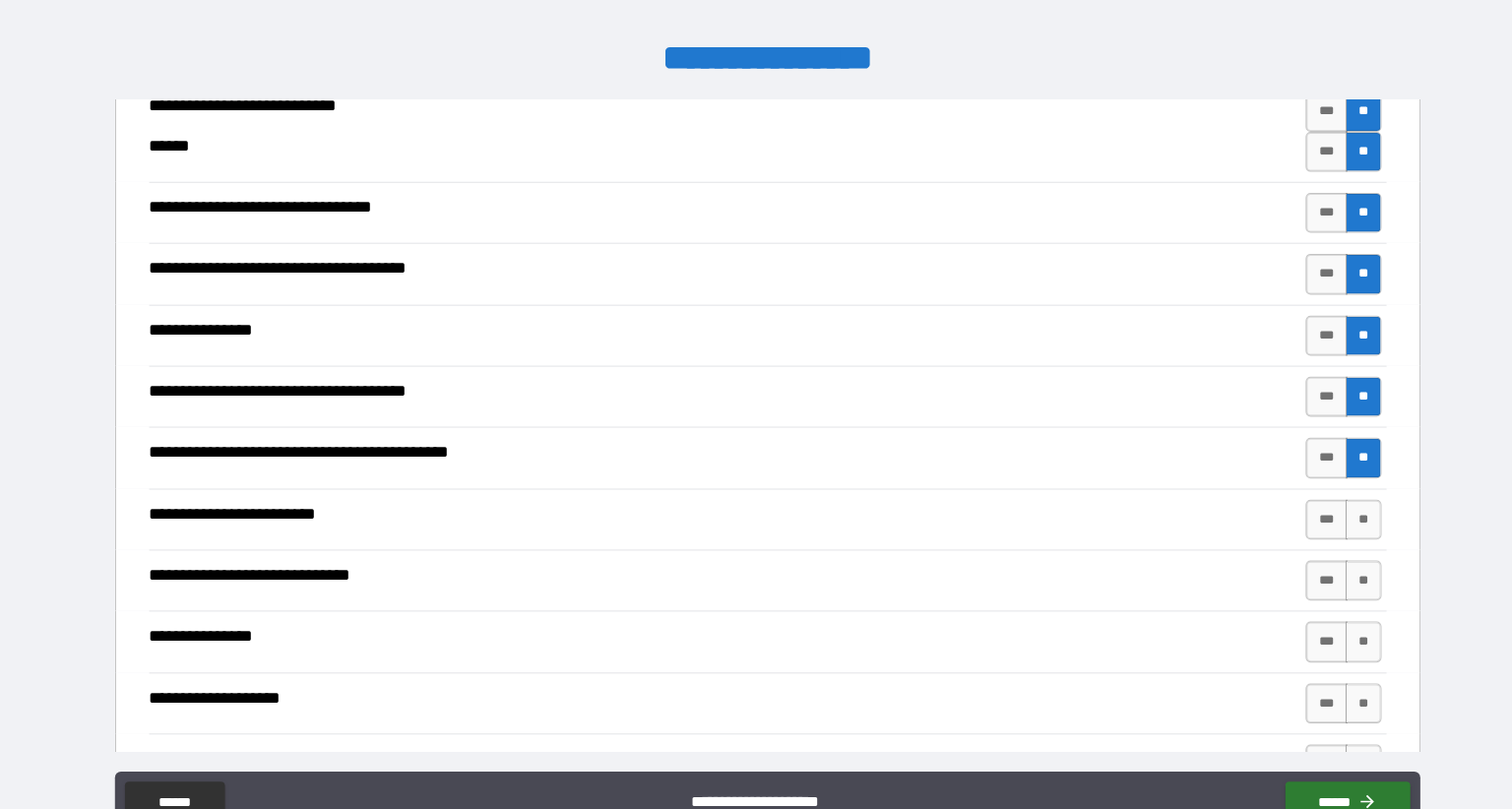 scroll, scrollTop: 1256, scrollLeft: 0, axis: vertical 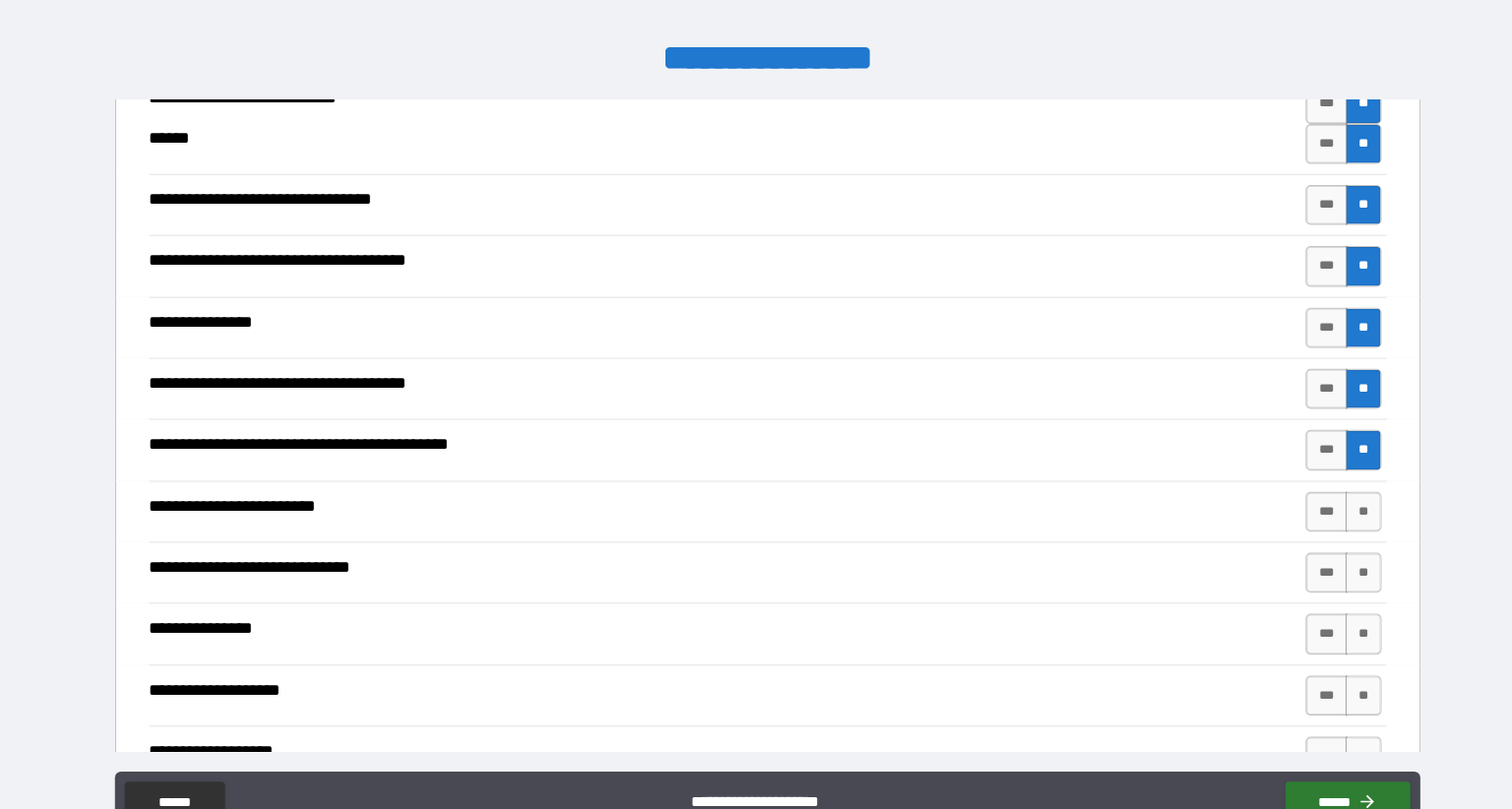 click on "**" at bounding box center (1343, 516) 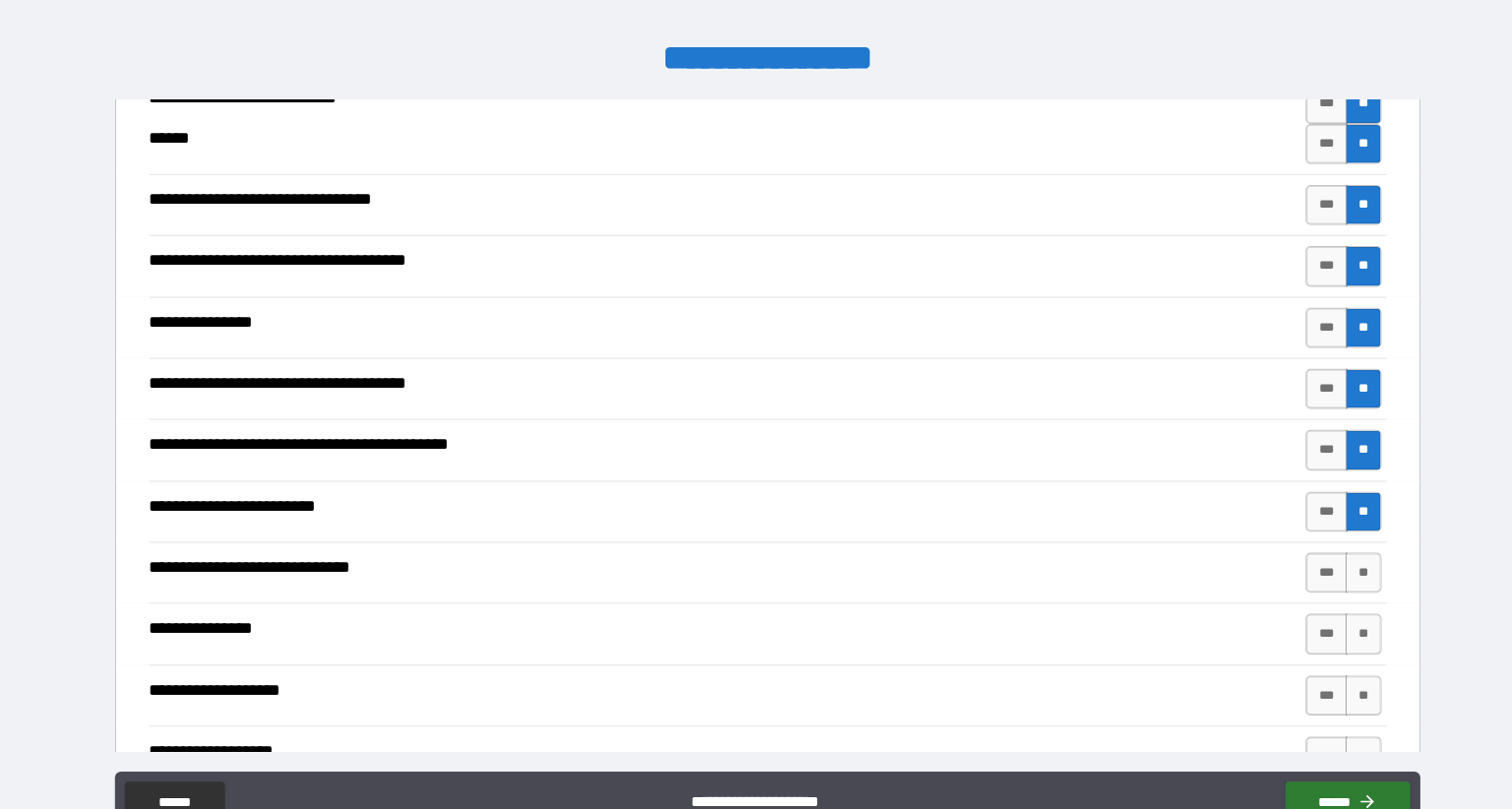 click on "**" at bounding box center [1343, 576] 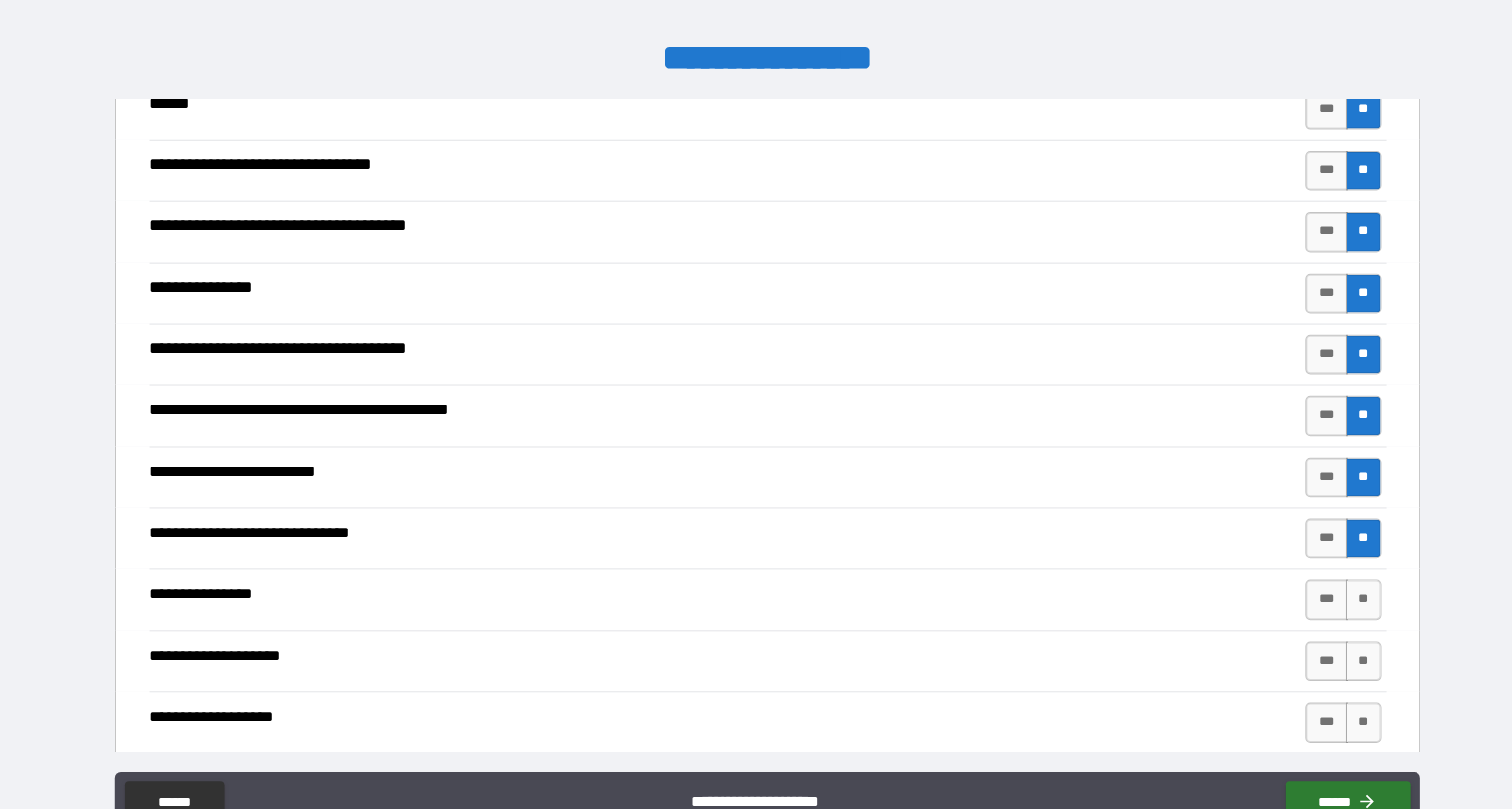 scroll, scrollTop: 1291, scrollLeft: 0, axis: vertical 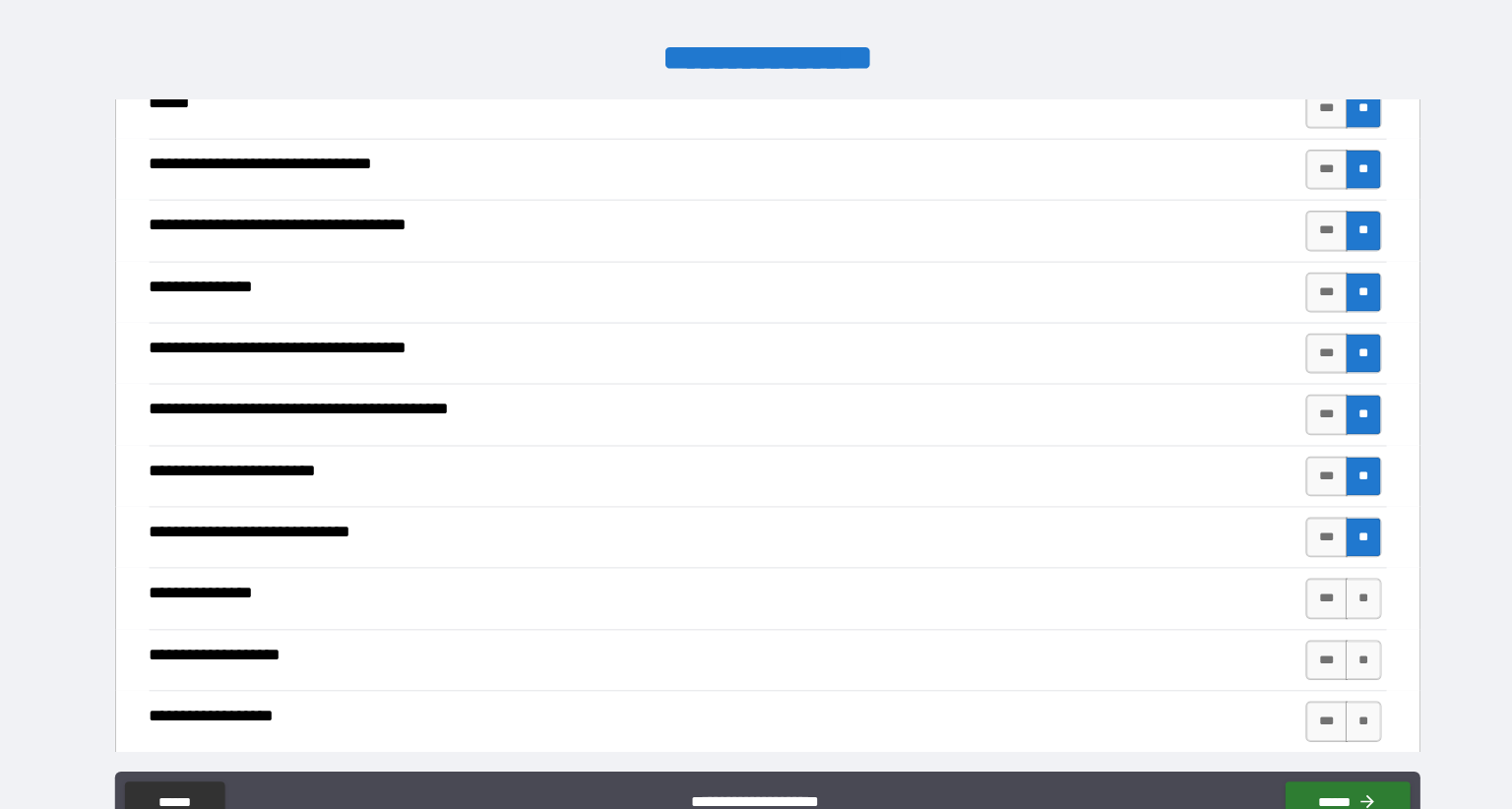 click on "***" at bounding box center [1306, 359] 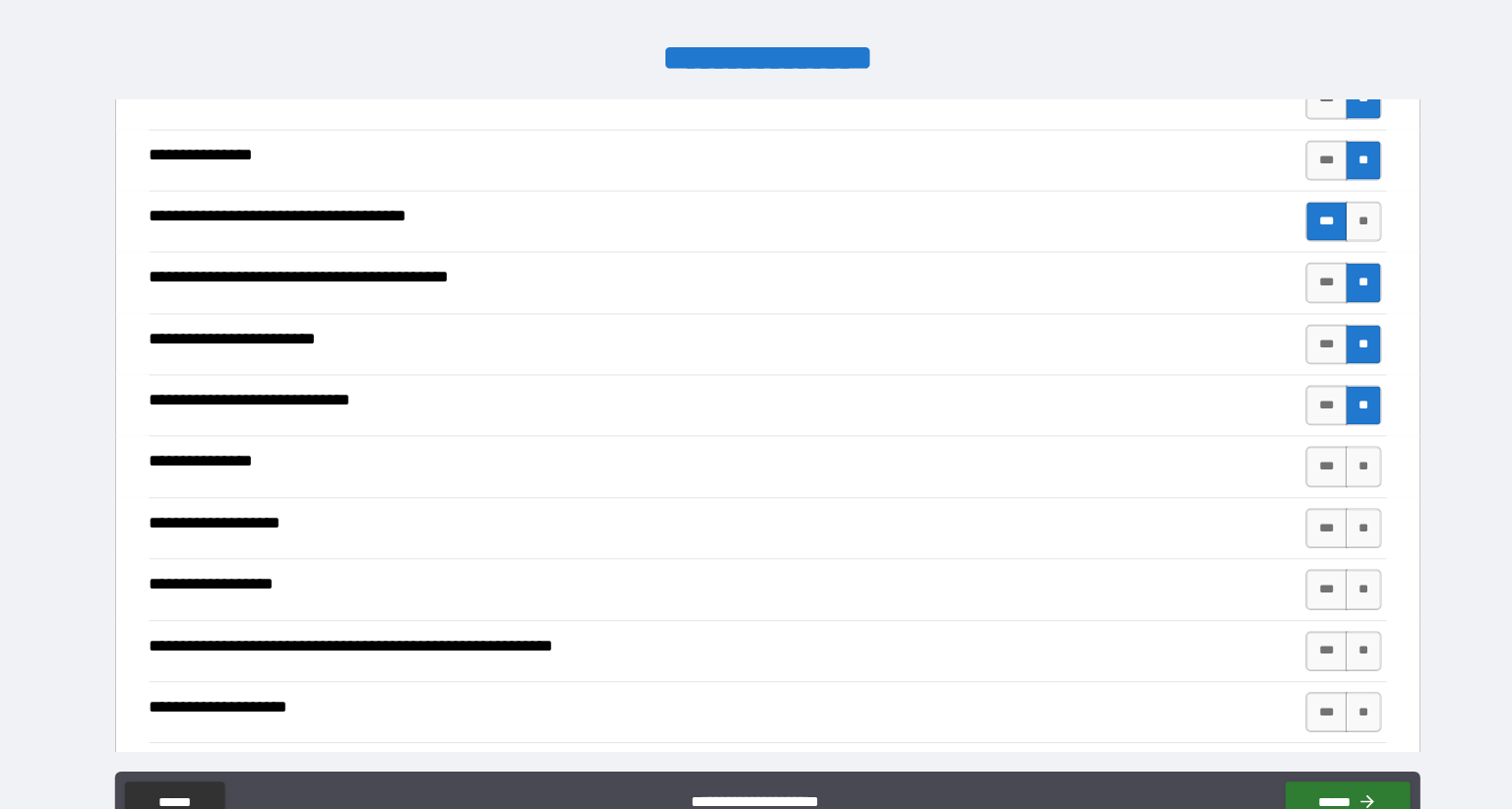 scroll, scrollTop: 1425, scrollLeft: 0, axis: vertical 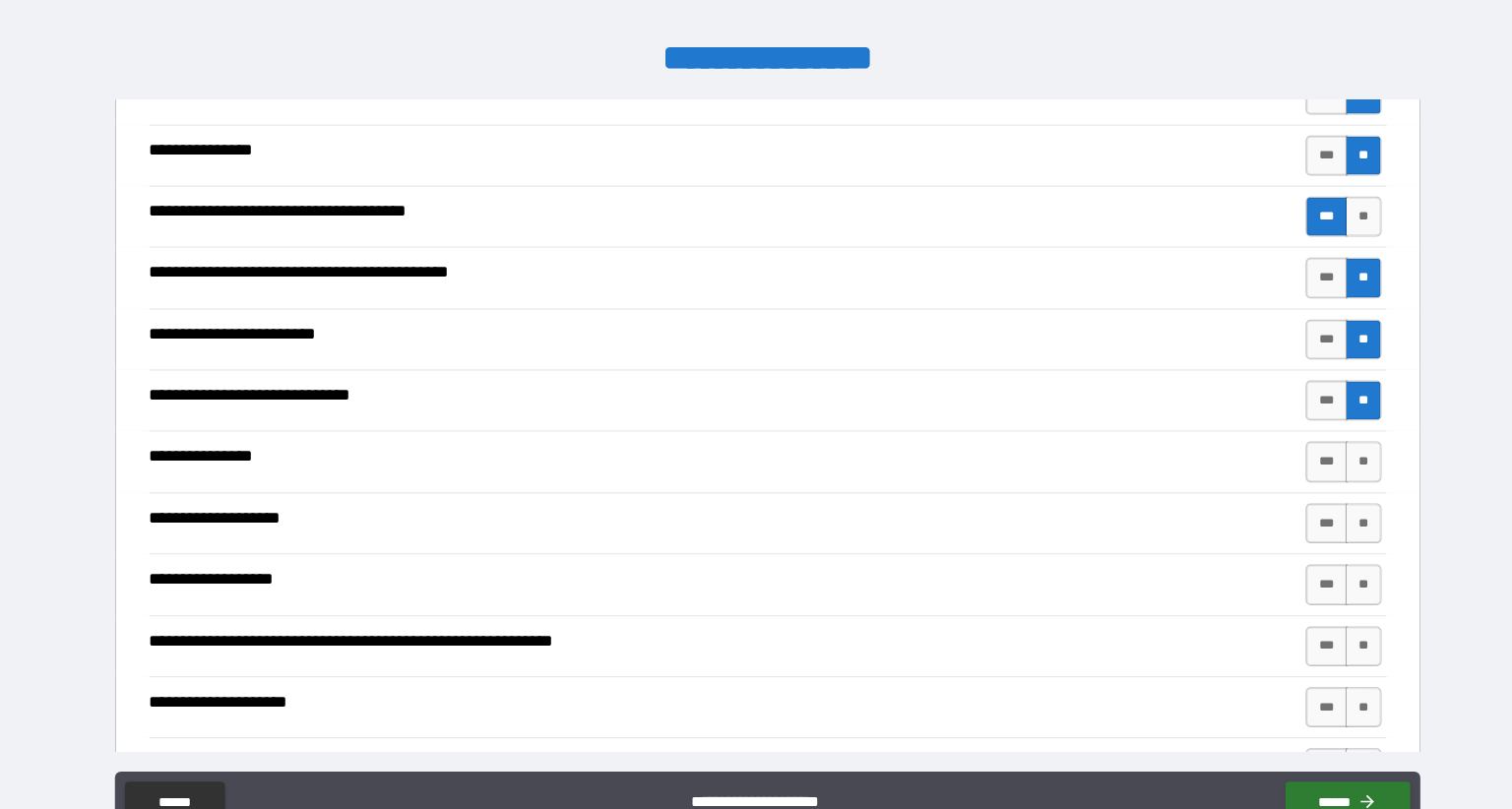 click on "**" at bounding box center [1343, 467] 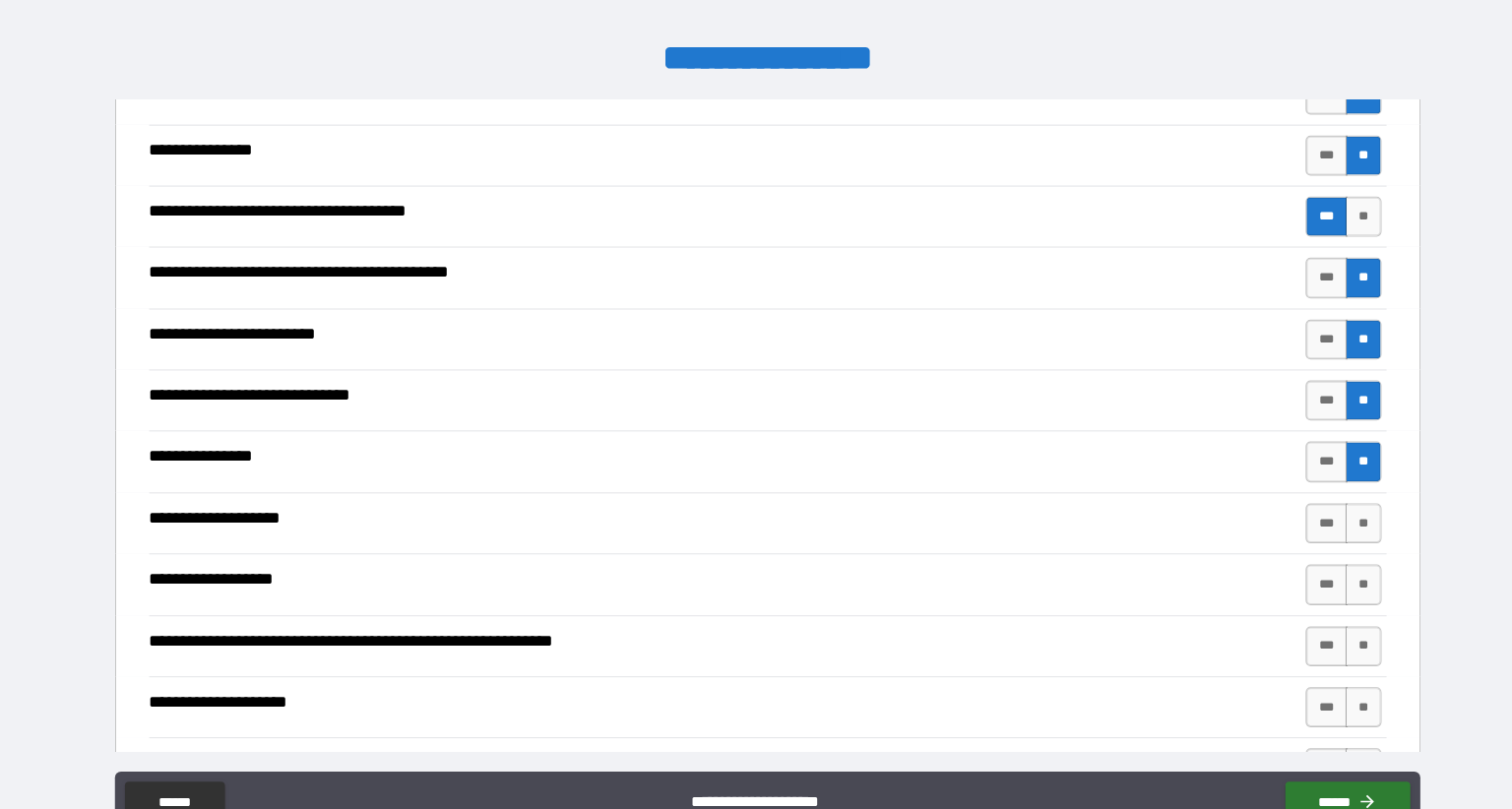 click on "***" at bounding box center (1306, 528) 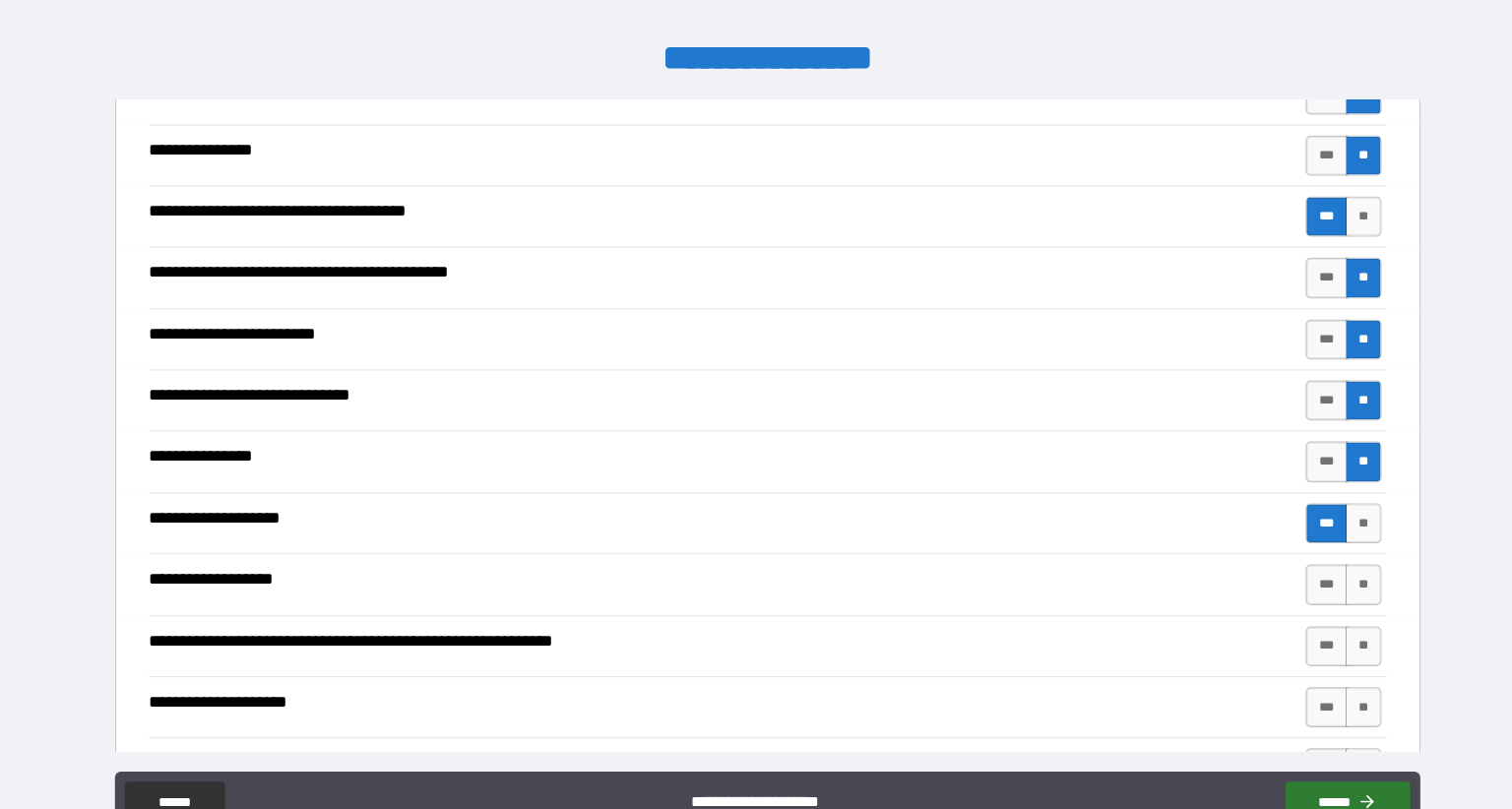 click on "**" at bounding box center (1343, 588) 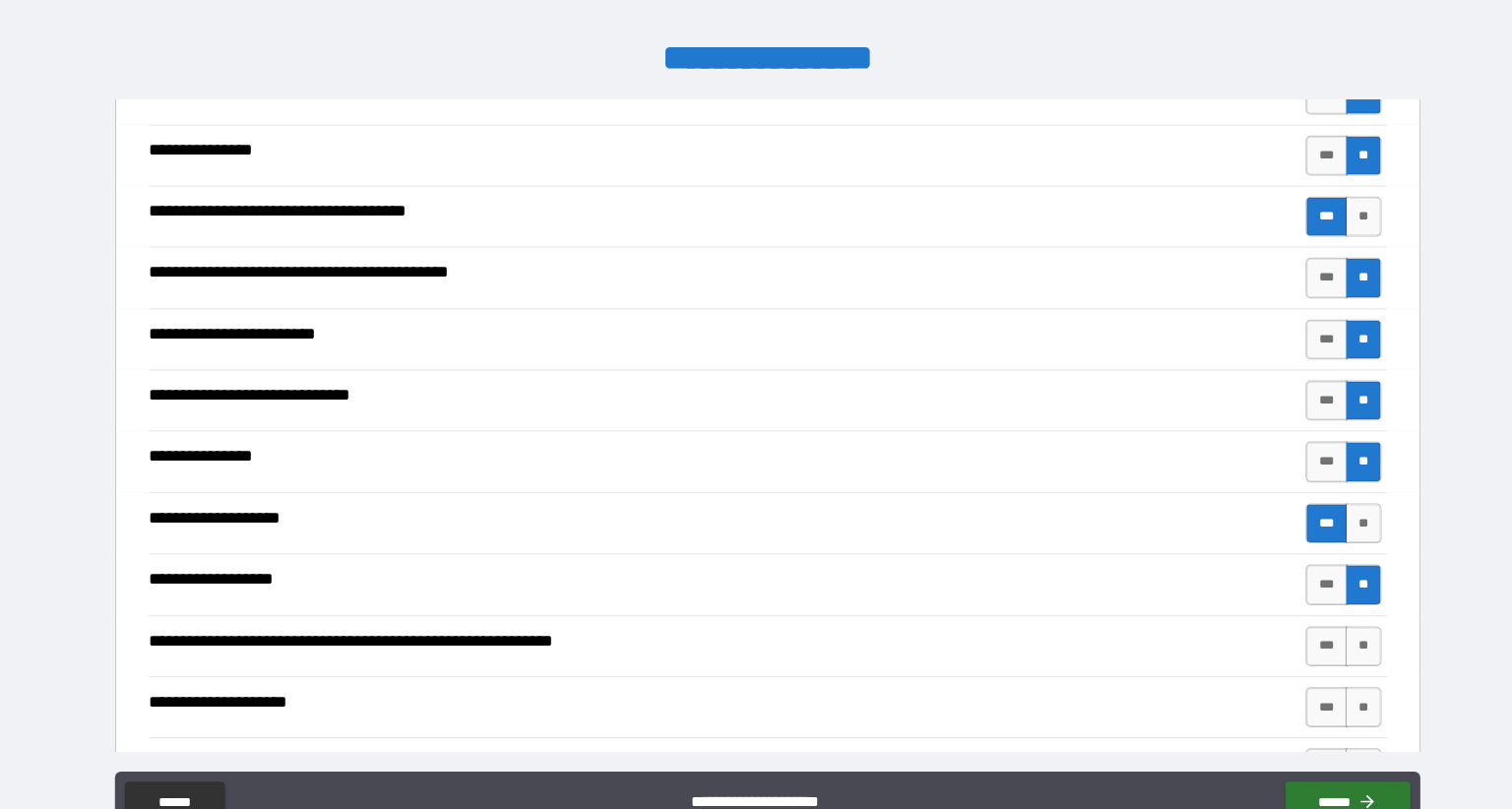 click on "**" at bounding box center (1343, 649) 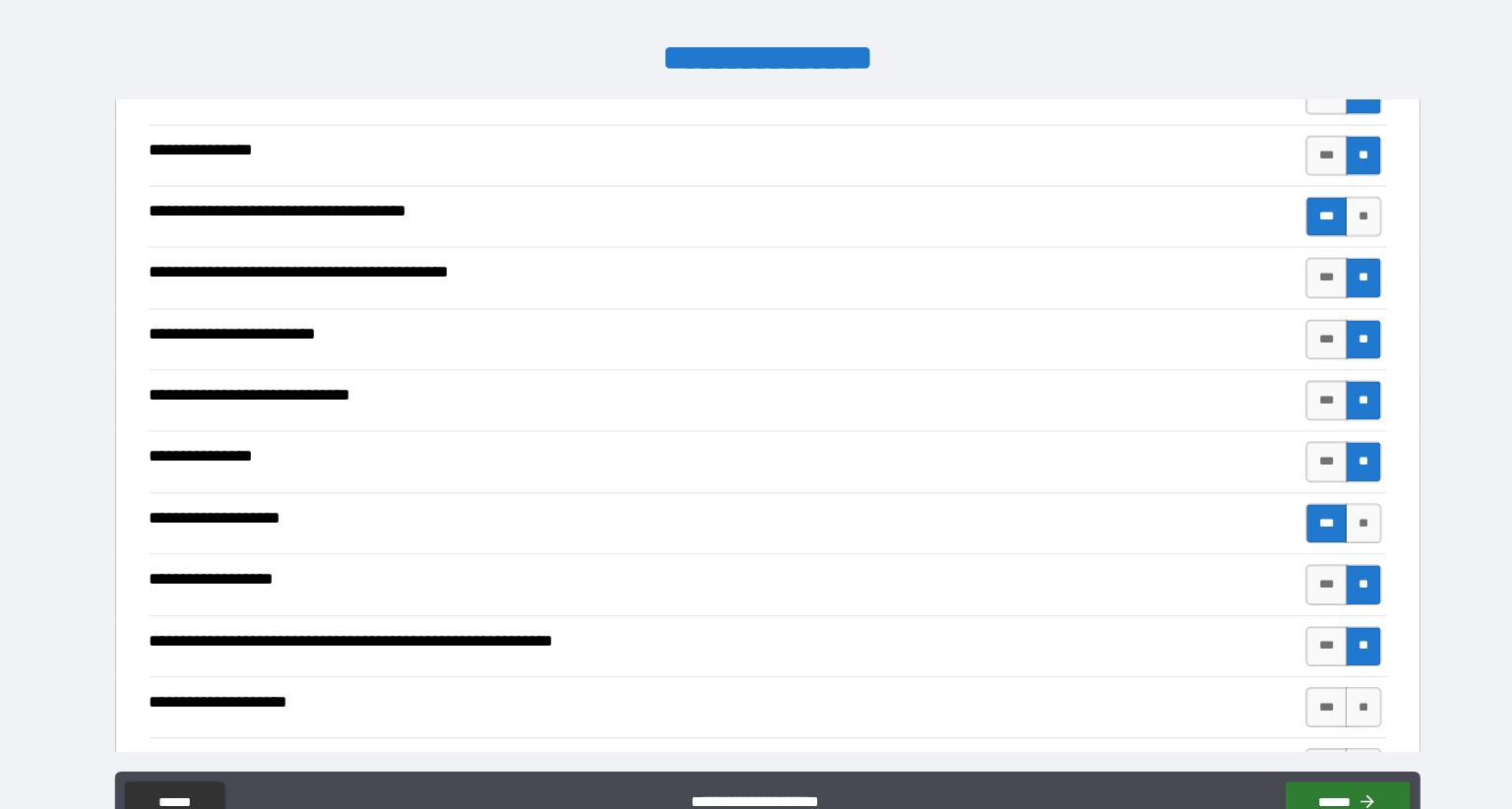 click on "**" at bounding box center [1343, 709] 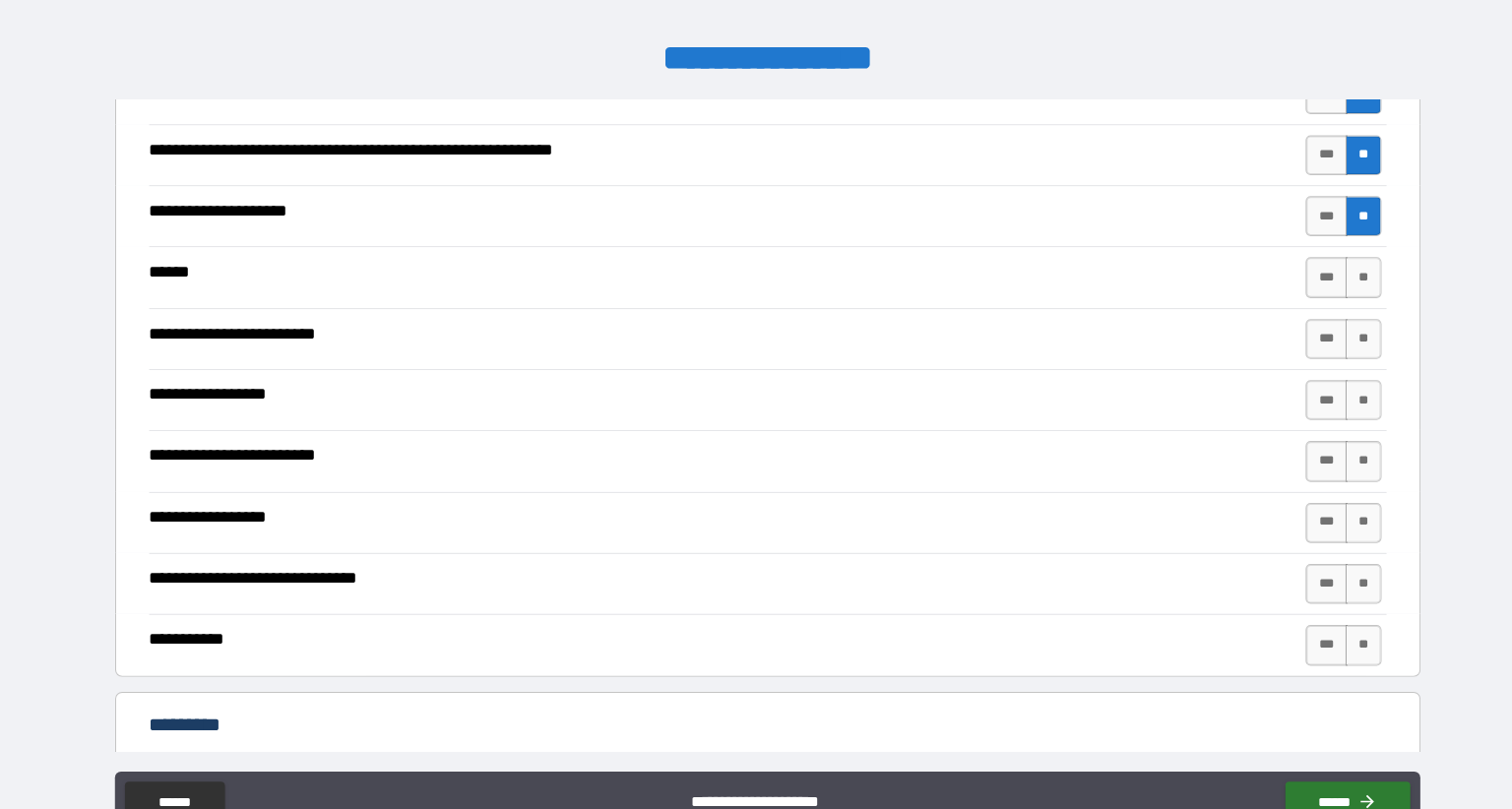 scroll, scrollTop: 1896, scrollLeft: 0, axis: vertical 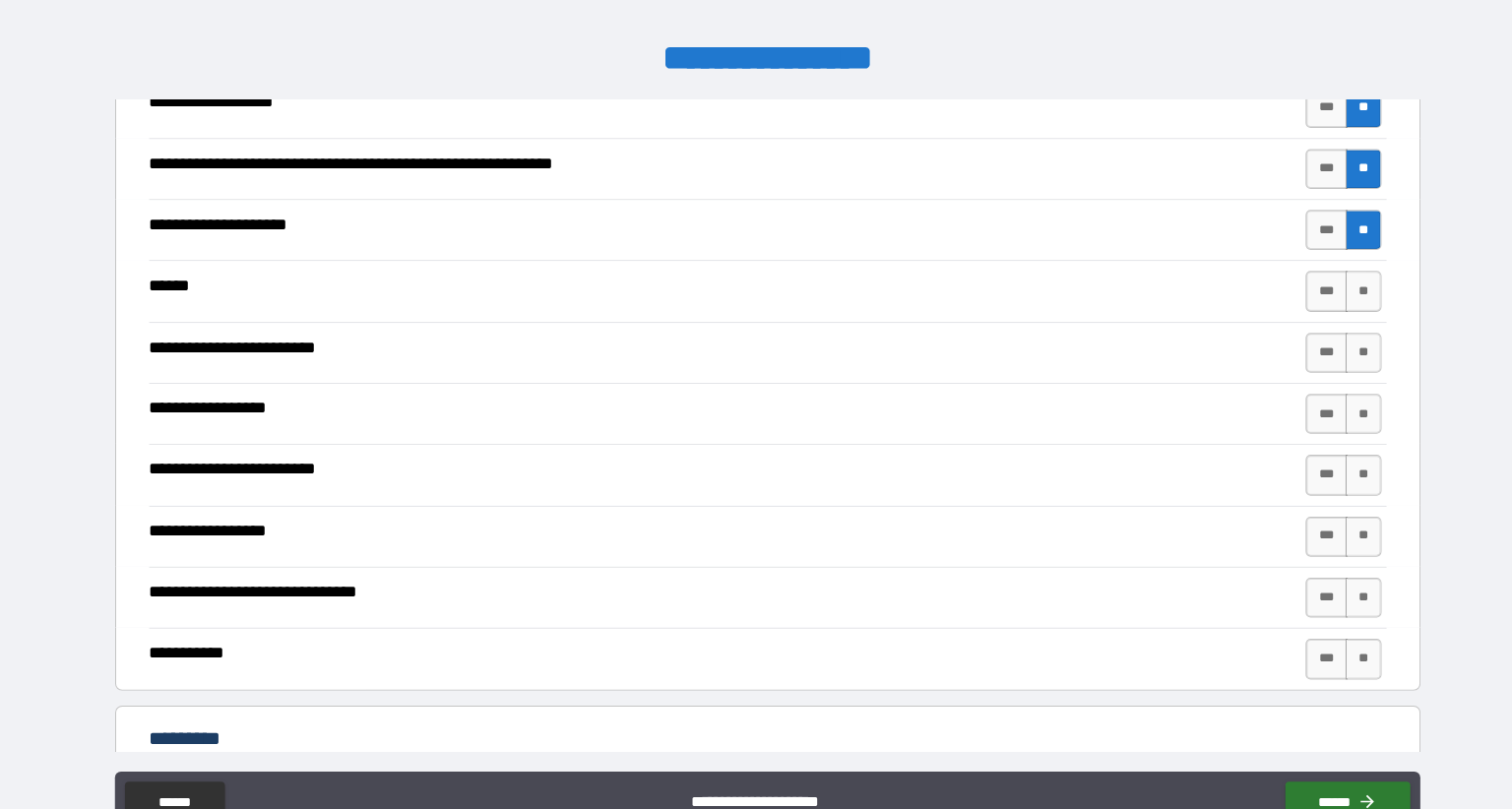 click on "**" at bounding box center [1343, 298] 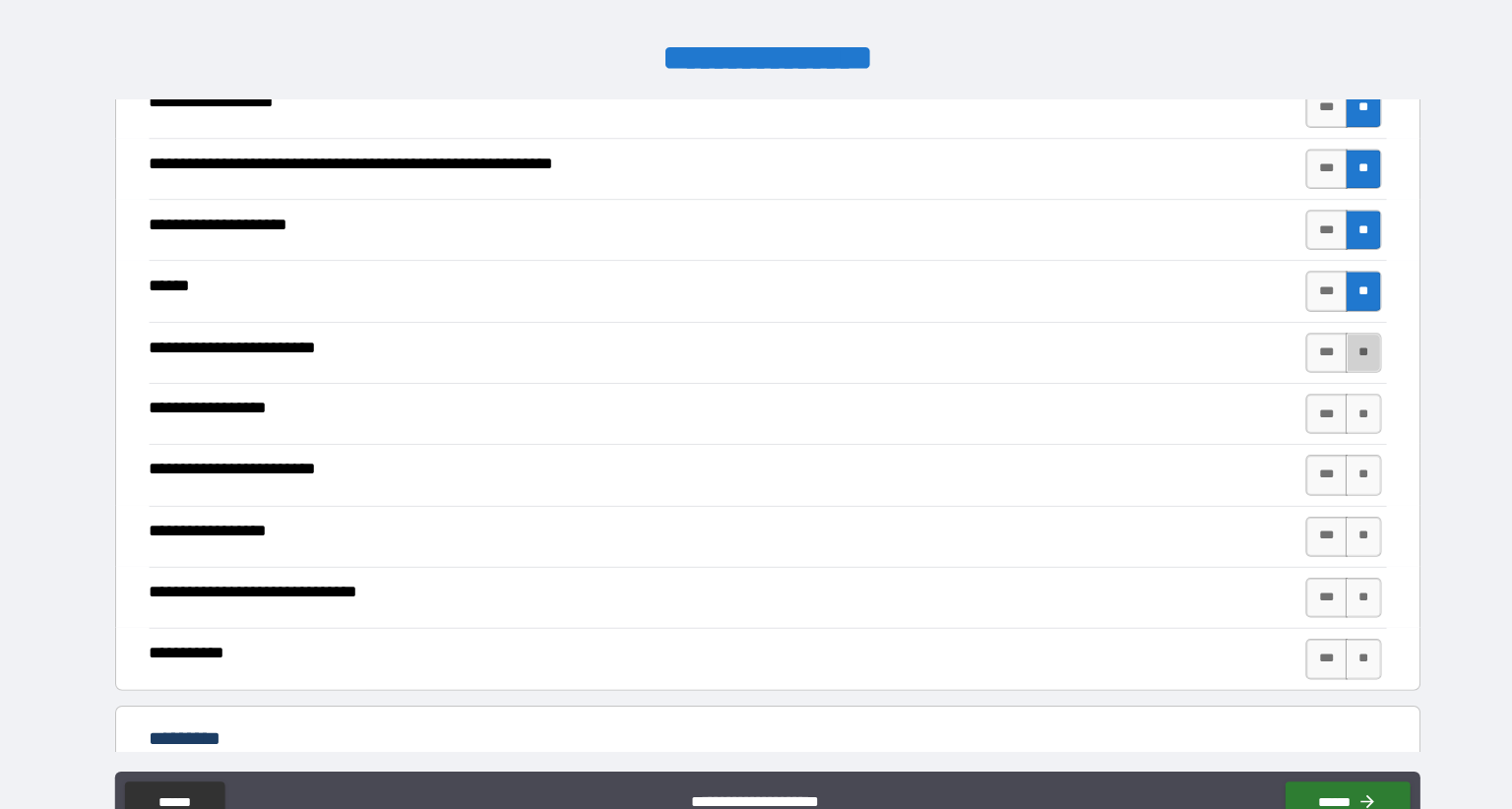 click on "**" at bounding box center [1343, 359] 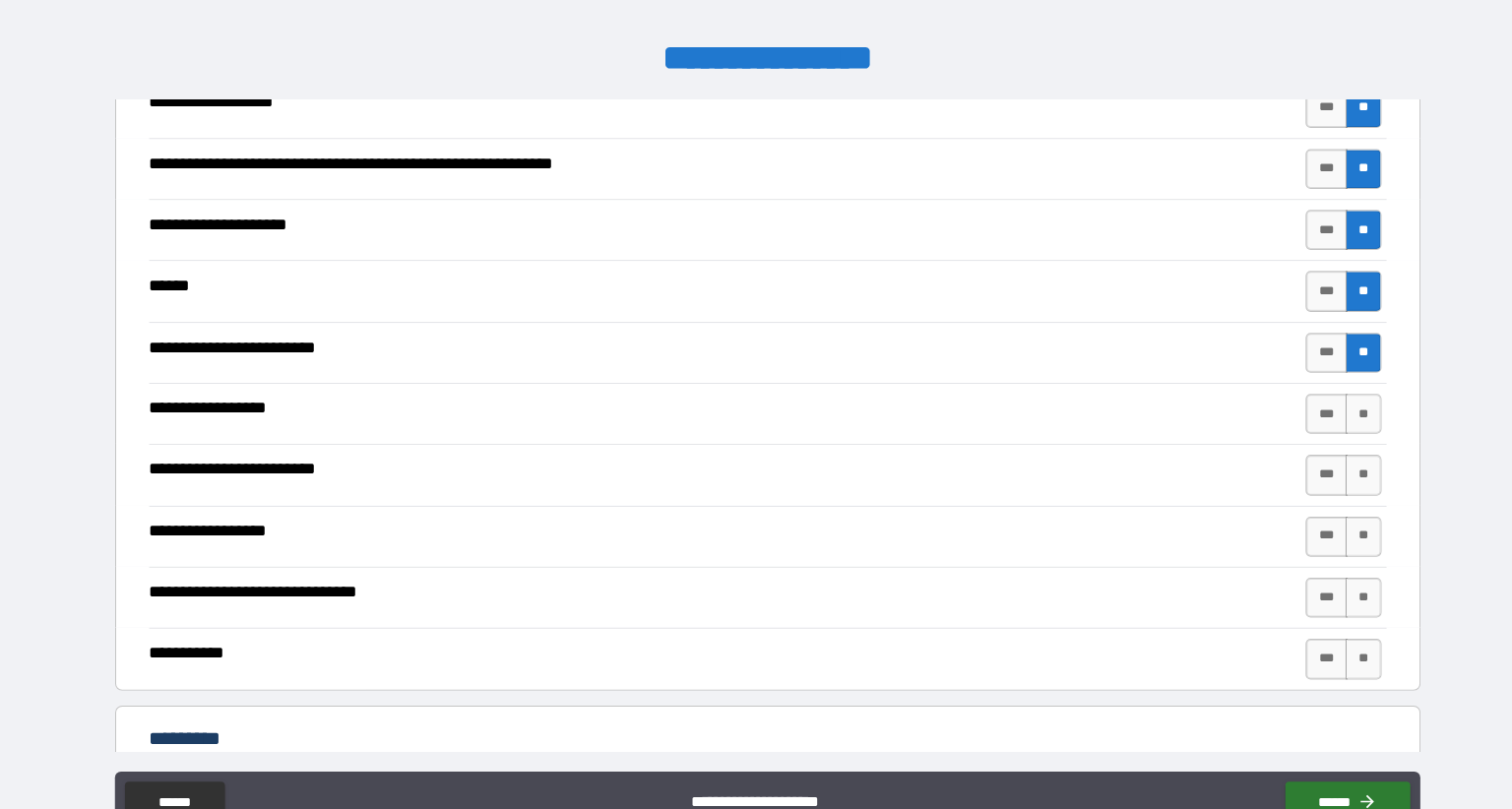 click on "**" at bounding box center (1343, 419) 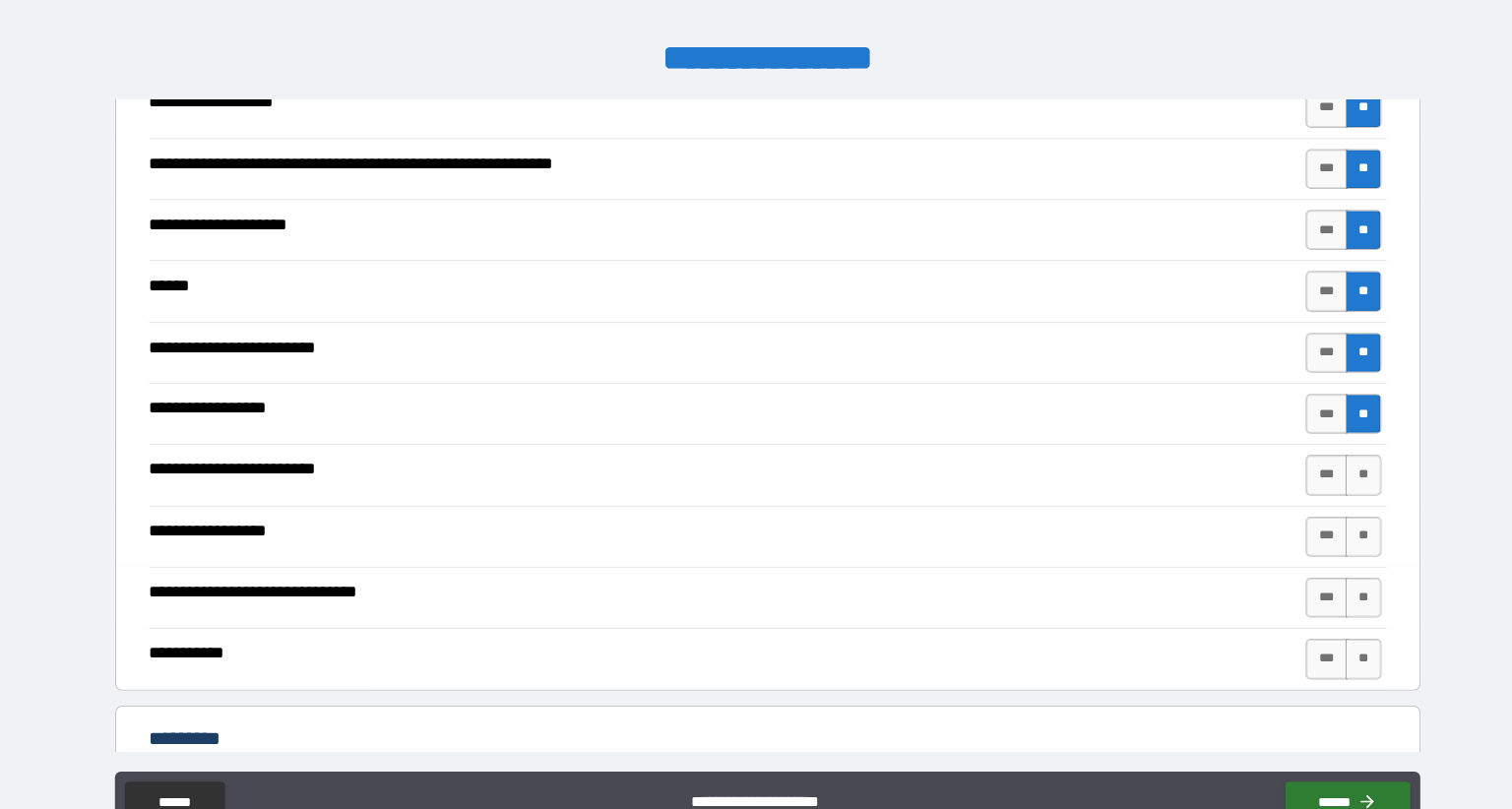 click on "**" at bounding box center (1343, 479) 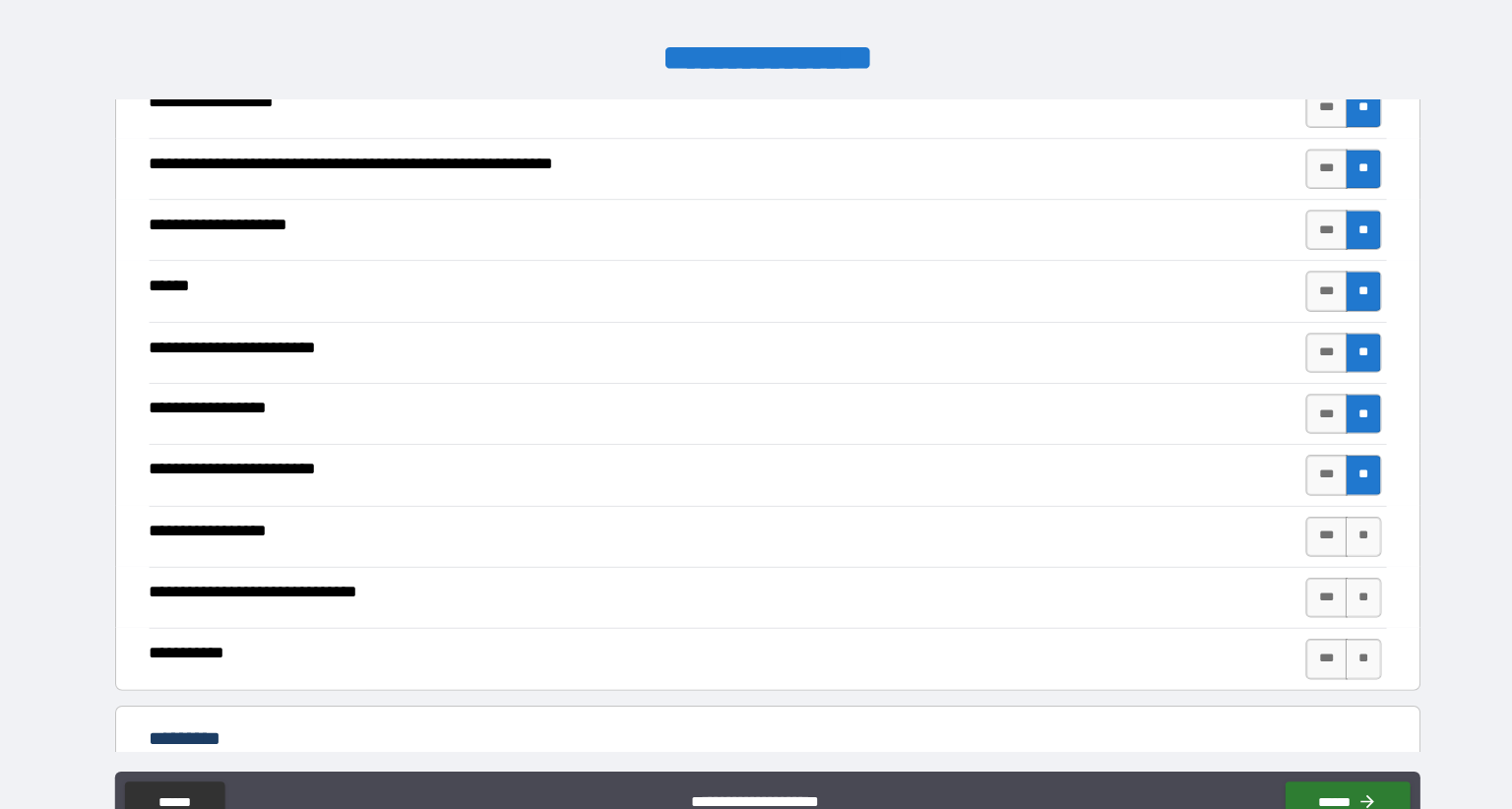 click on "**" at bounding box center (1343, 540) 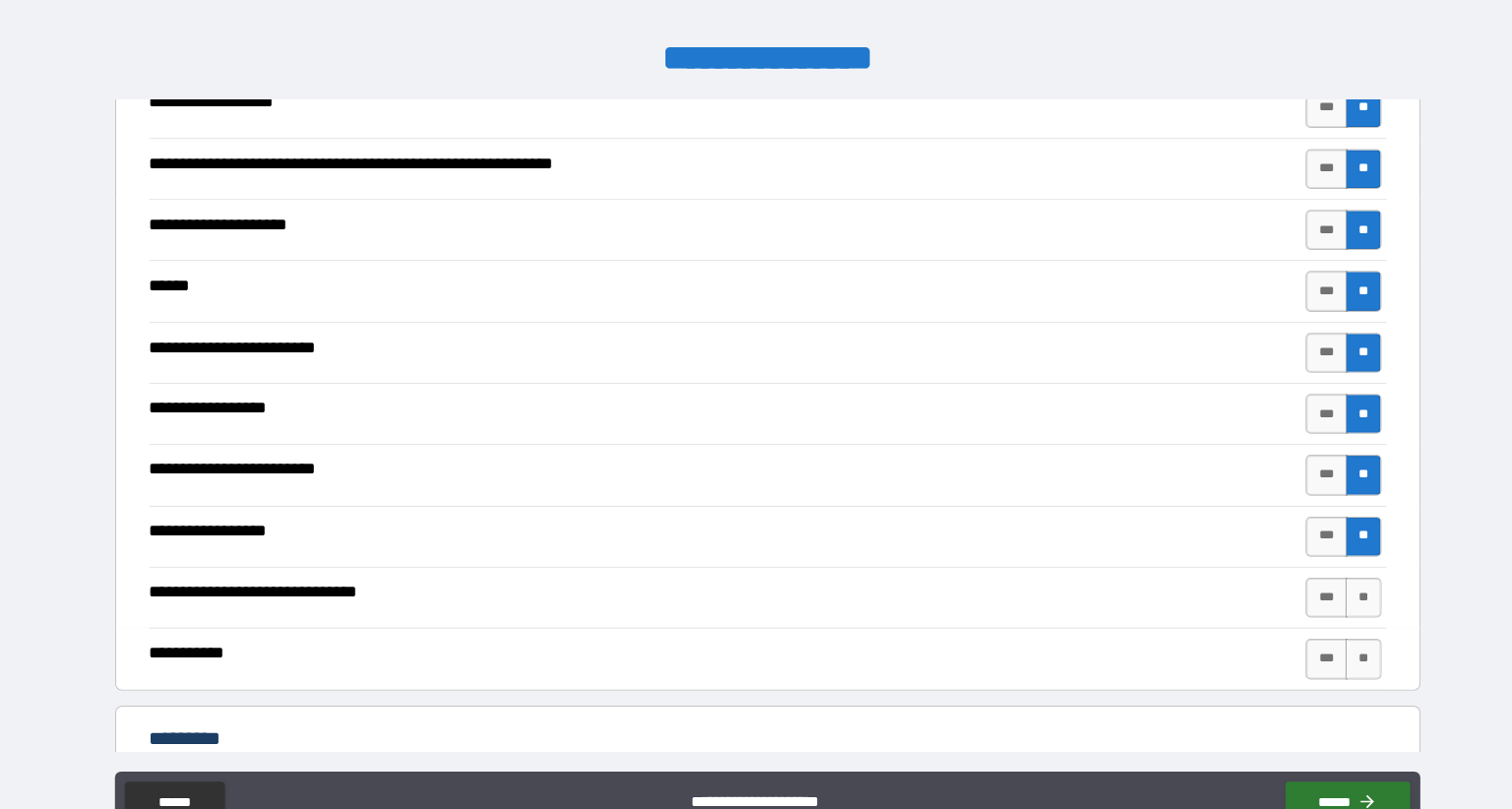 click on "**" at bounding box center (1343, 600) 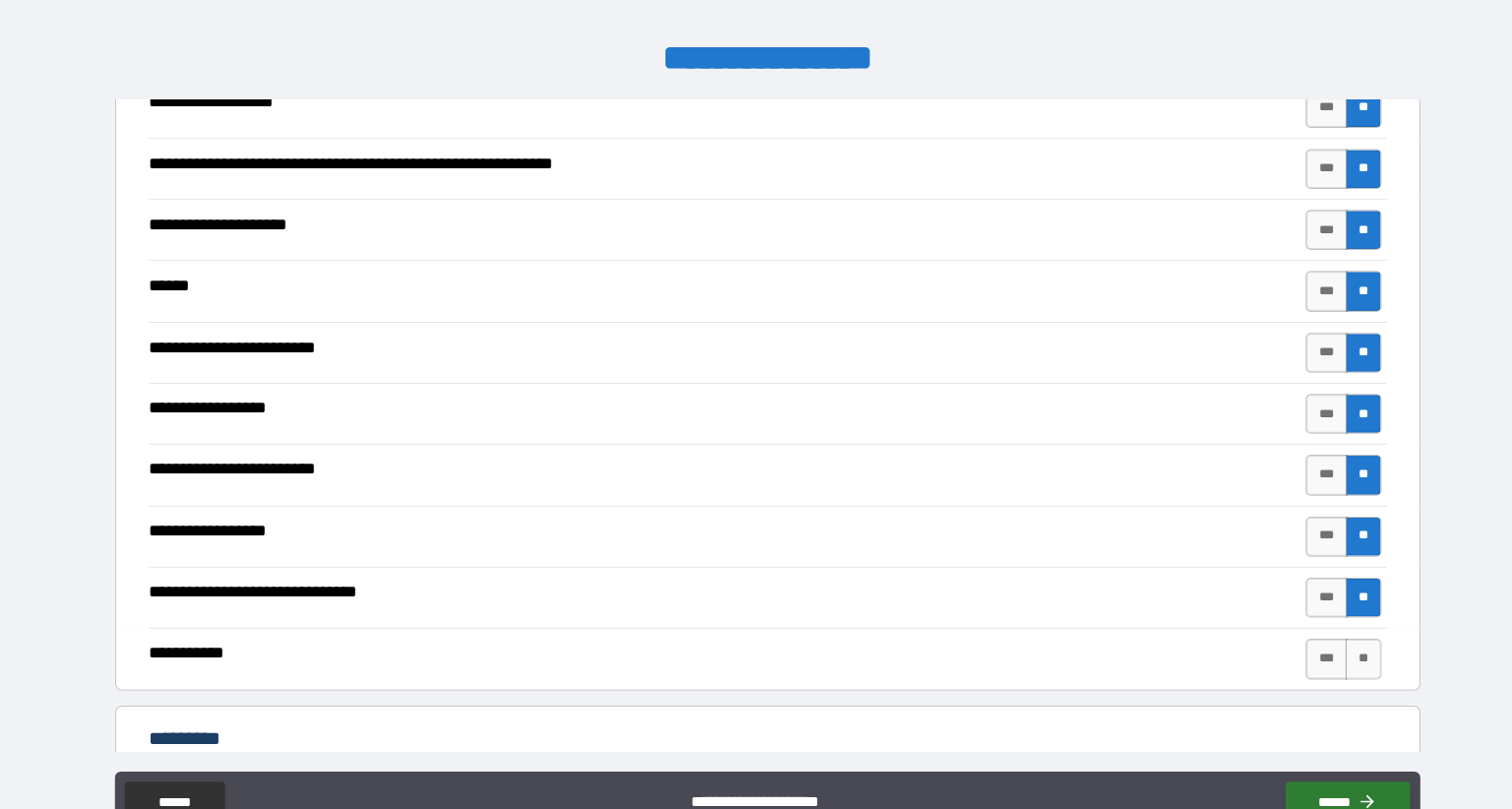 click on "**" at bounding box center (1343, 660) 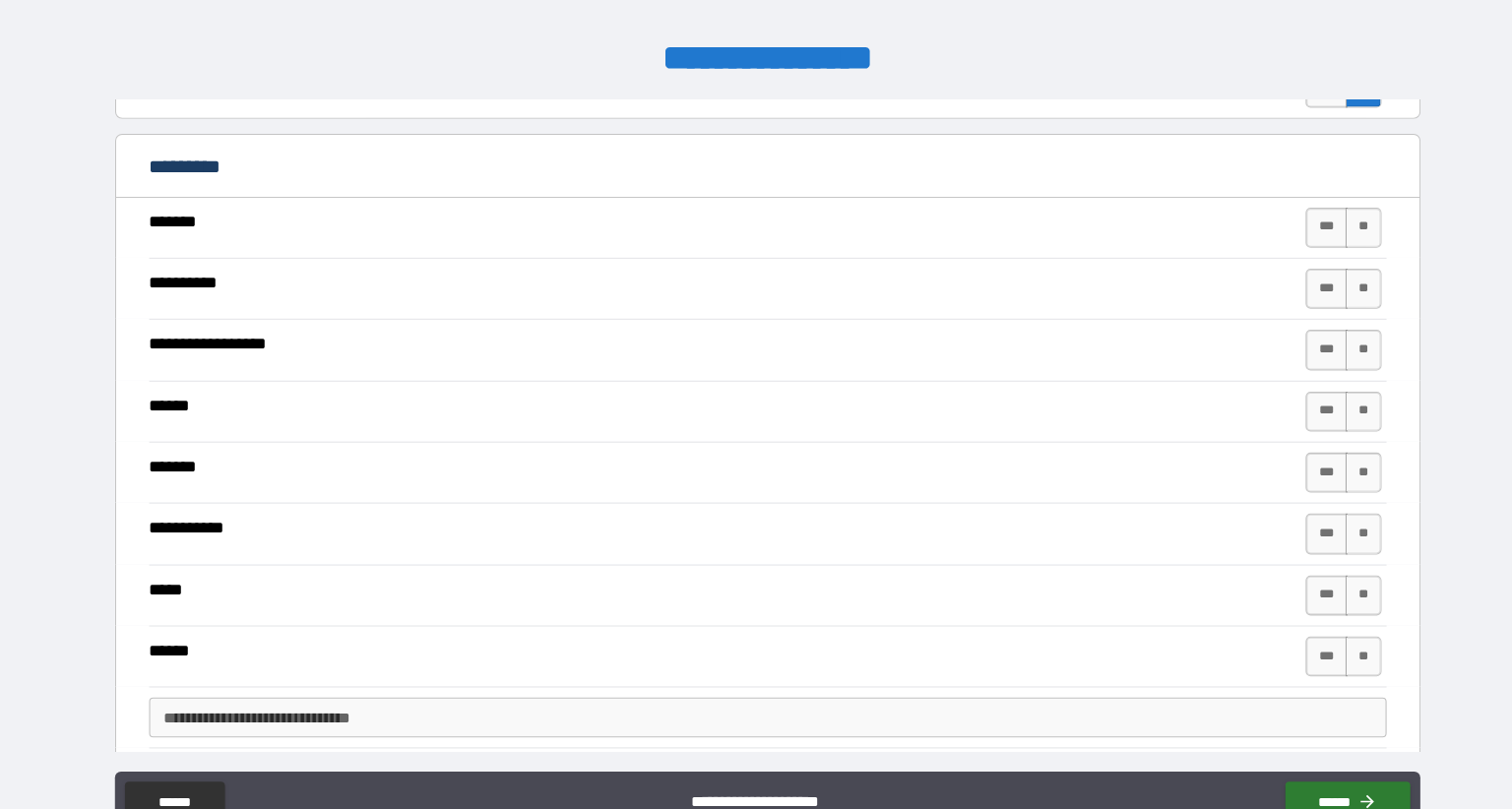 scroll, scrollTop: 2455, scrollLeft: 0, axis: vertical 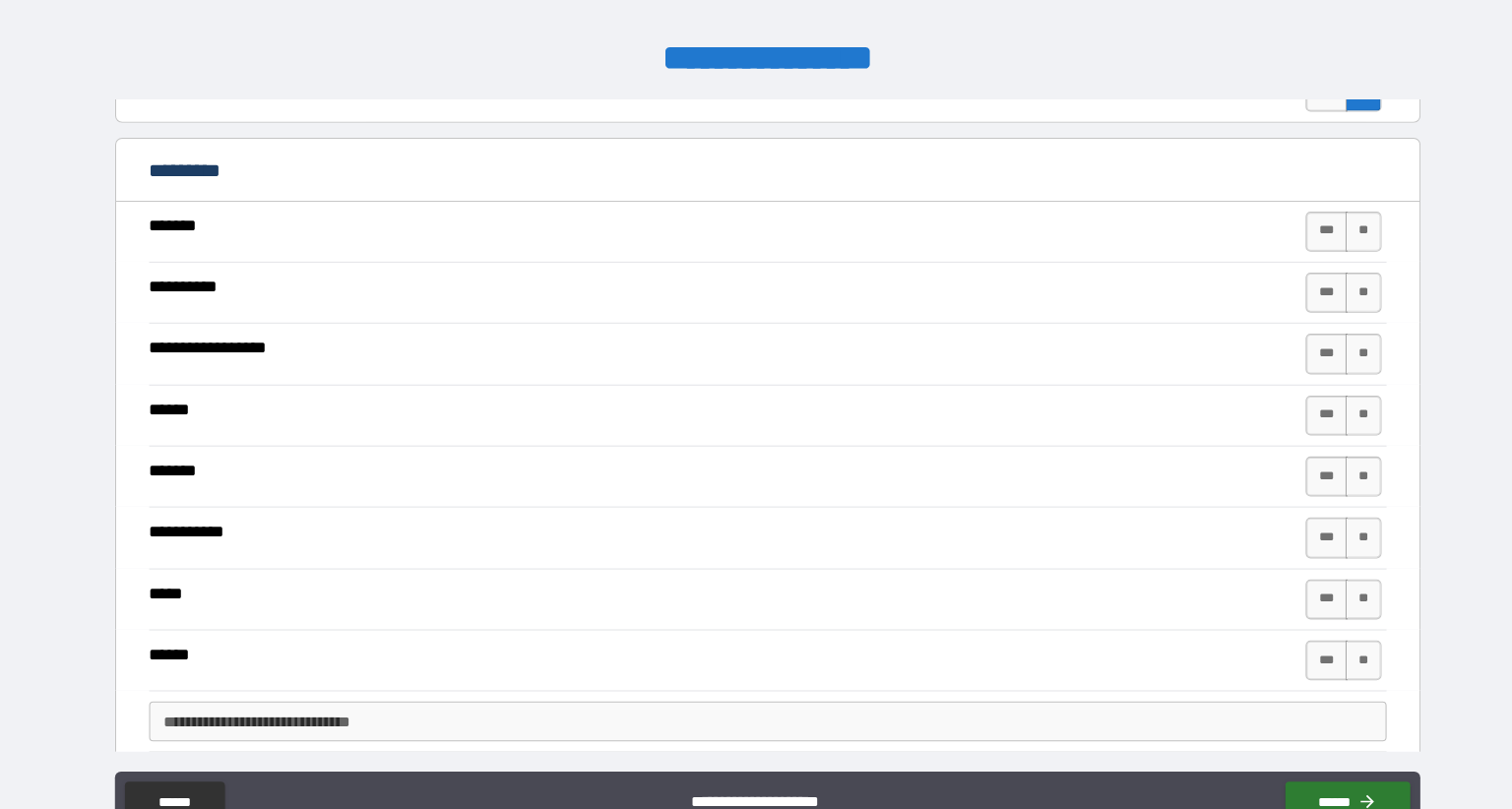 click on "**" at bounding box center (1343, 240) 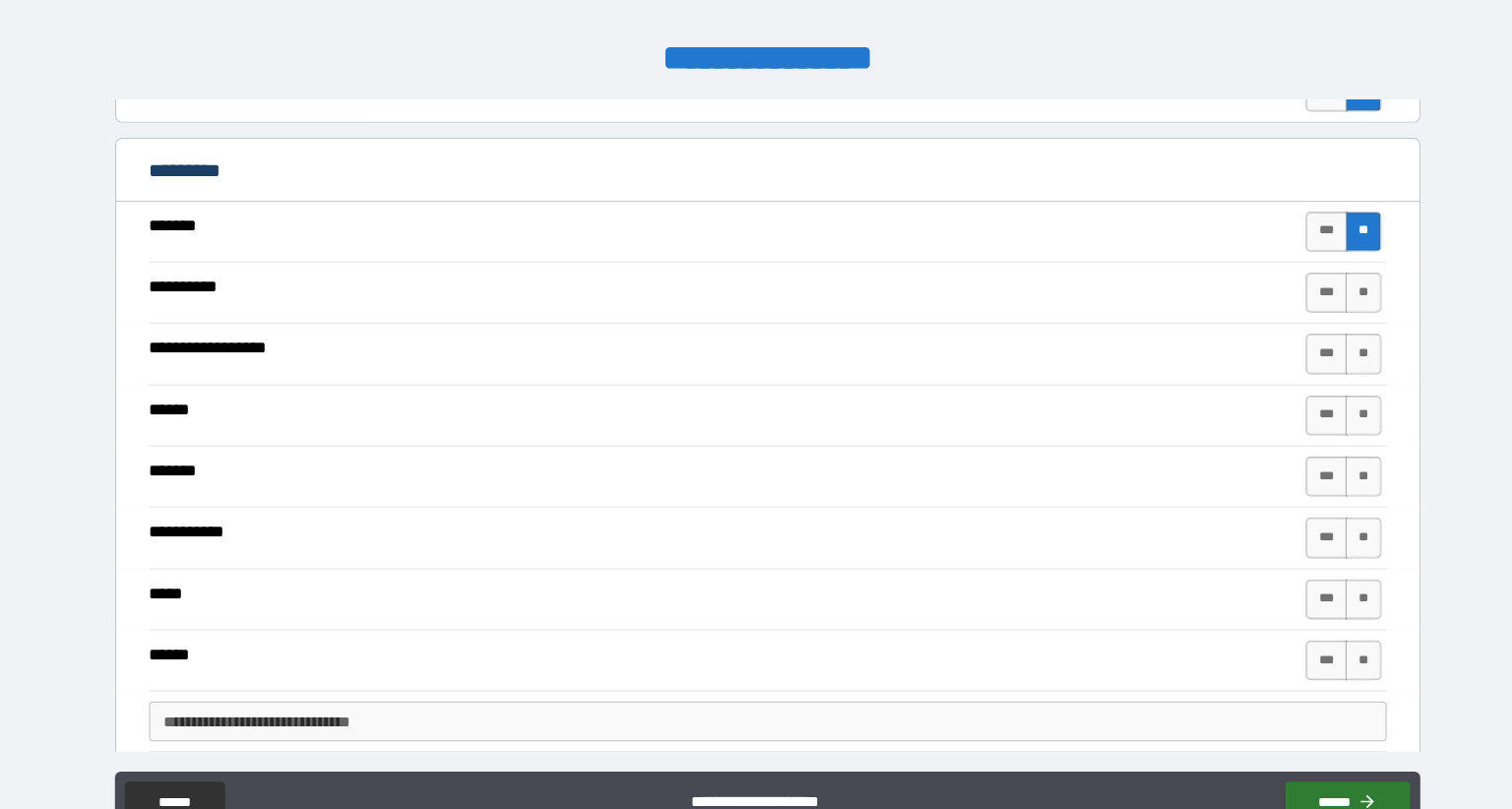 click on "**" at bounding box center (1343, 300) 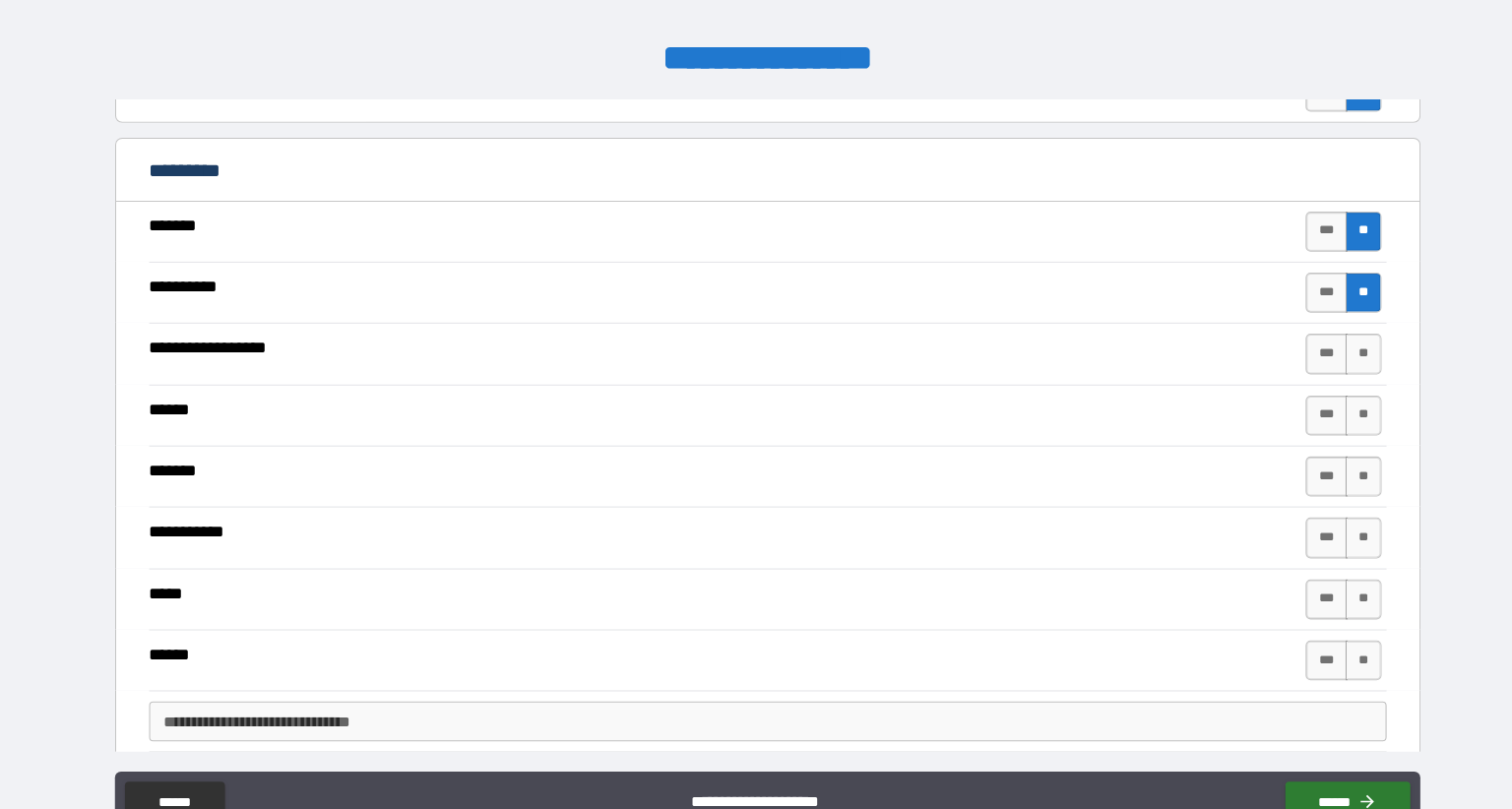 click on "**" at bounding box center (1343, 360) 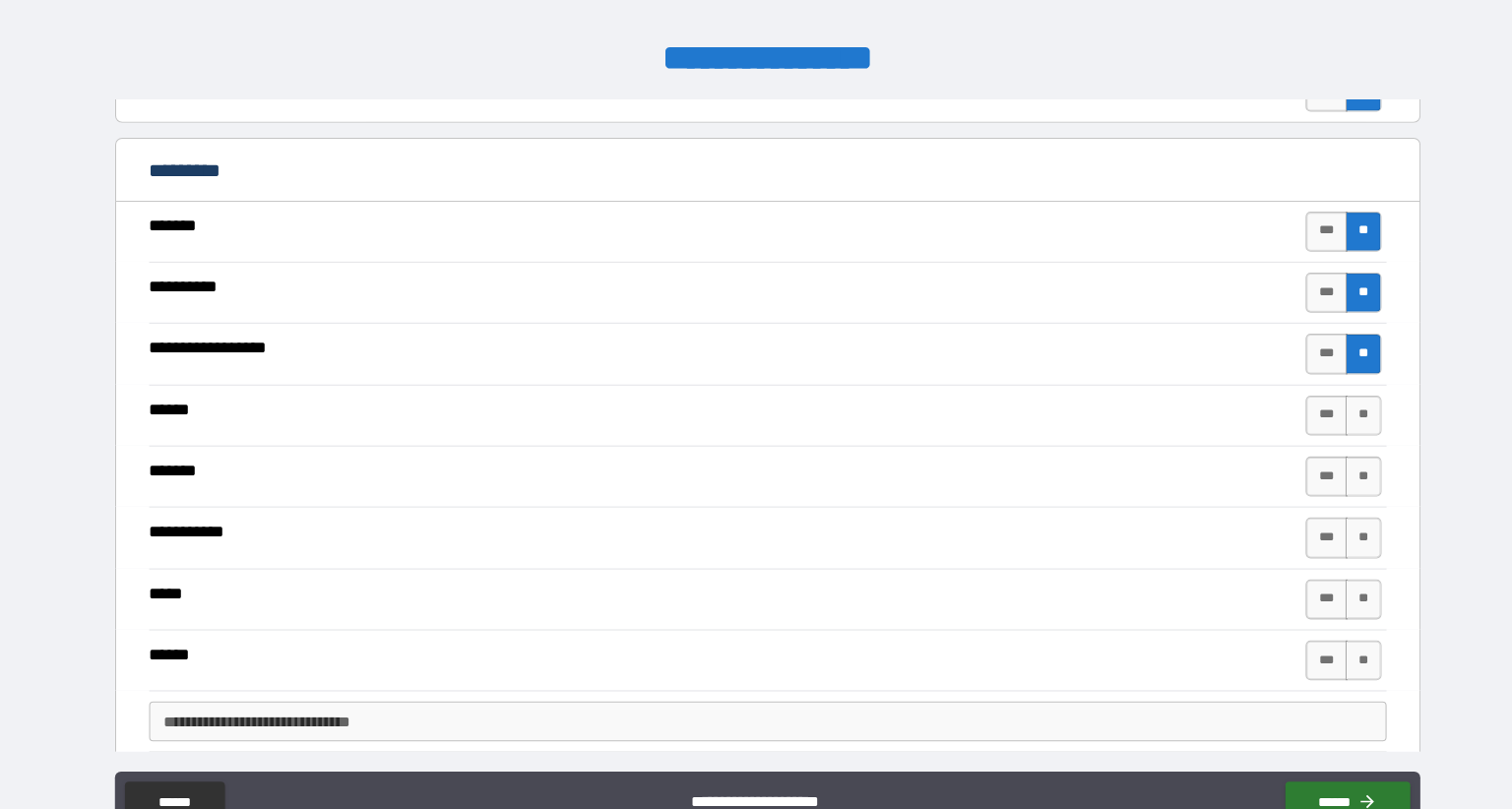 click on "**" at bounding box center (1343, 421) 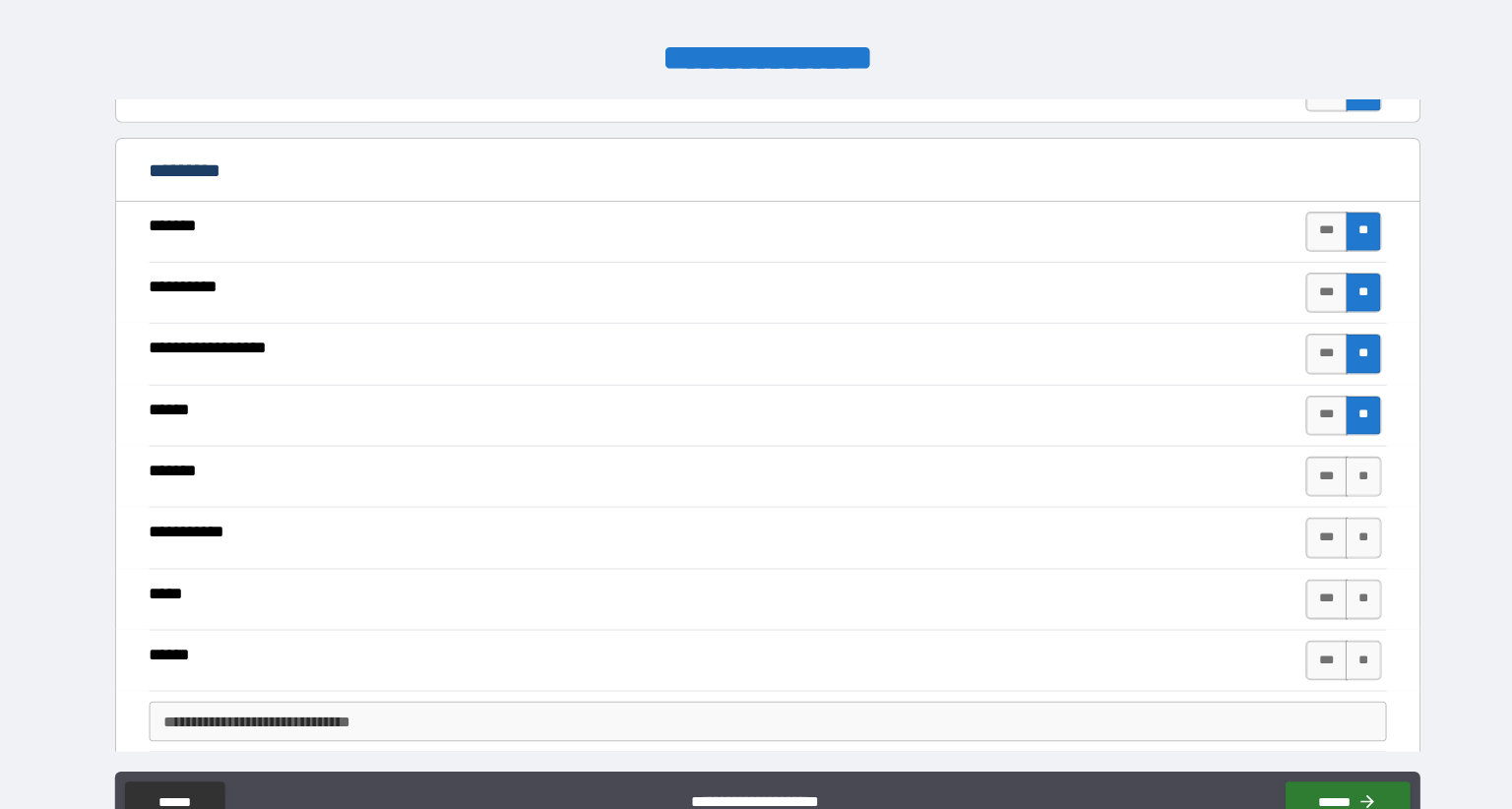 click on "**" at bounding box center (1343, 481) 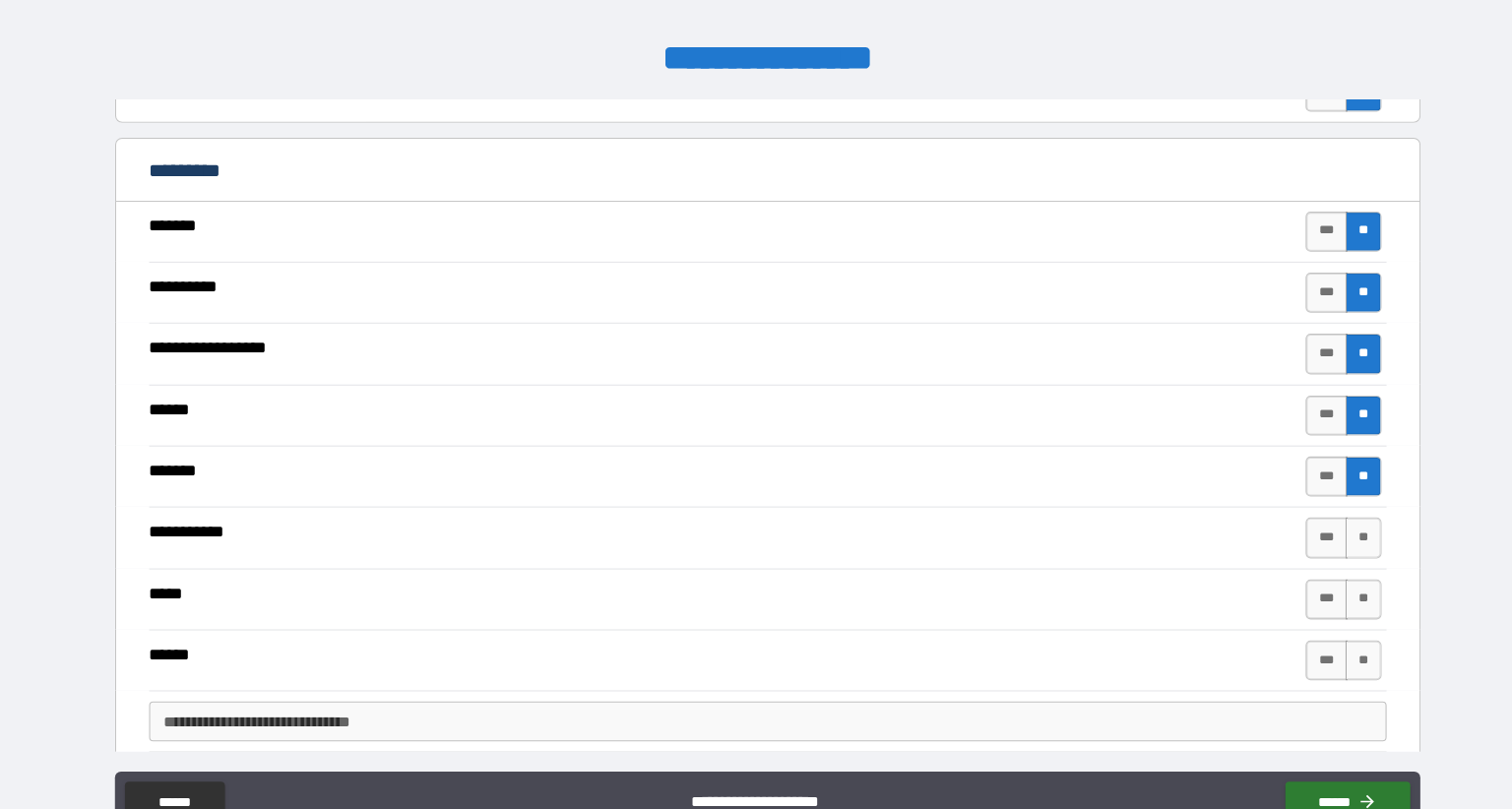 click on "**" at bounding box center (1343, 541) 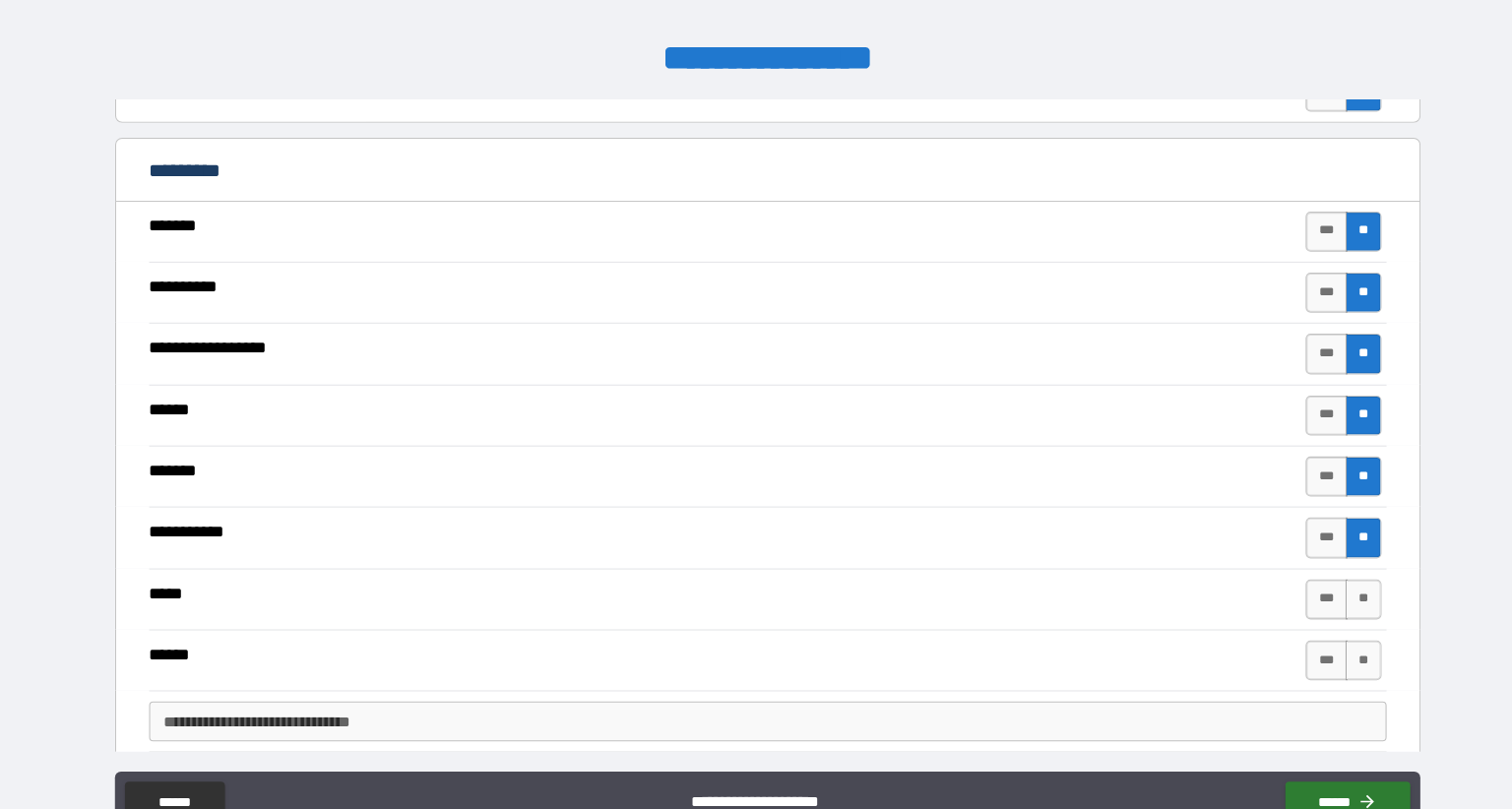 click on "**" at bounding box center (1343, 602) 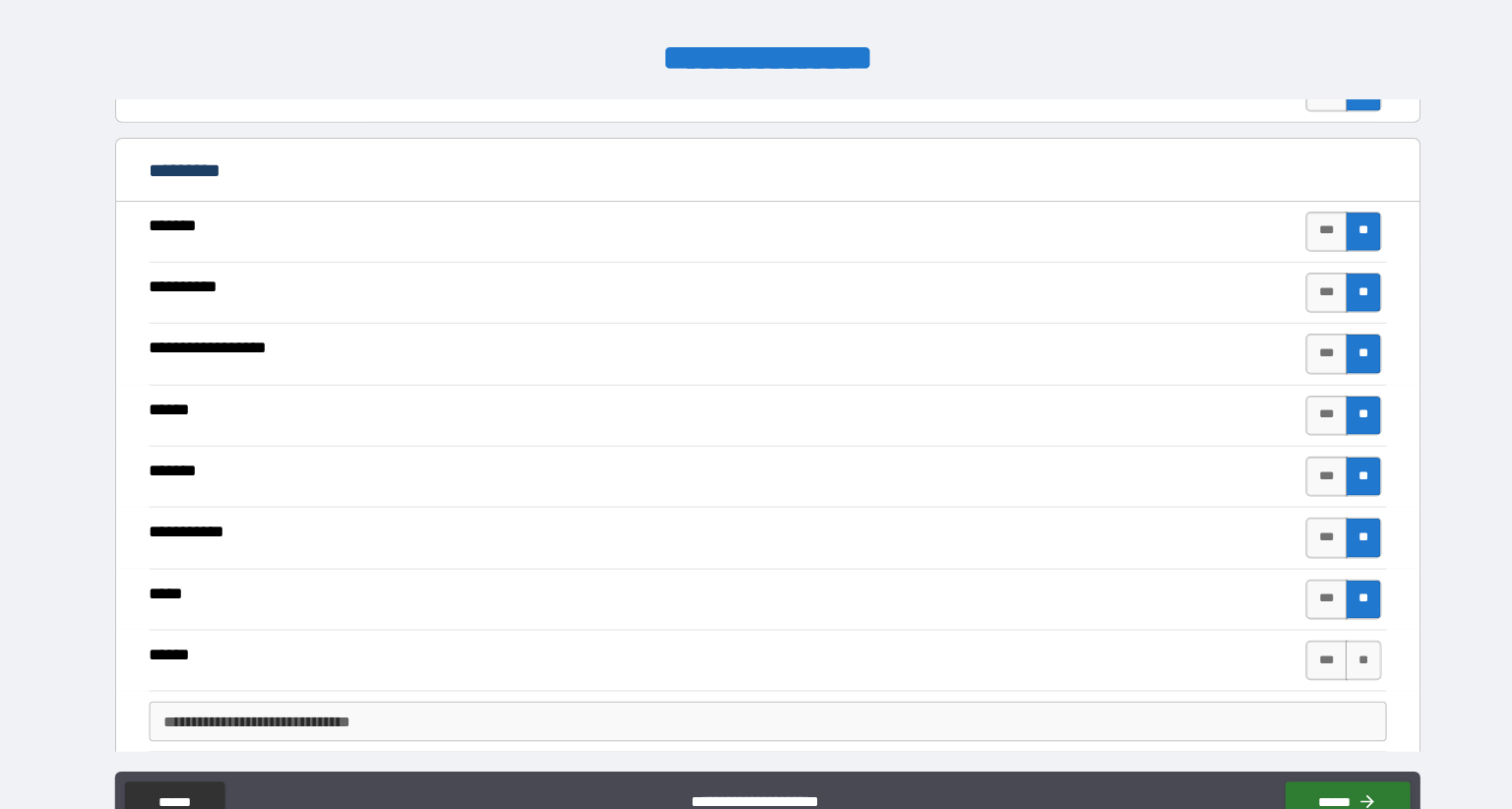 click on "**" at bounding box center [1343, 662] 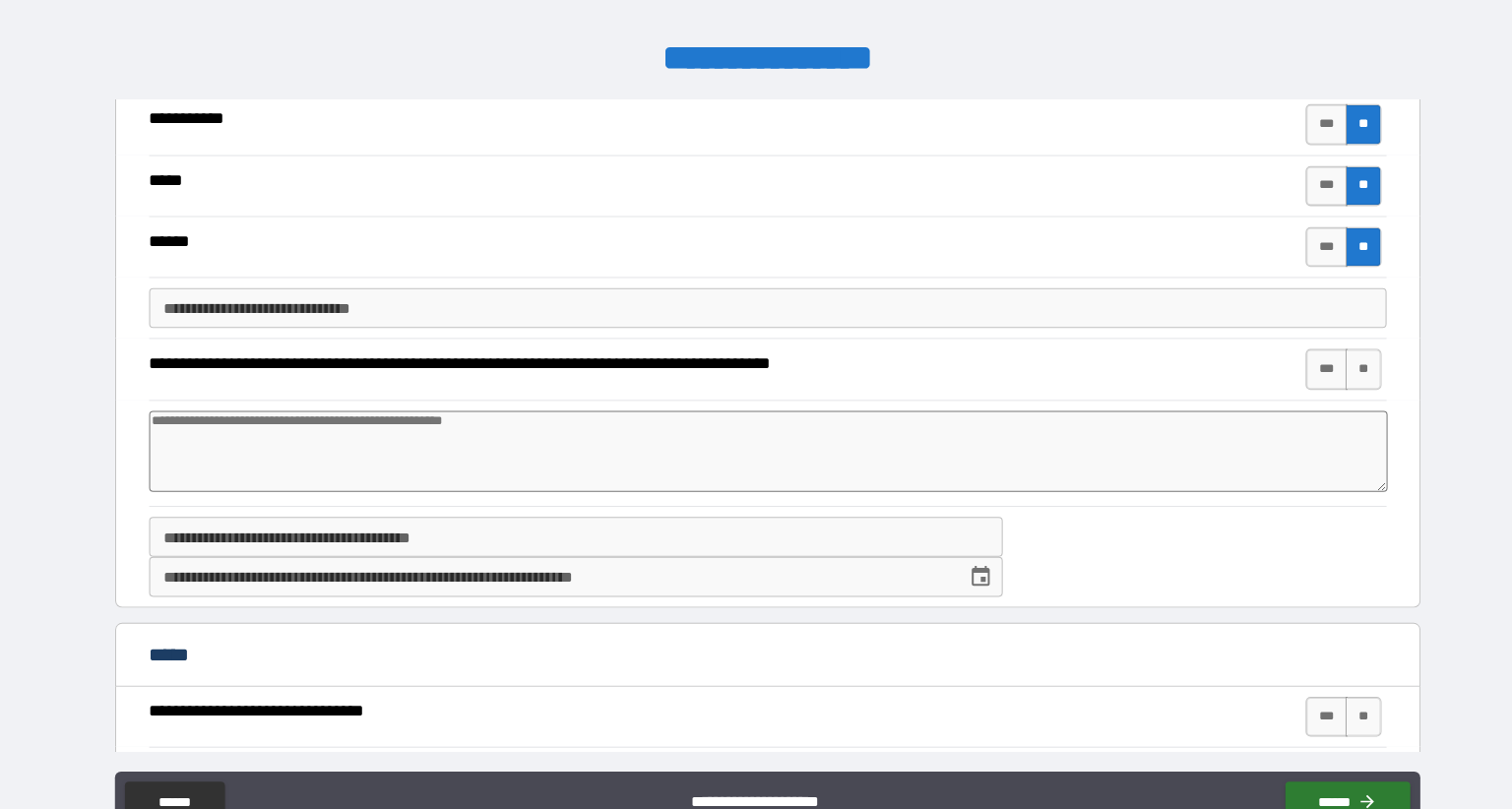 scroll, scrollTop: 2865, scrollLeft: 0, axis: vertical 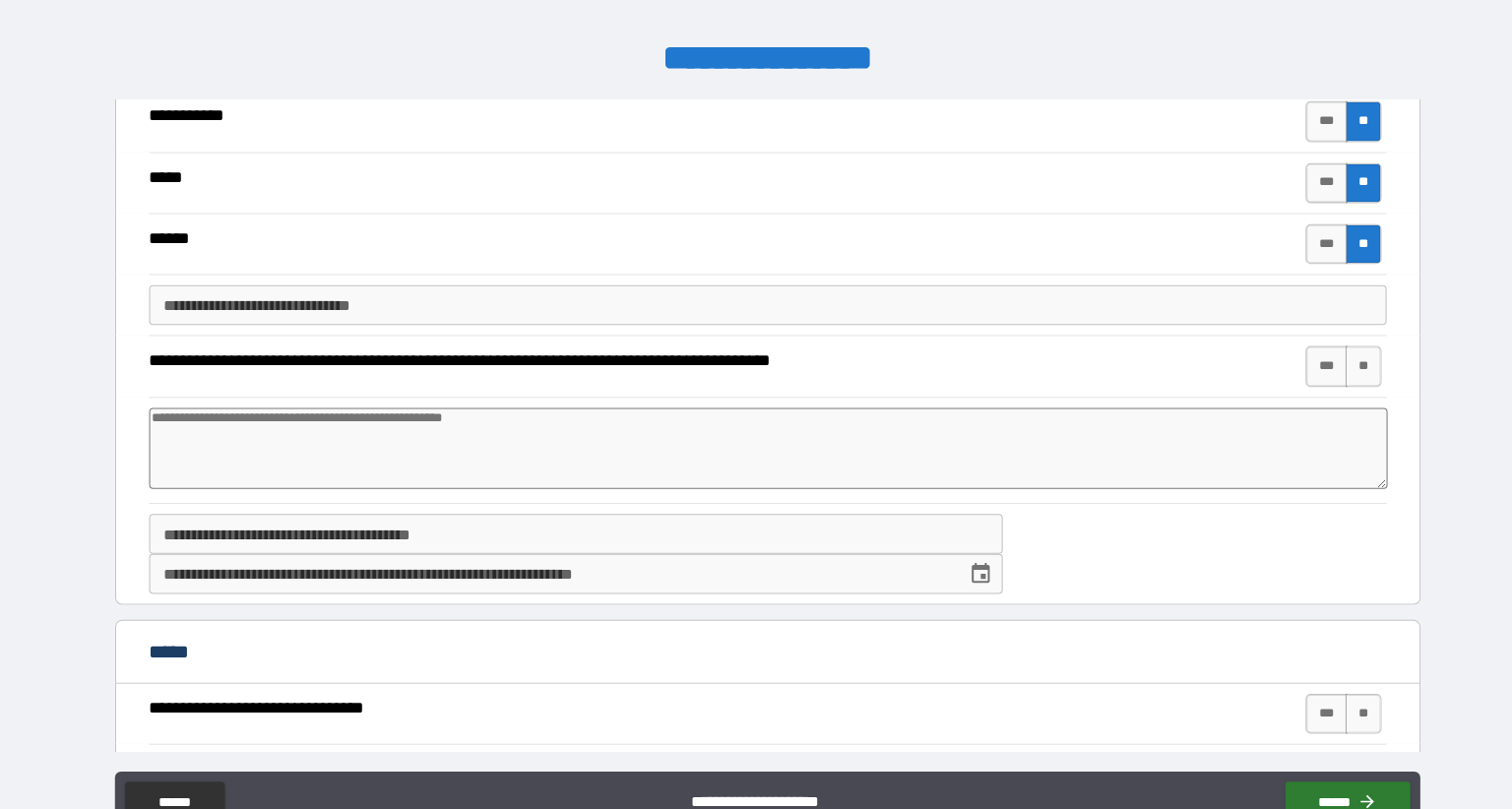 click on "**" at bounding box center [1343, 372] 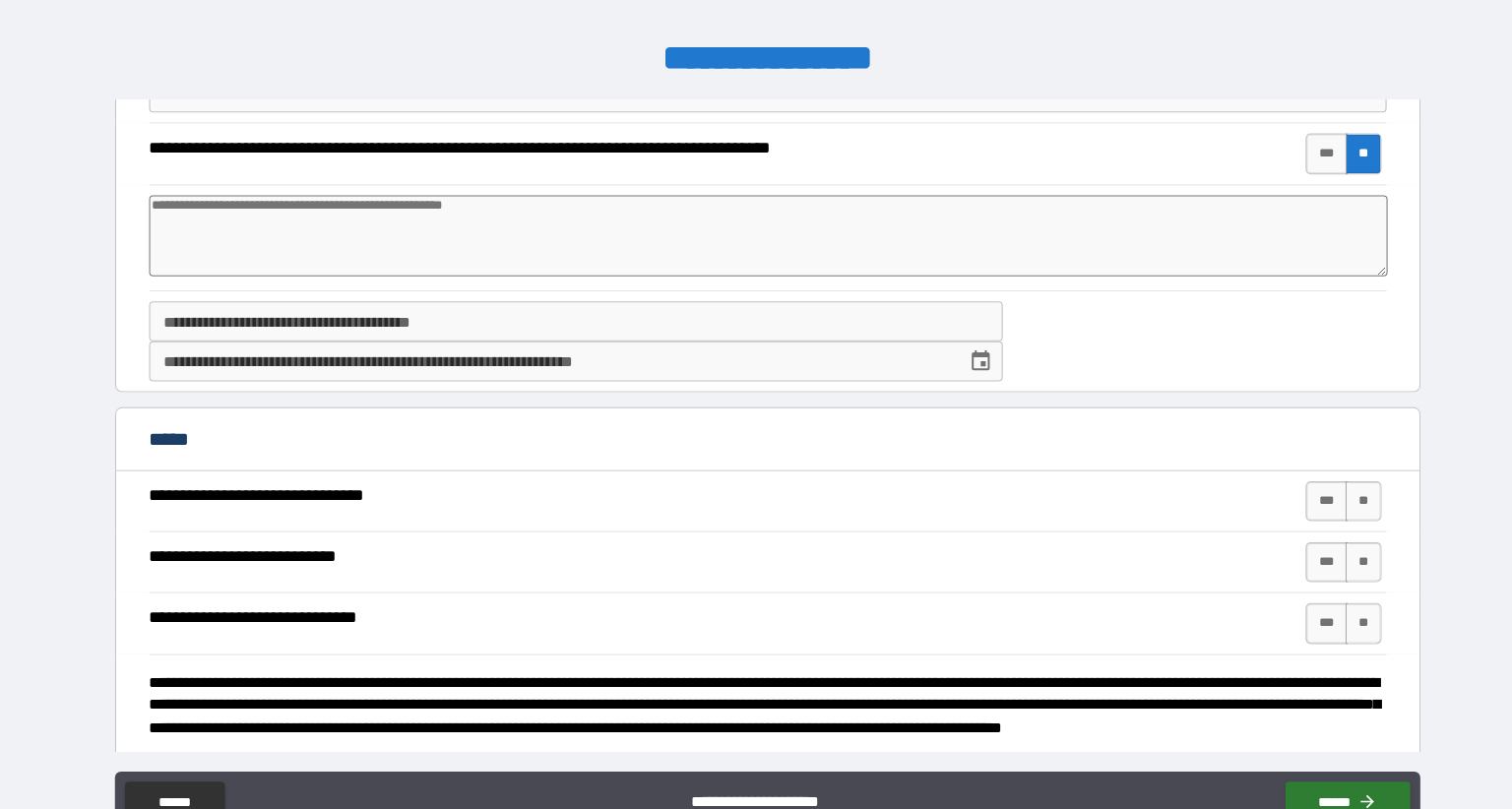 scroll, scrollTop: 3221, scrollLeft: 0, axis: vertical 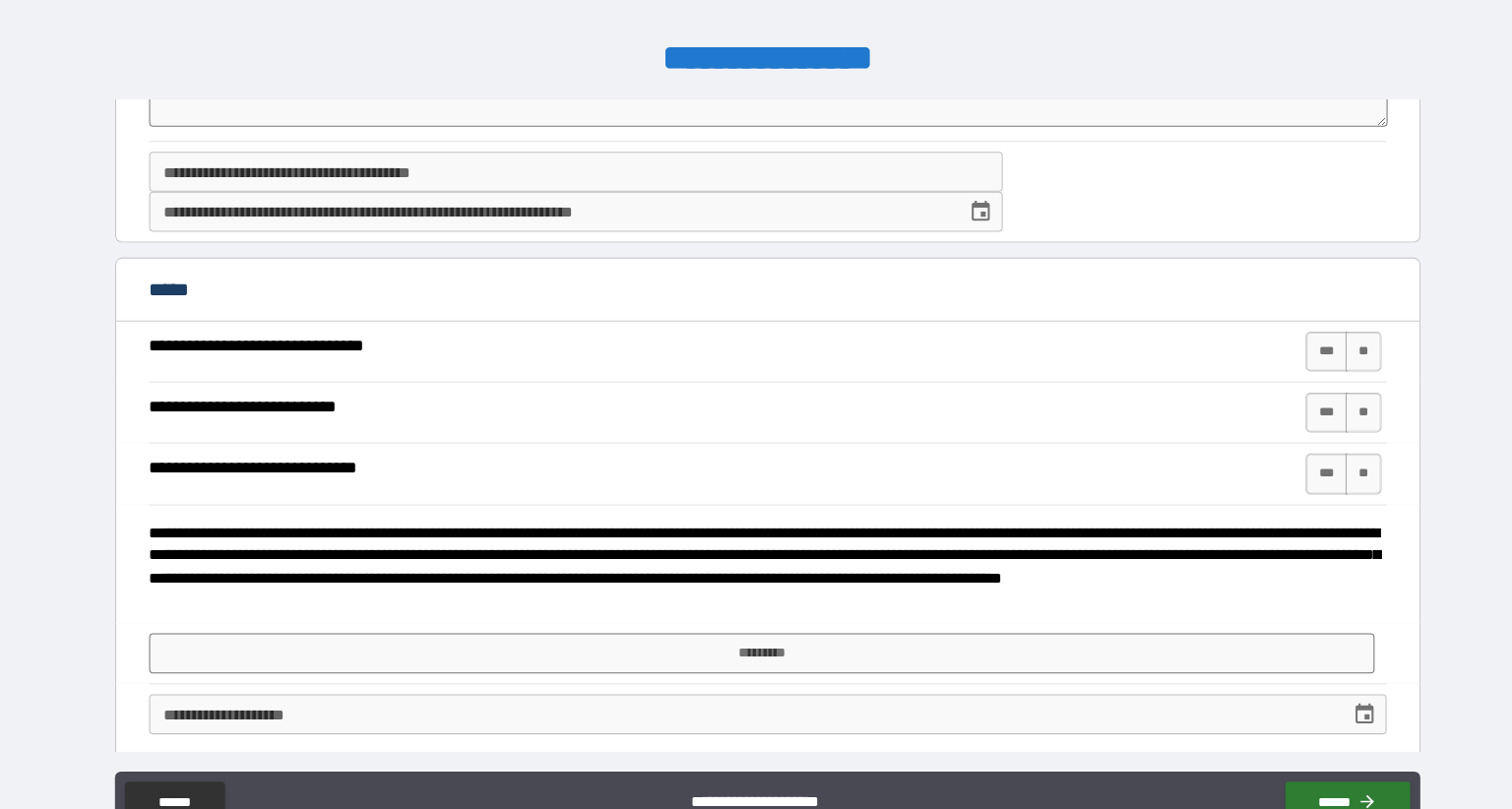 click on "**" at bounding box center (1343, 358) 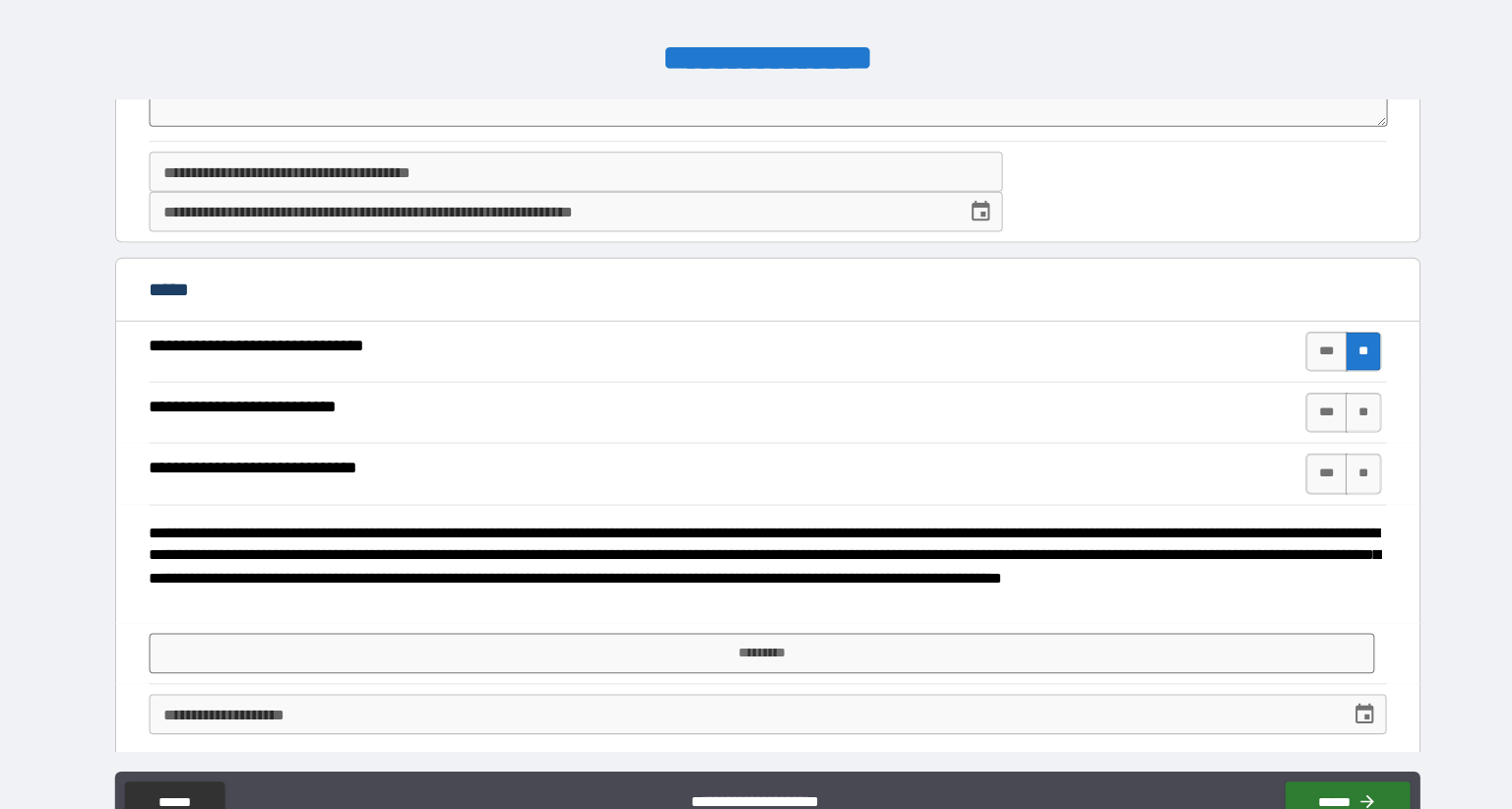 click on "**" at bounding box center (1343, 418) 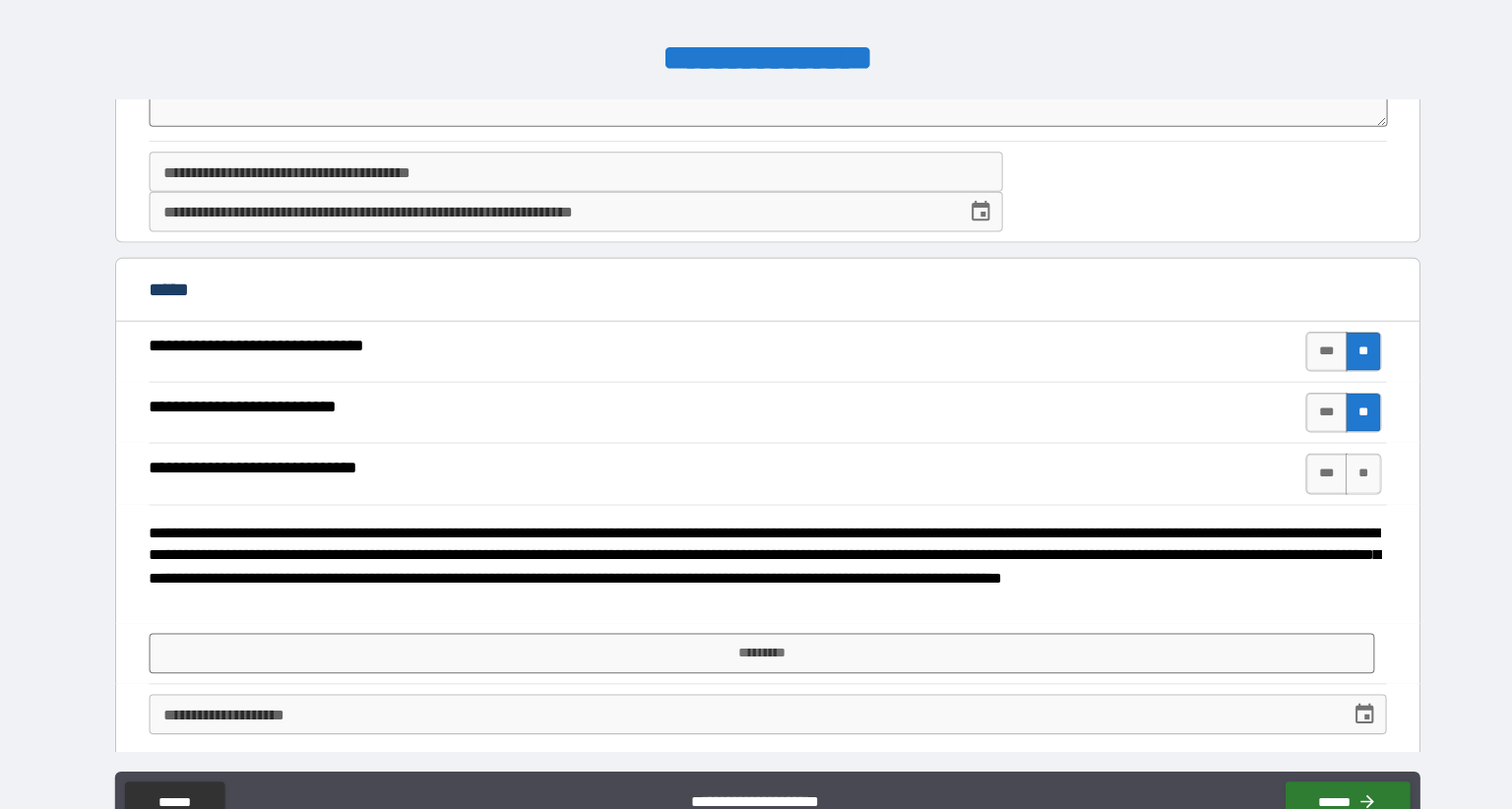 click on "**" at bounding box center (1343, 478) 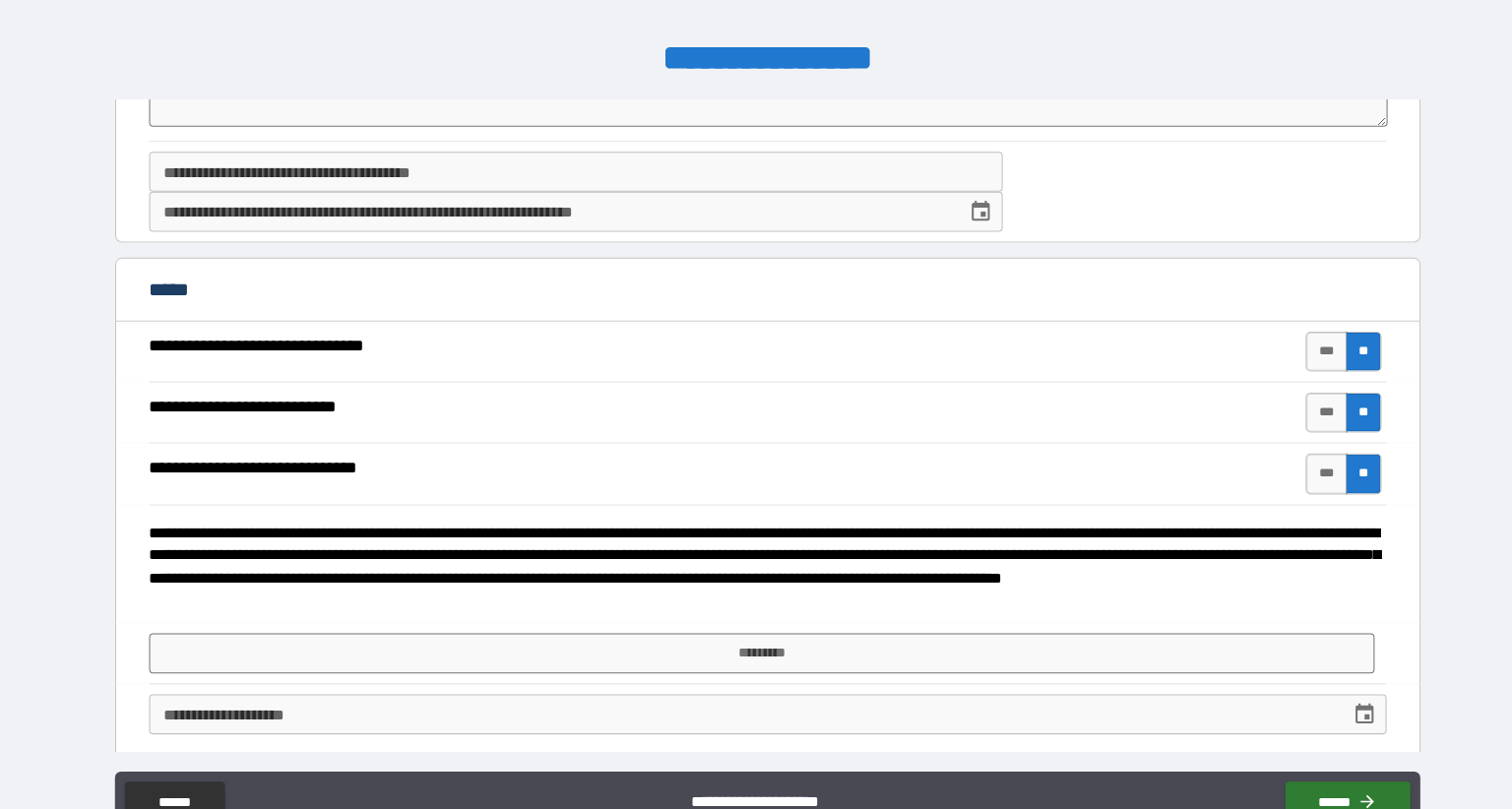 click on "*********" at bounding box center [750, 655] 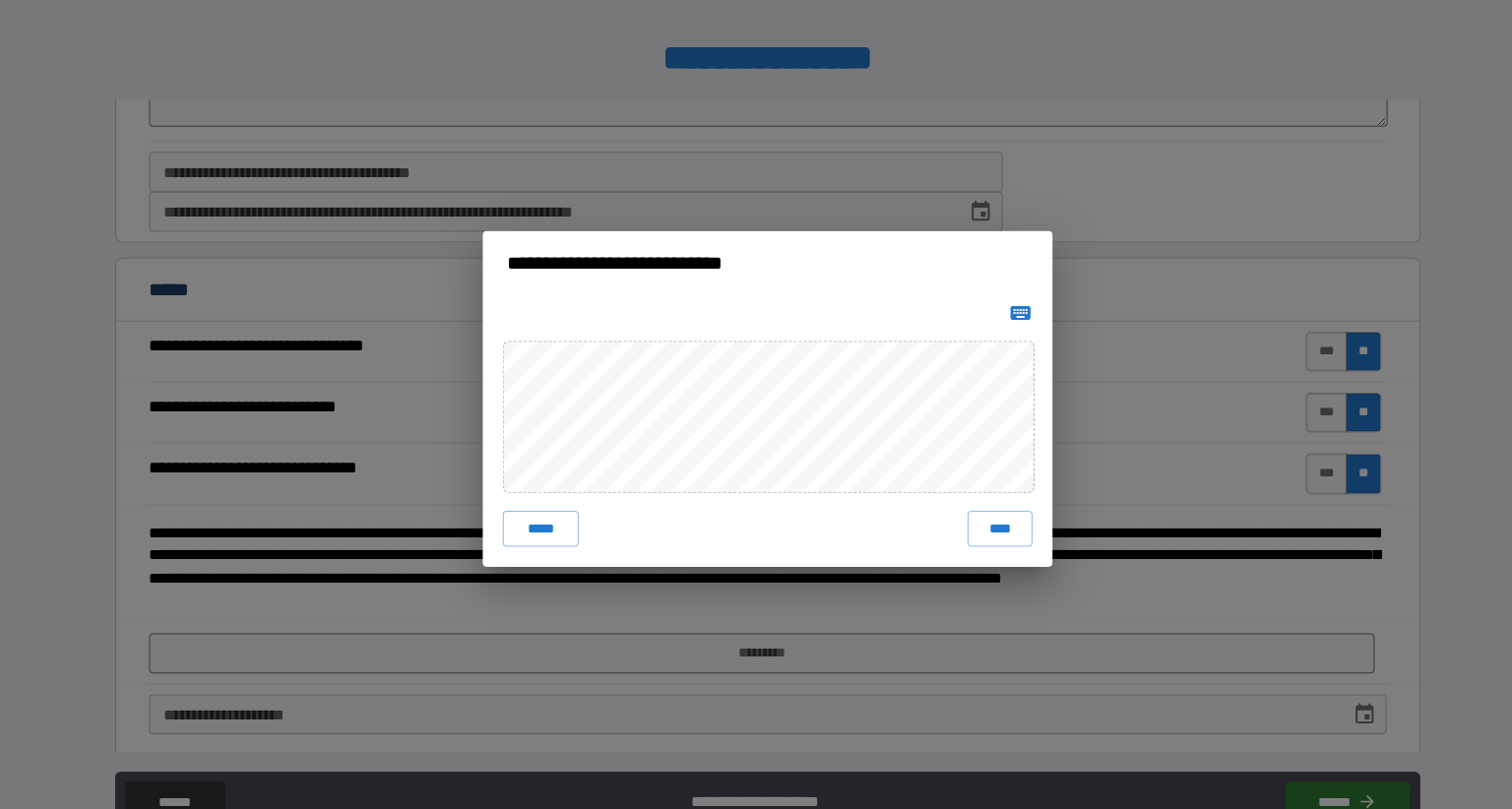 click on "****" at bounding box center [984, 532] 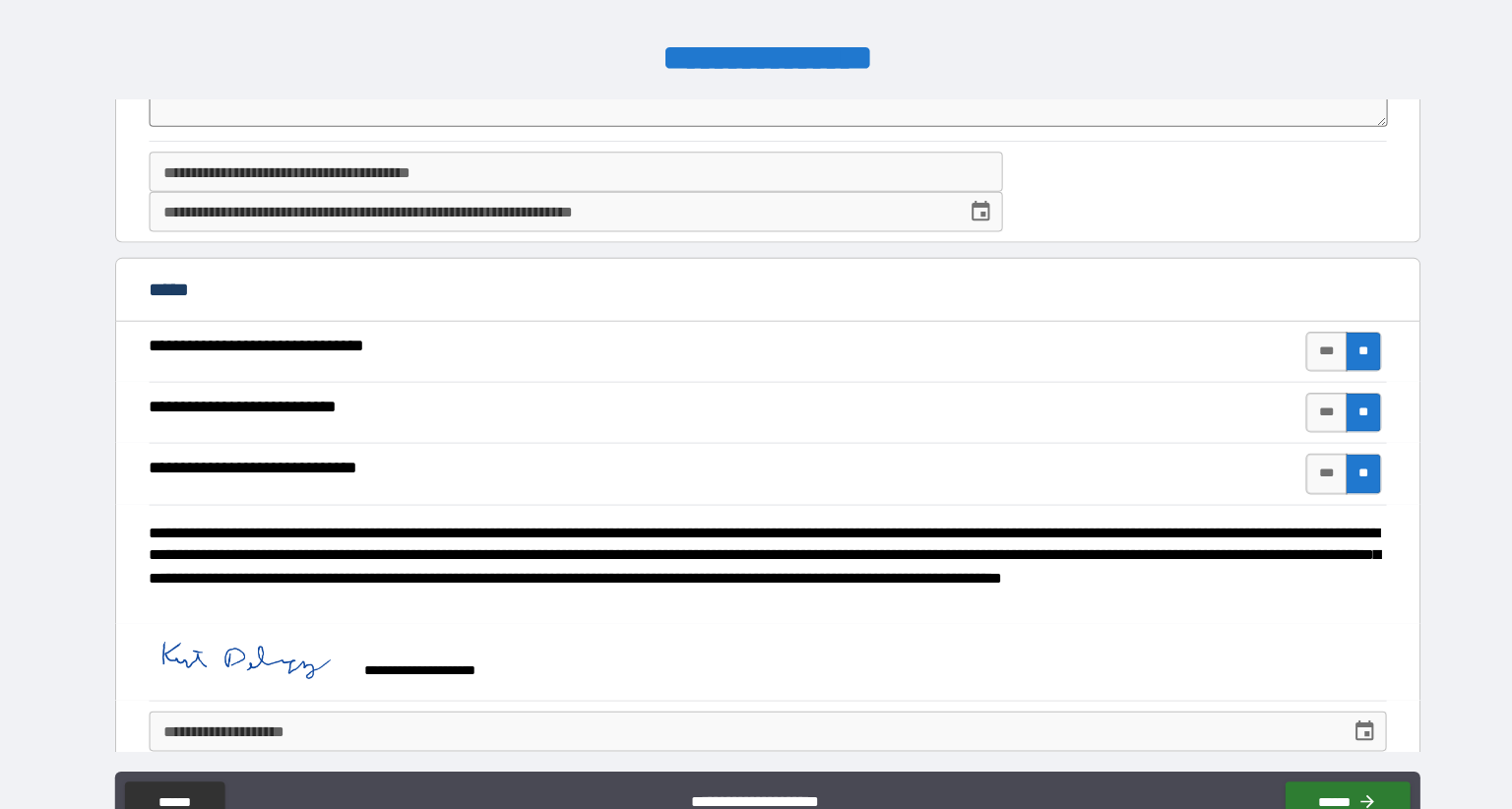 click on "**********" at bounding box center (731, 732) 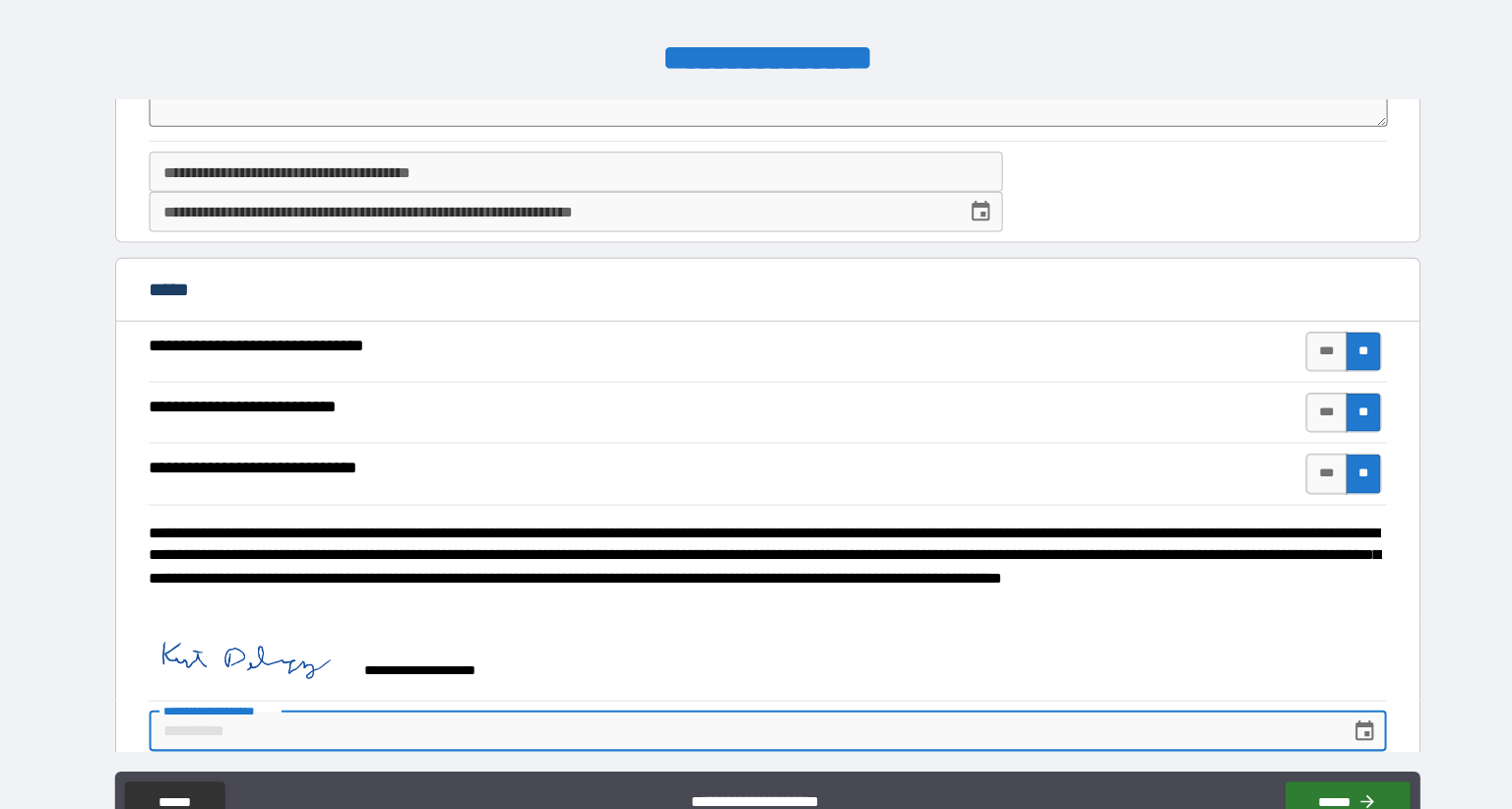 scroll, scrollTop: 0, scrollLeft: 0, axis: both 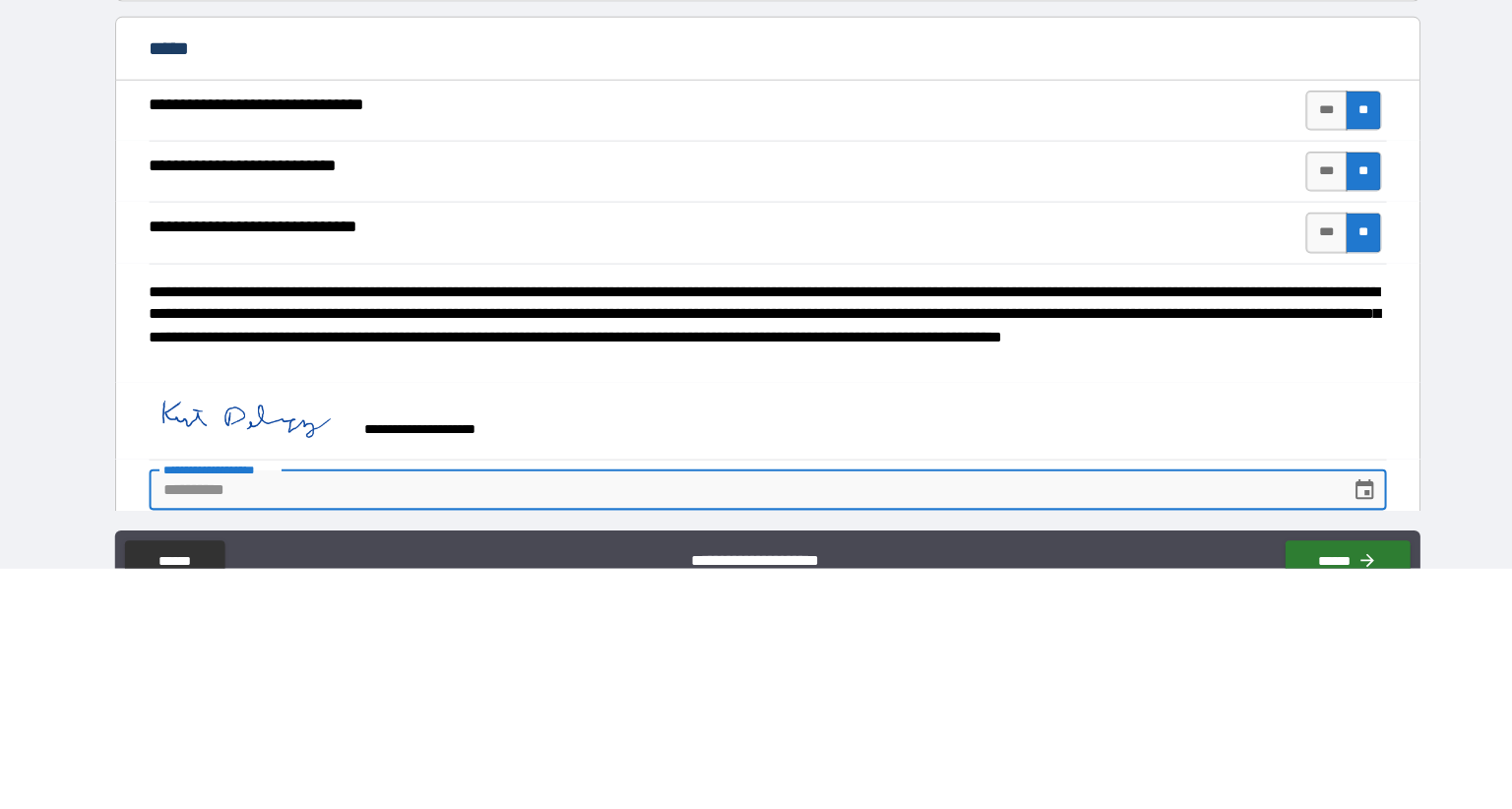 type on "*" 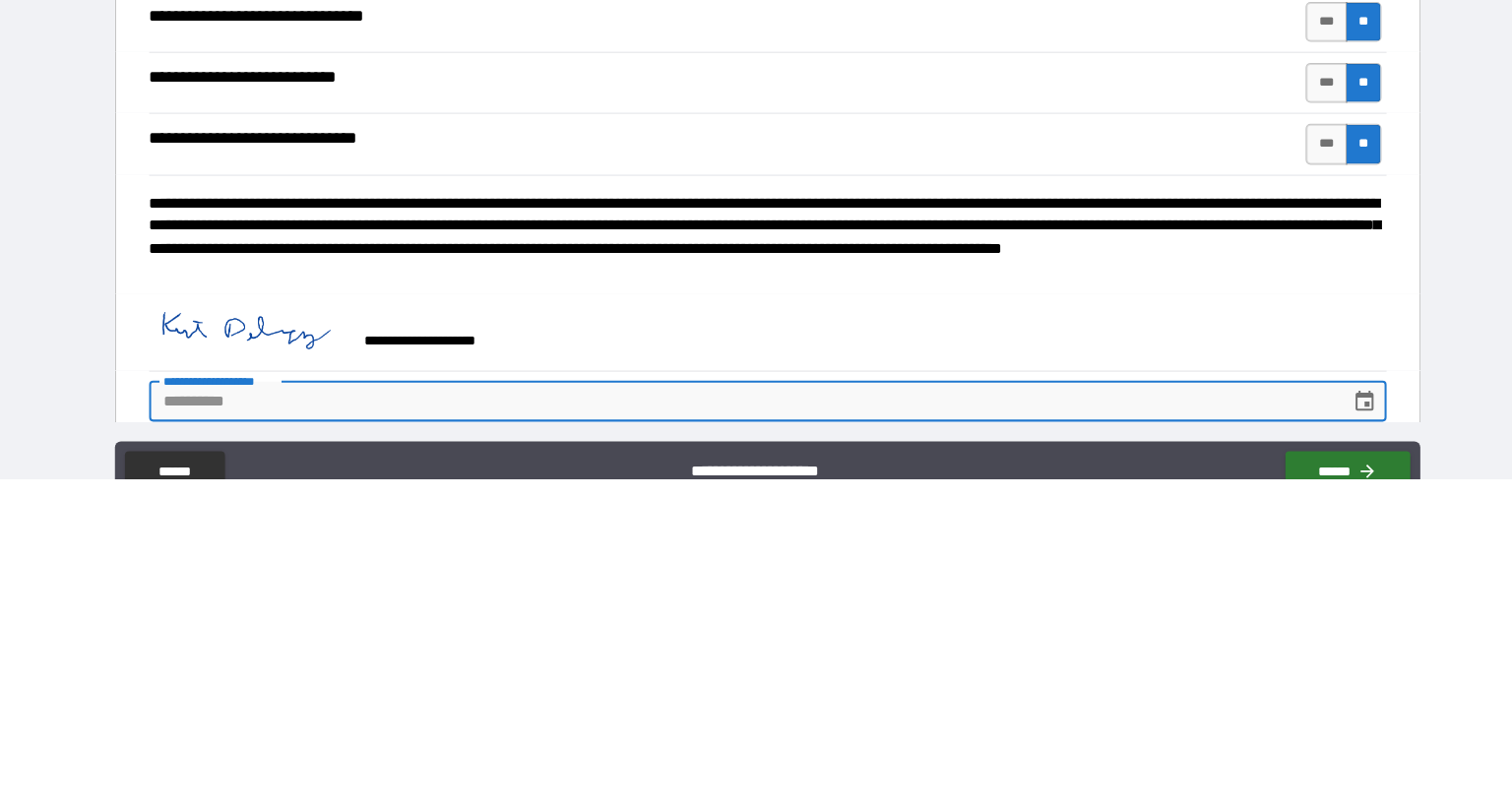 type on "*" 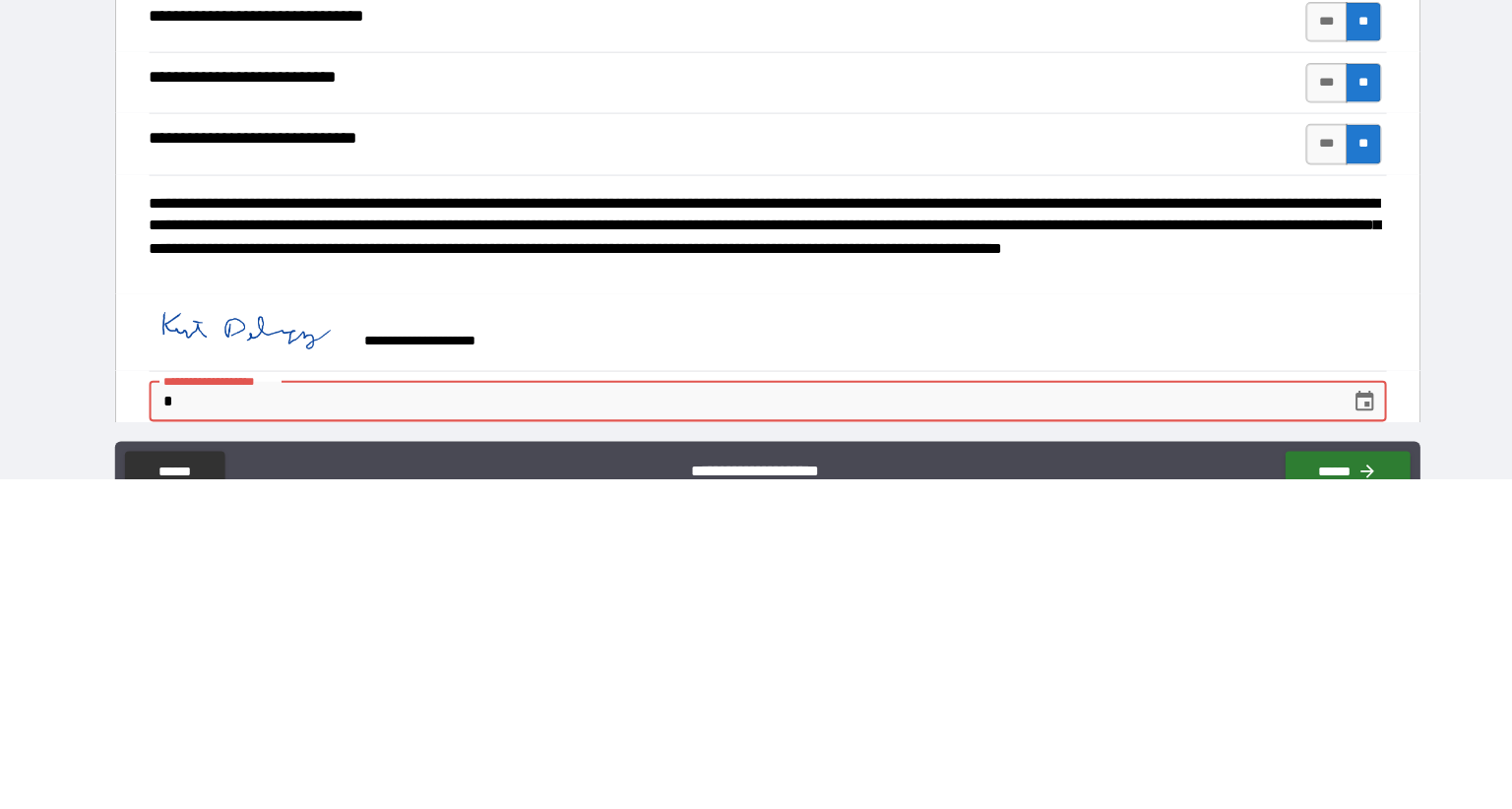 type on "*" 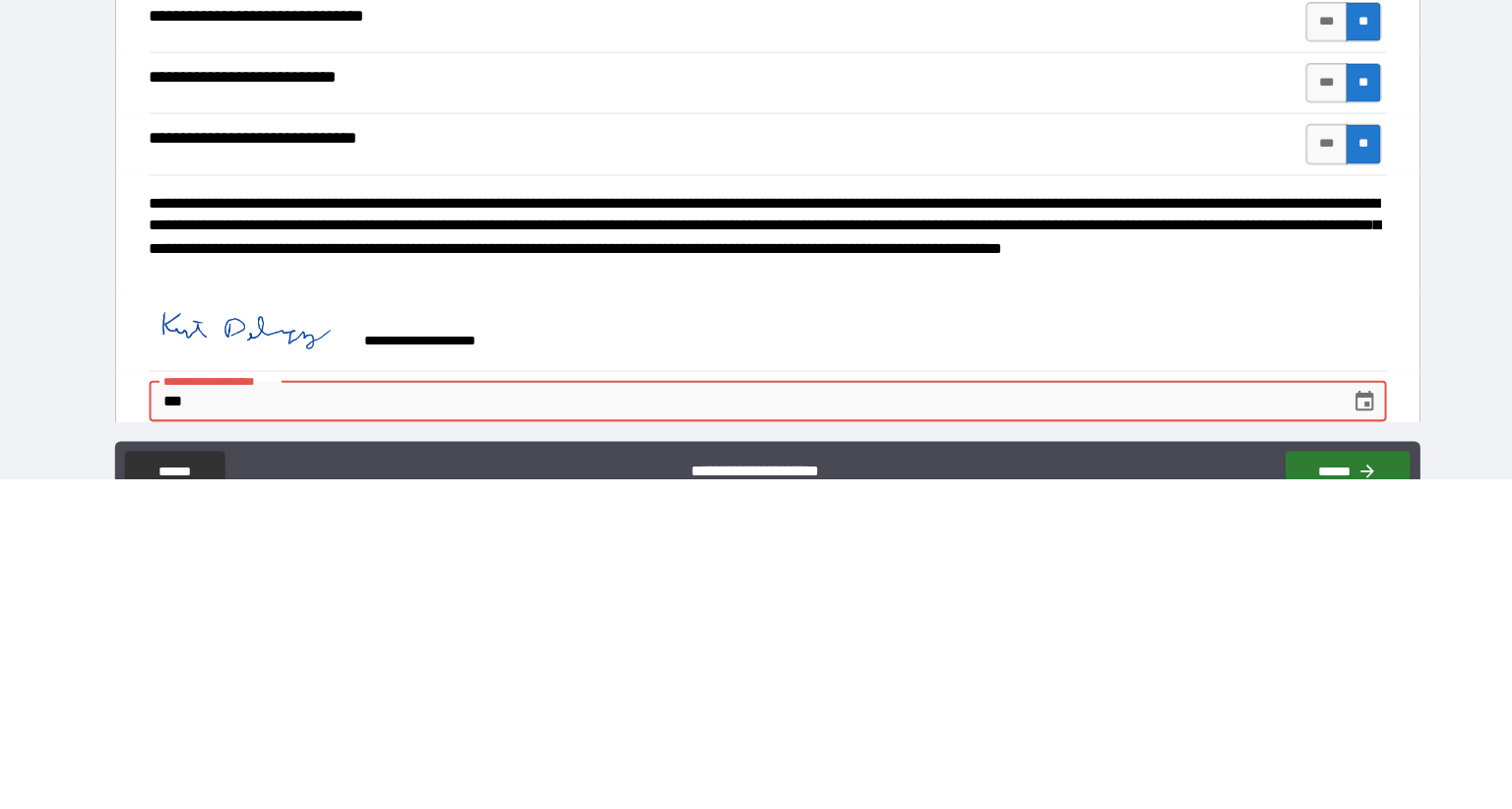 type on "*" 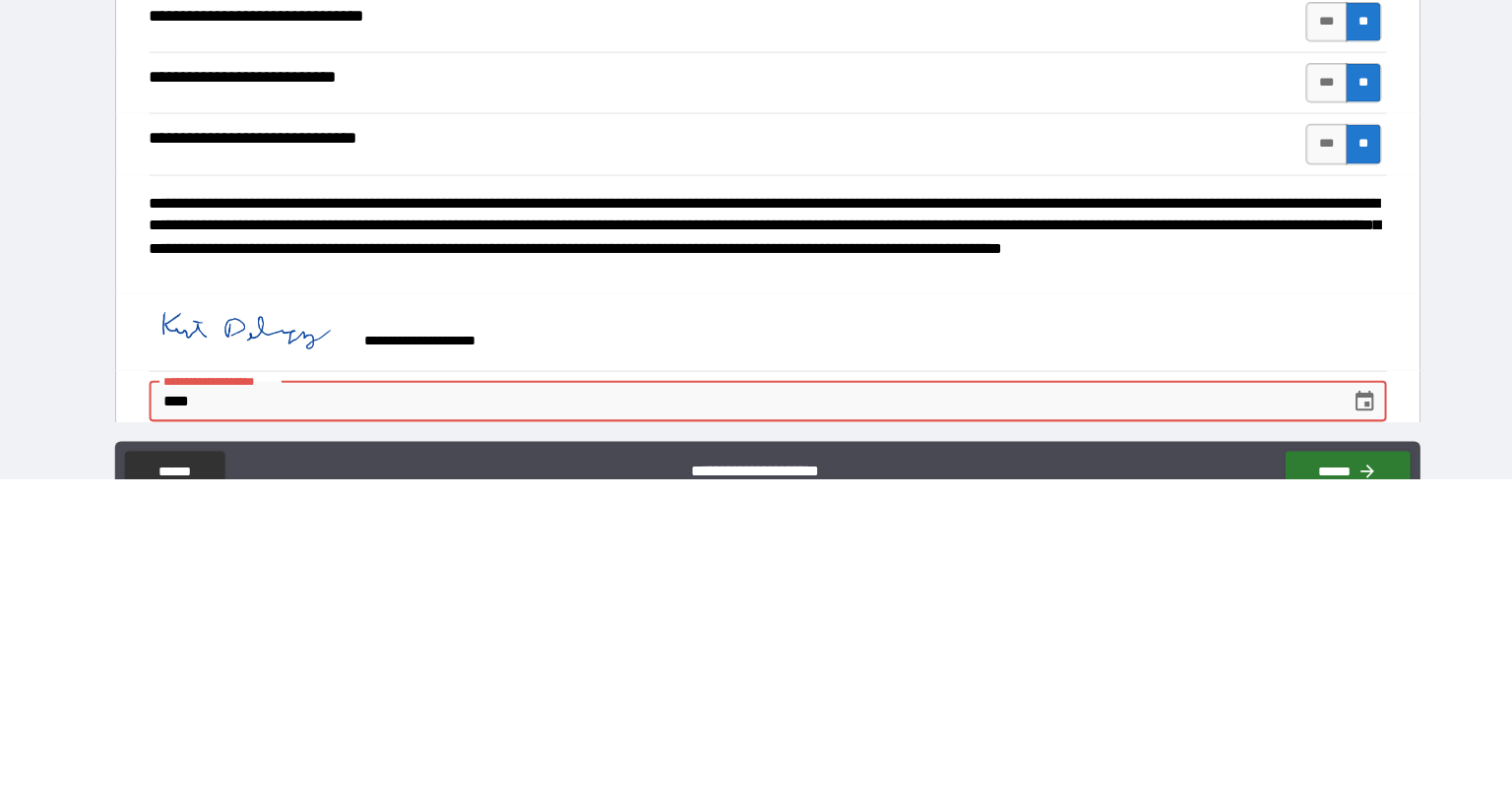 type on "*" 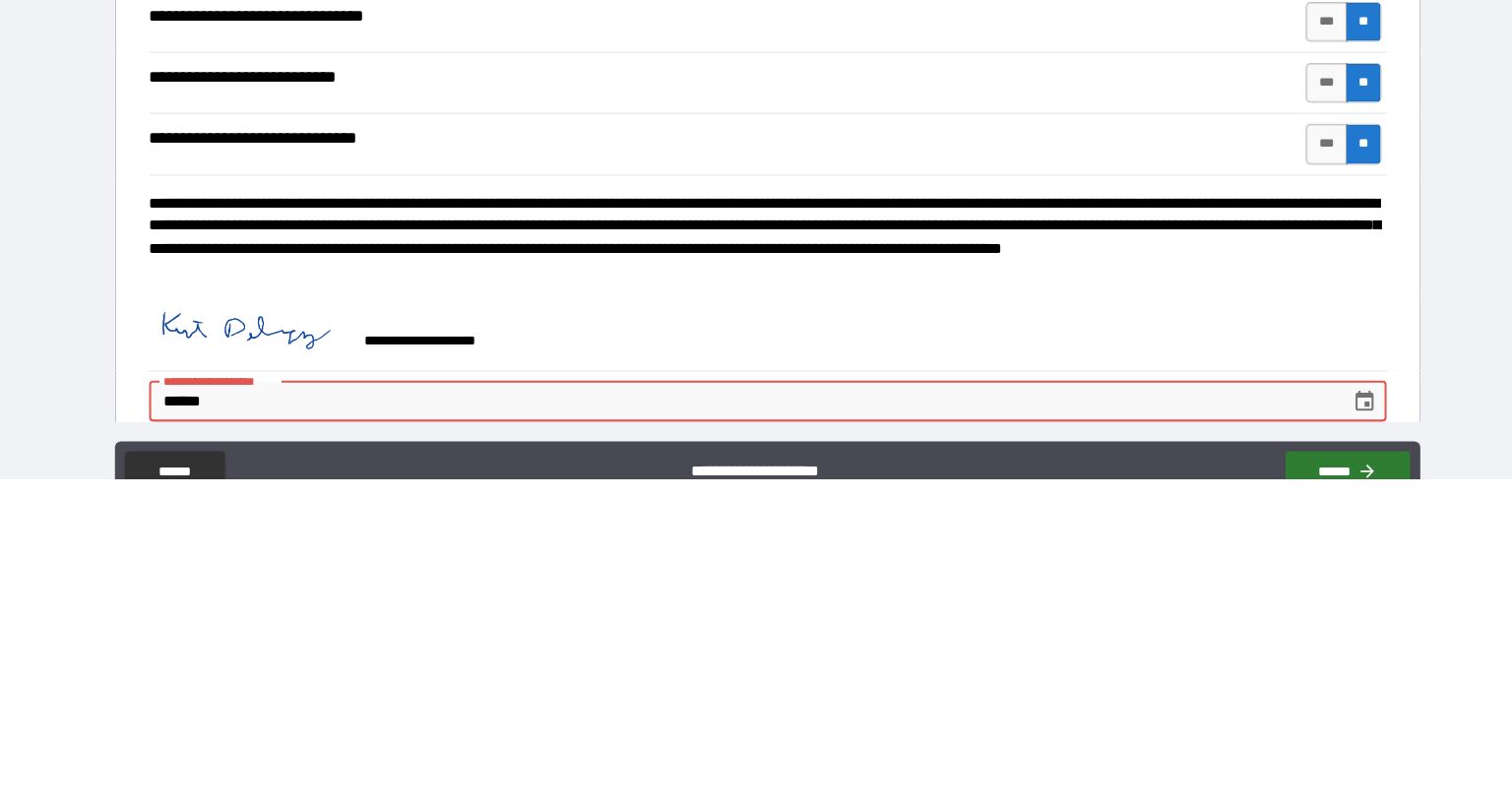 type on "*" 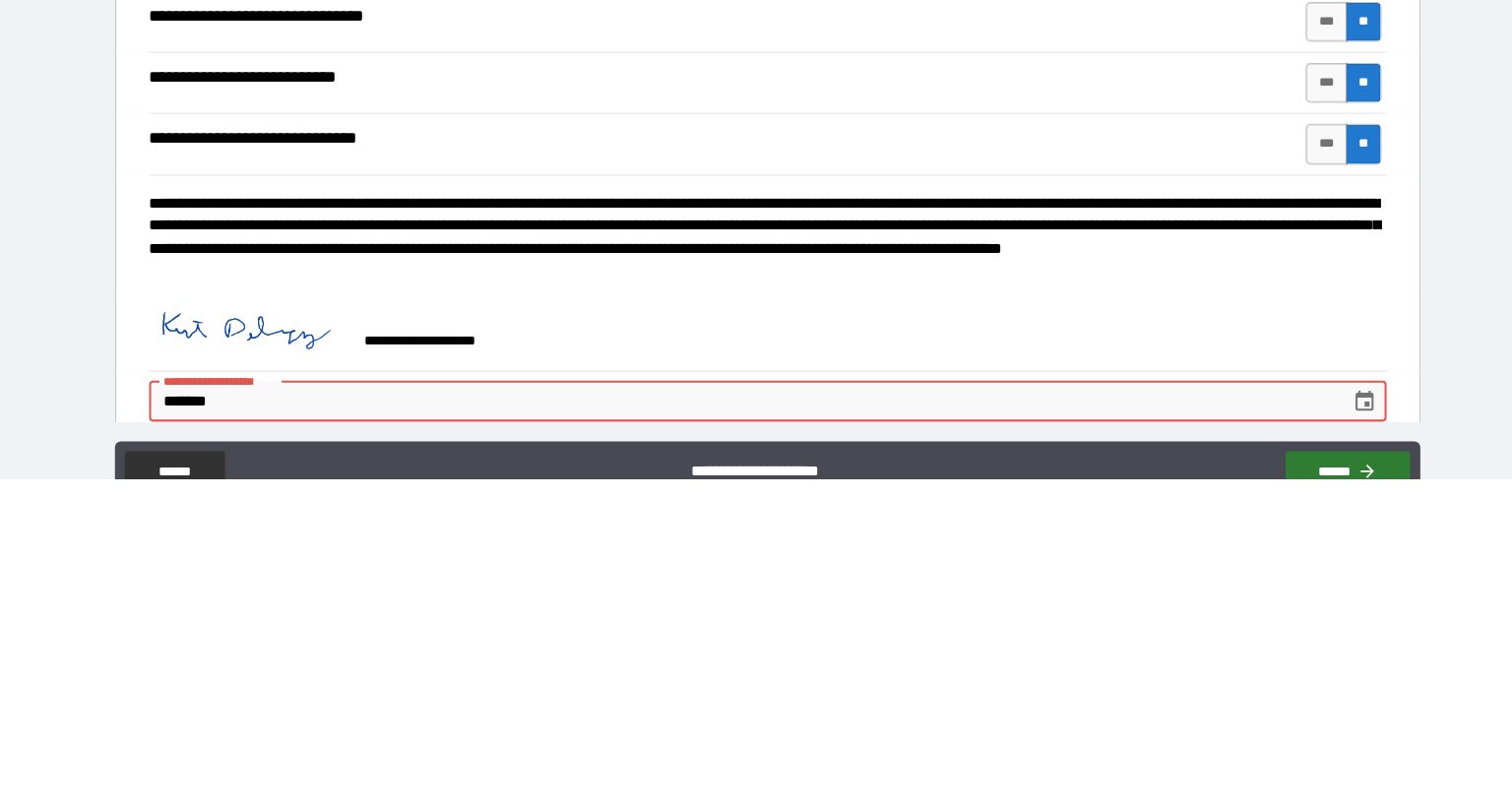 type on "*" 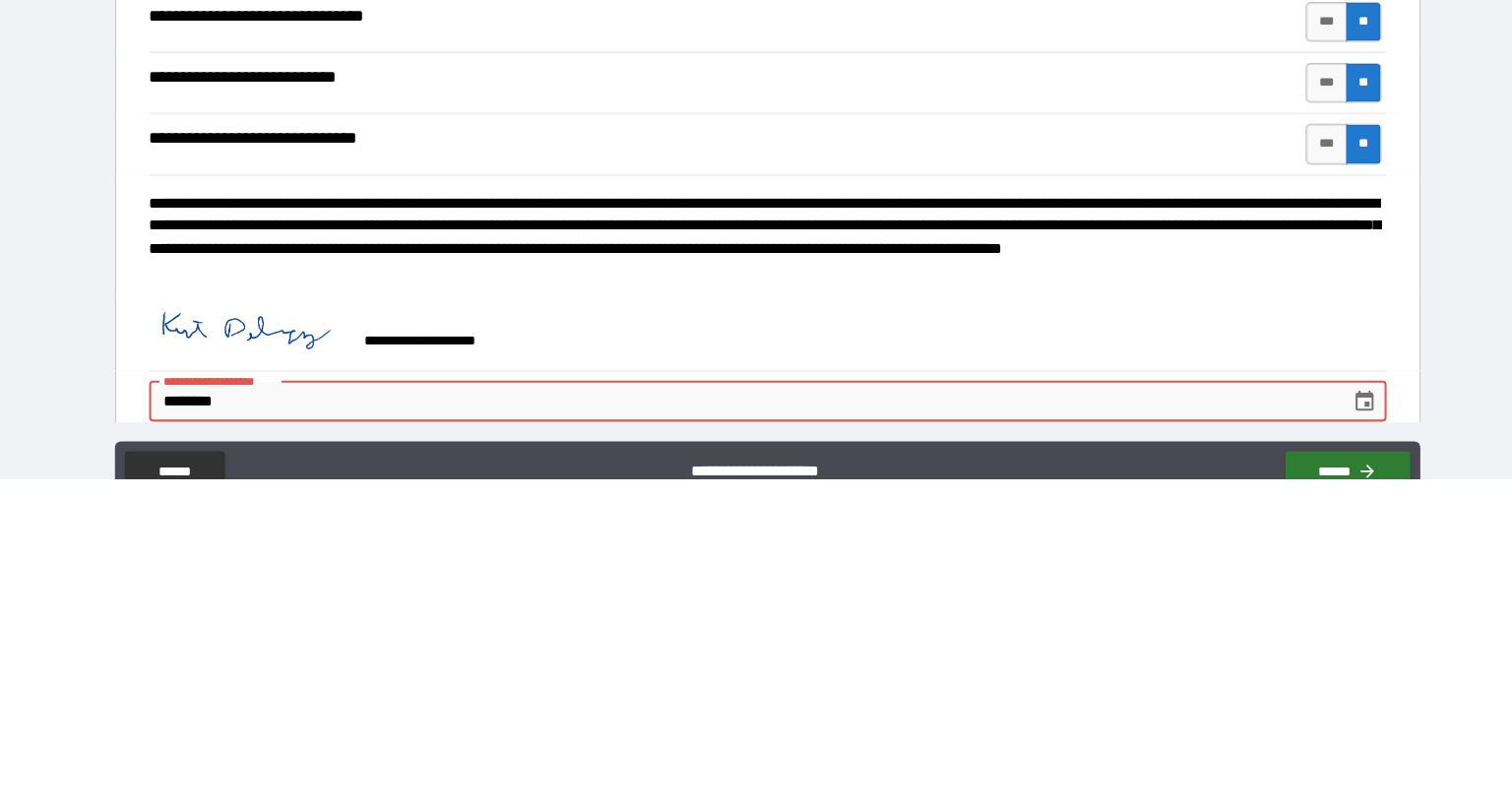 type on "*" 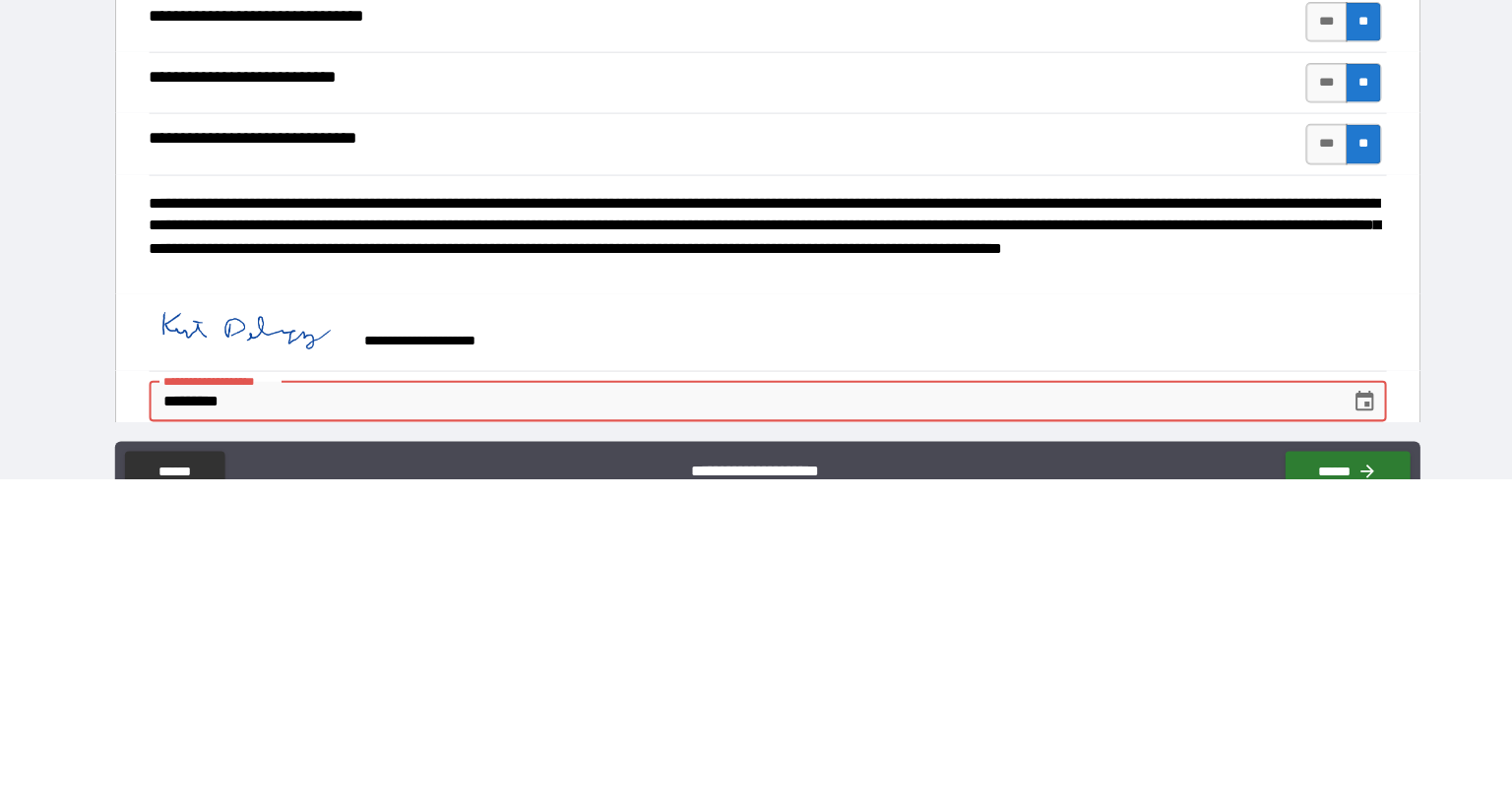type on "*" 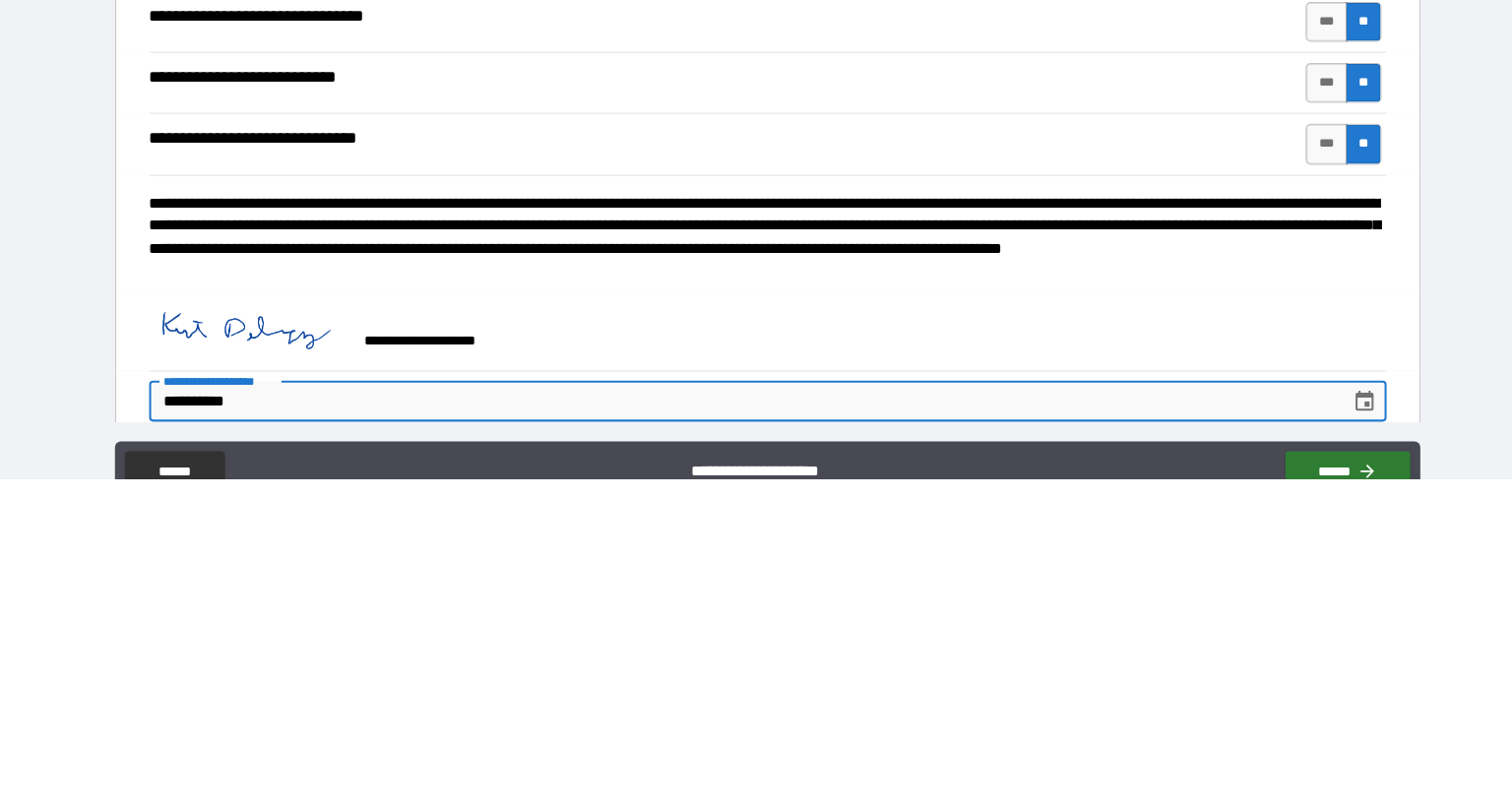 type on "*" 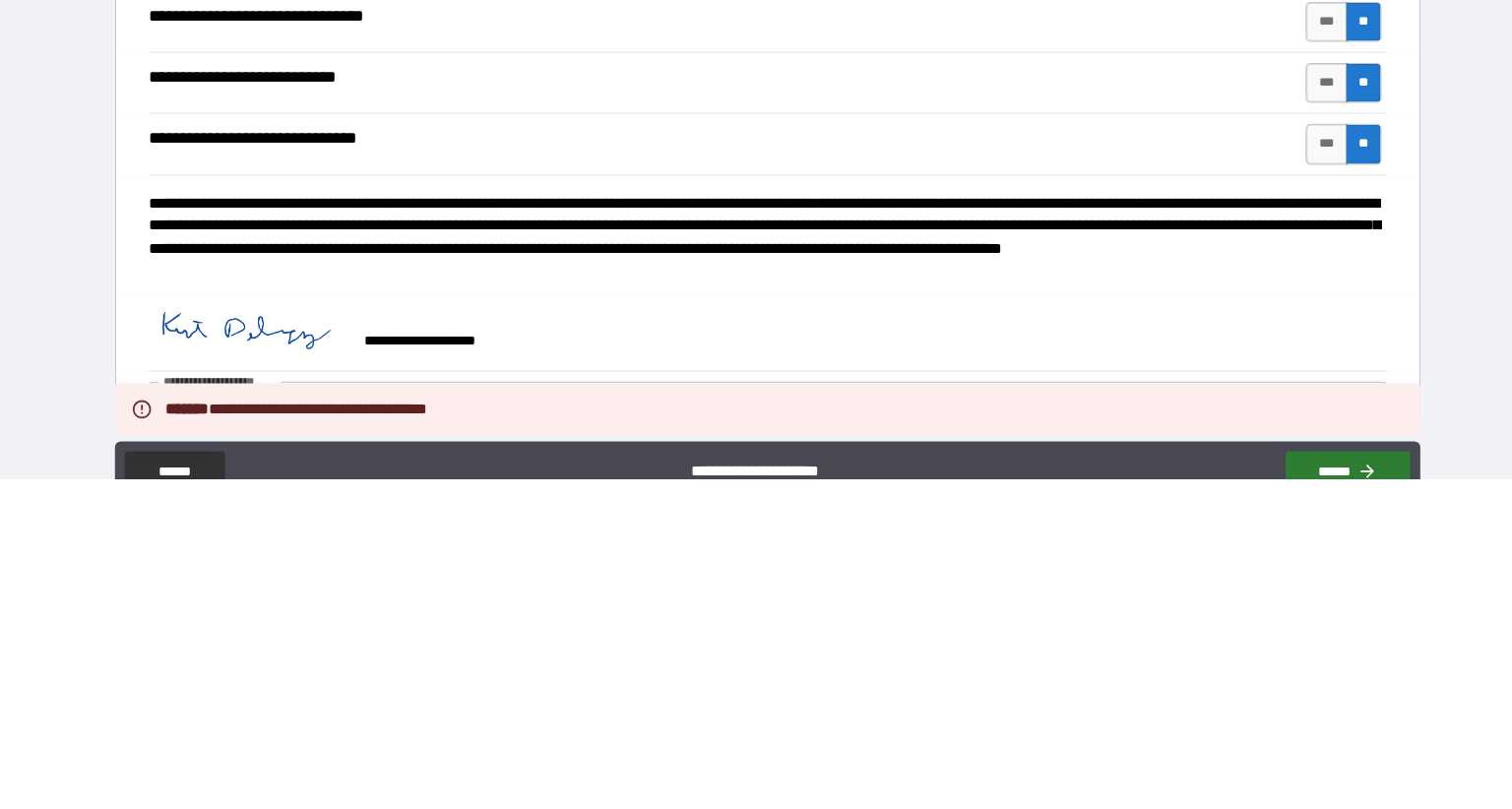 scroll, scrollTop: 0, scrollLeft: 0, axis: both 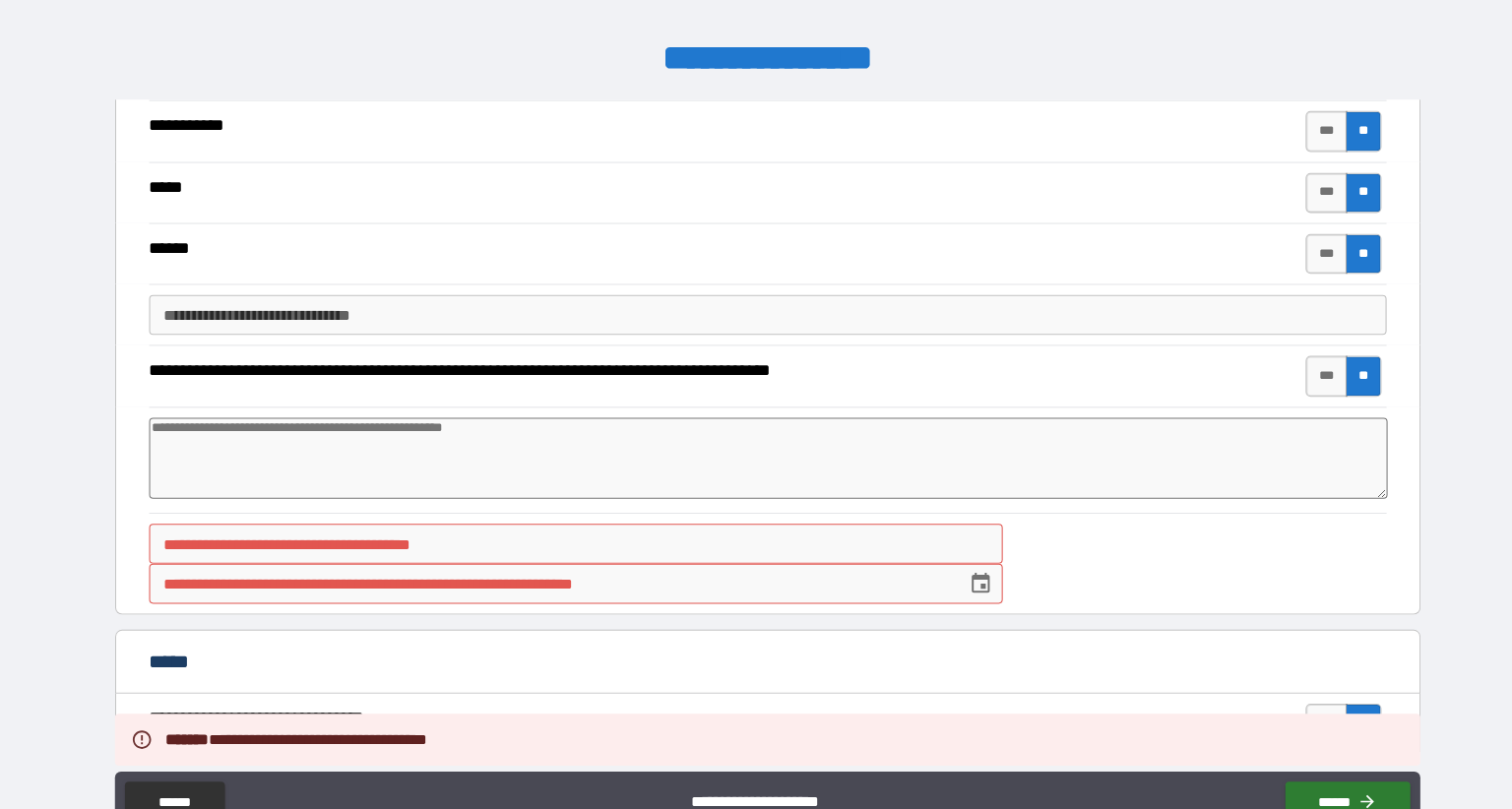 click on "**********" at bounding box center [567, 547] 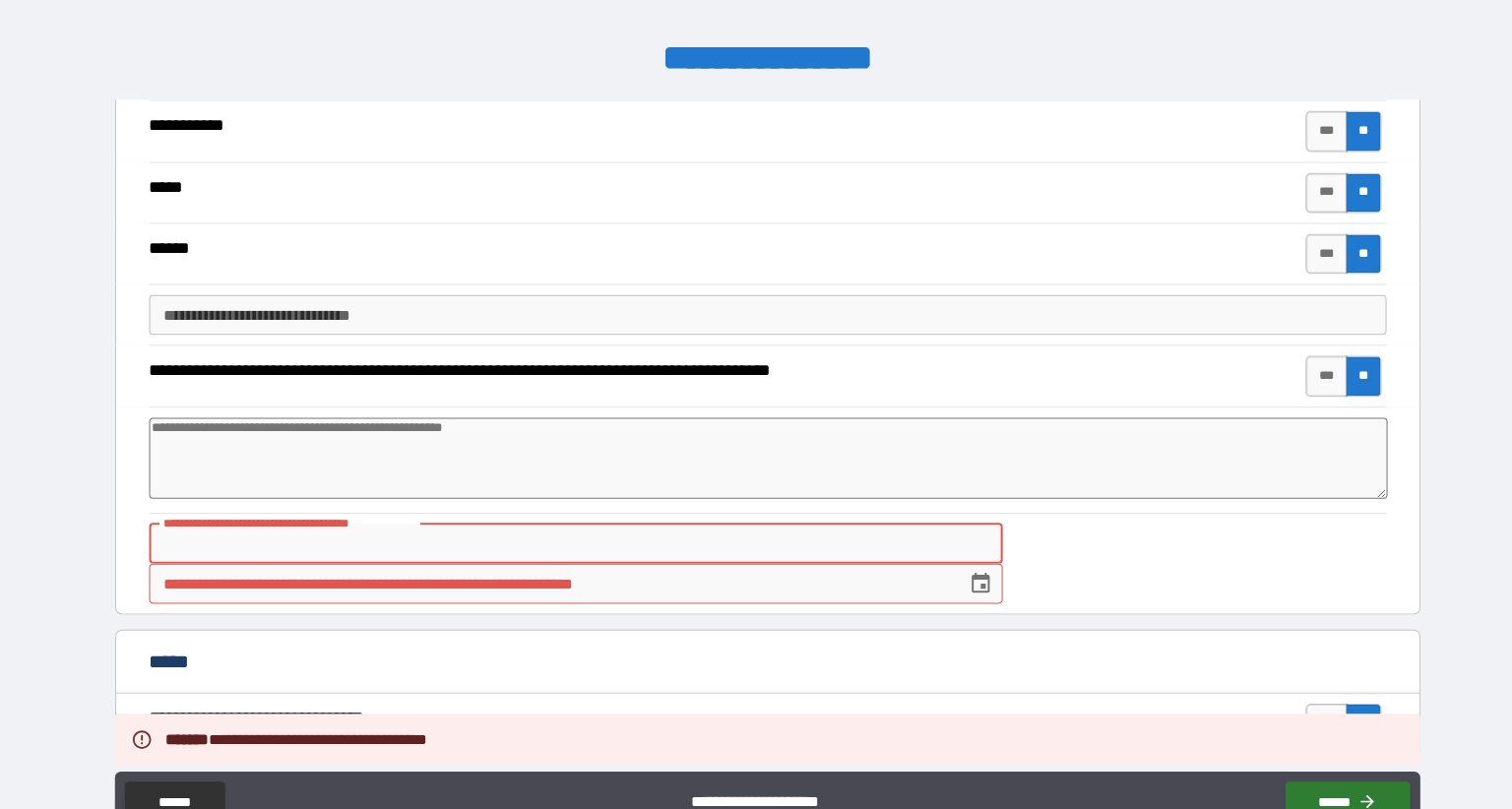 scroll, scrollTop: 0, scrollLeft: 0, axis: both 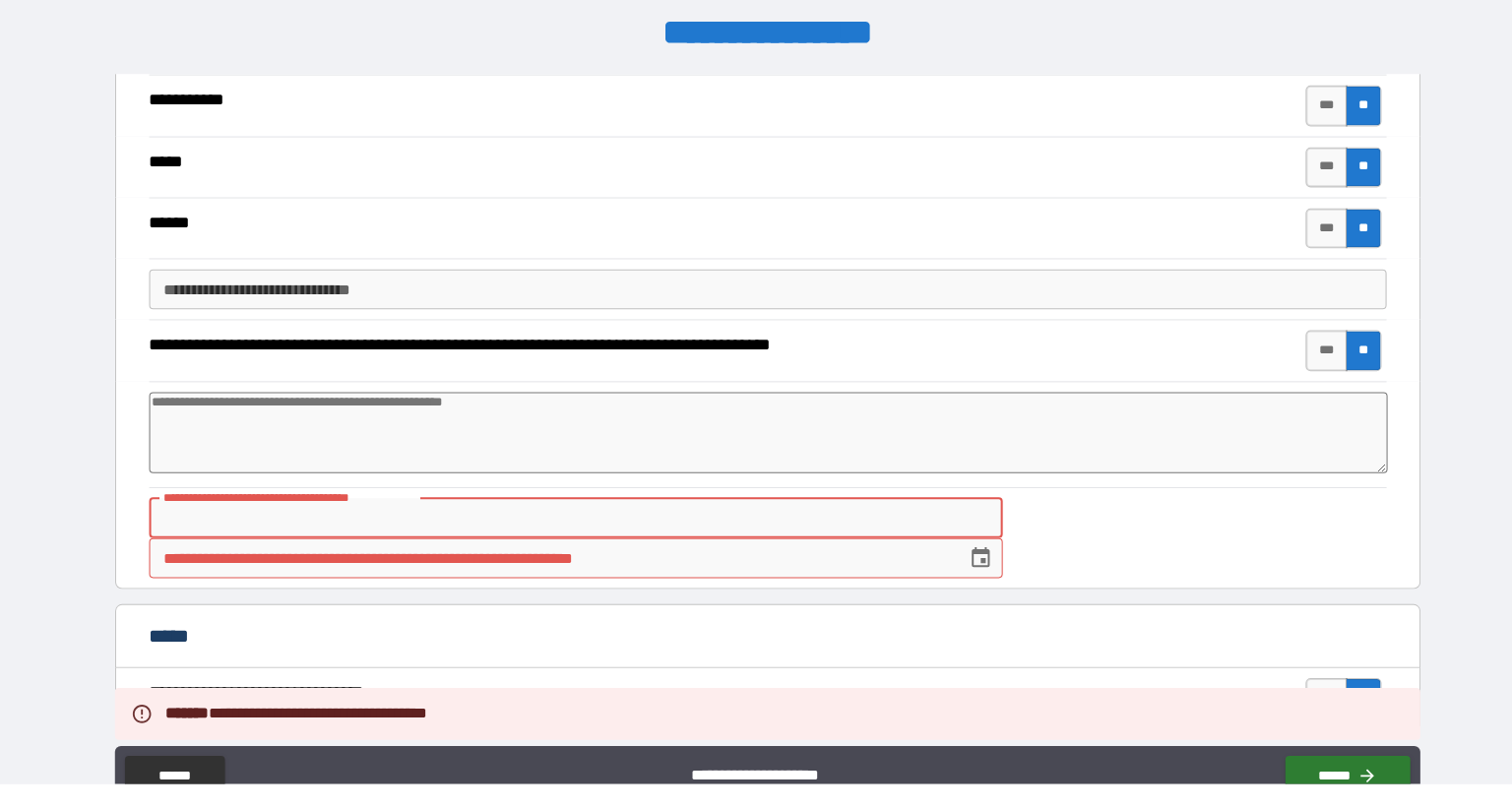 type on "*" 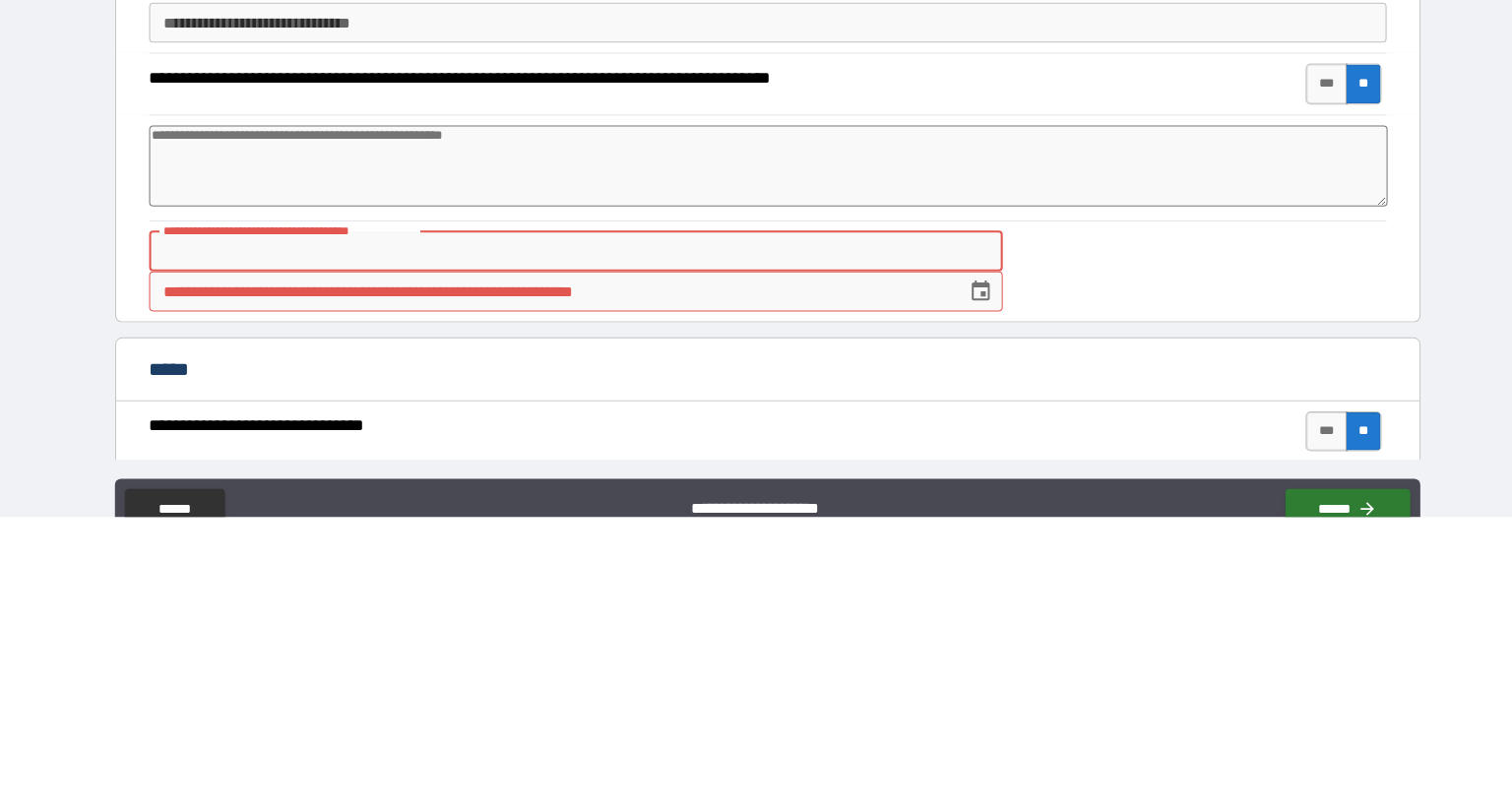 type on "*" 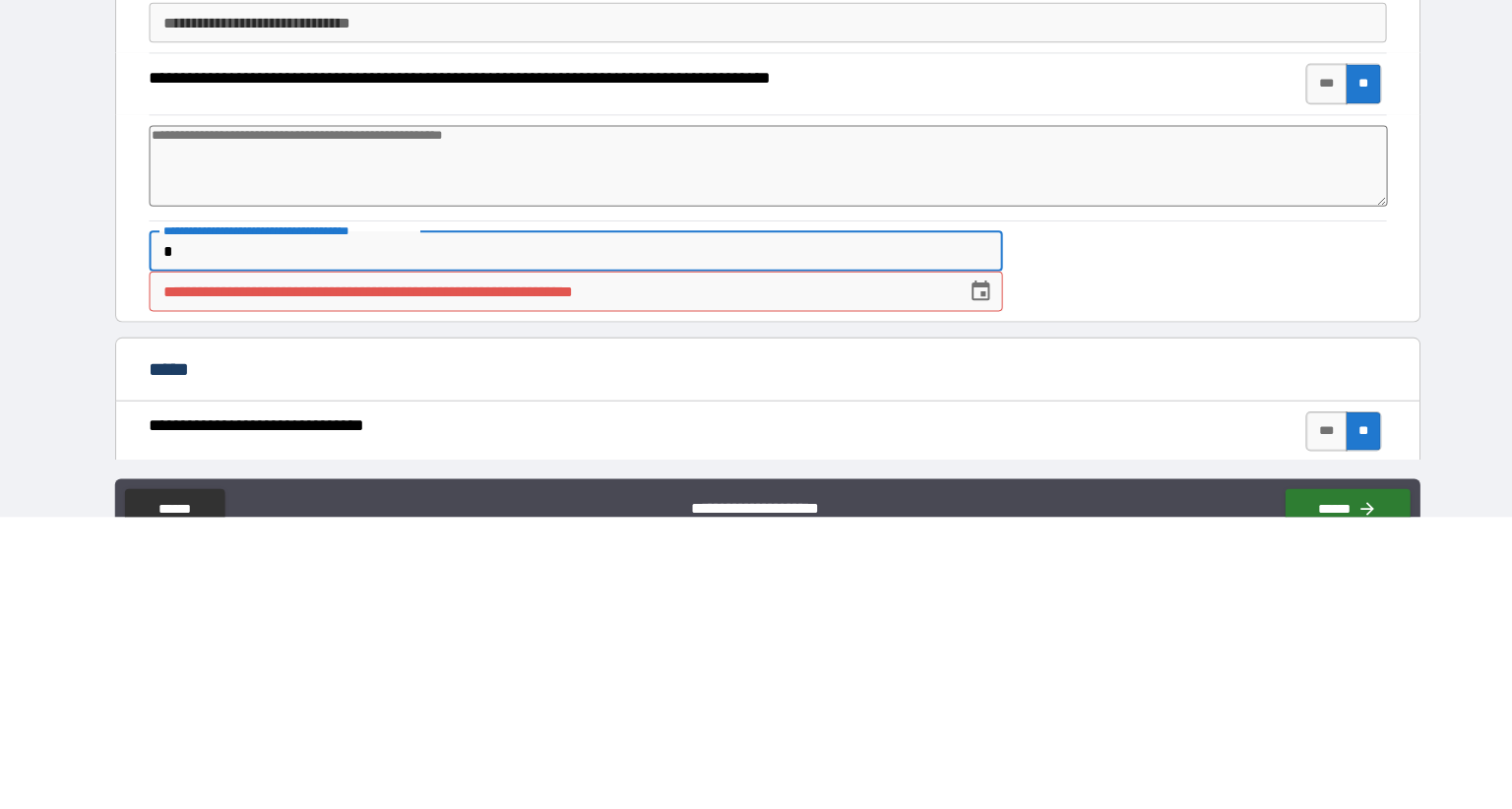 type on "*" 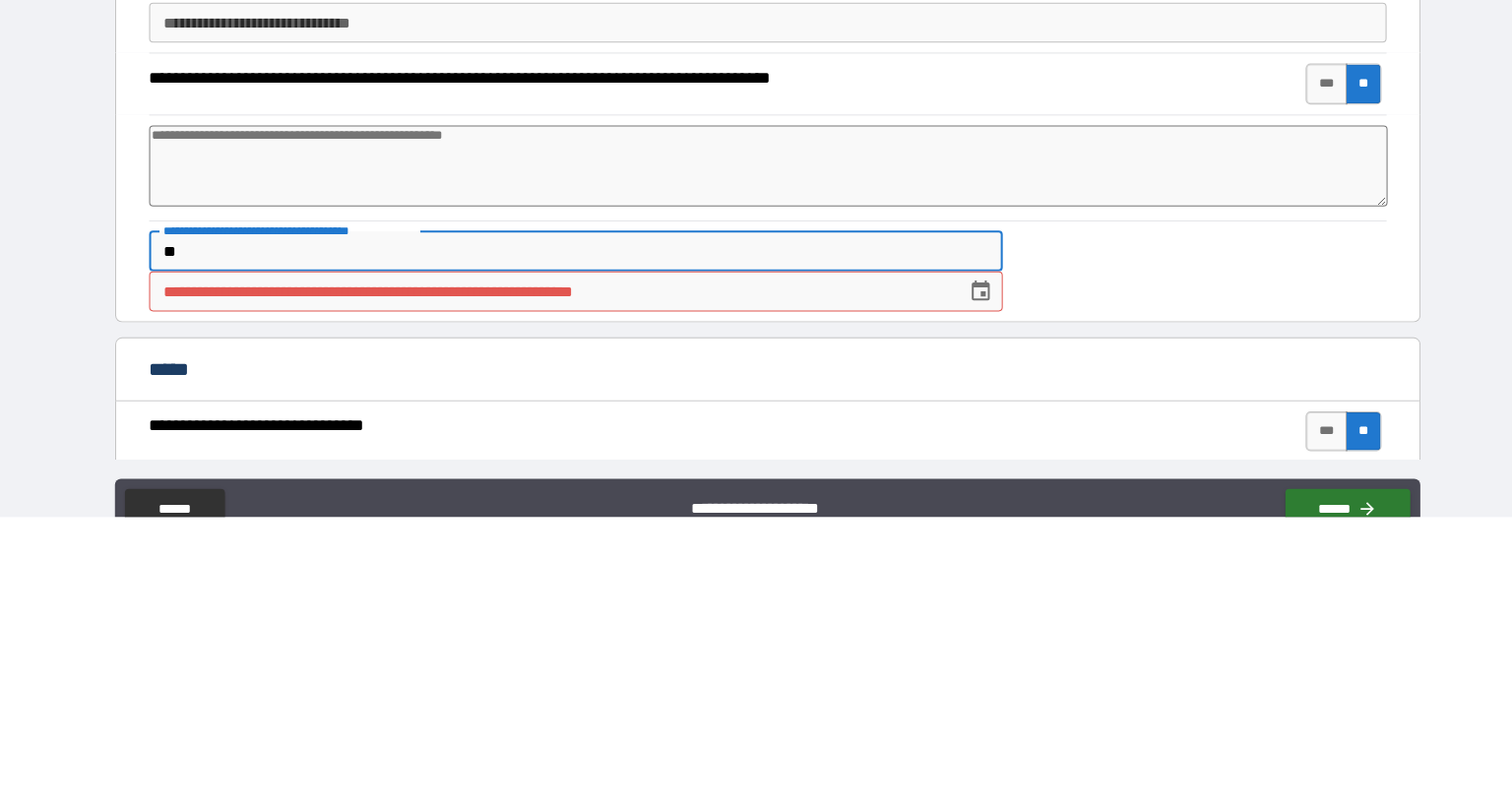type on "*" 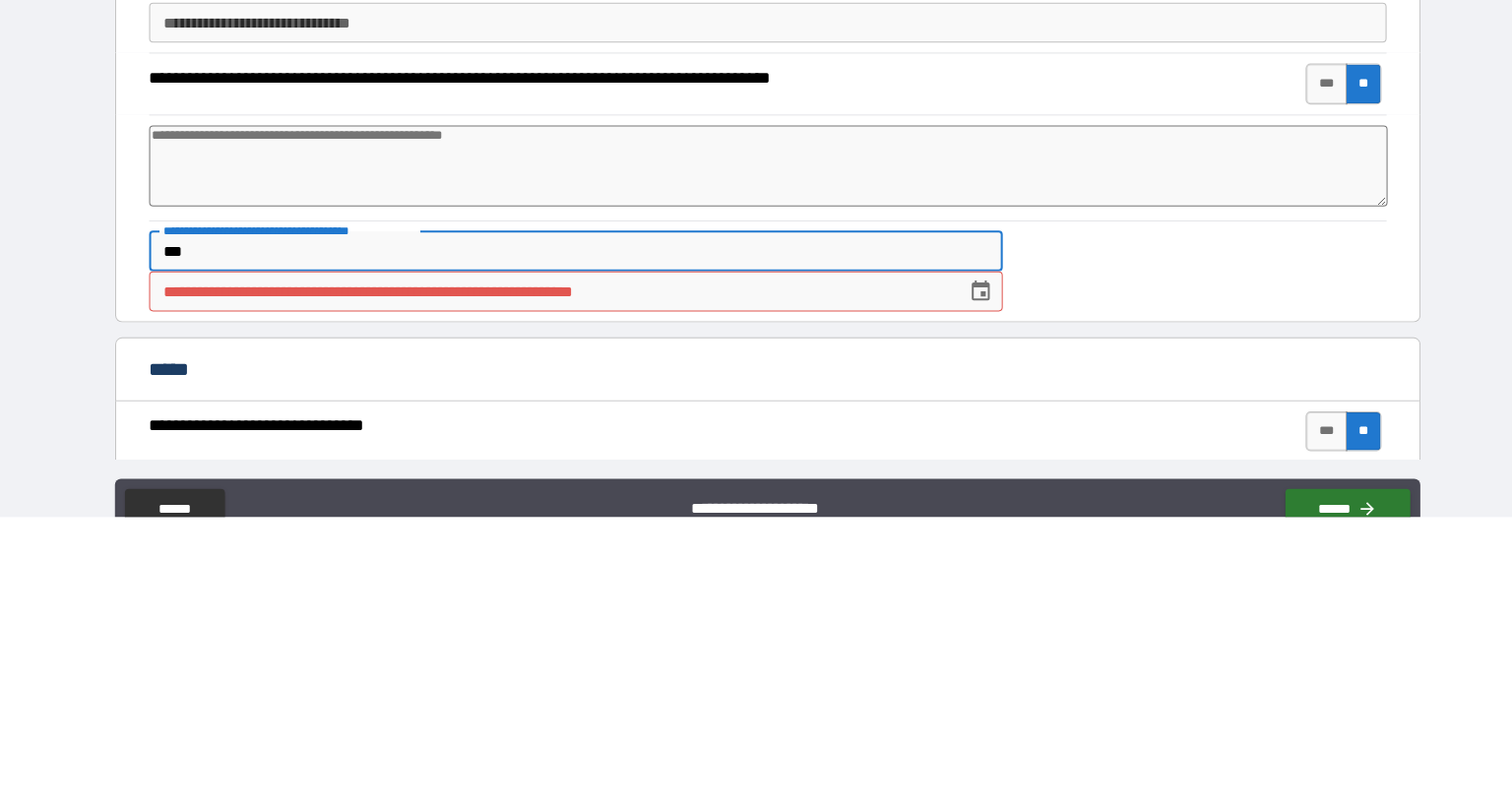 type on "*" 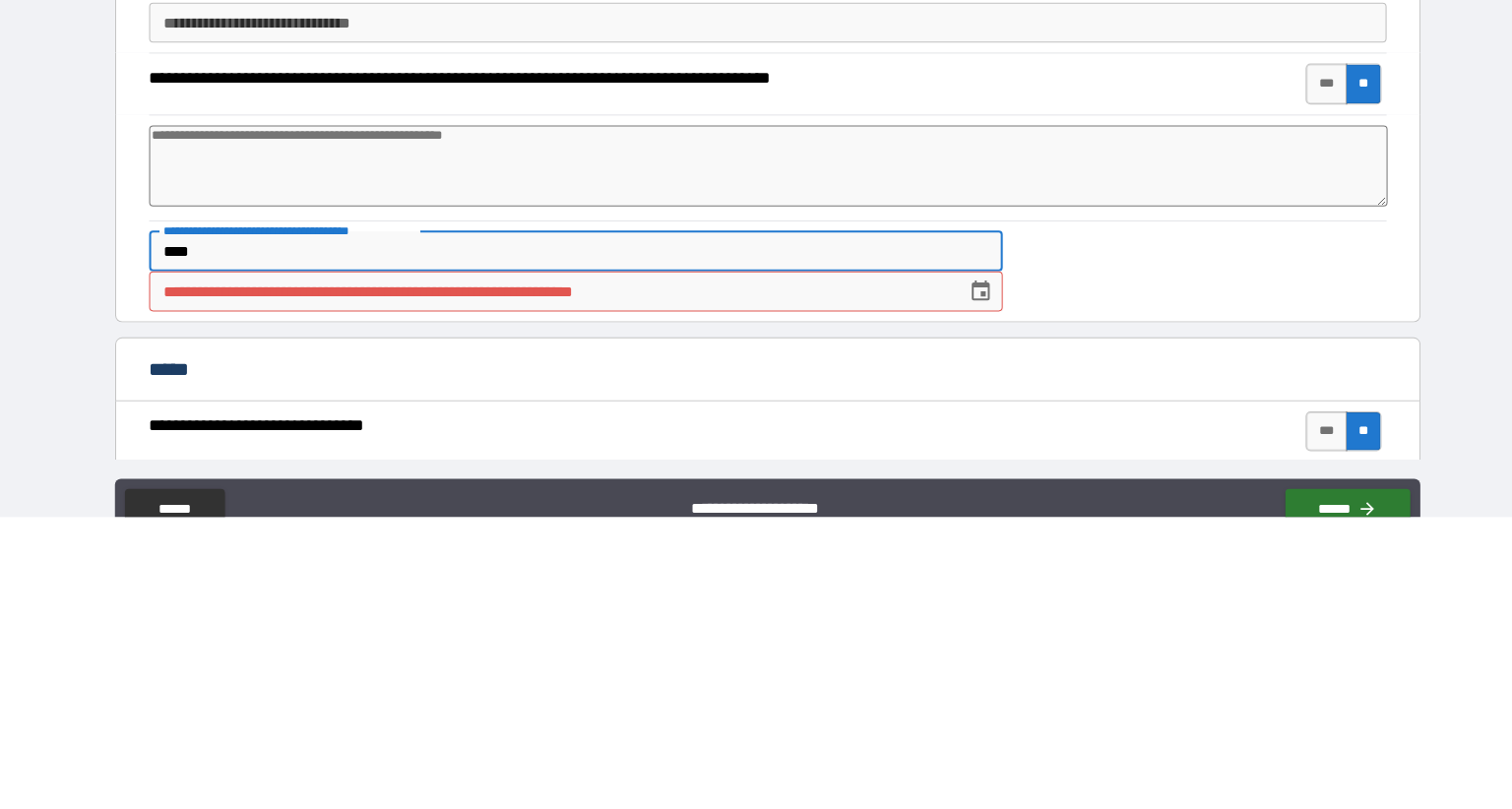 type on "*" 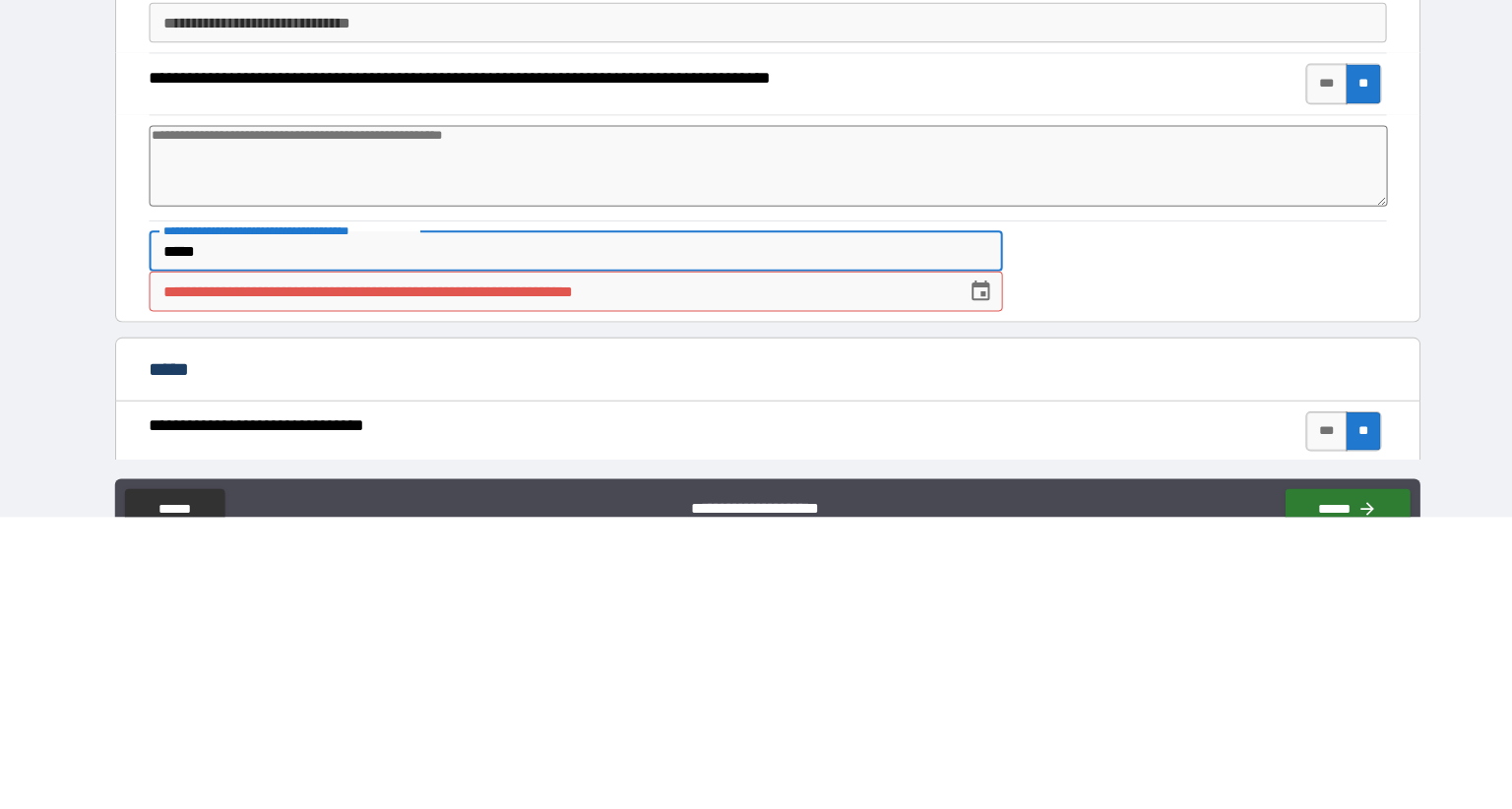 type on "*" 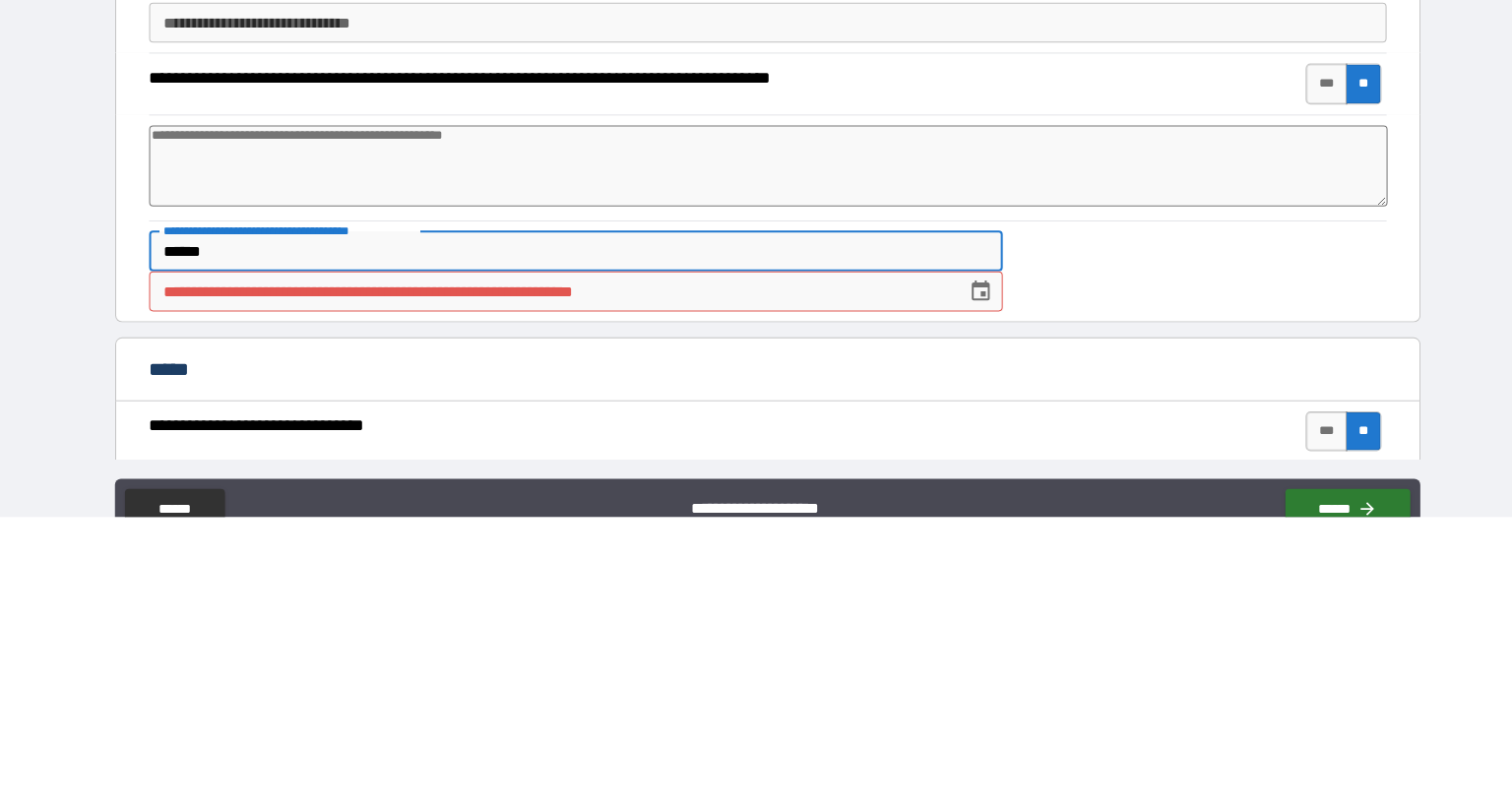 type on "*" 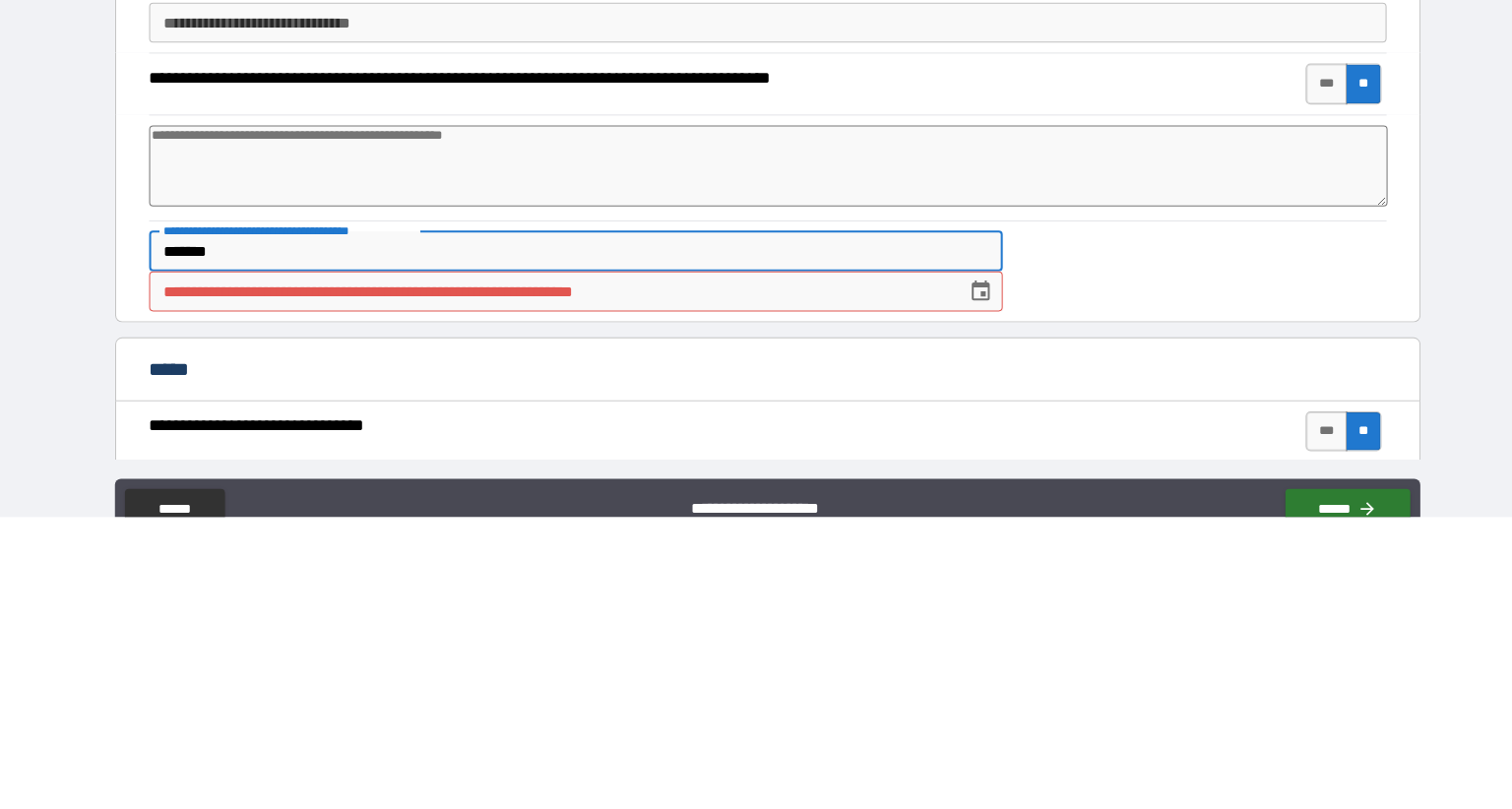 type on "*" 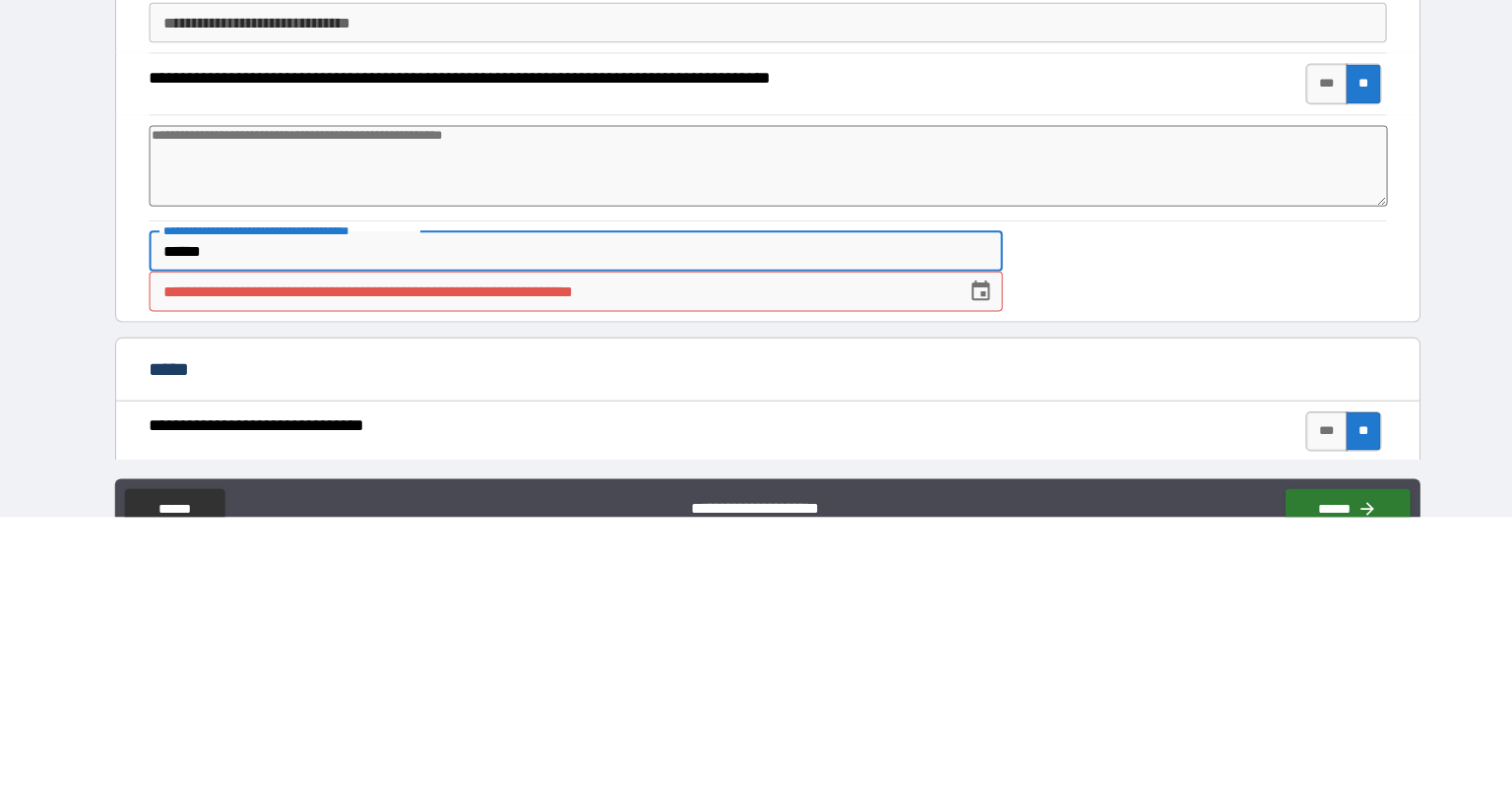 type on "*" 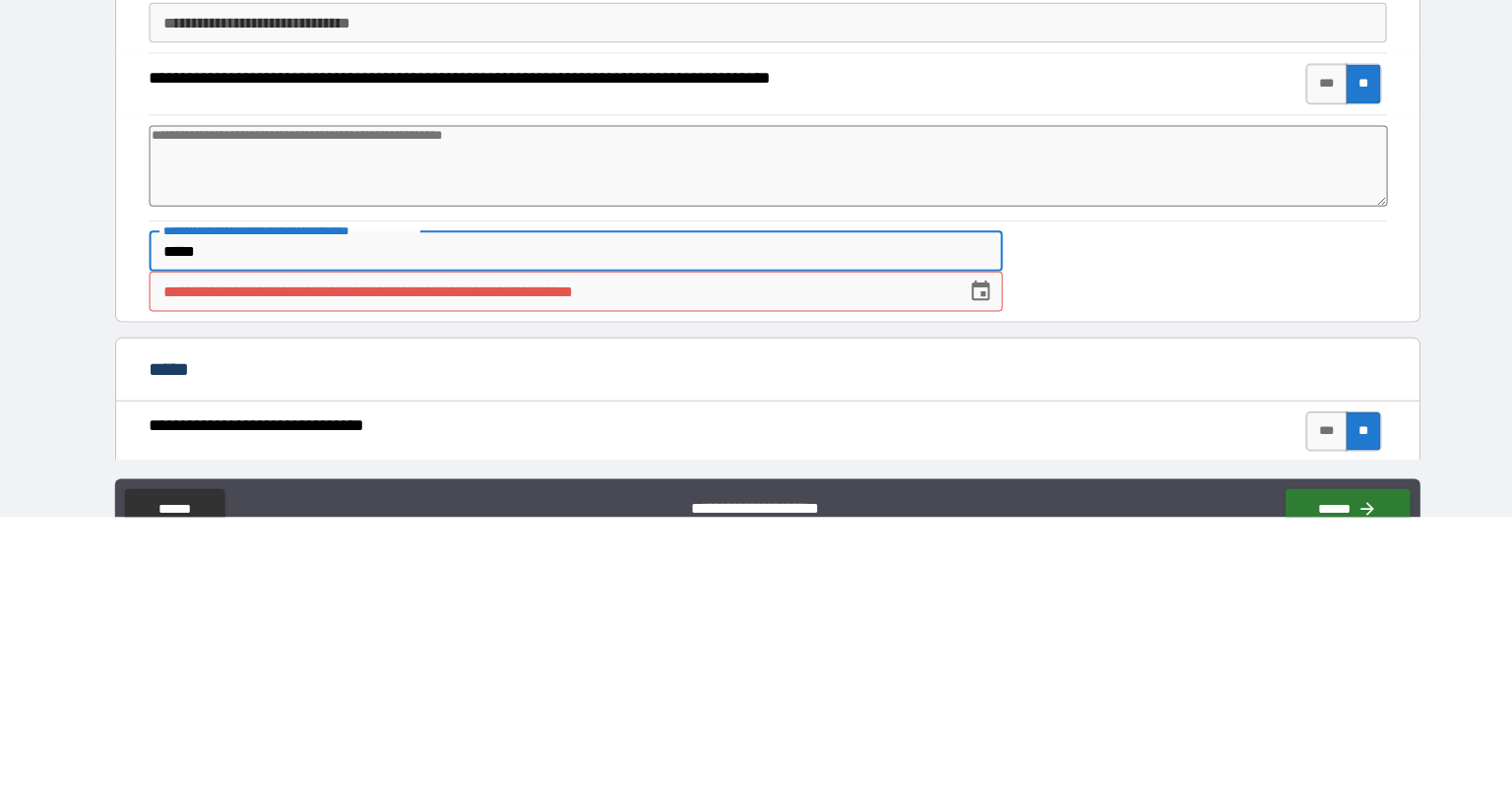 type on "*" 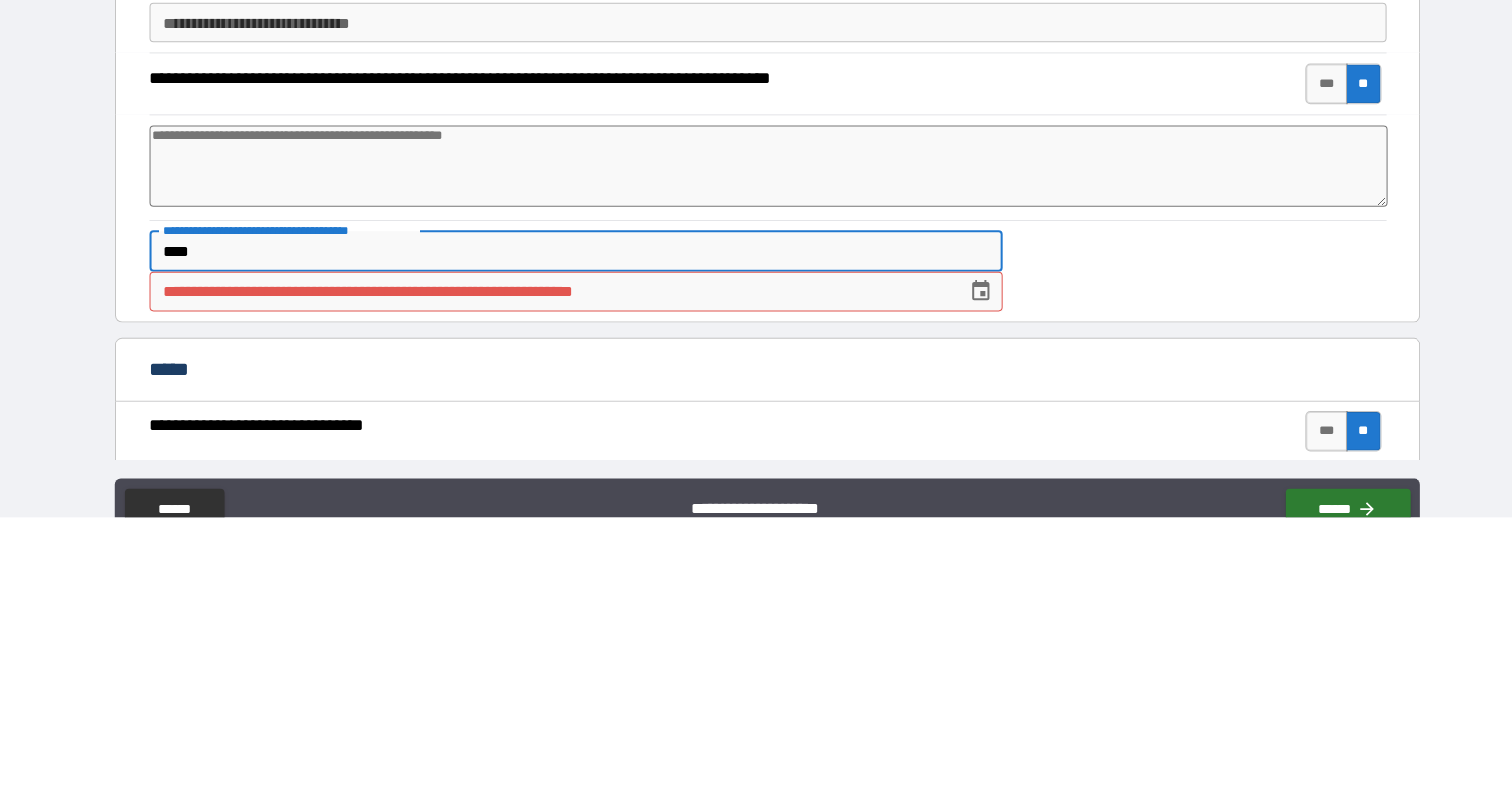type on "*" 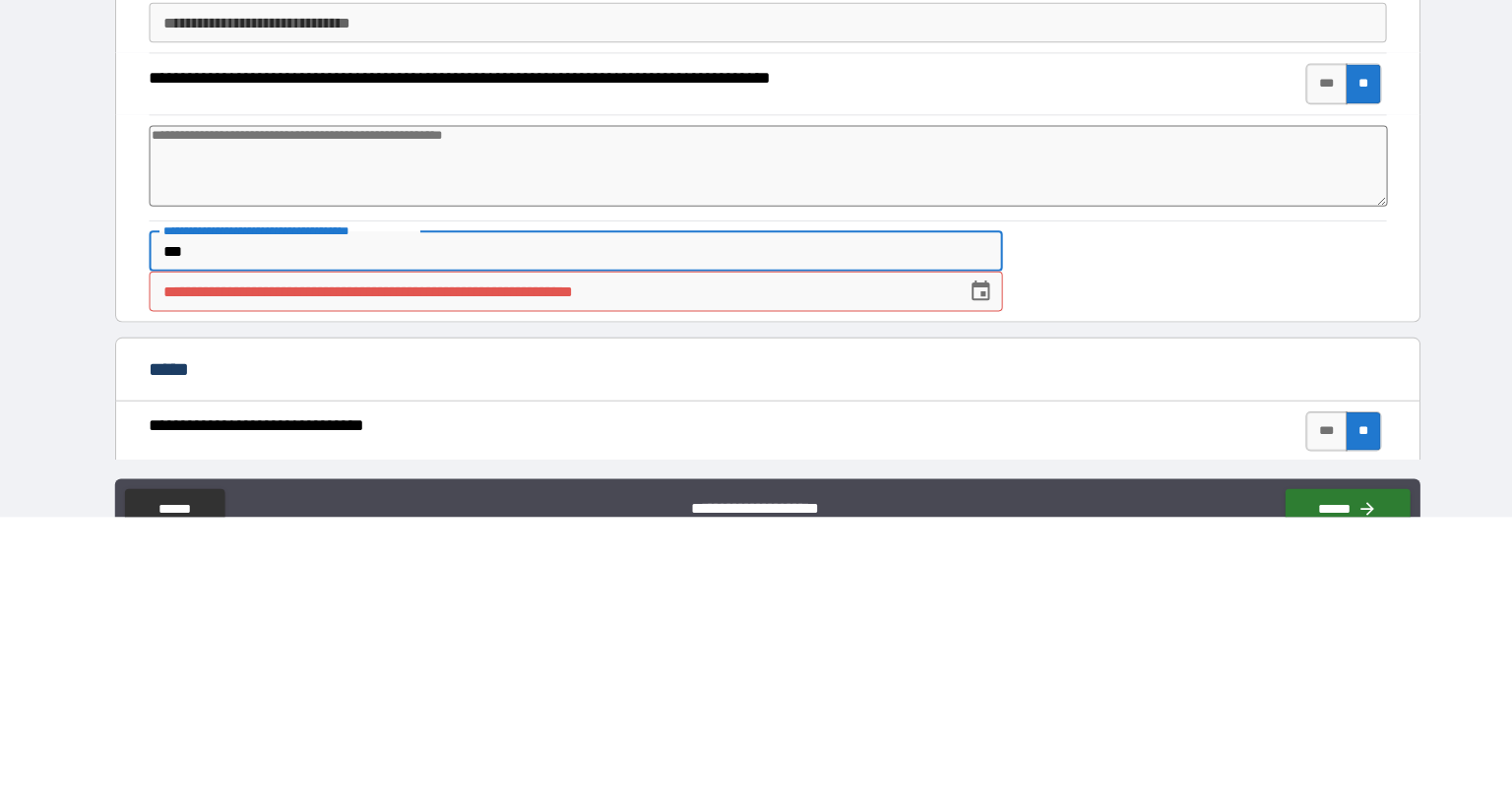 type on "*" 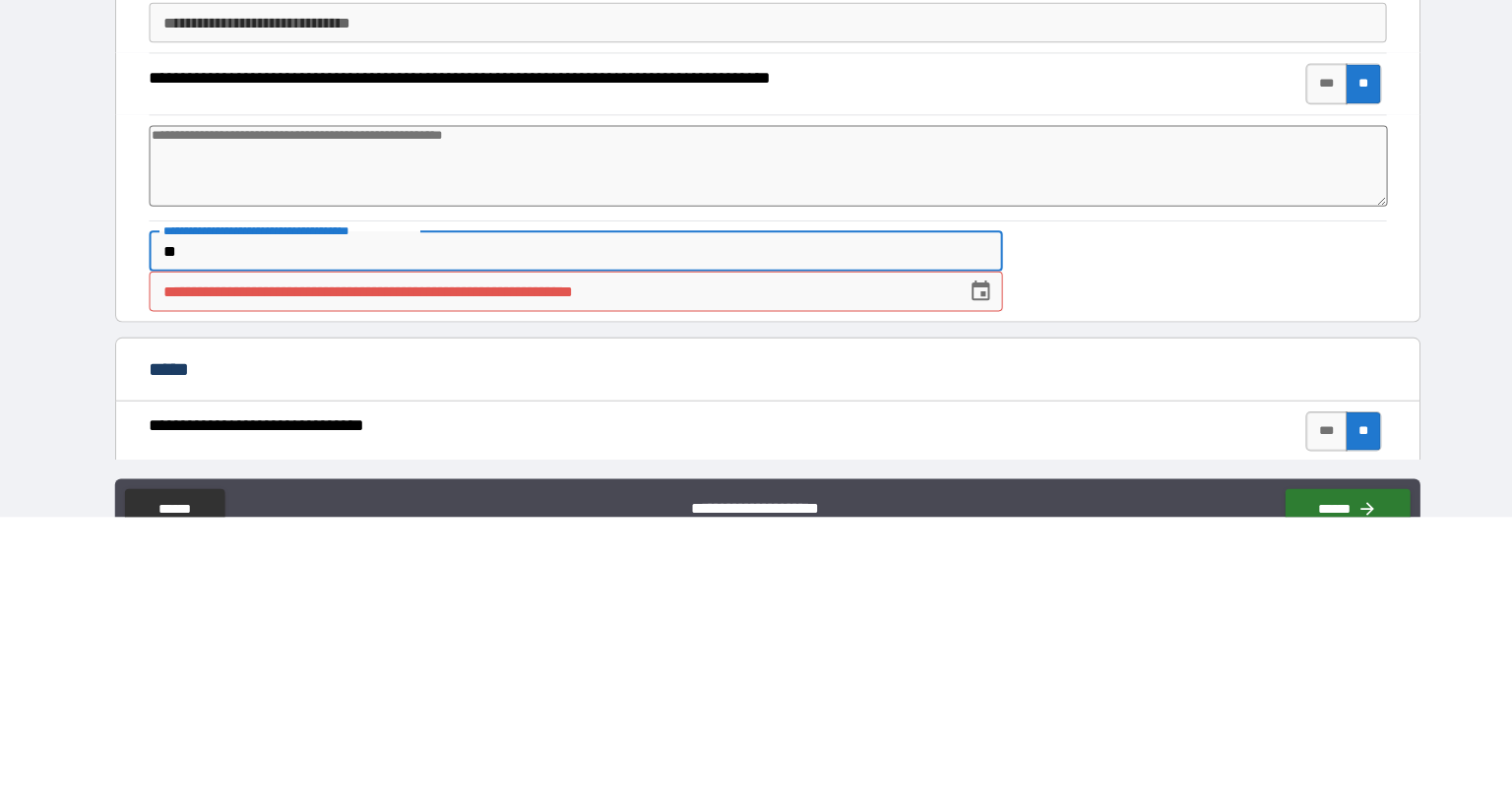 type on "*" 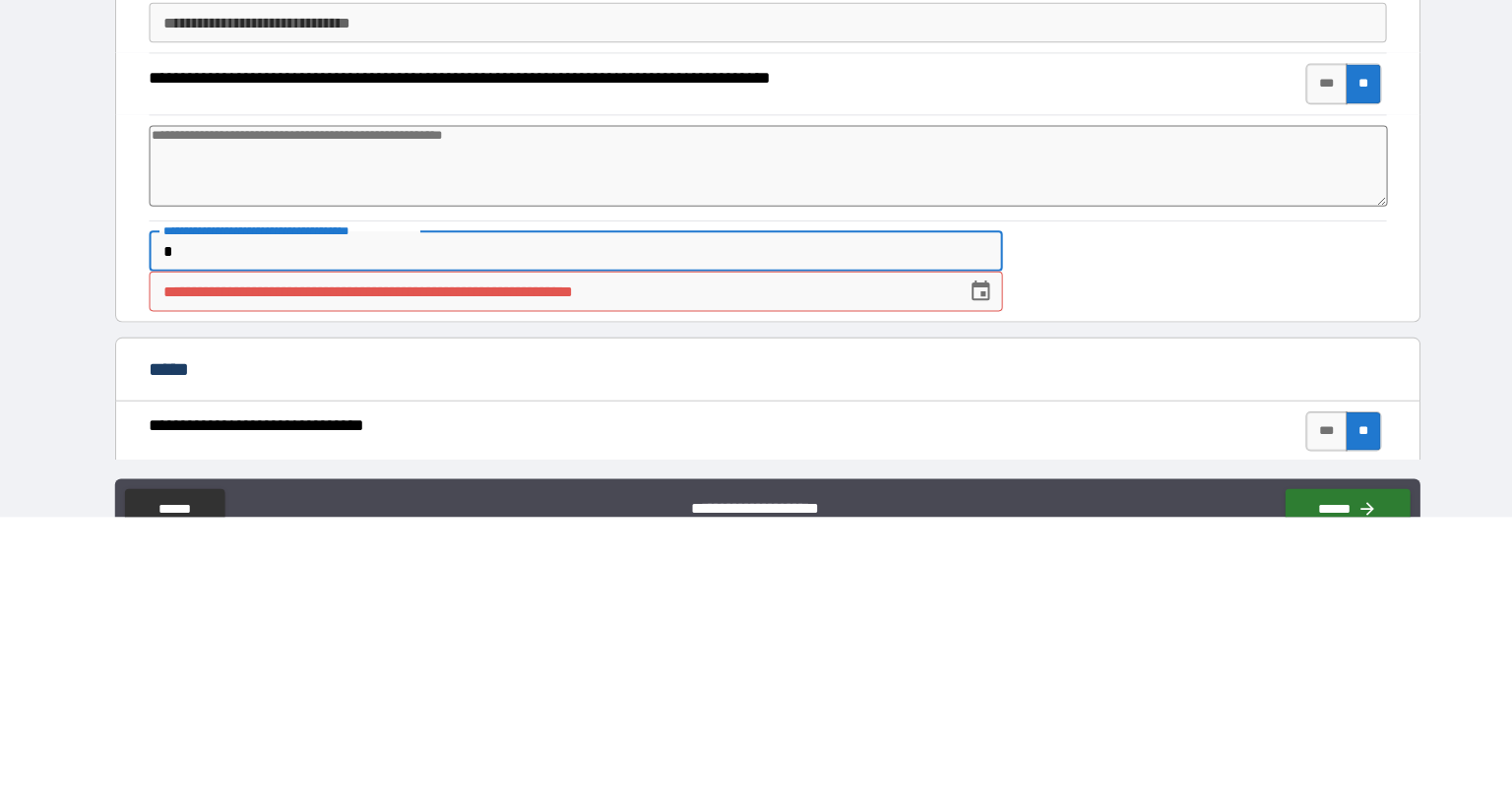 type on "*" 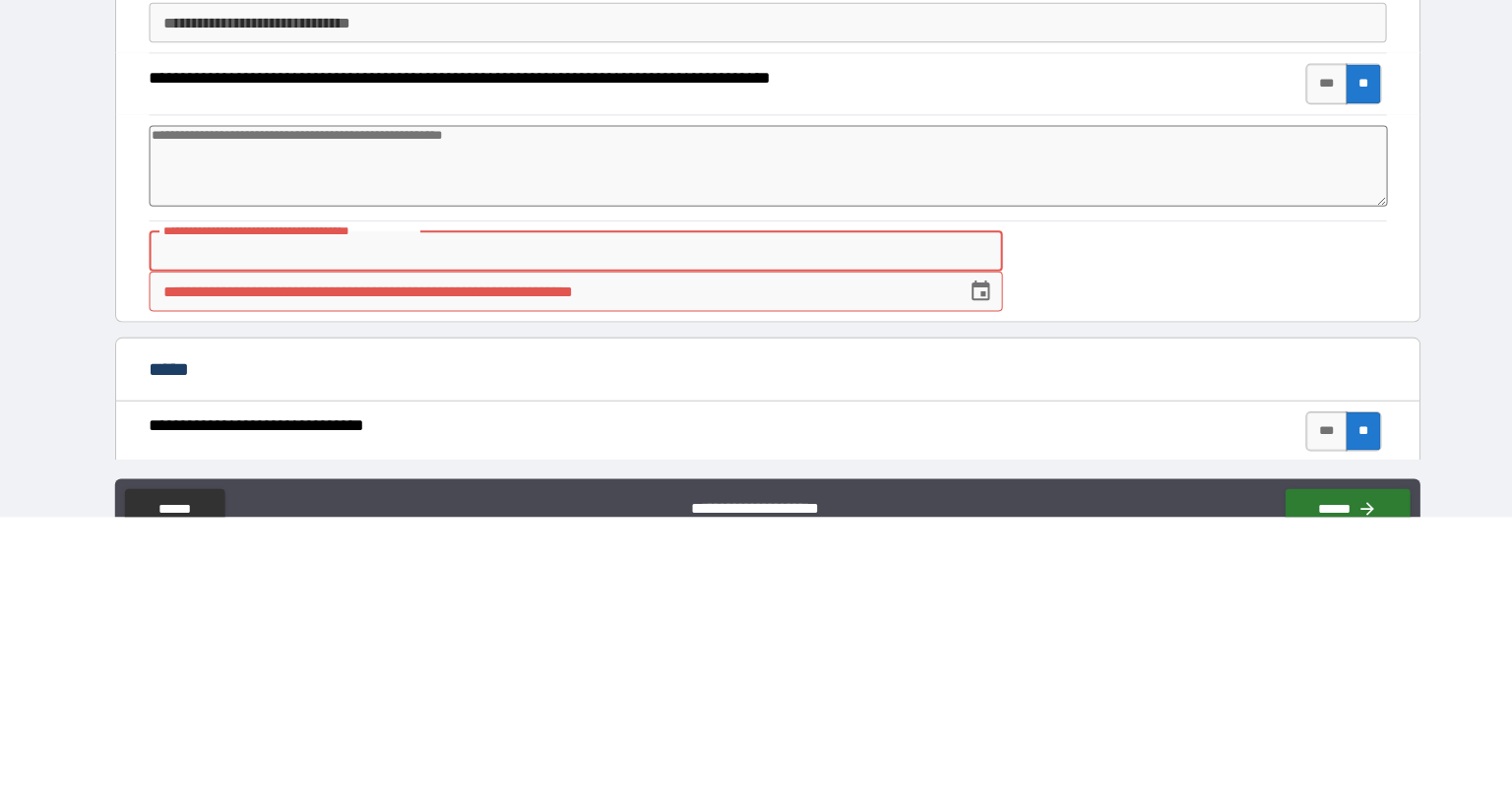 type on "*" 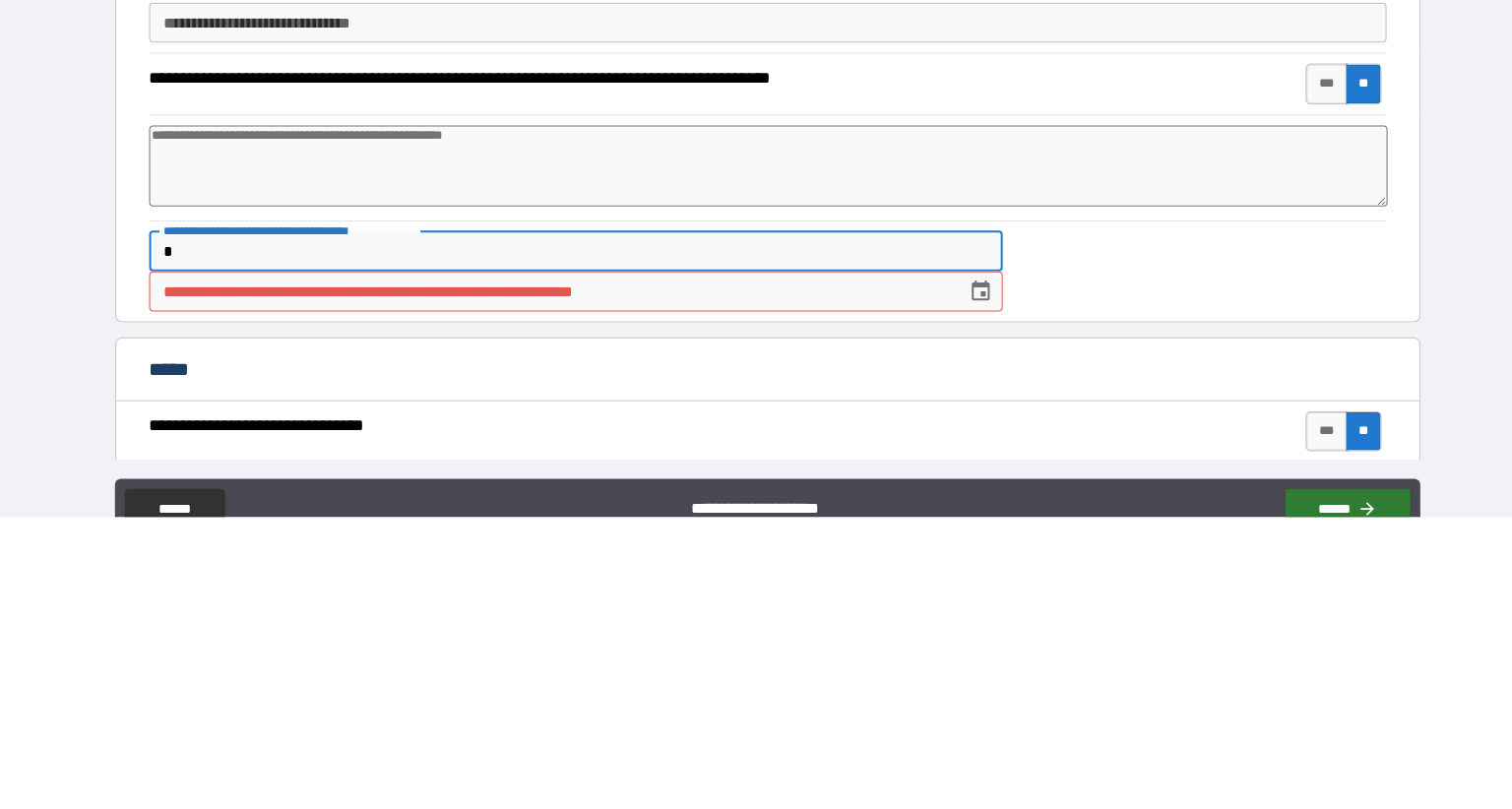 type on "*" 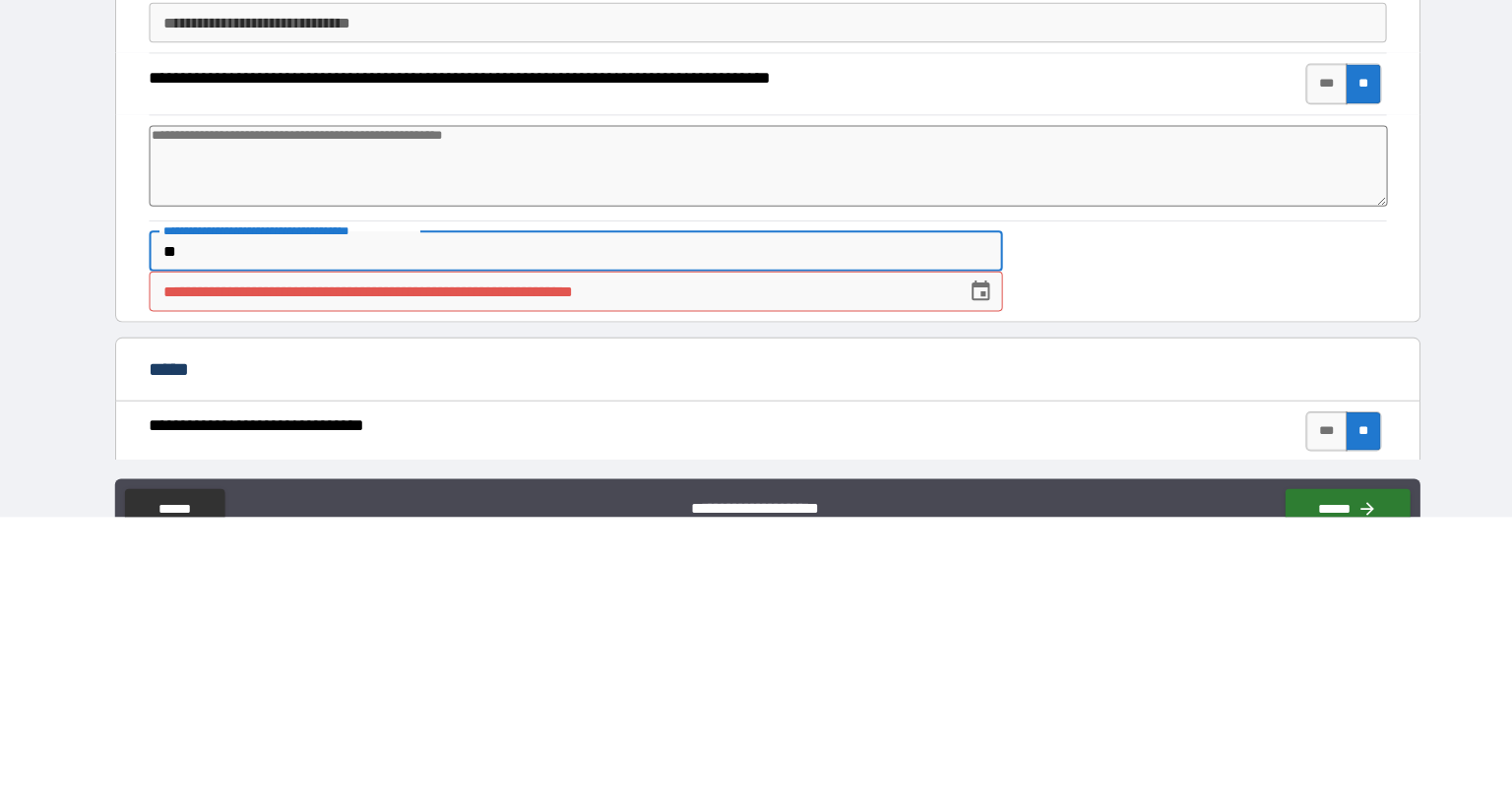 type on "*" 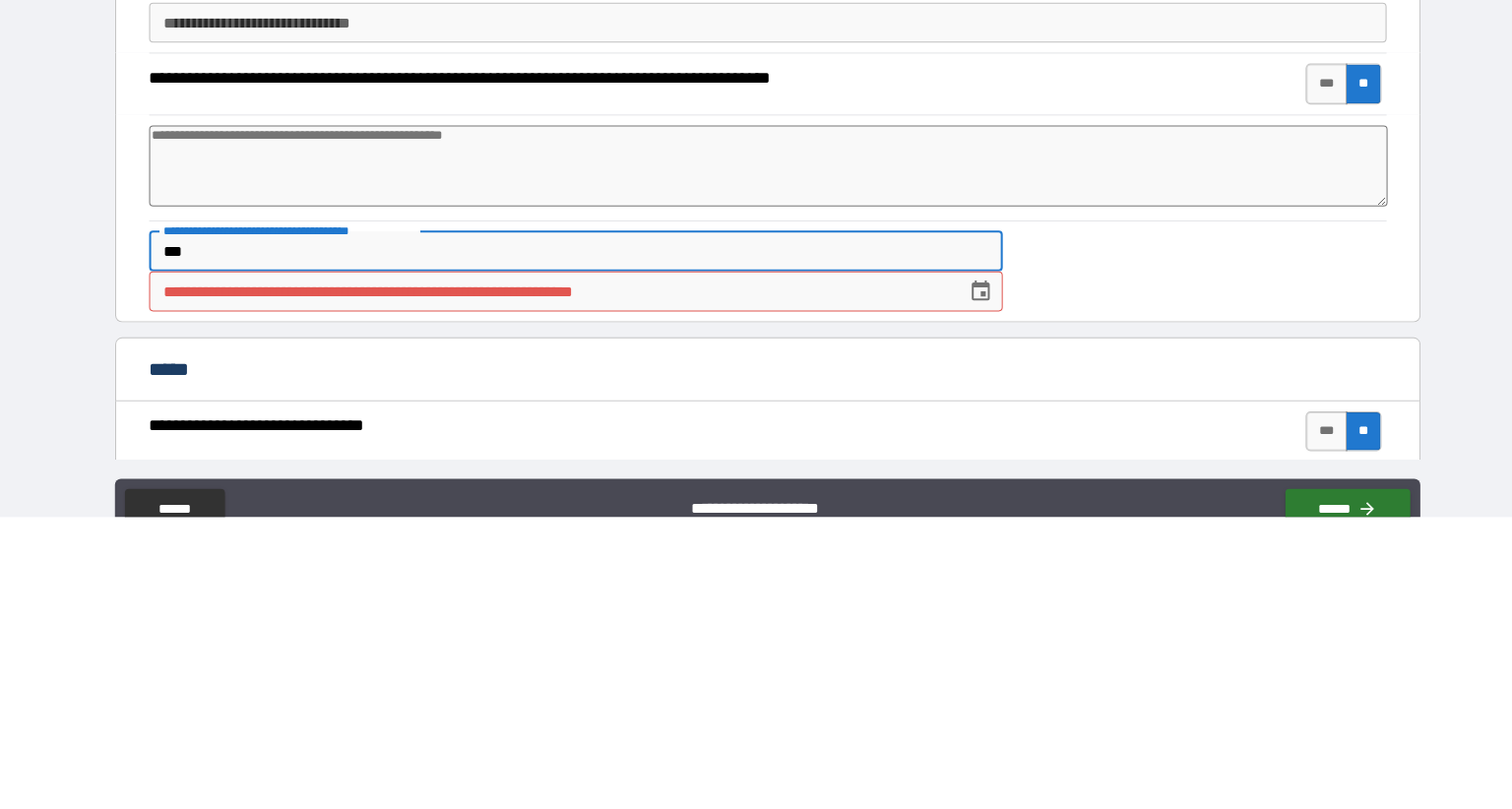 type on "*" 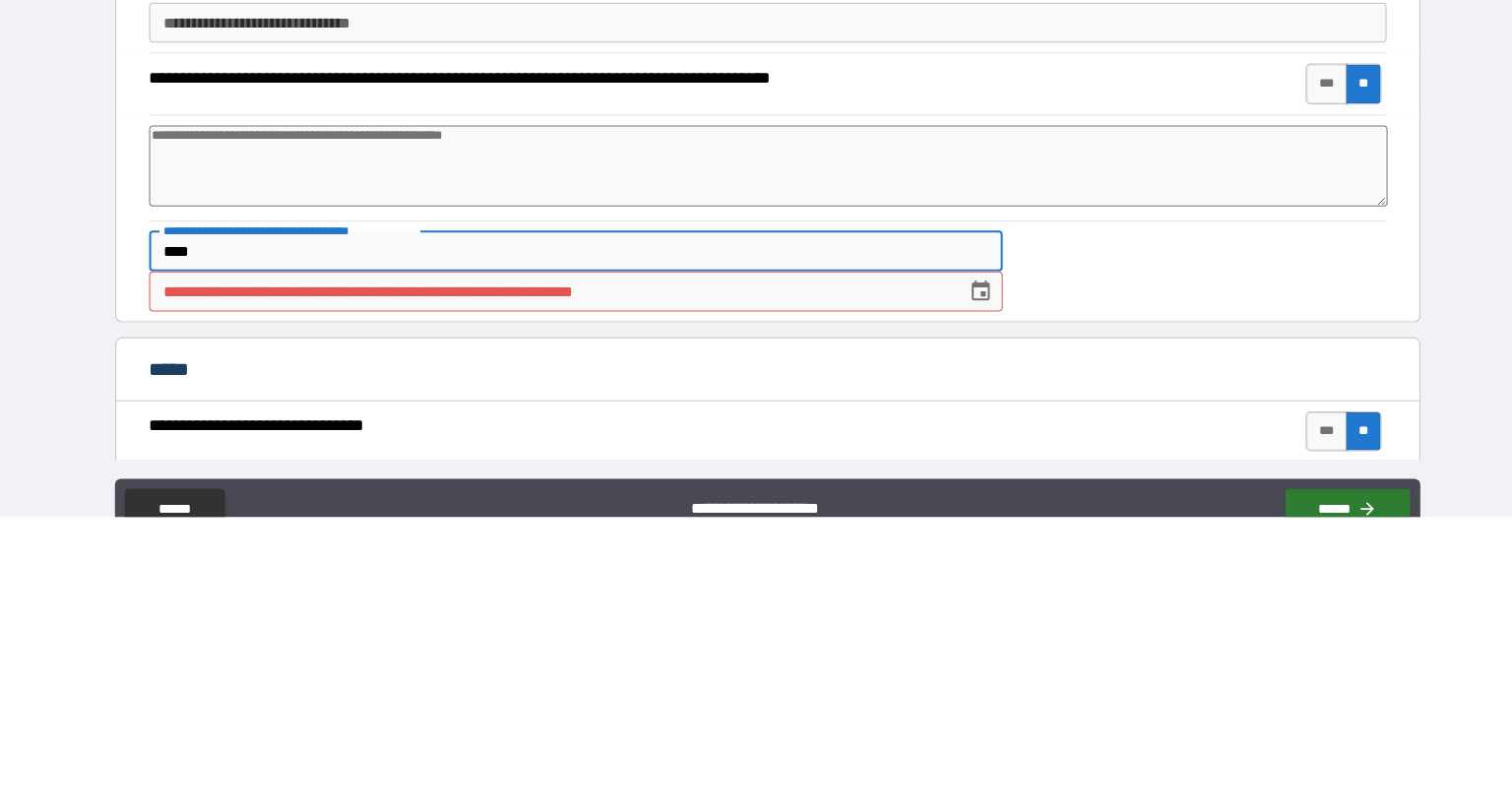 type on "*" 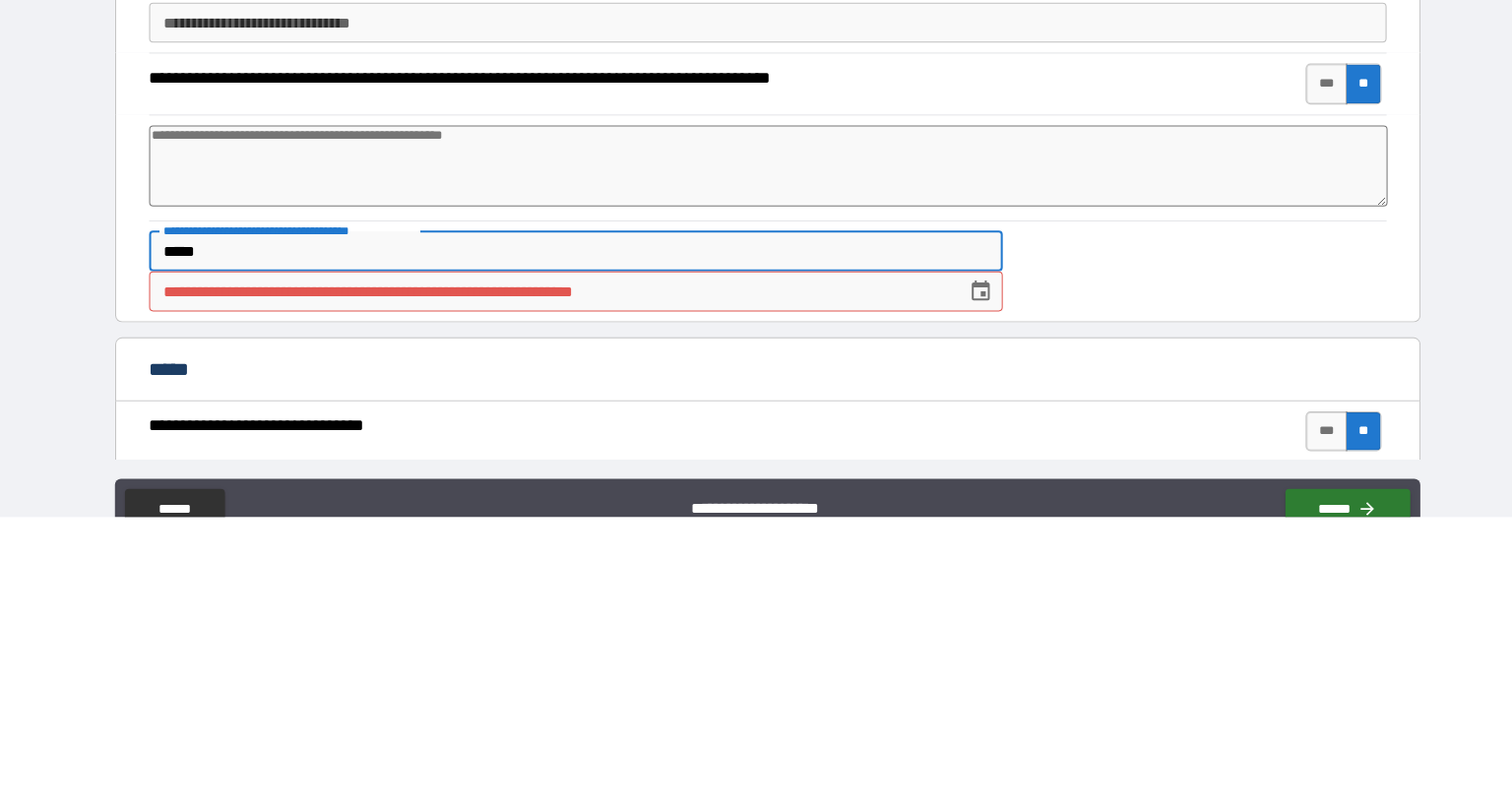 type on "*" 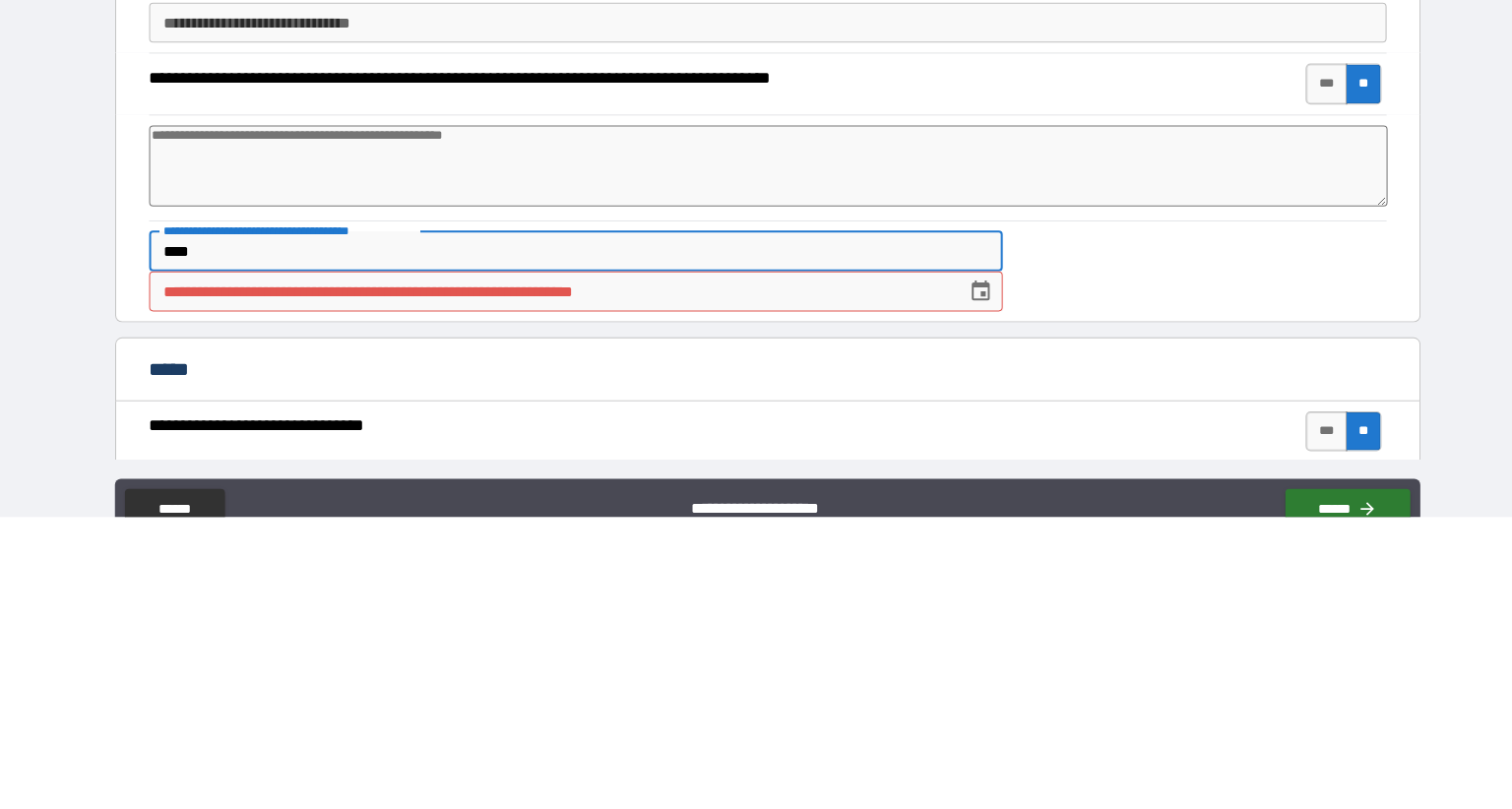 type on "*" 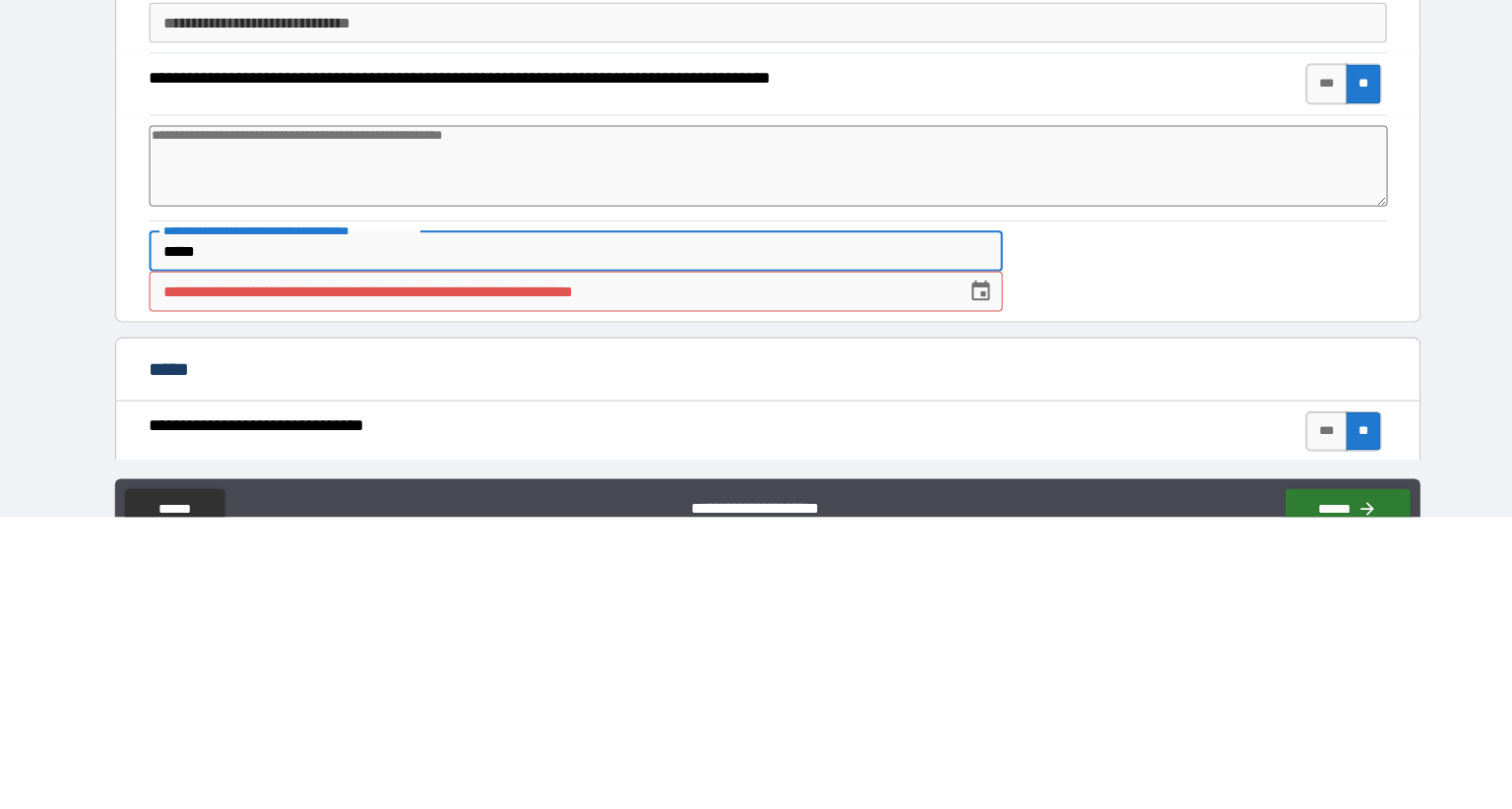 type on "*" 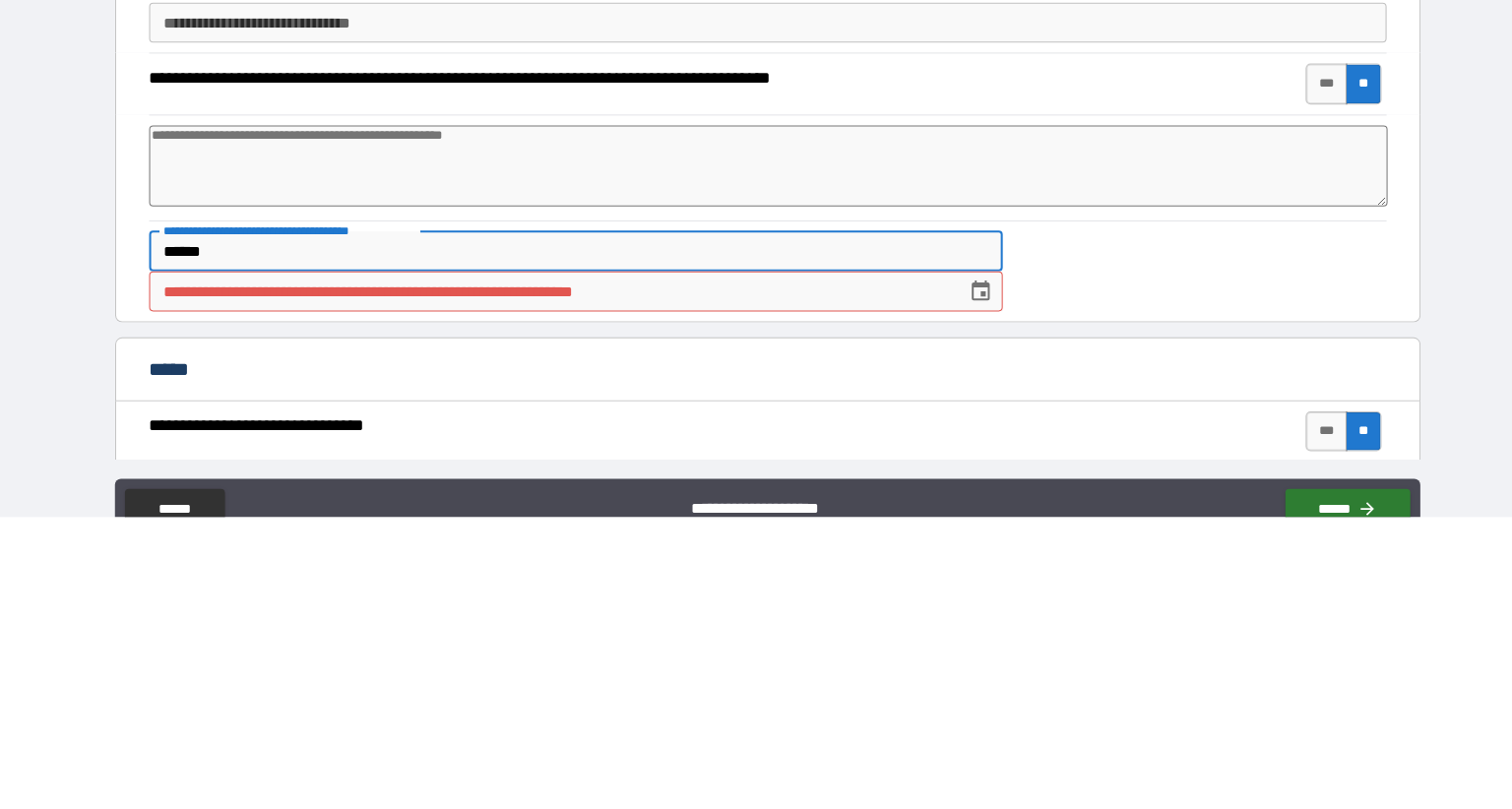type on "*" 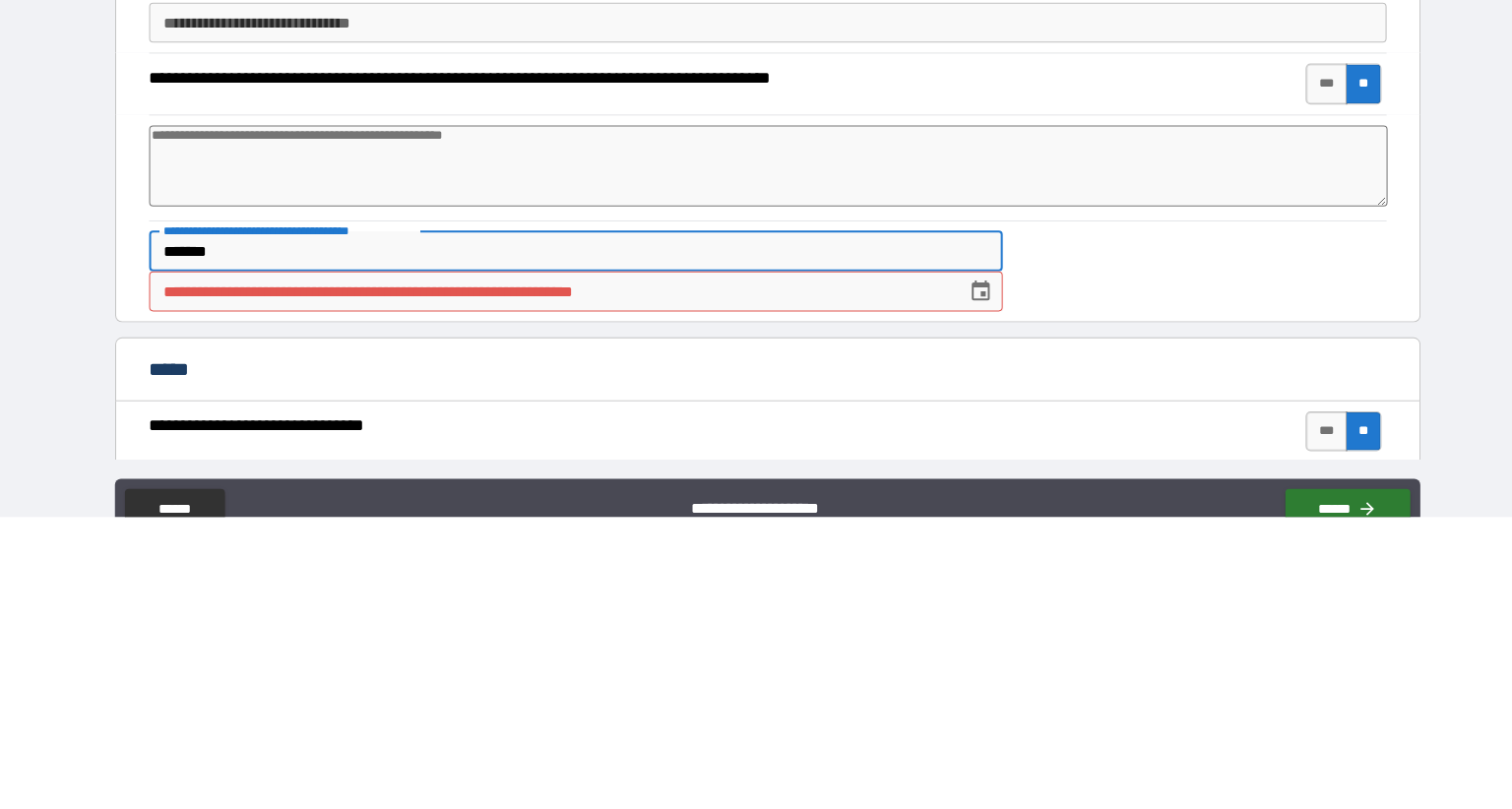 type on "*" 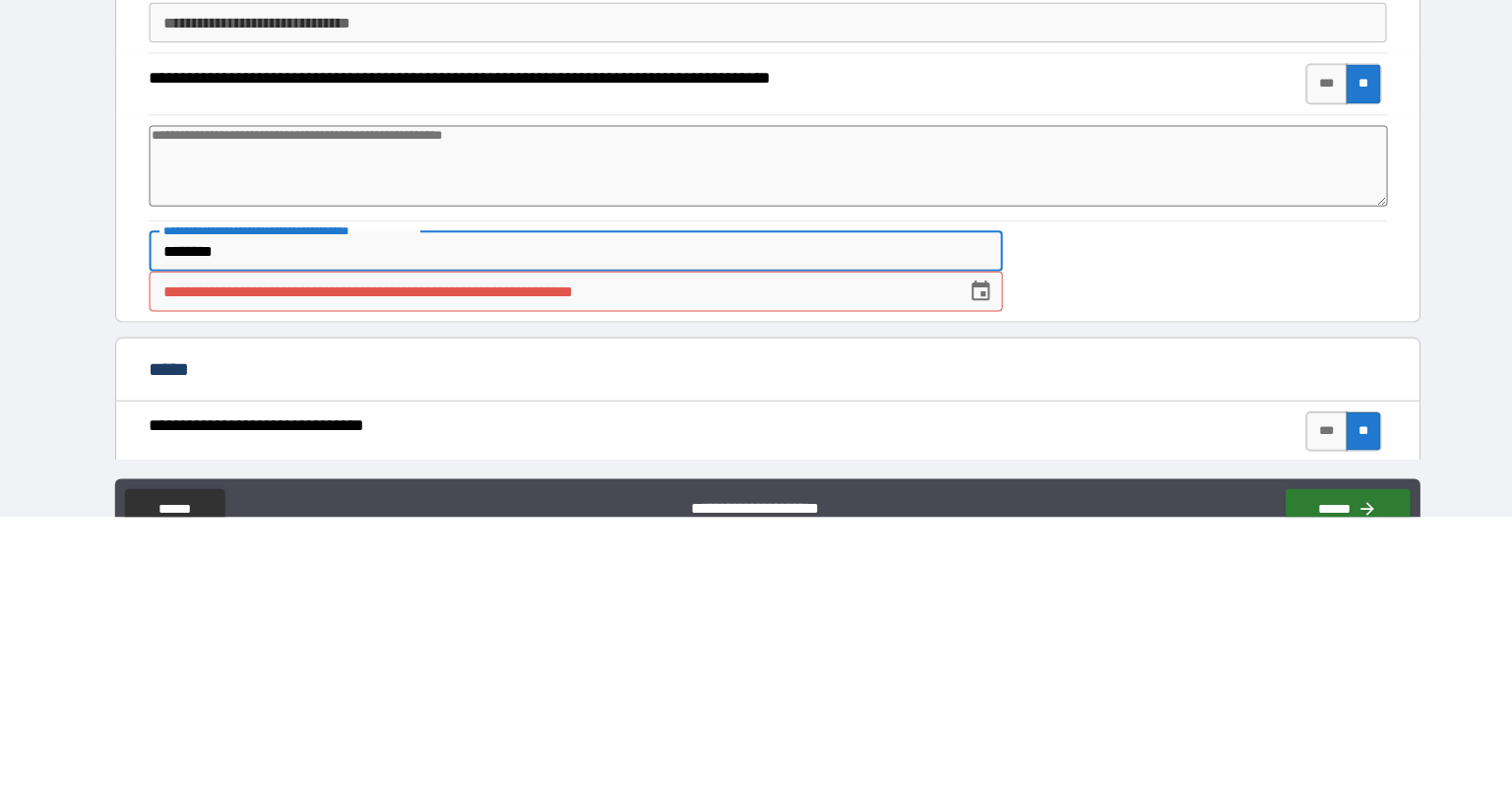 type on "*" 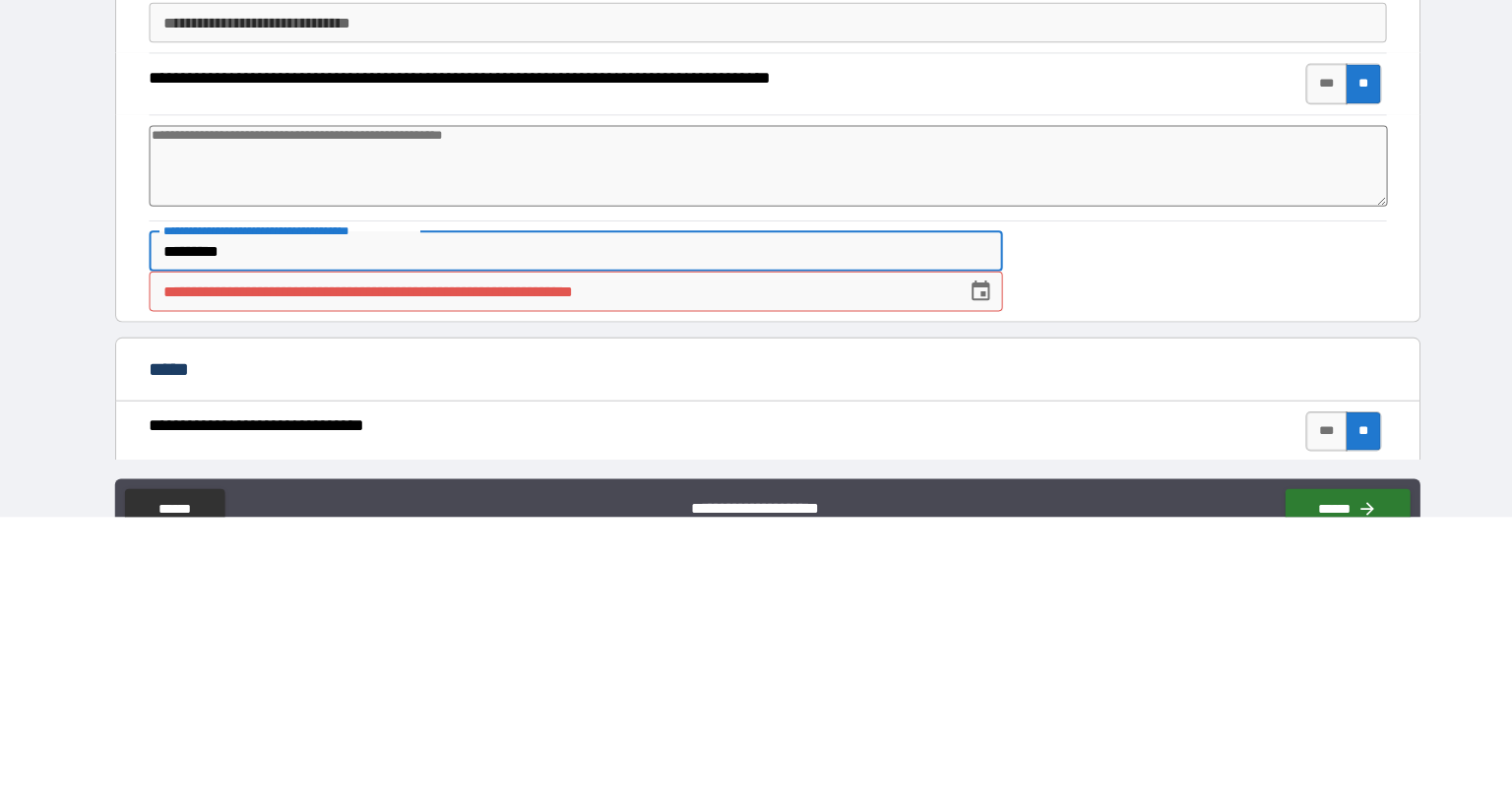 type on "*" 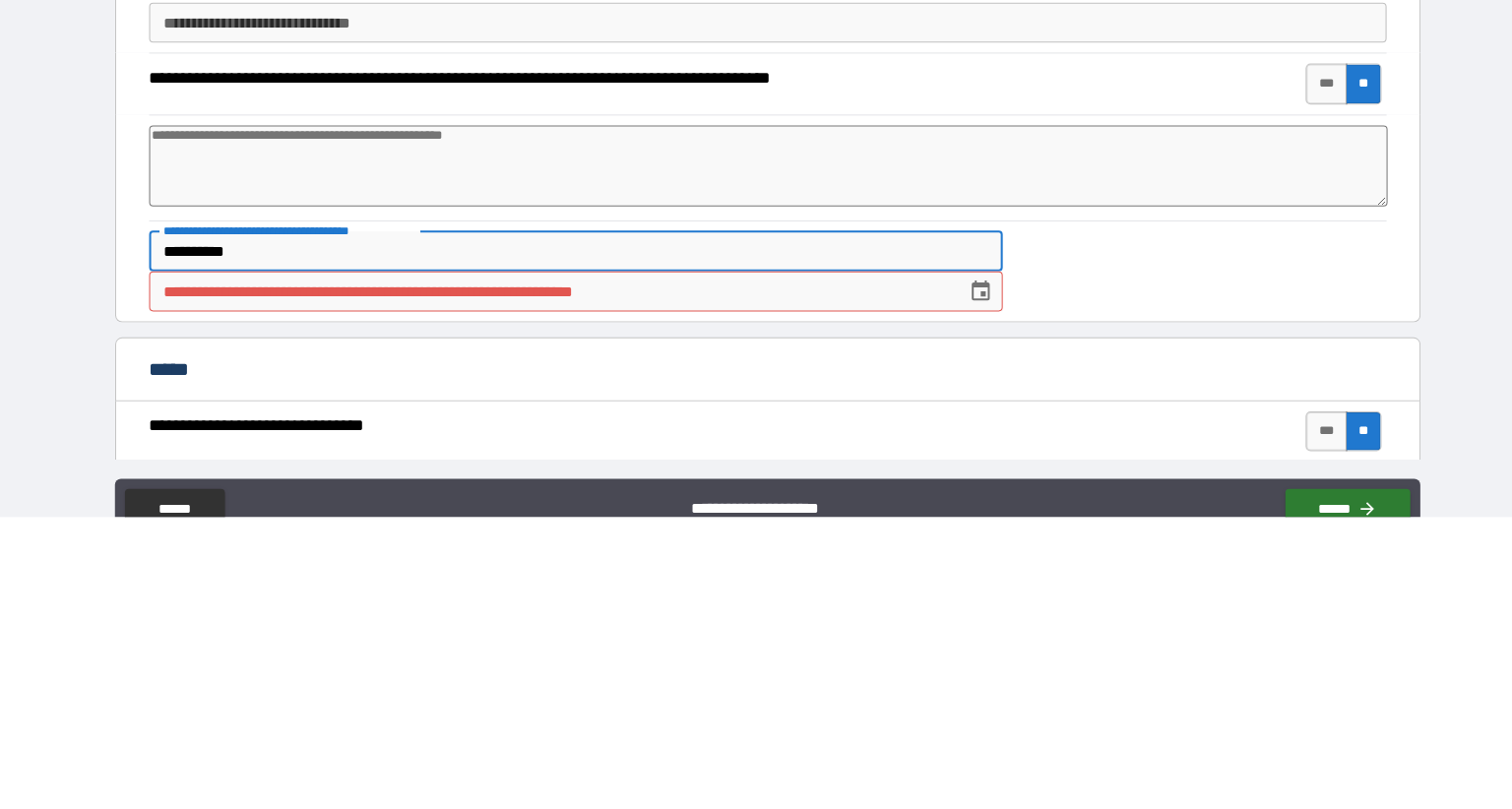 type on "*" 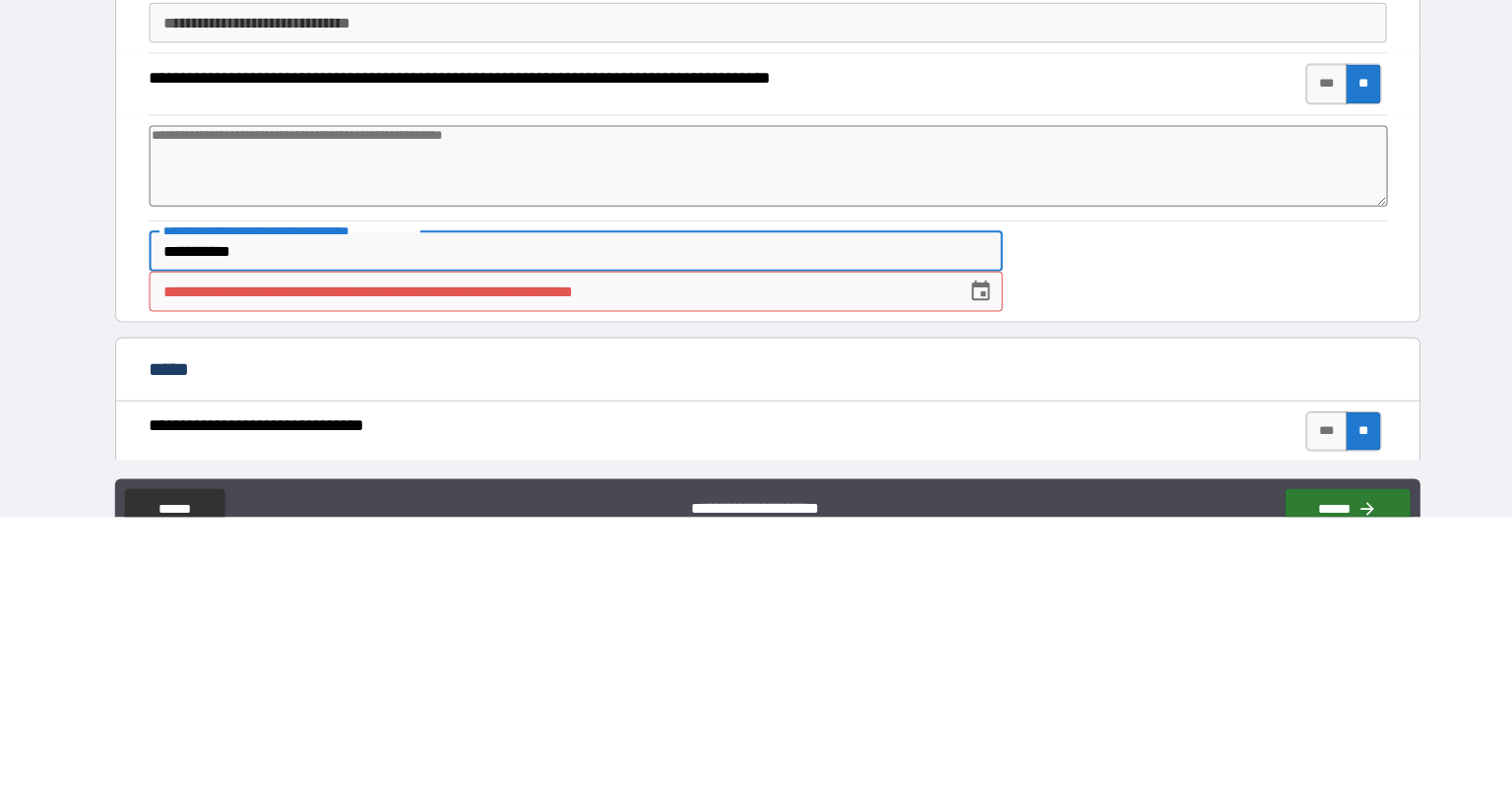 type on "*" 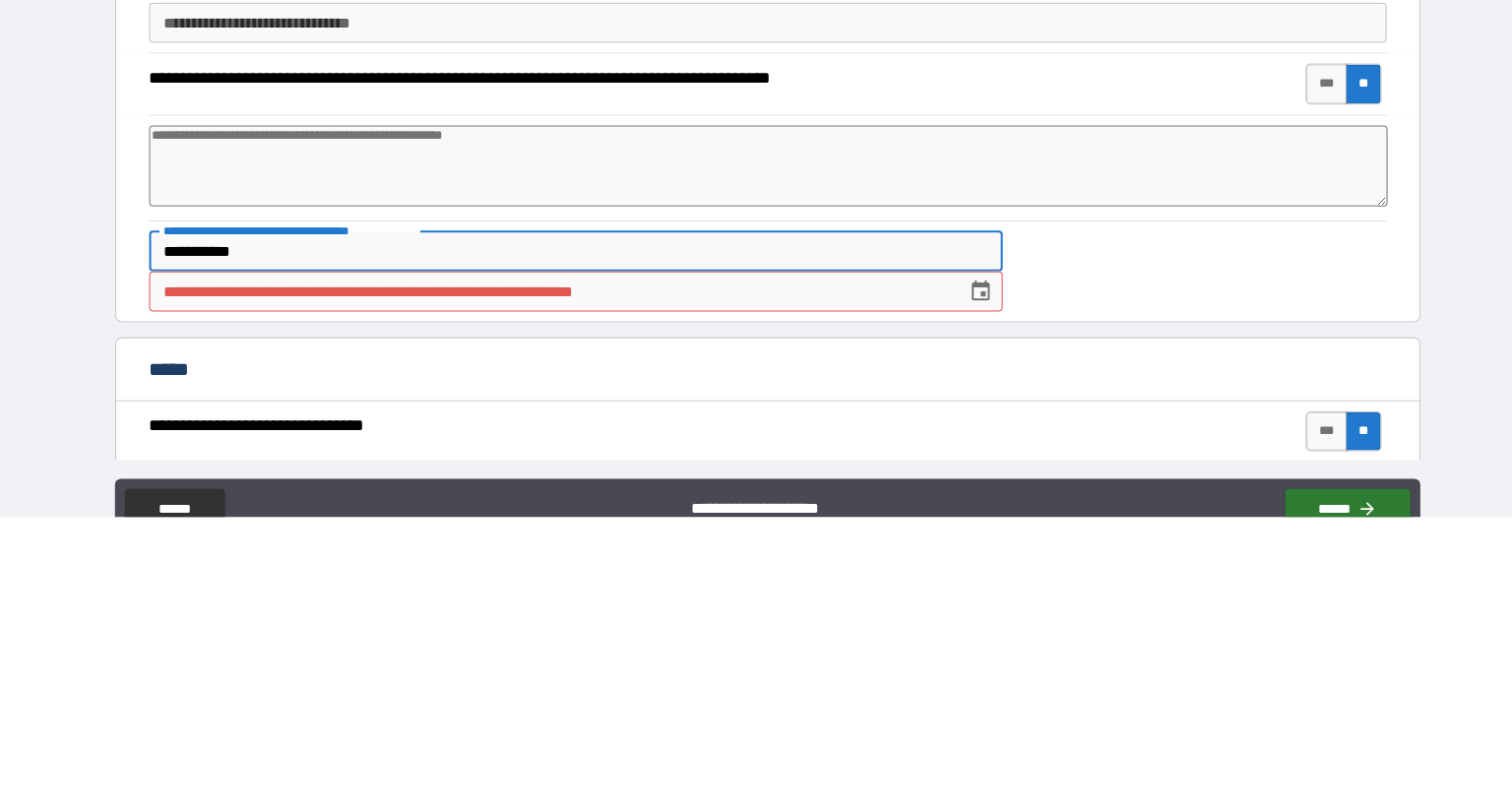 type on "**********" 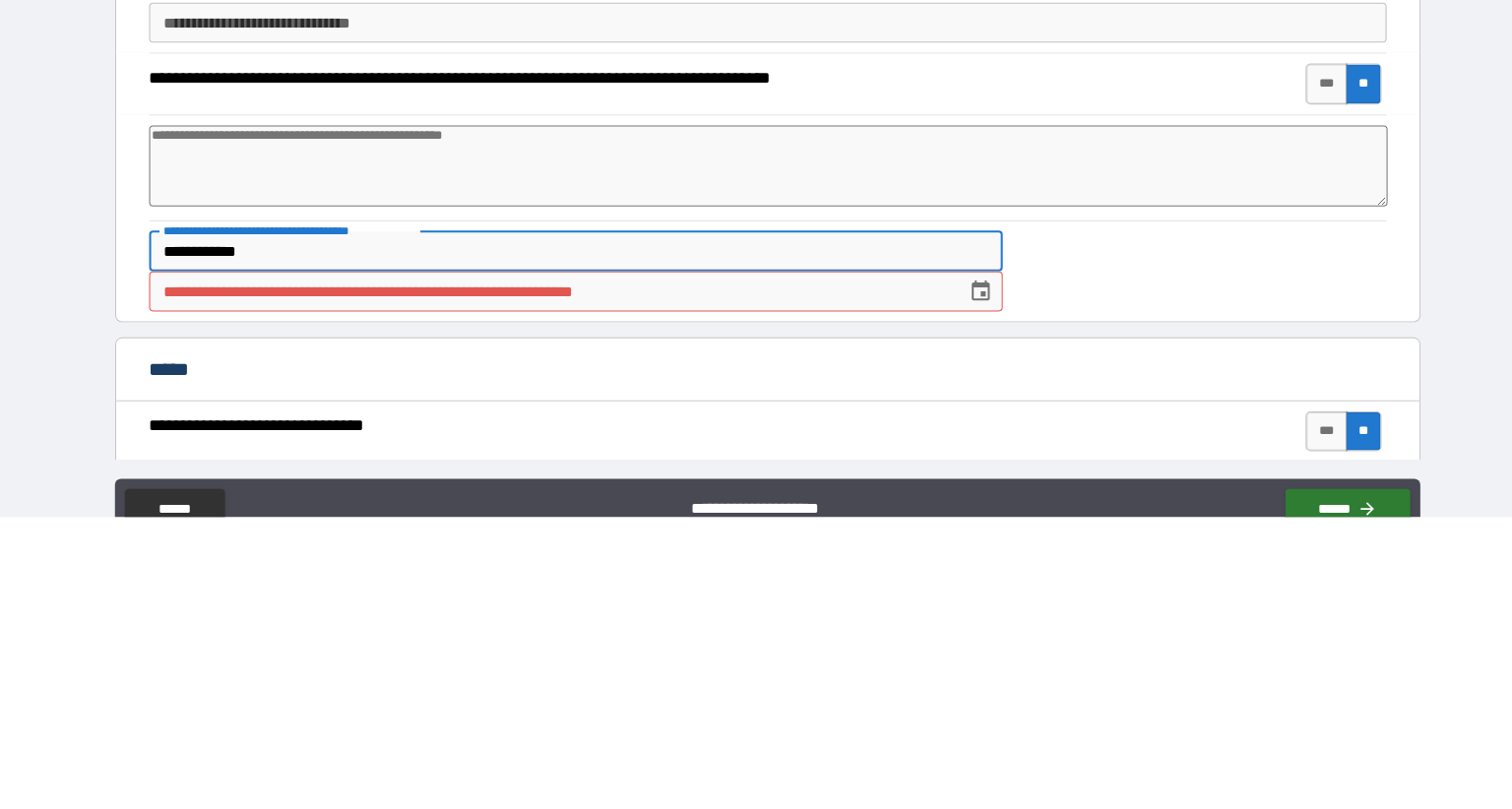 type on "*" 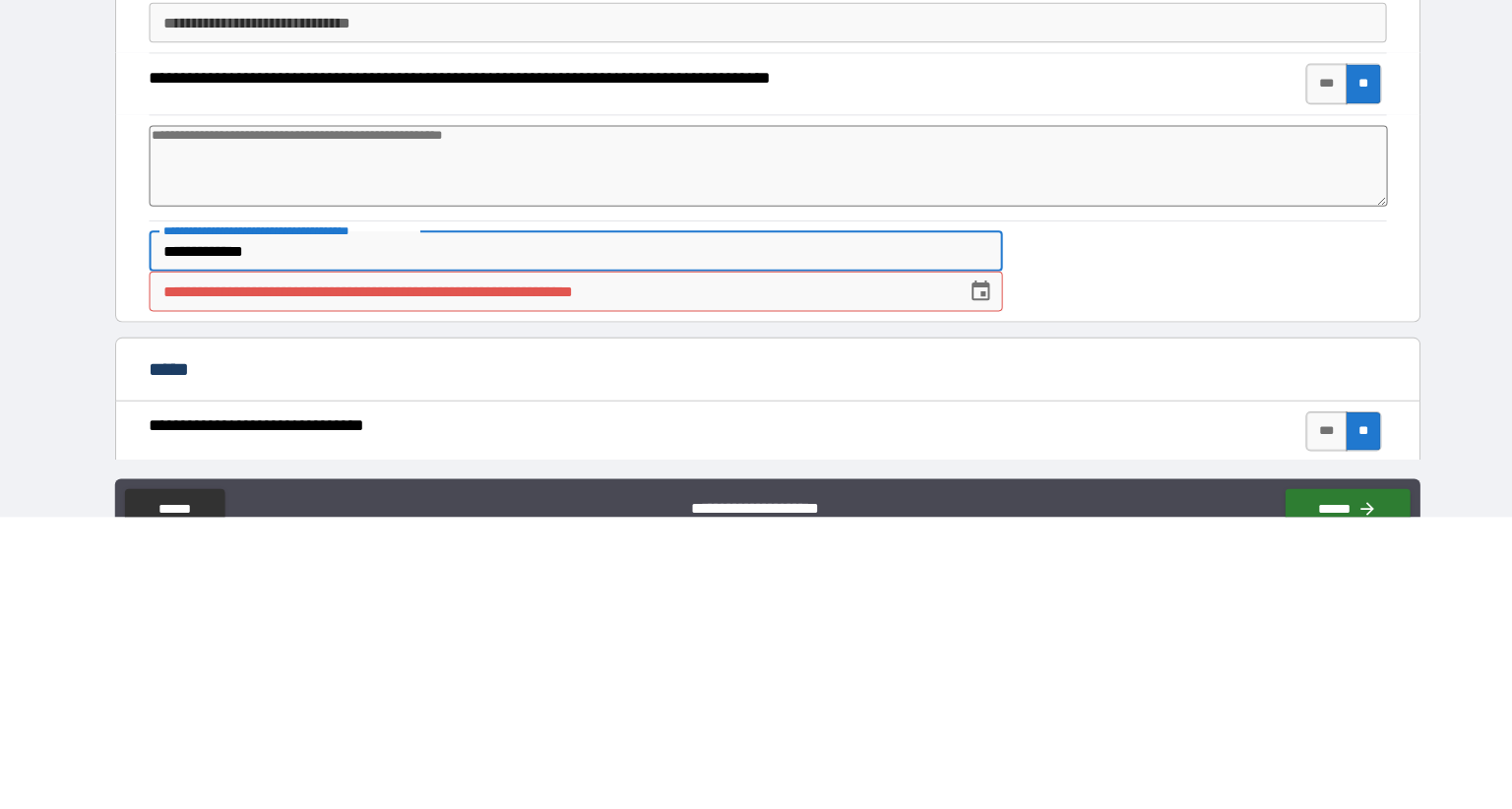 type on "*" 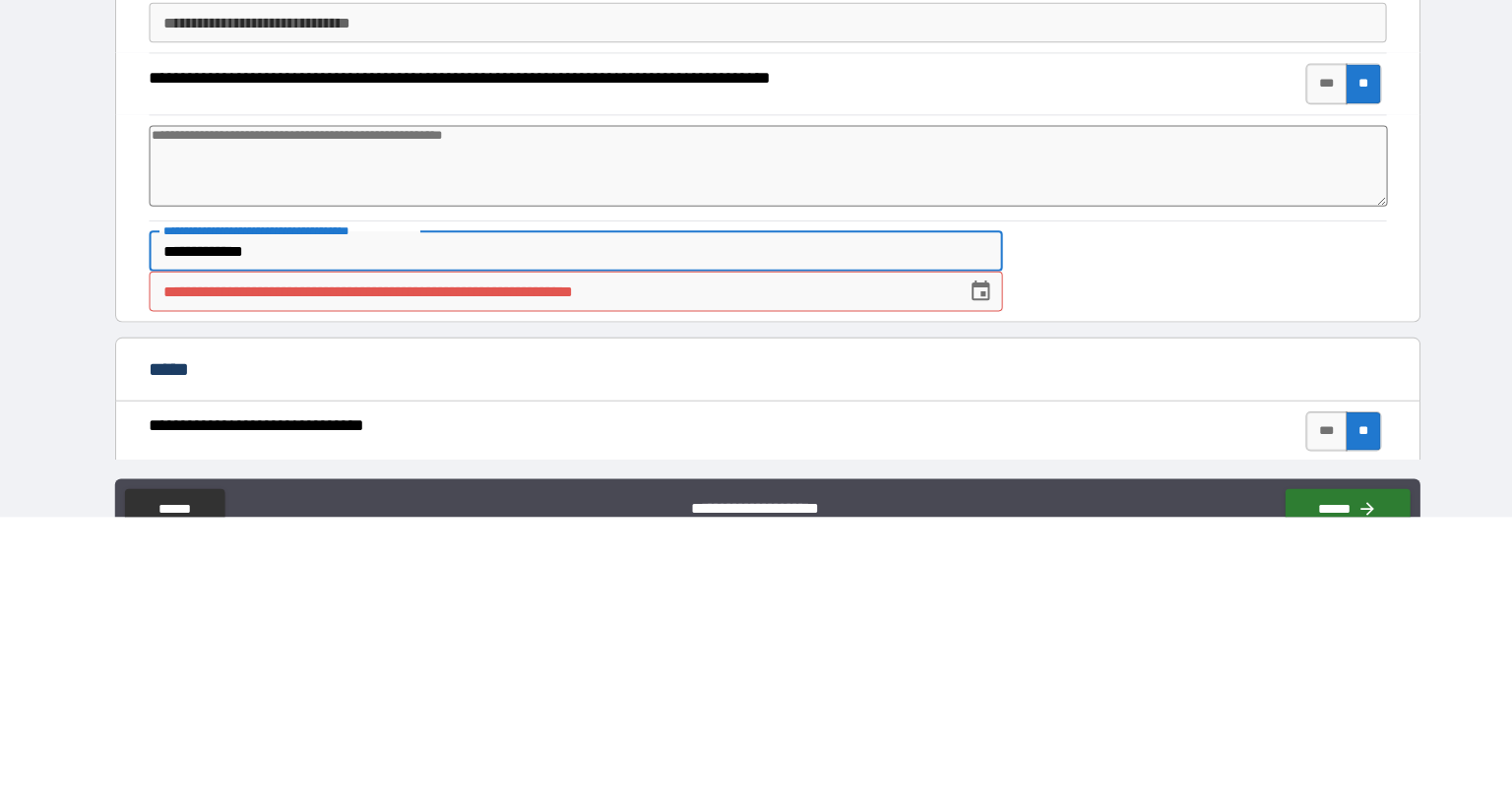 type on "**********" 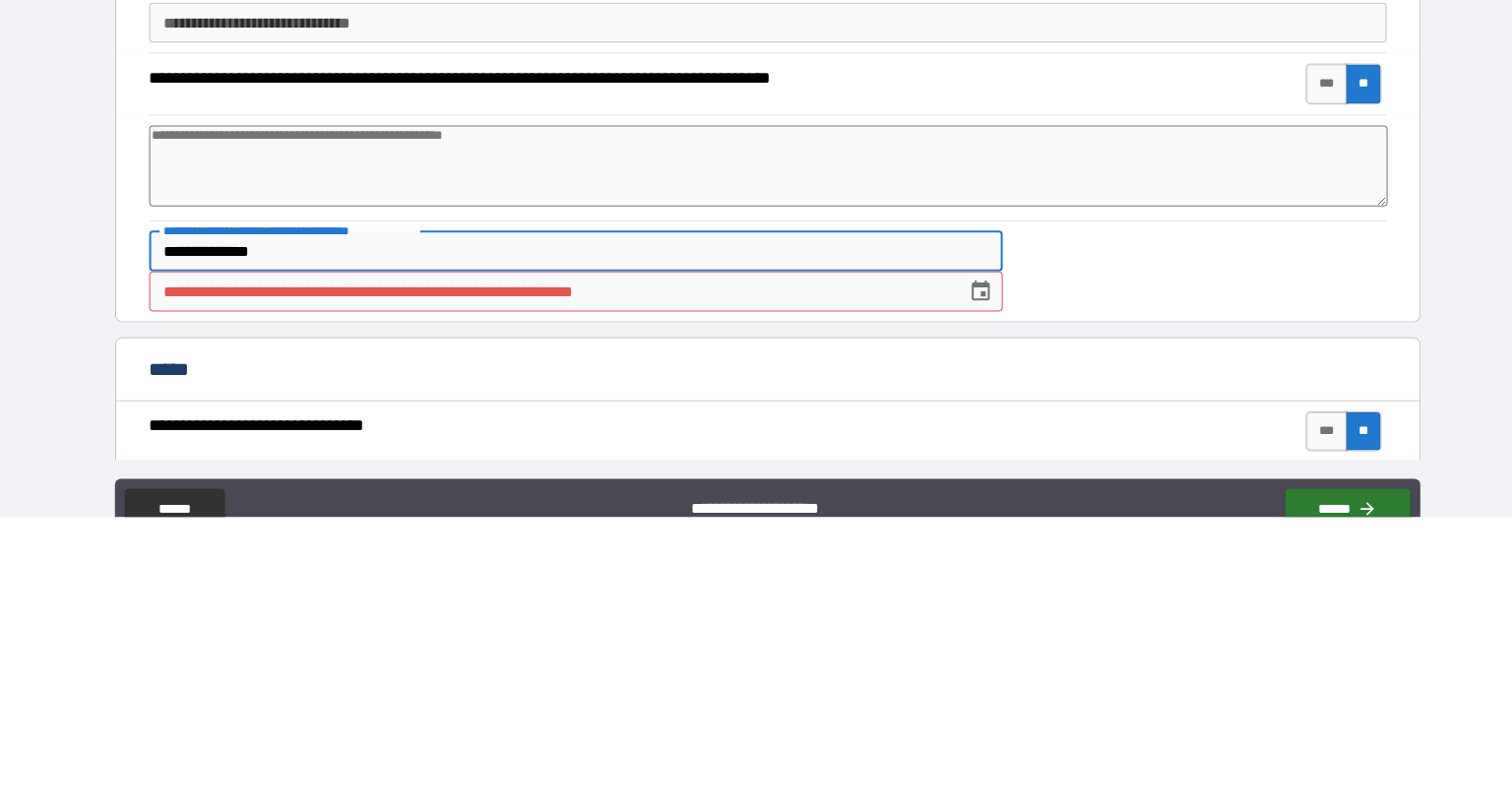 type on "*" 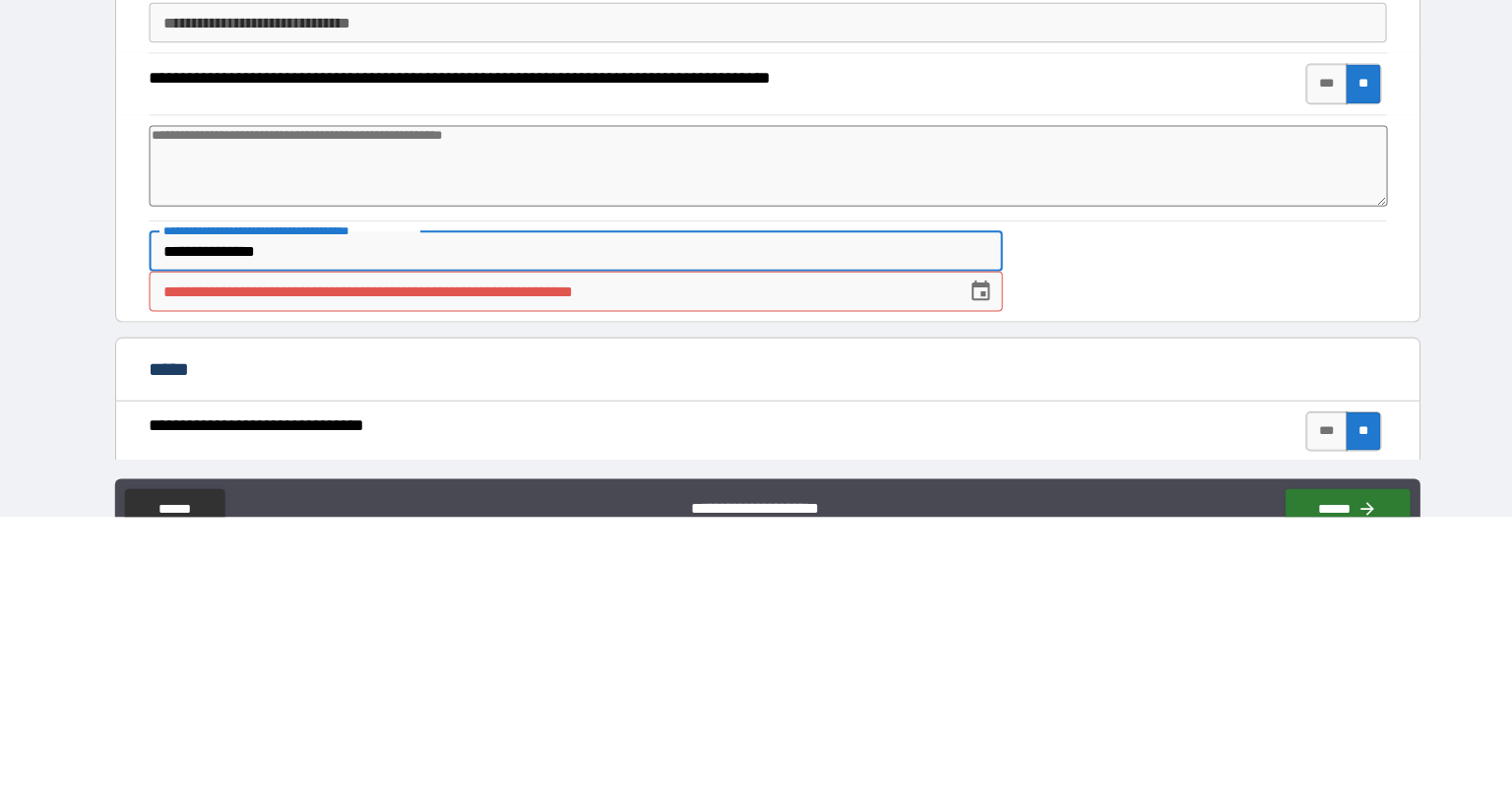 type on "*" 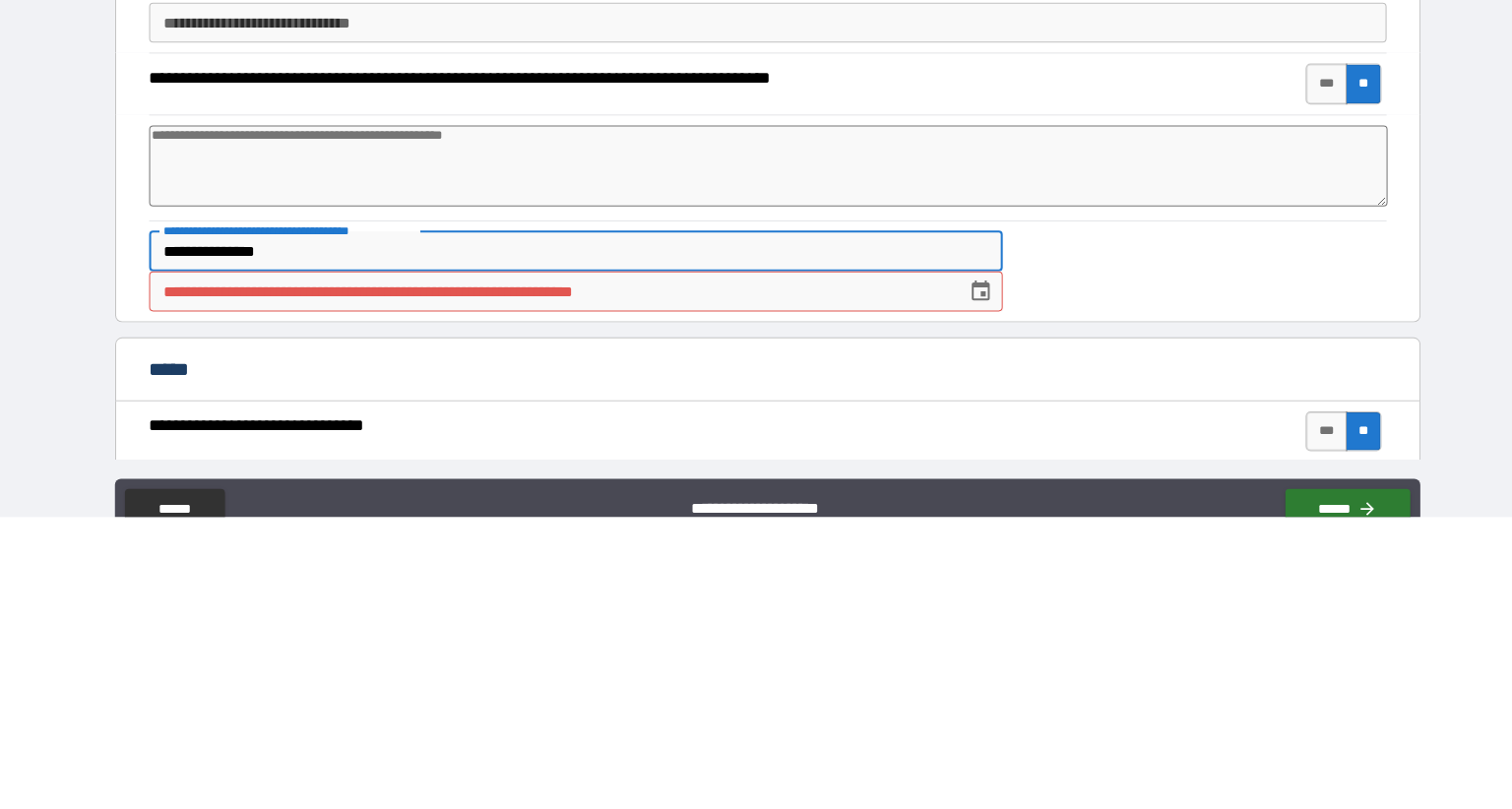 type on "**********" 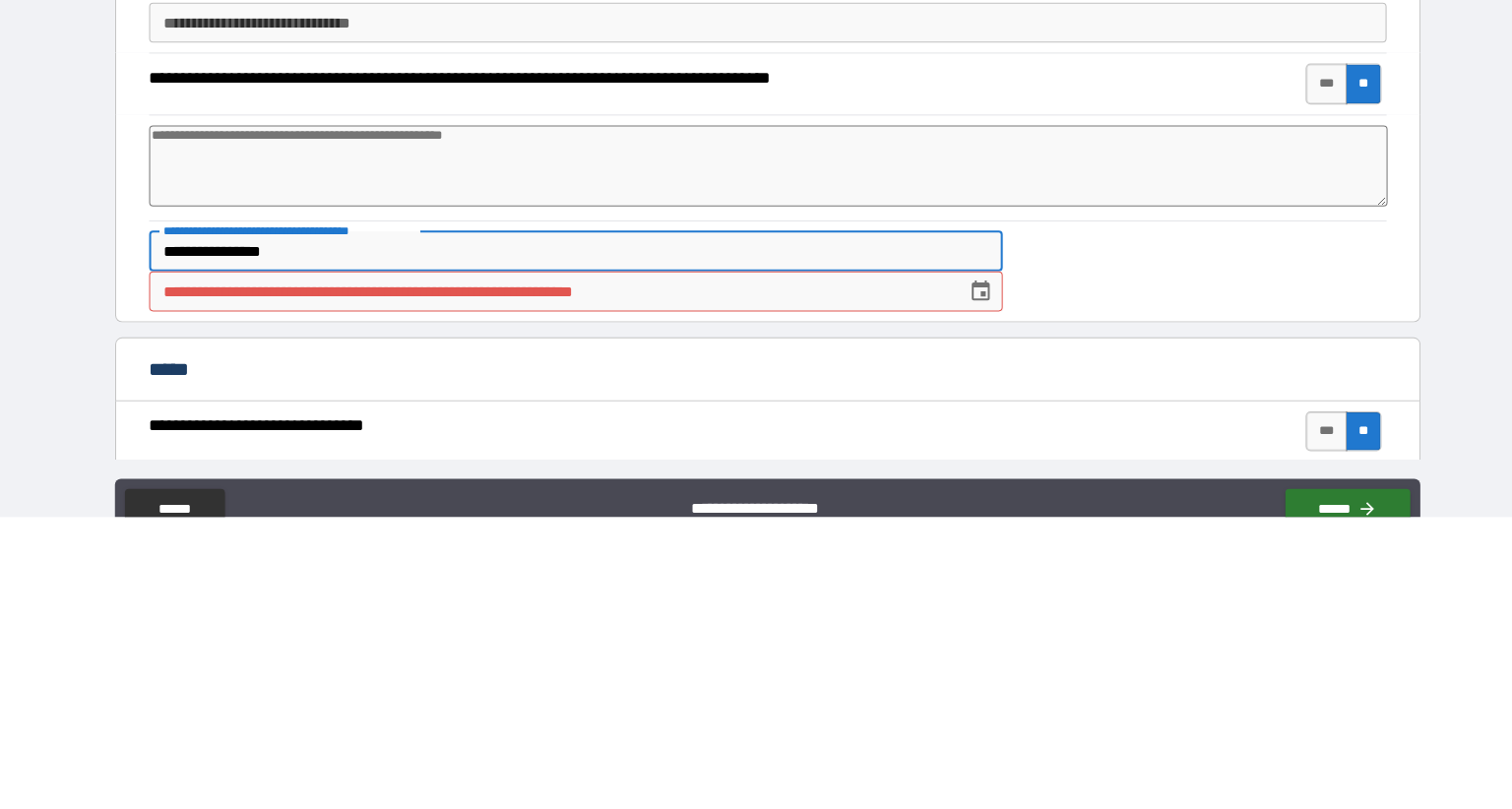 type on "*" 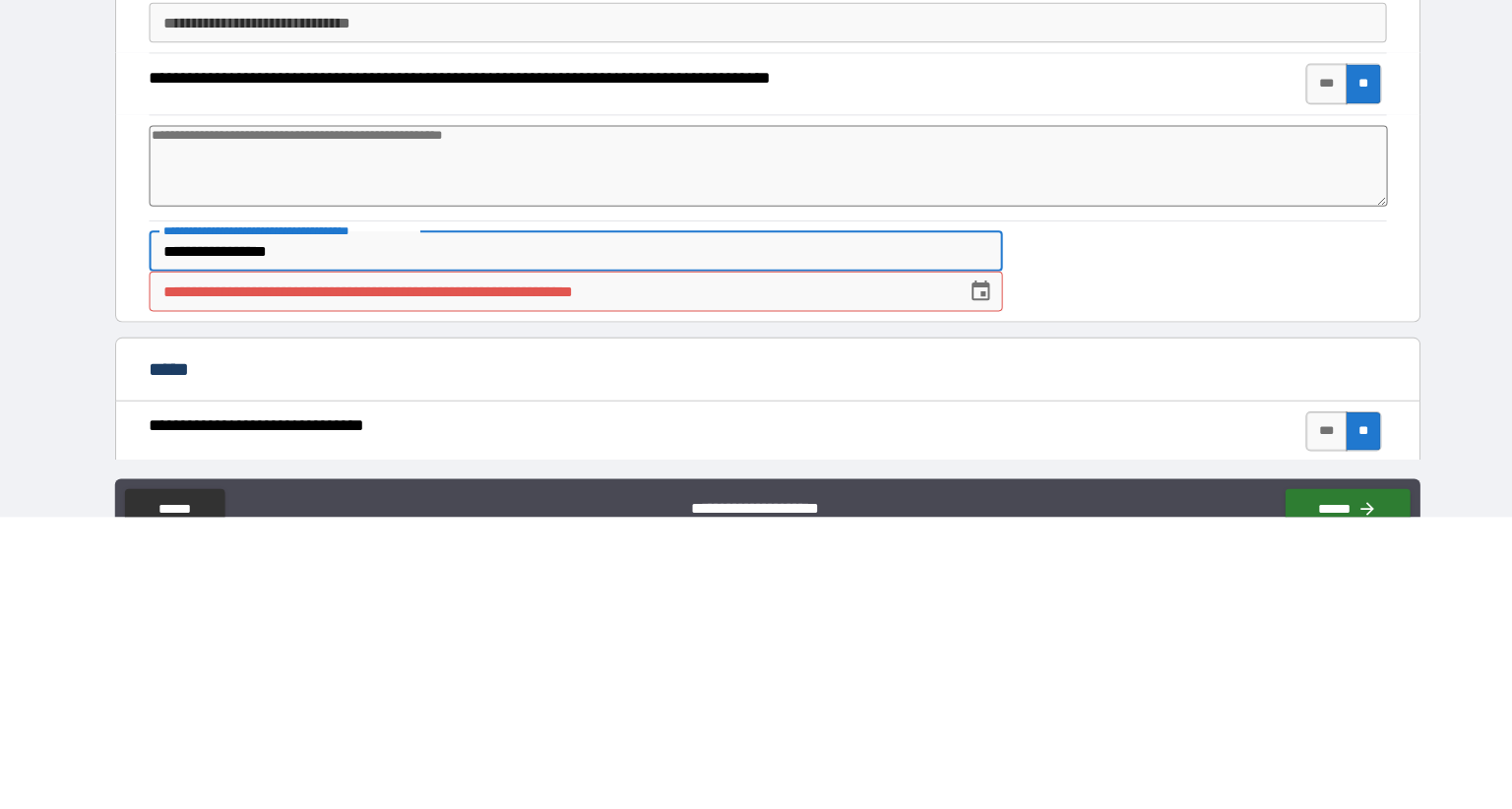 type on "*" 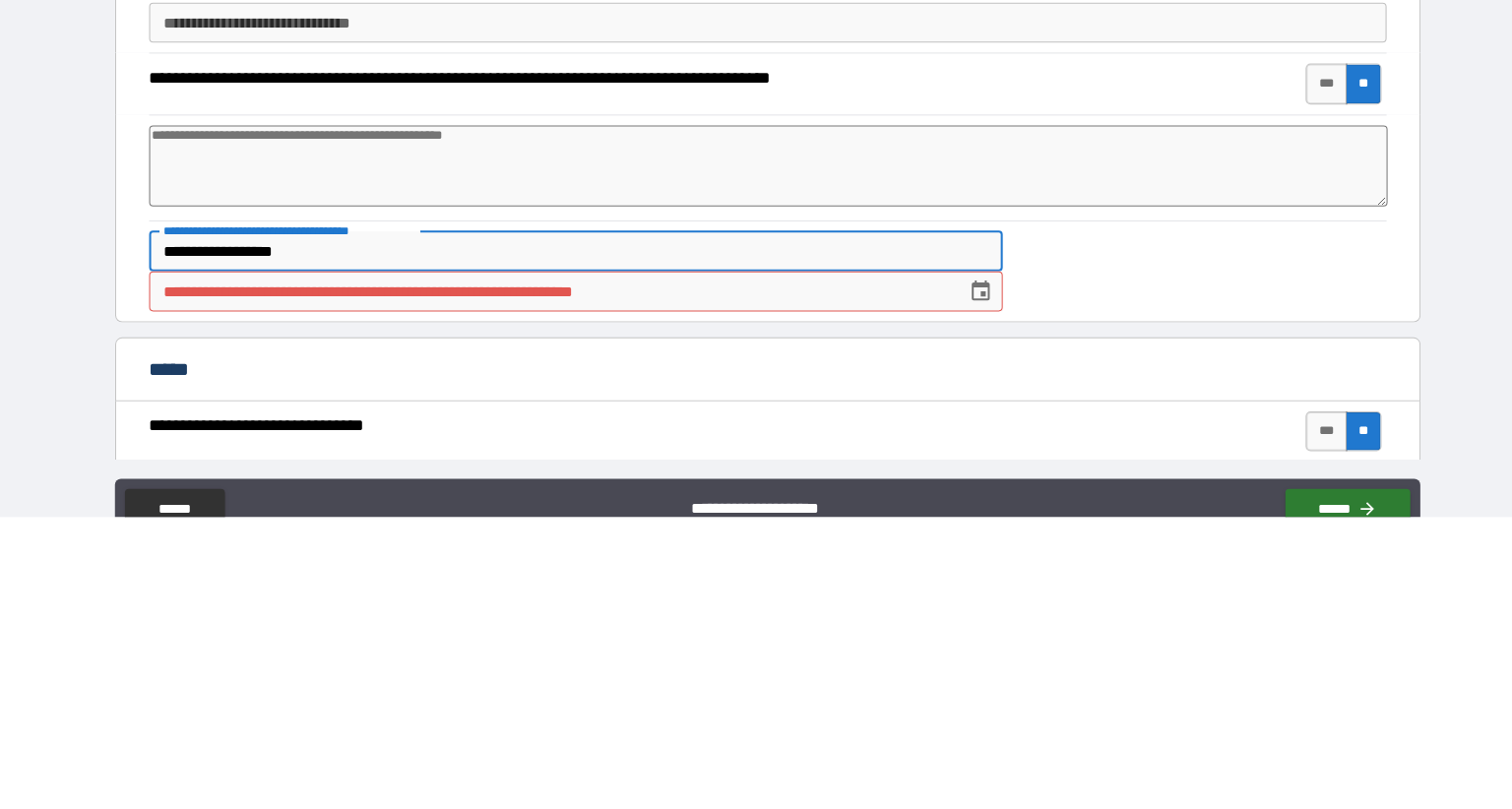 type on "*" 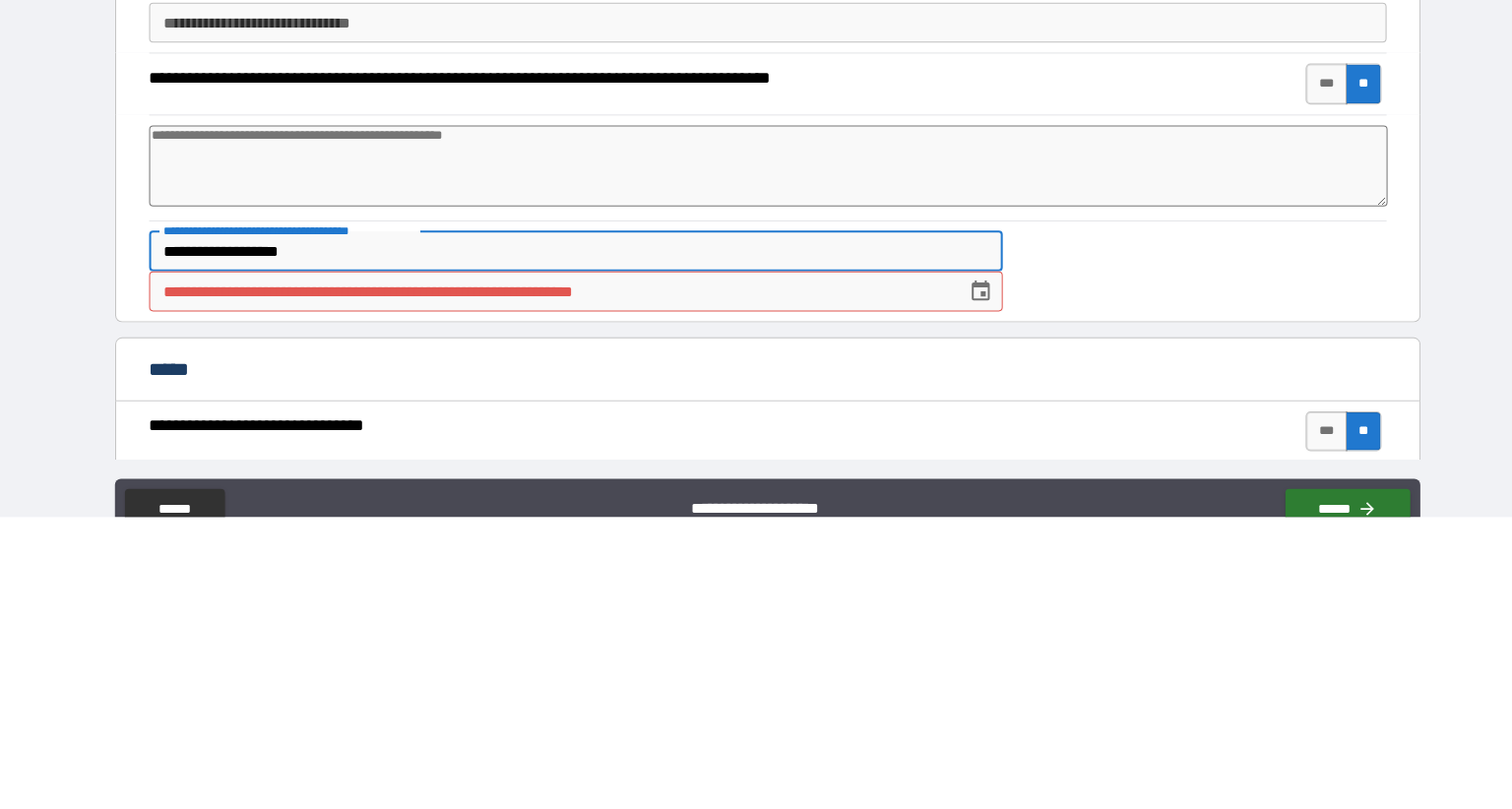 type on "*" 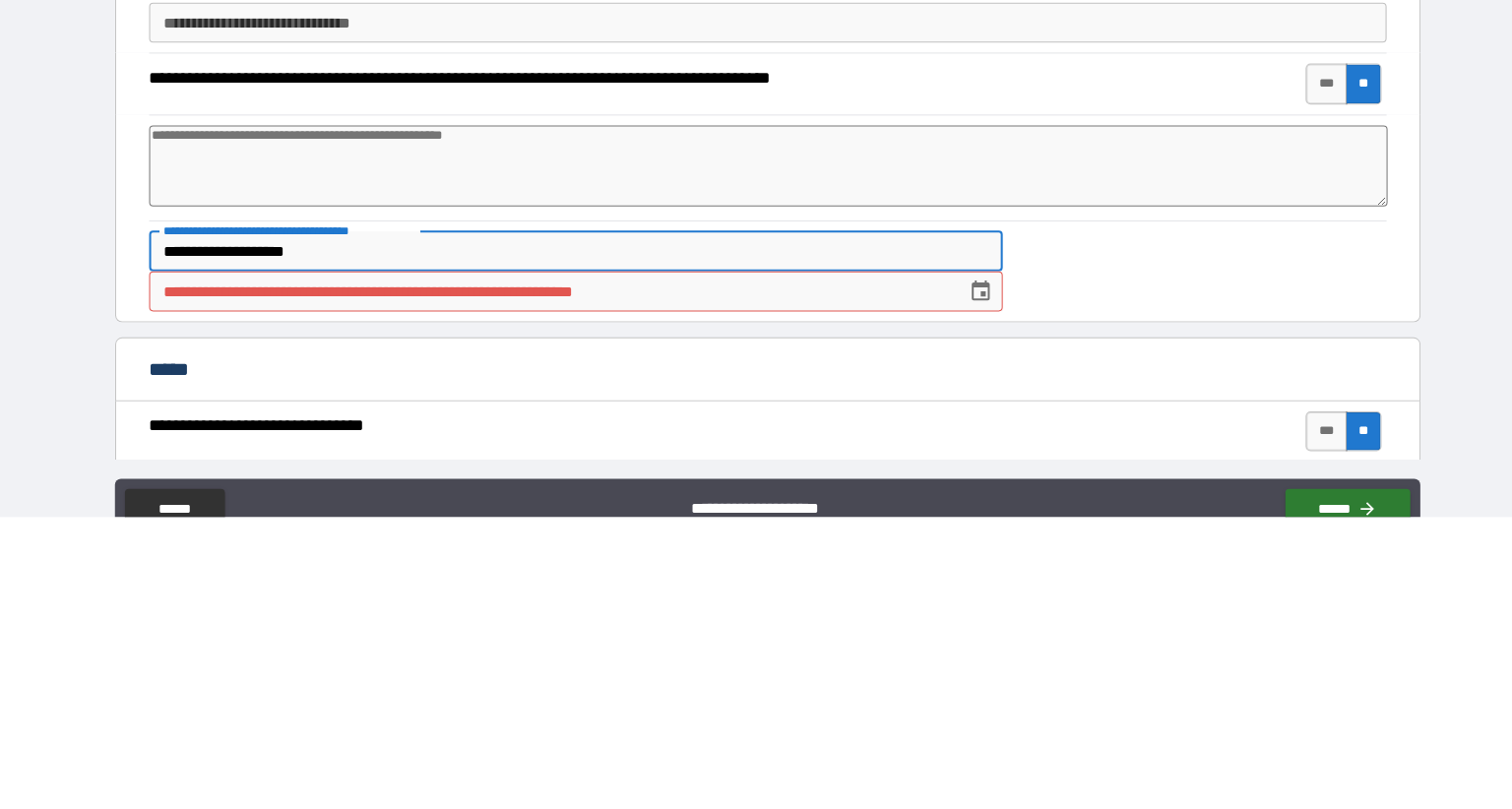 type on "*" 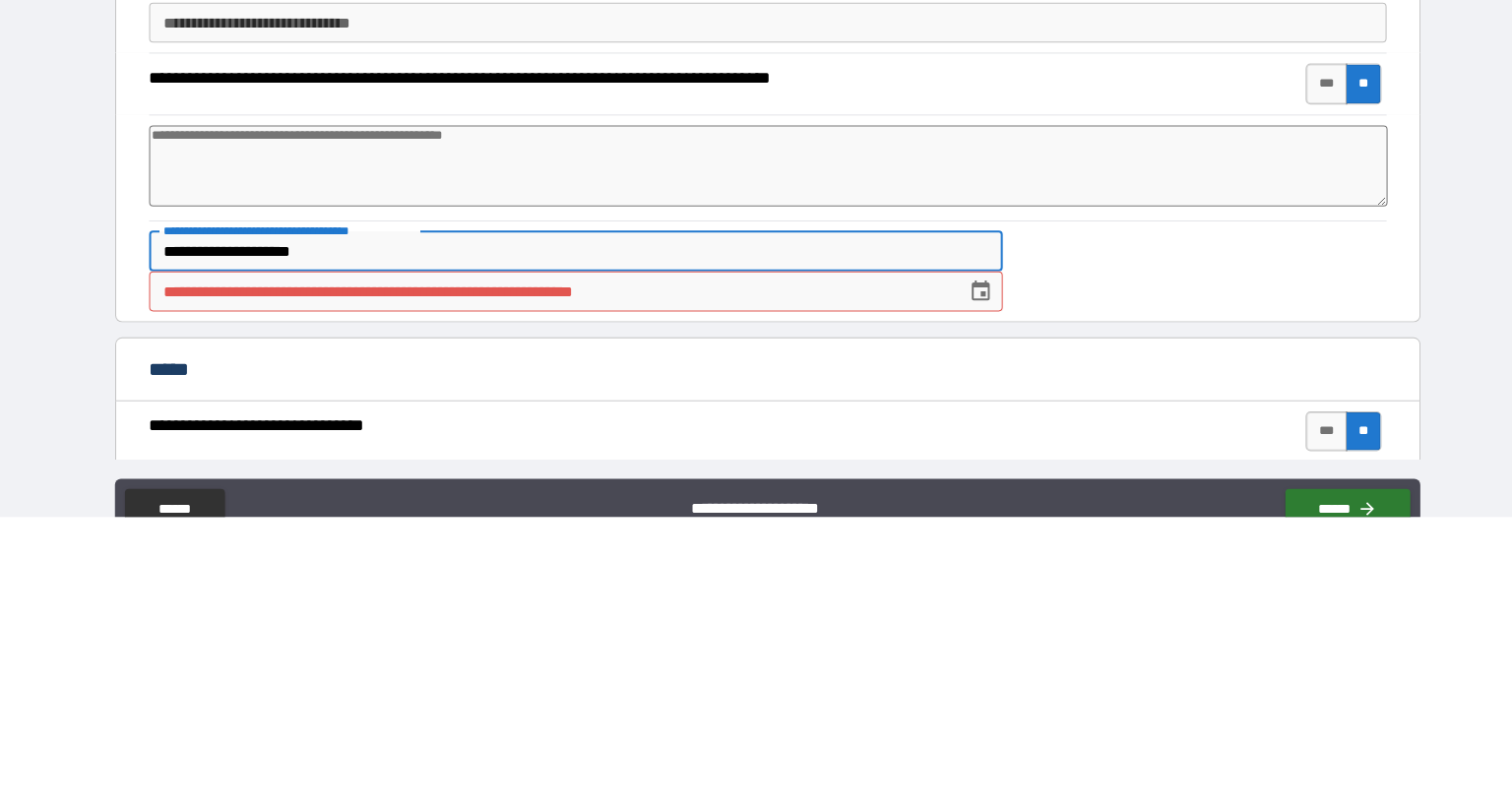 type on "*" 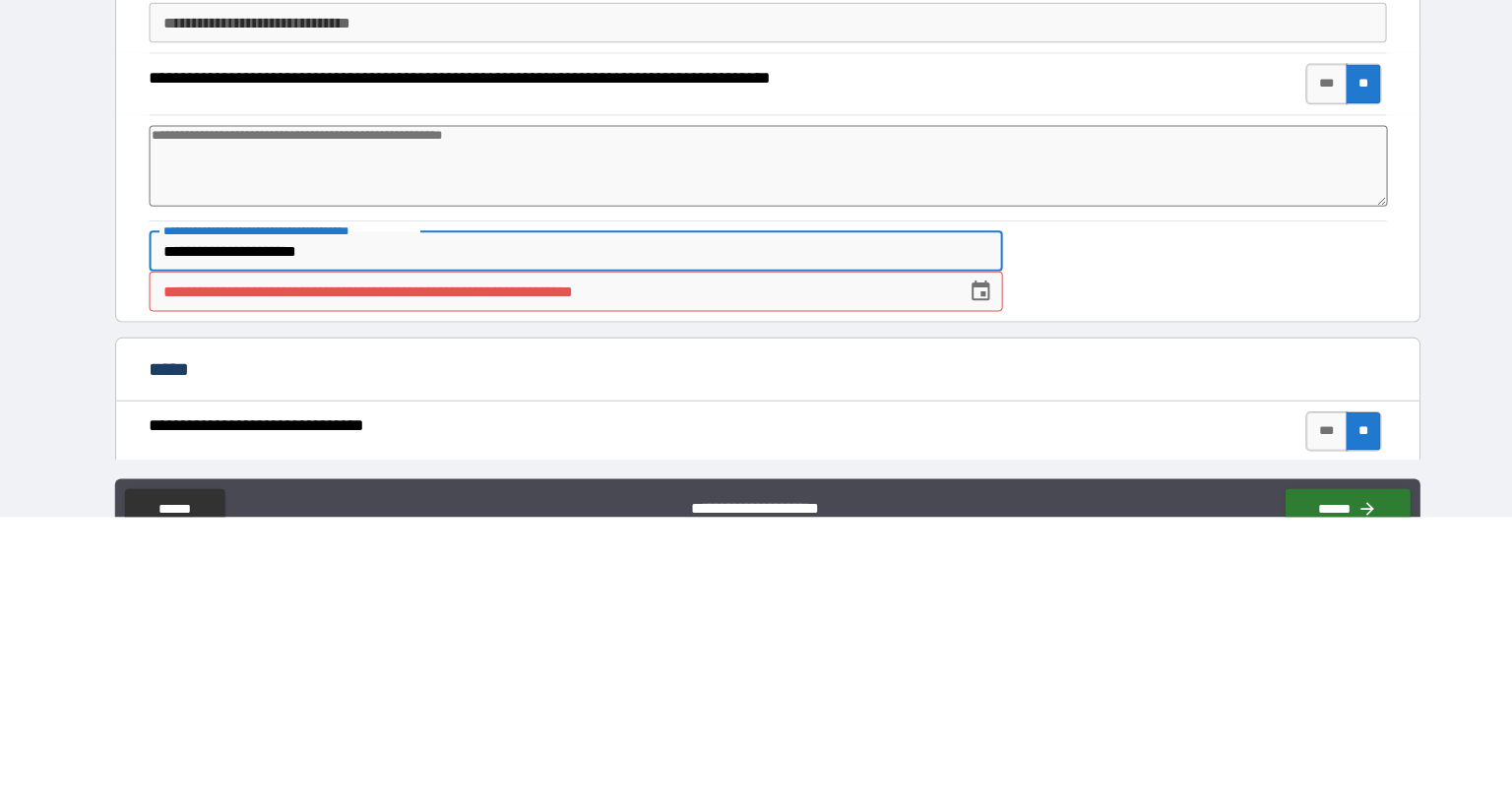 type on "*" 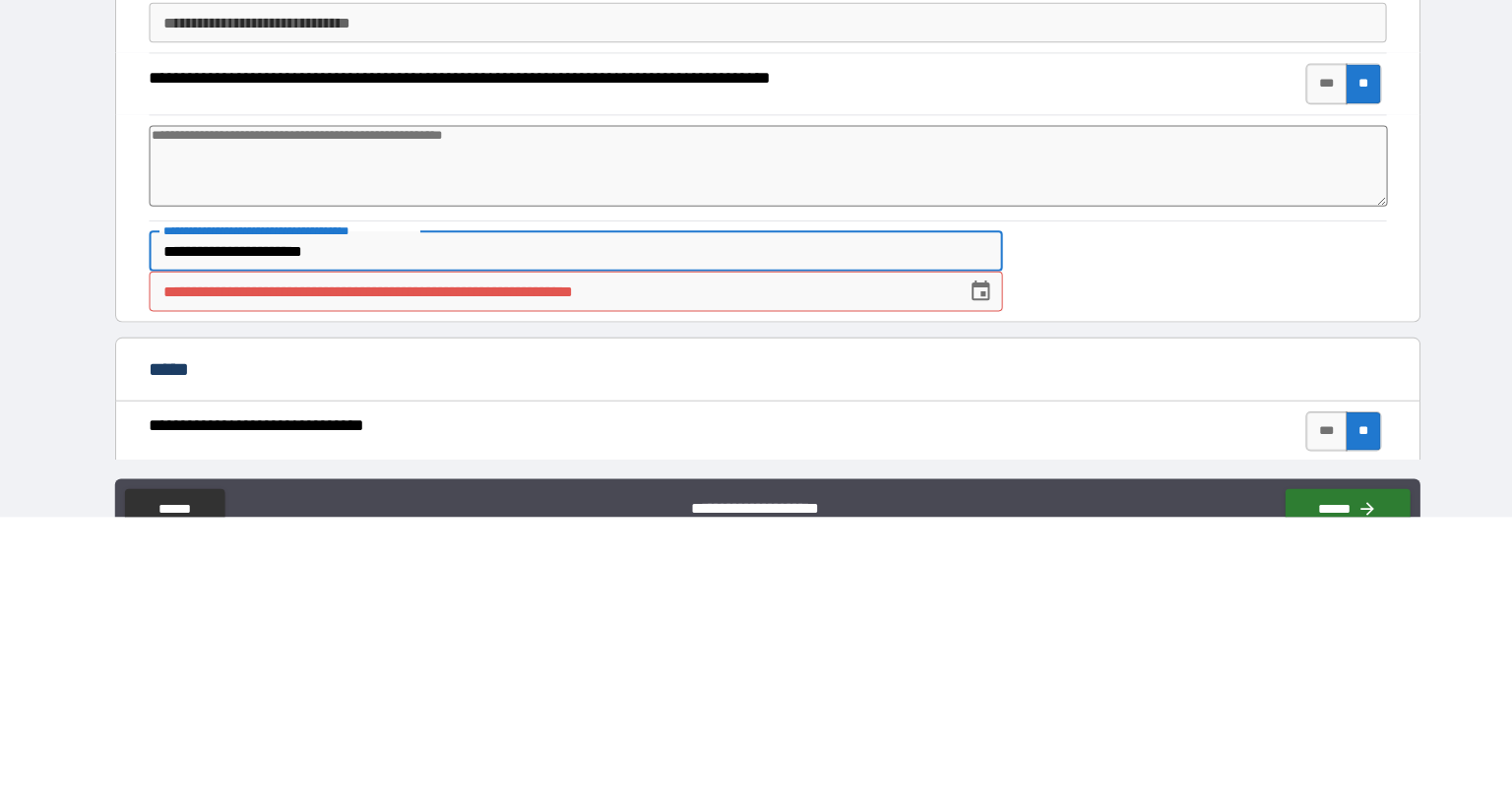type on "*" 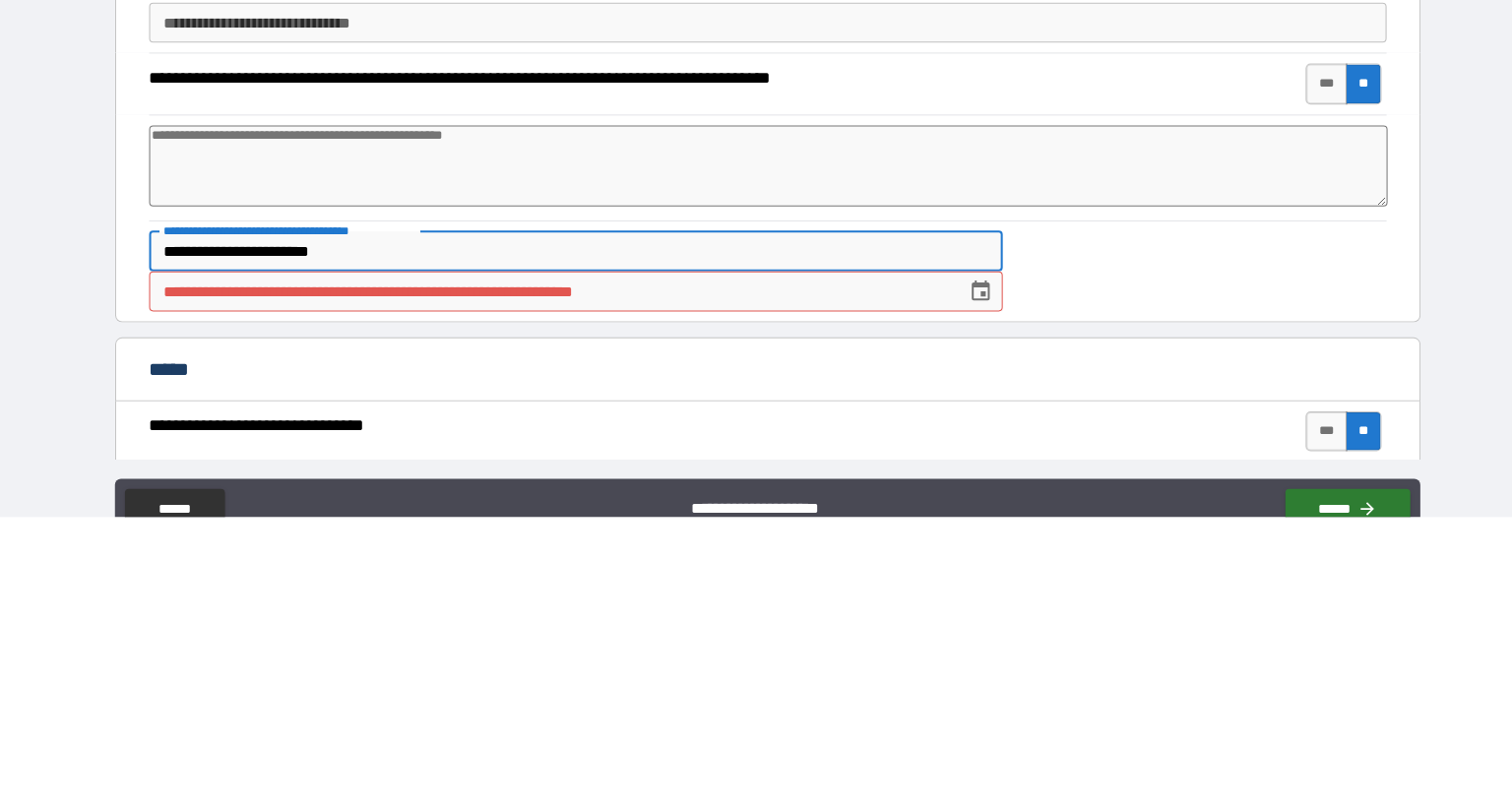 type on "*" 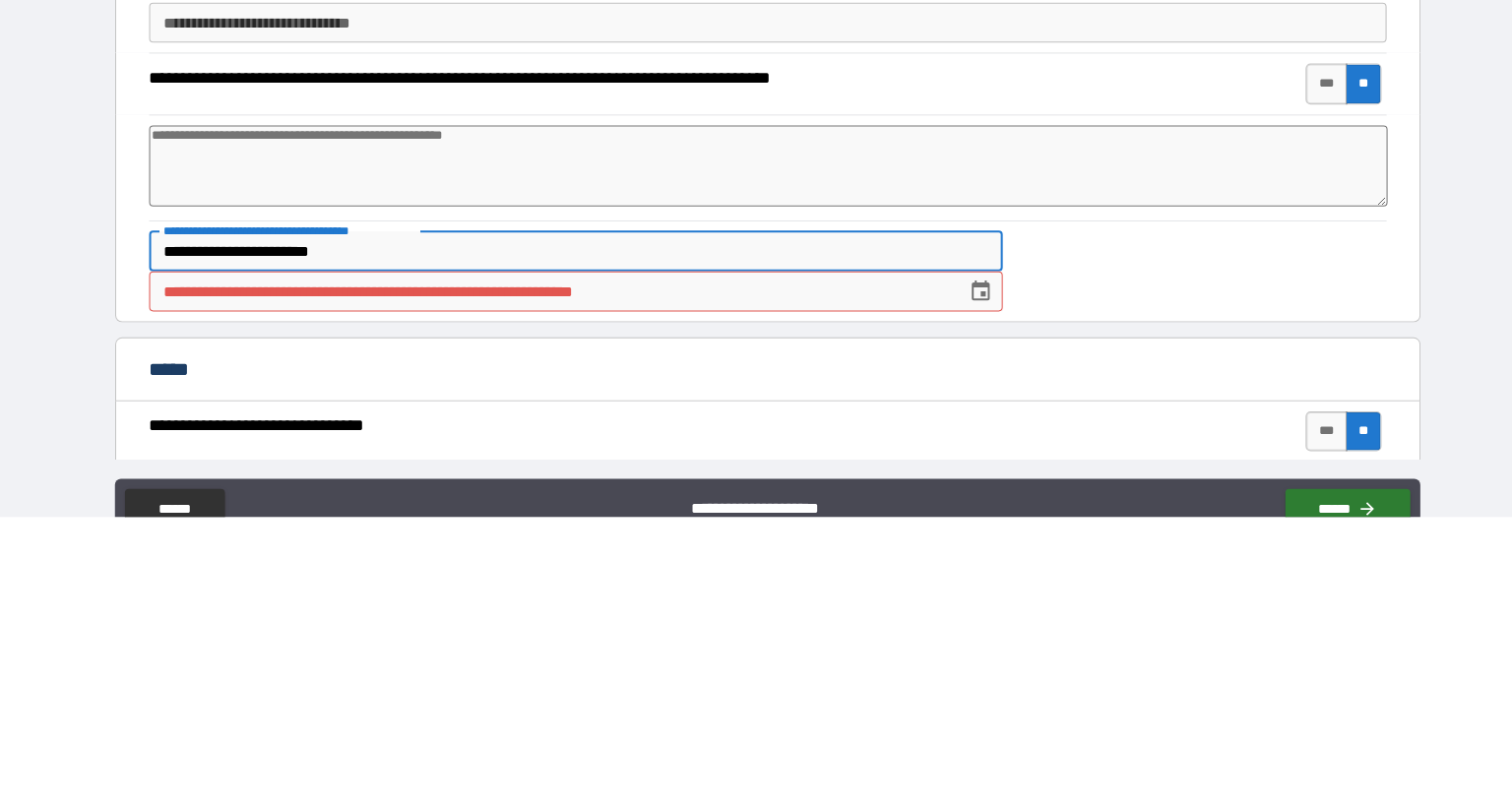 type on "**********" 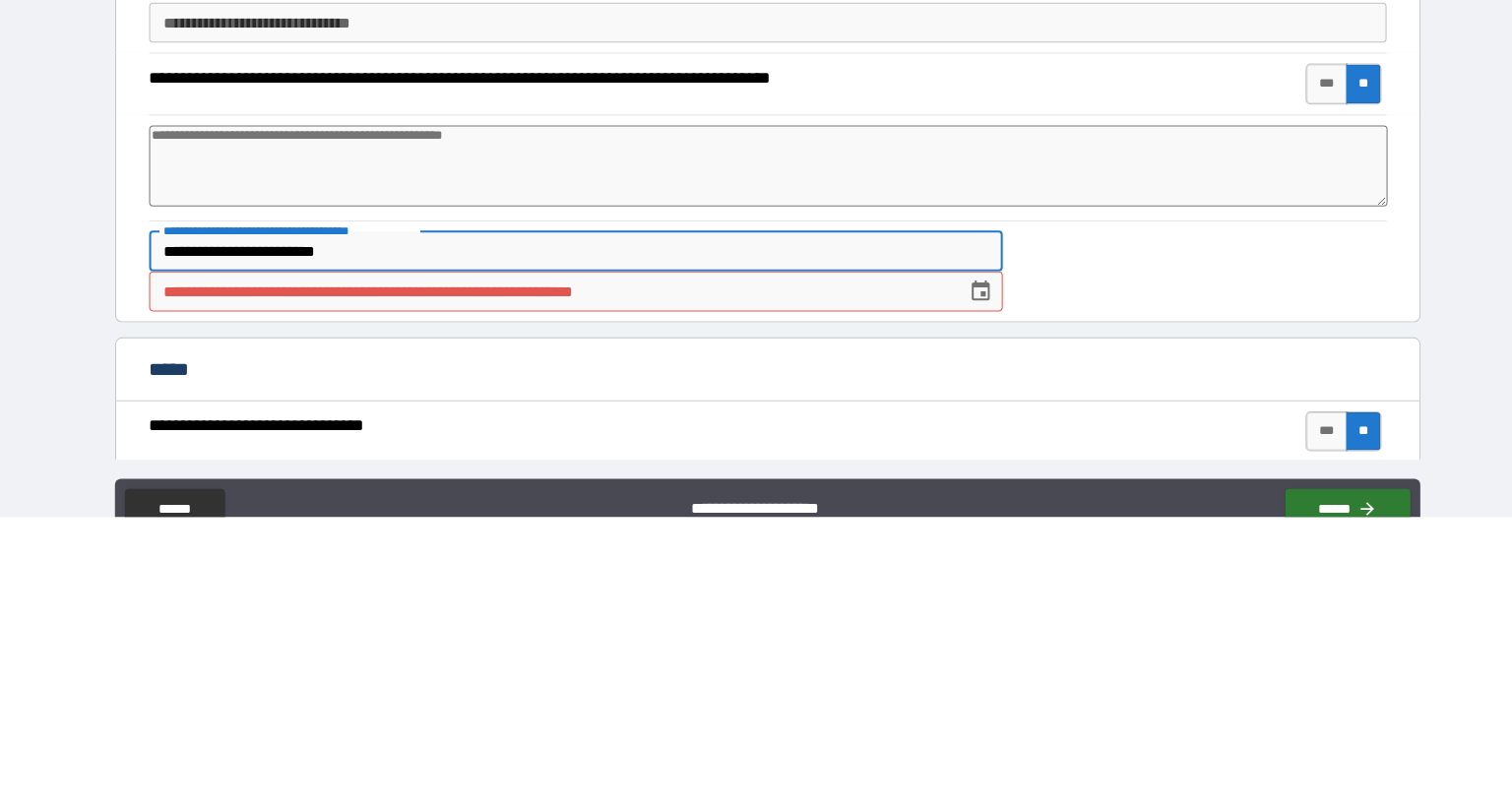 type on "*" 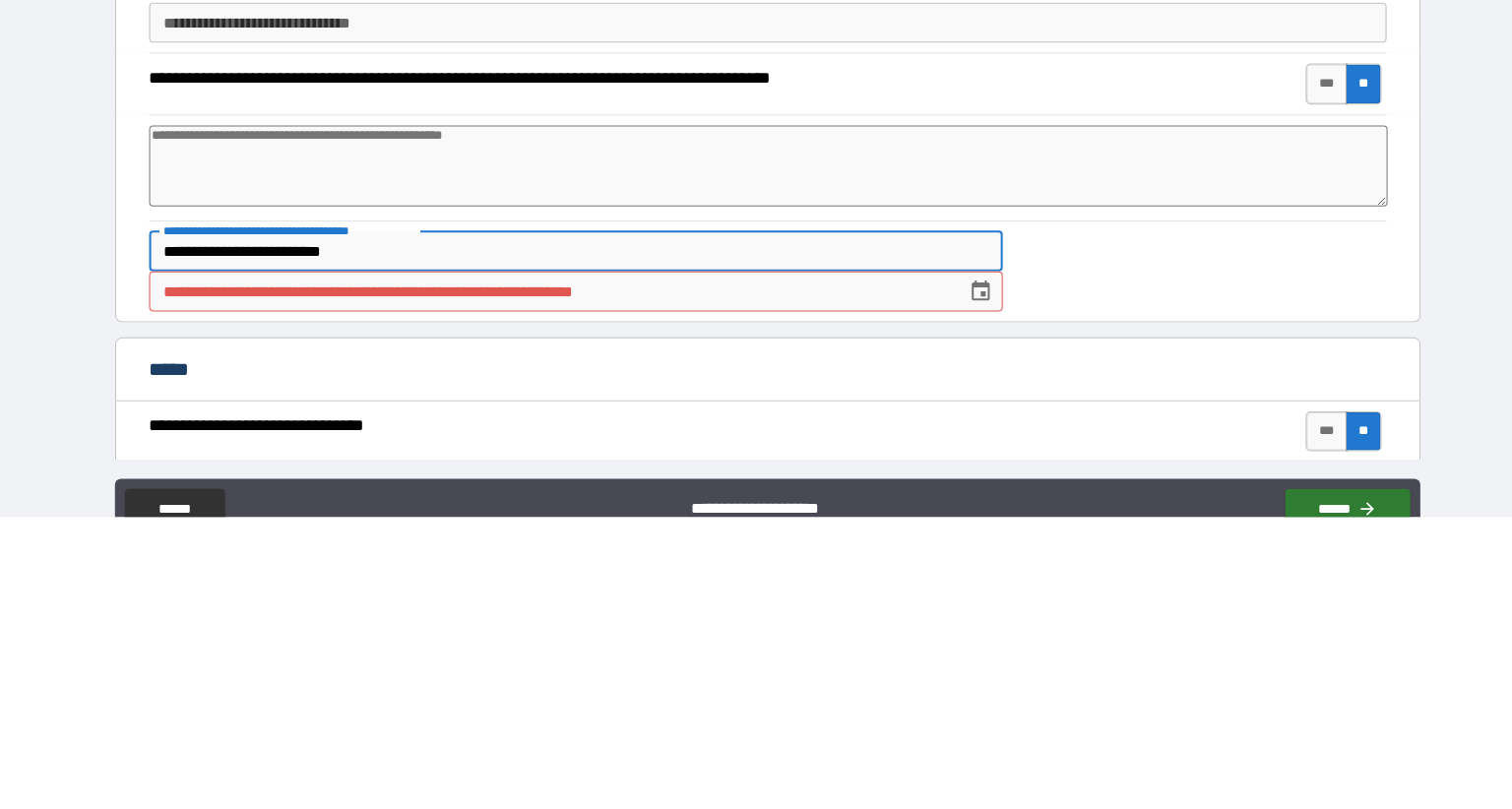 type on "*" 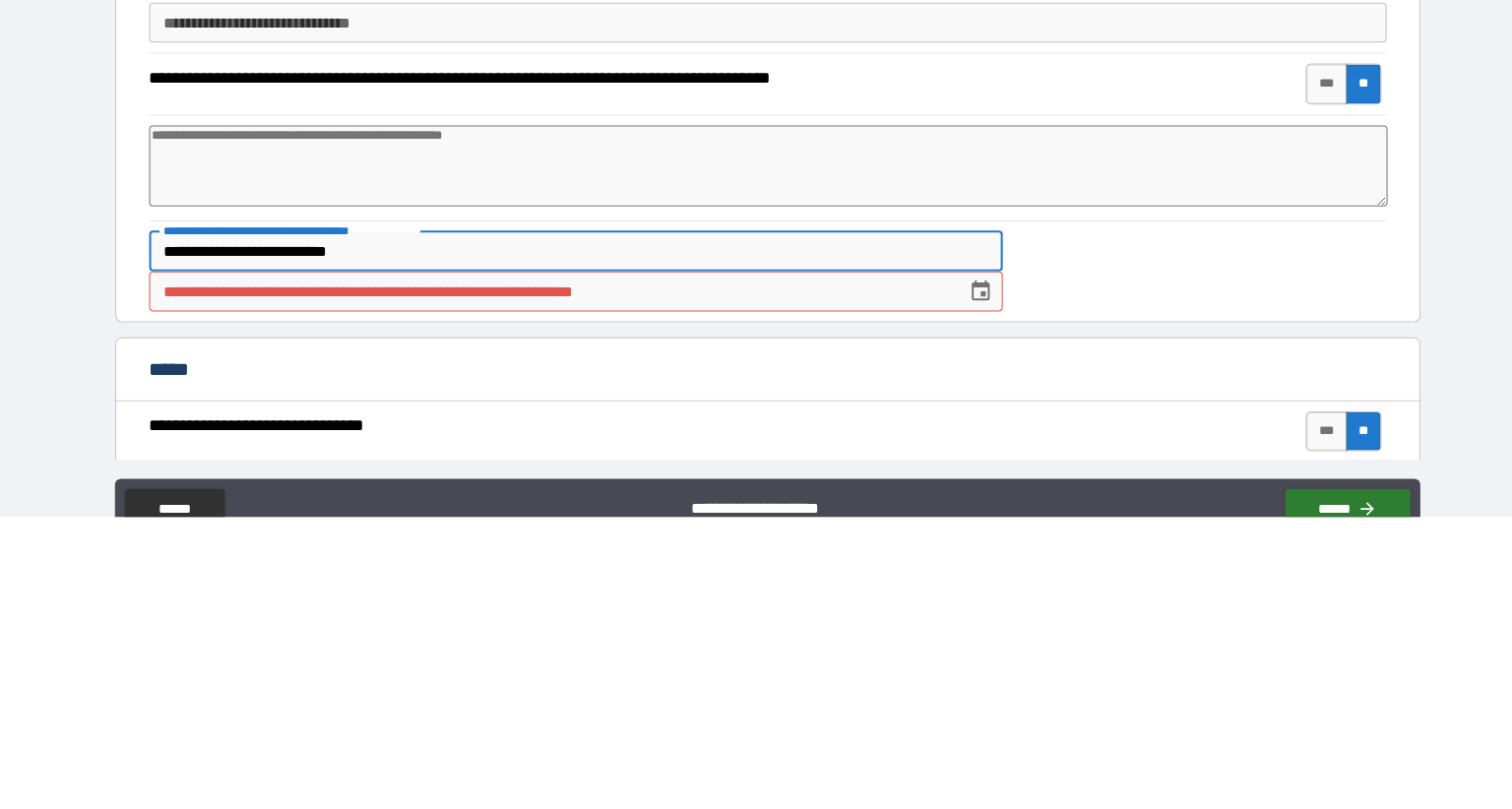 type on "*" 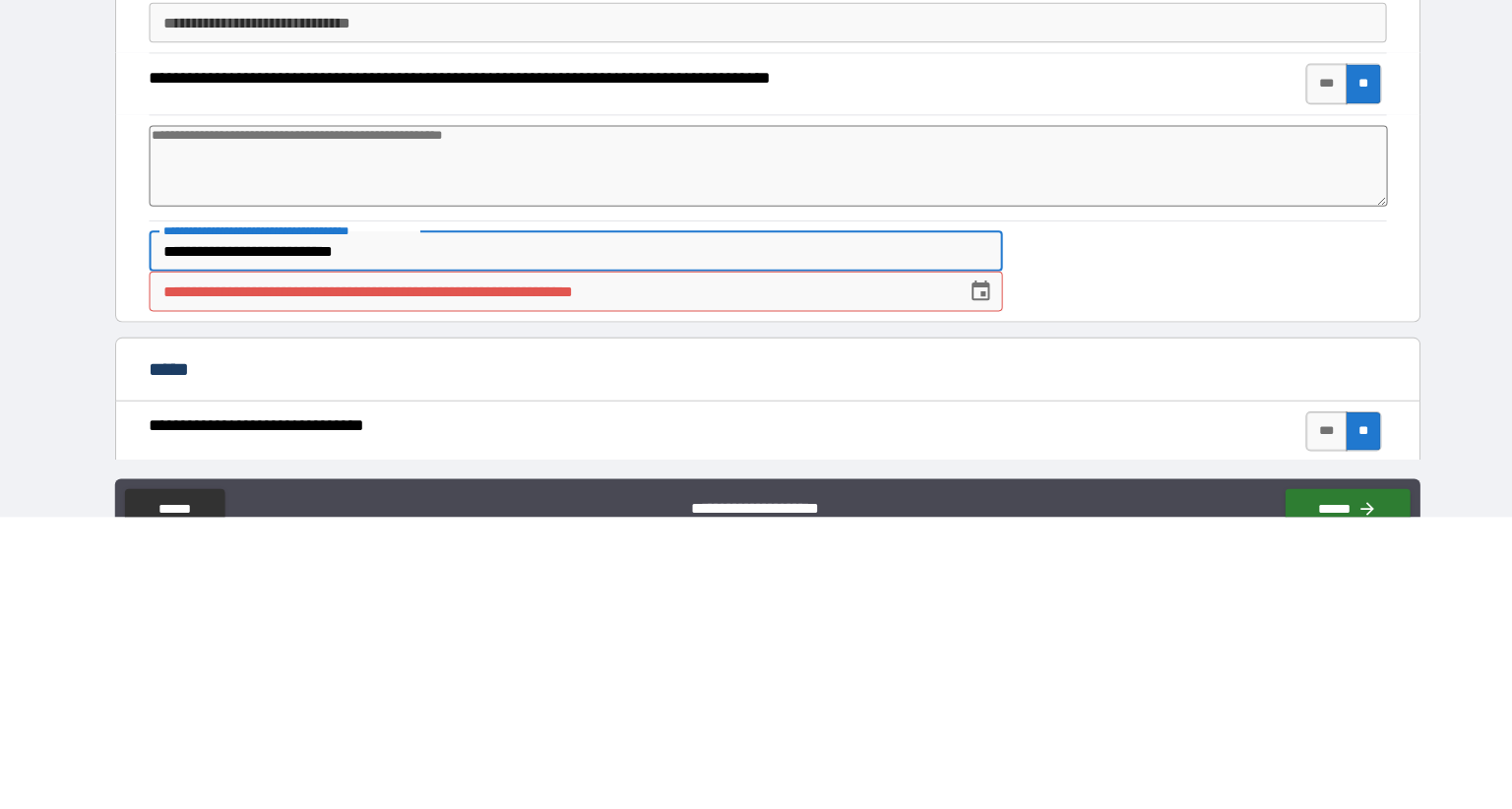 type on "*" 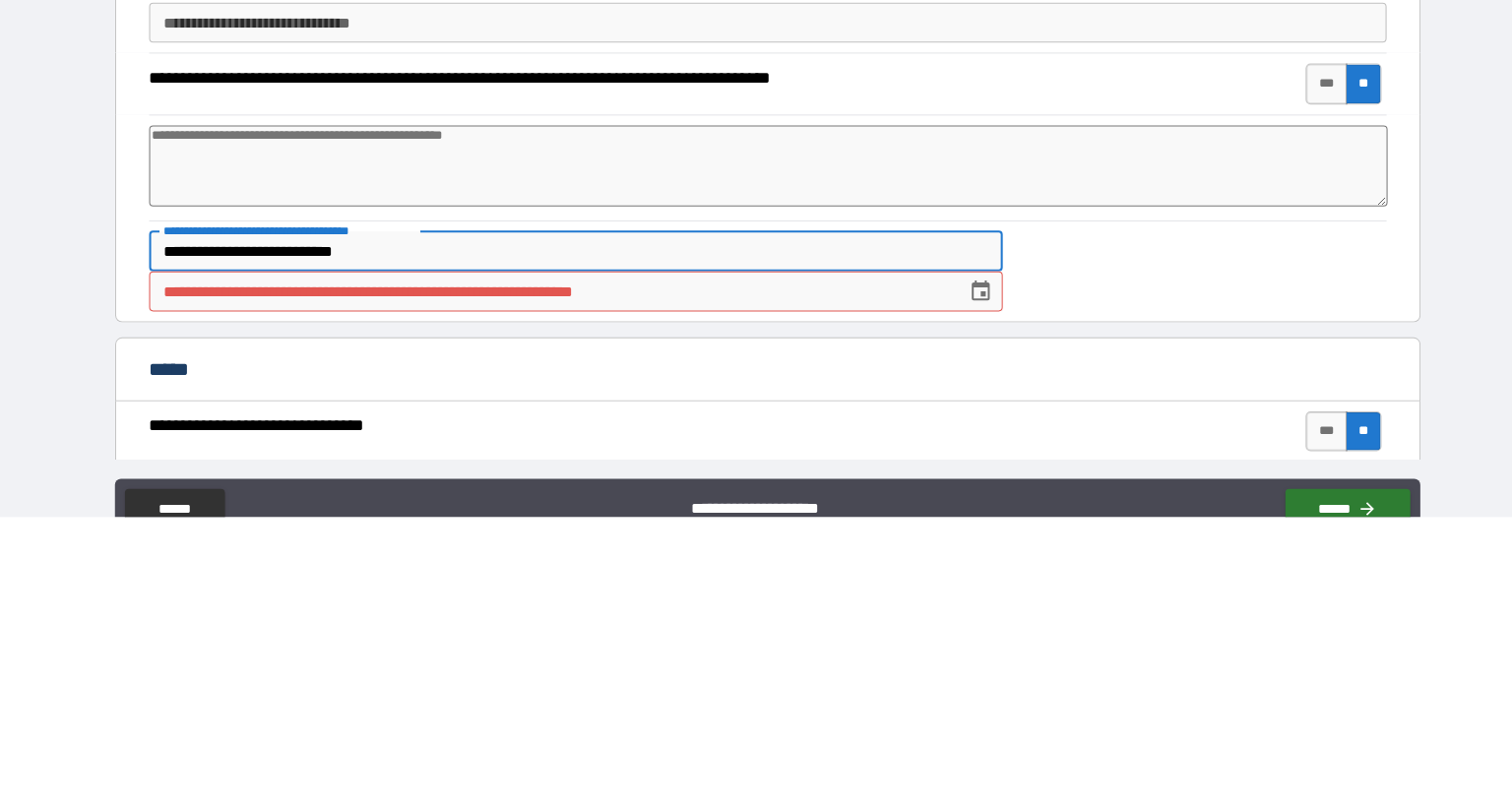 type on "**********" 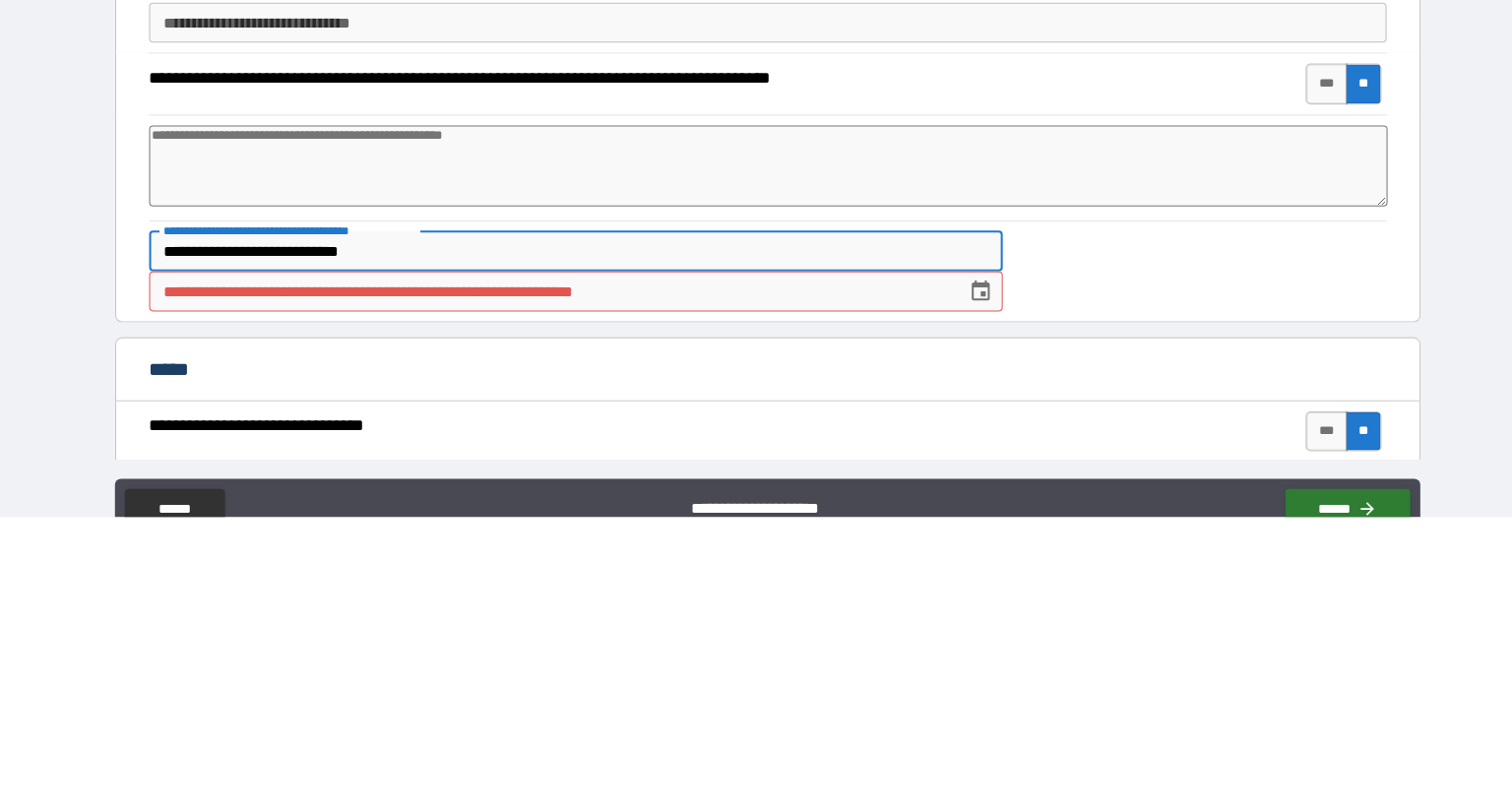 type on "*" 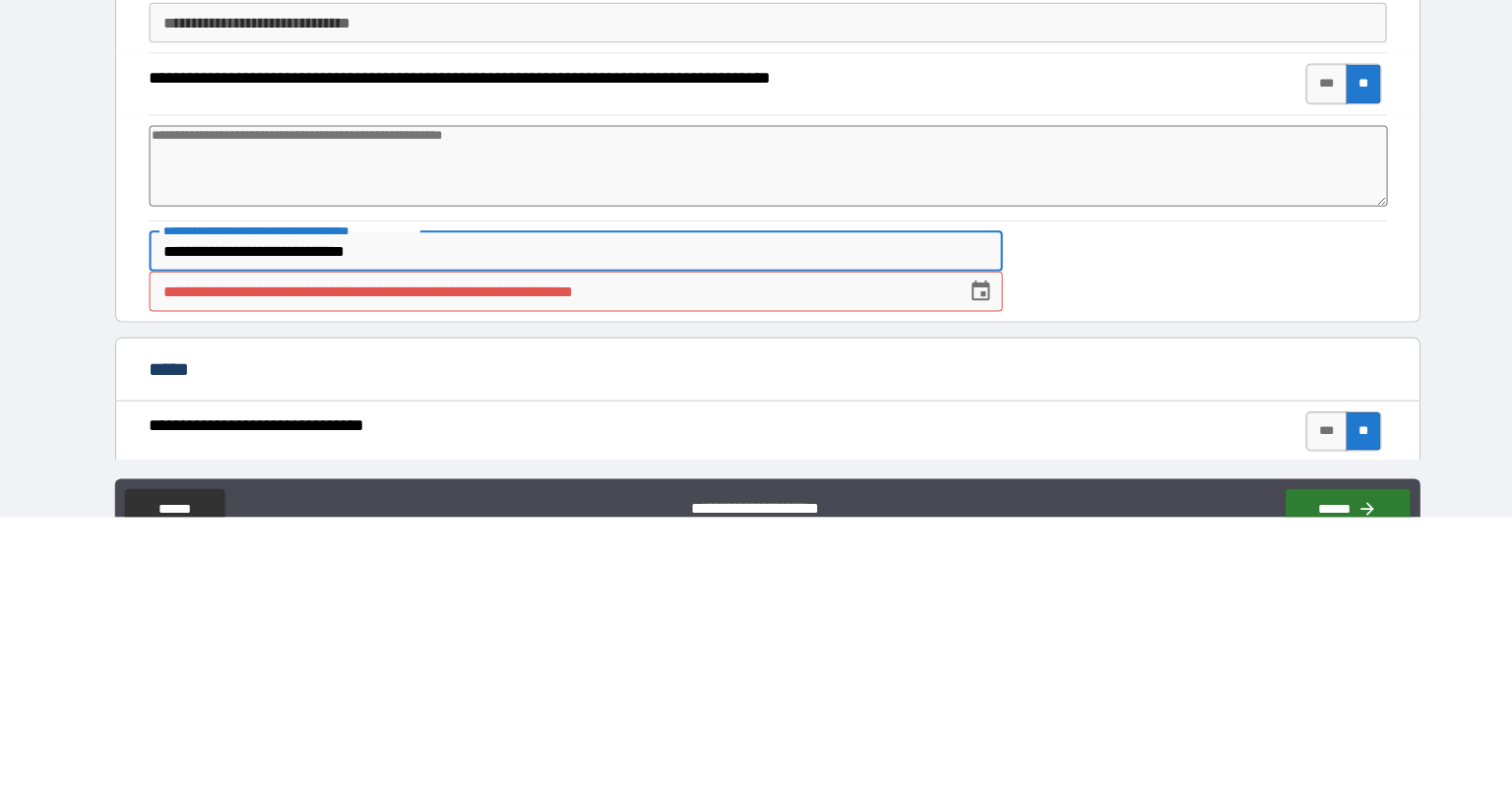 type on "*" 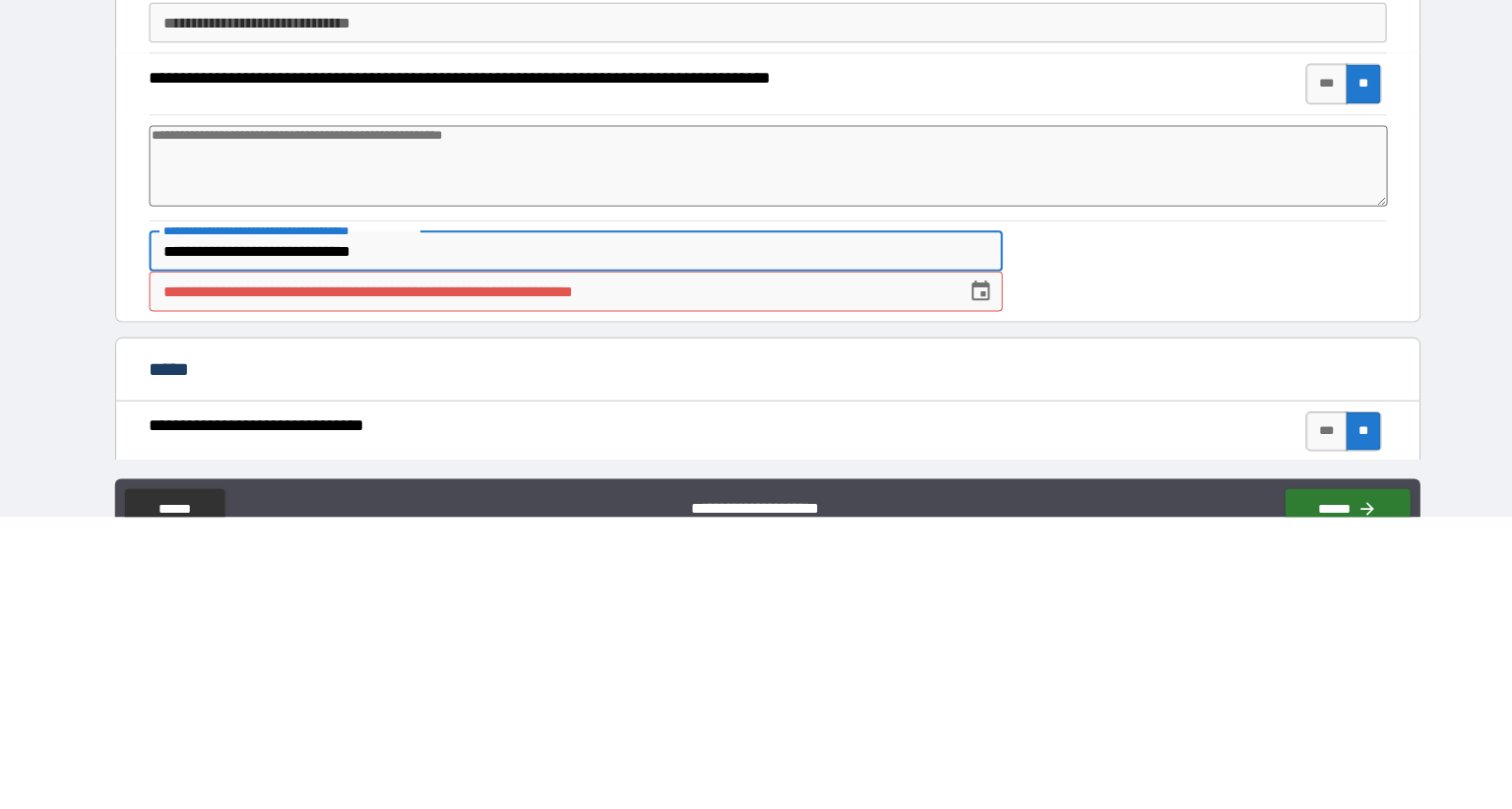 type on "*" 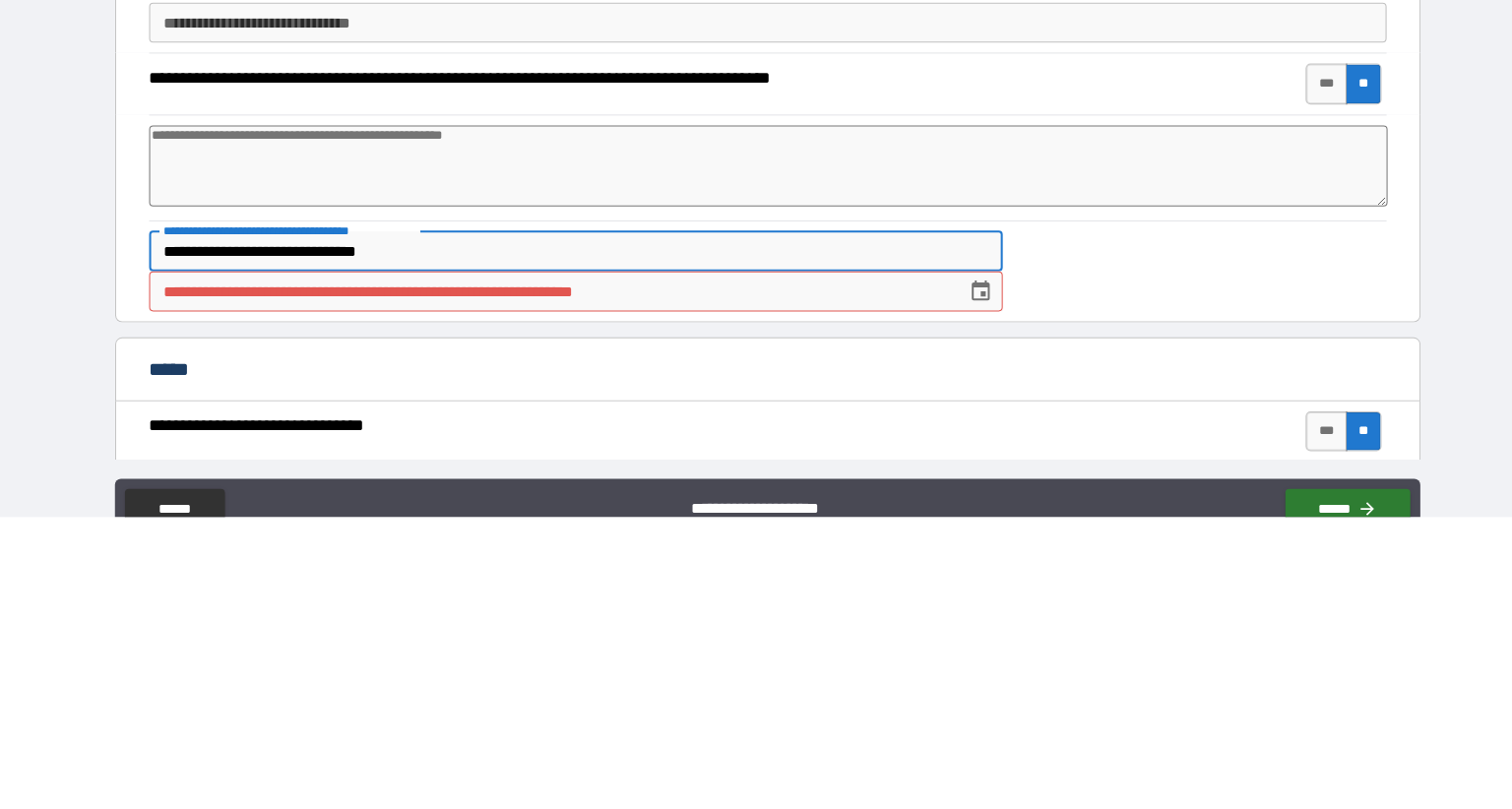 type on "*" 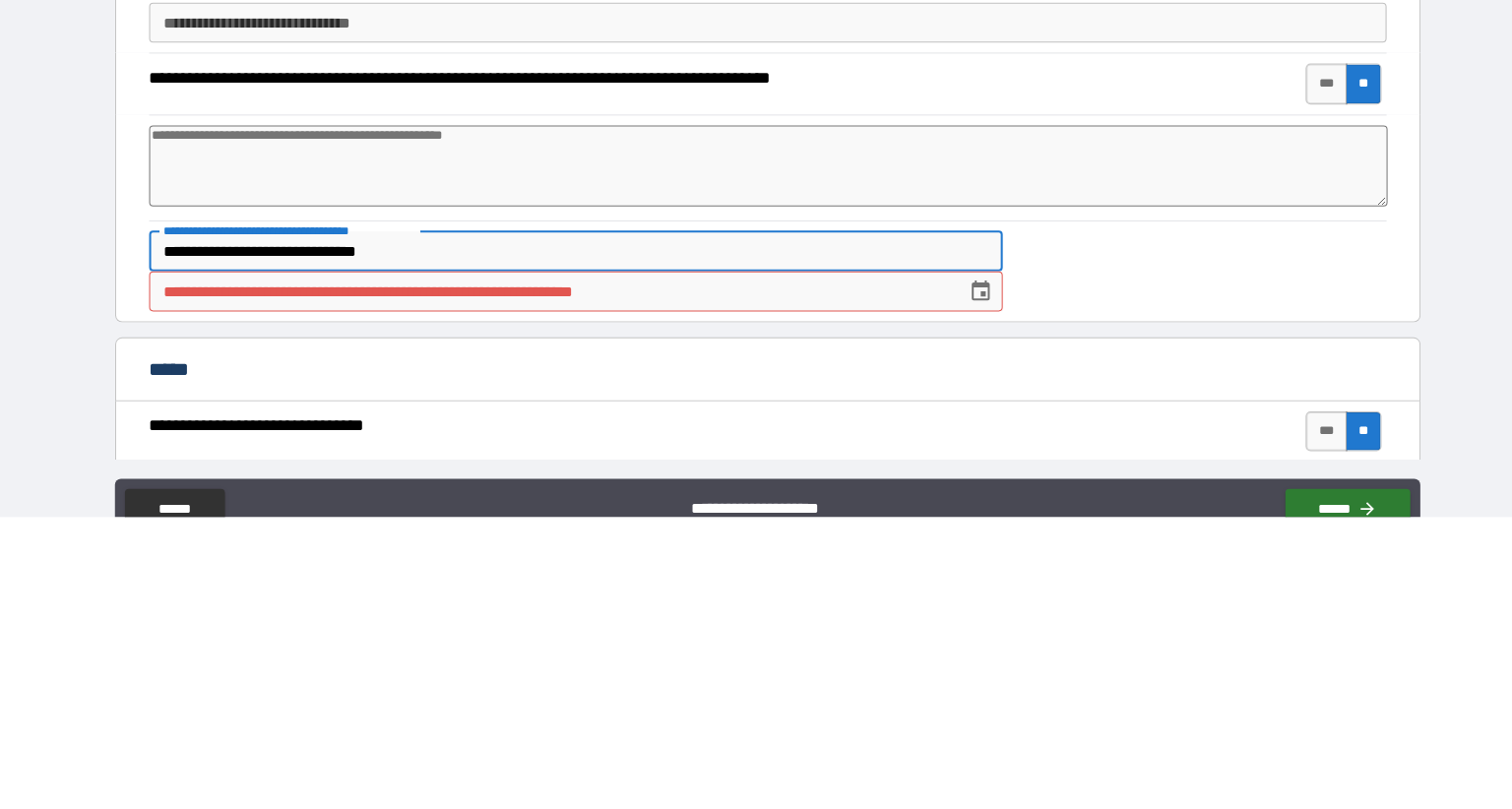 type on "**********" 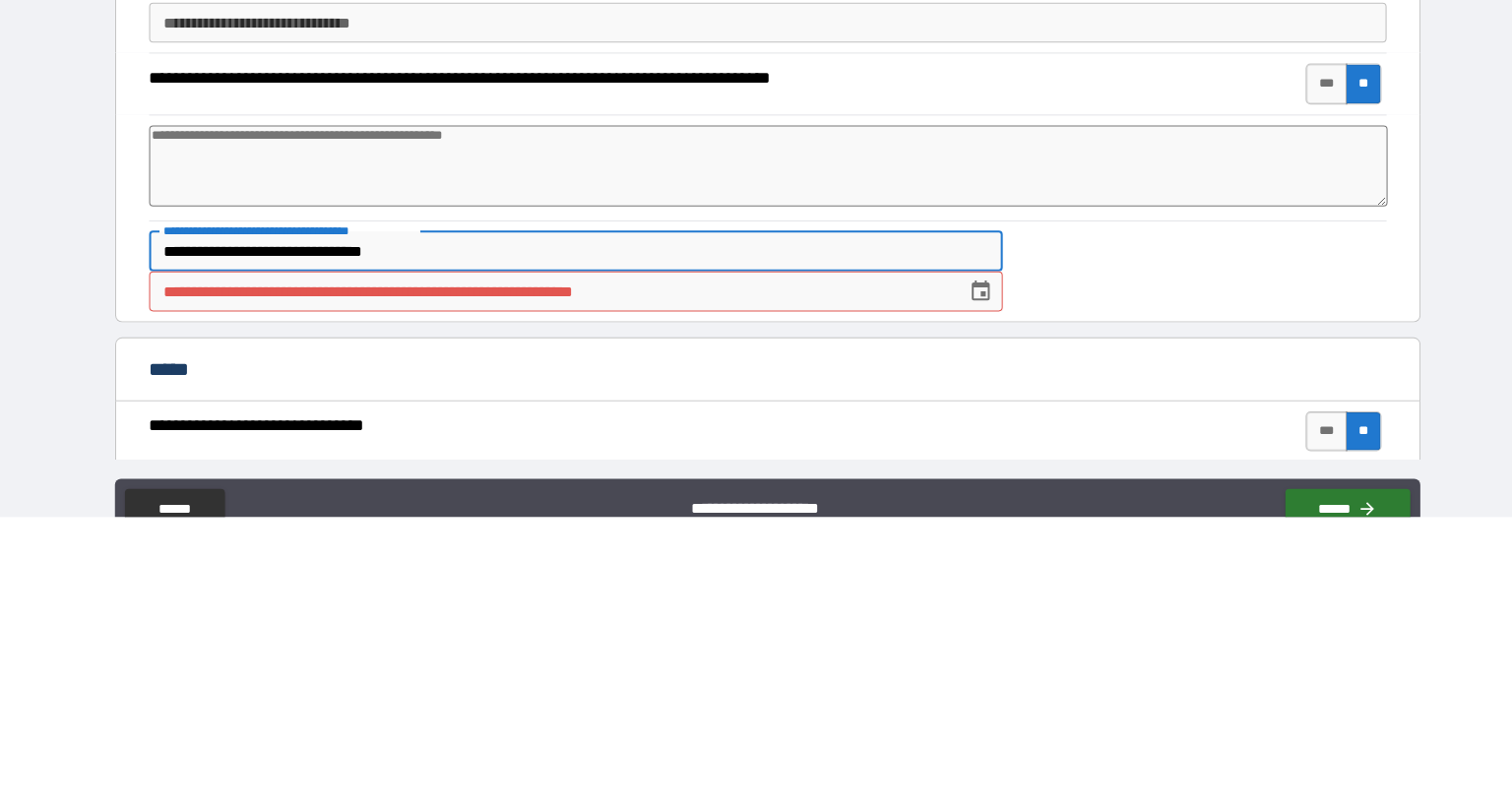 type on "*" 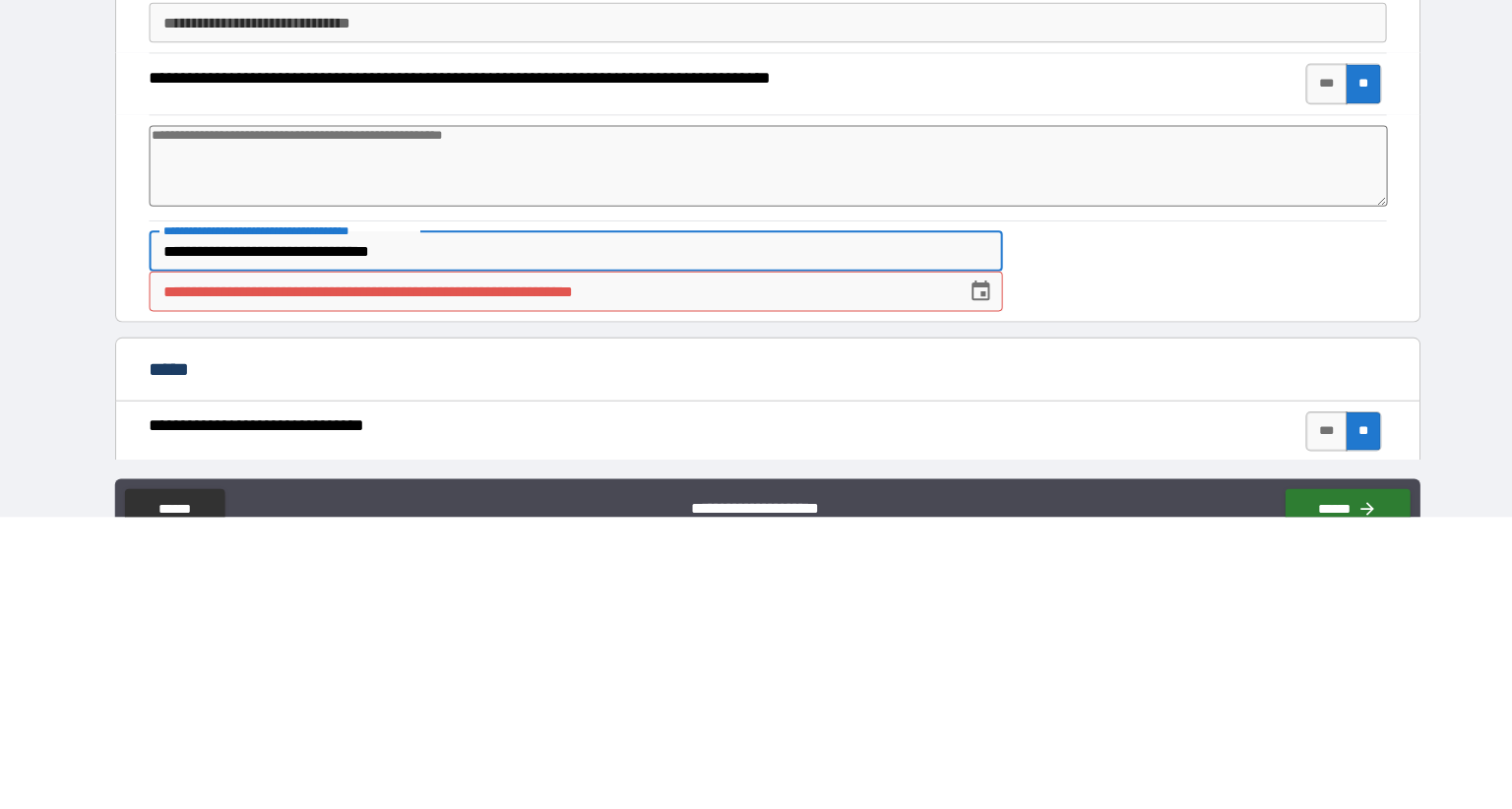 type on "*" 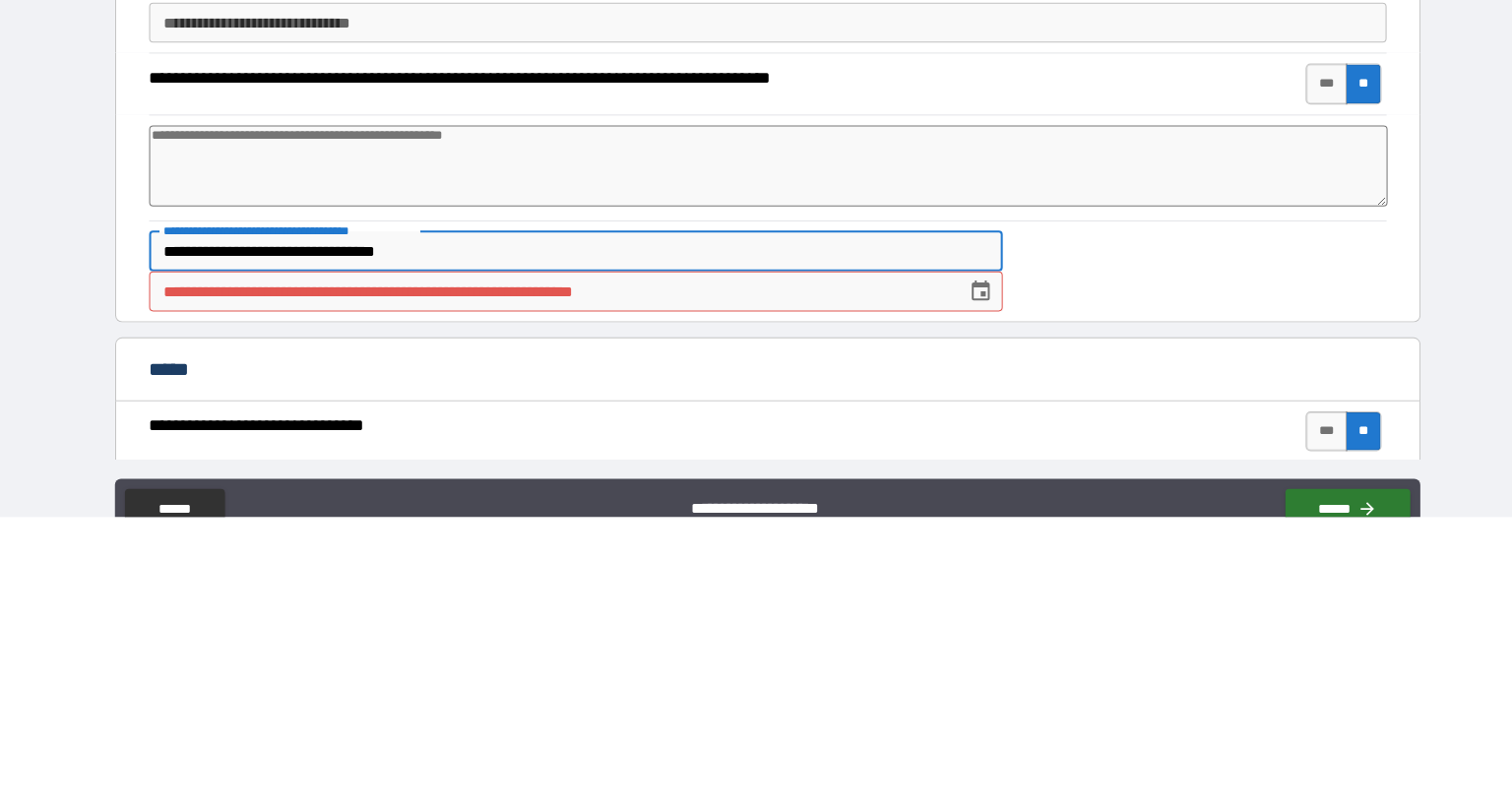 type on "*" 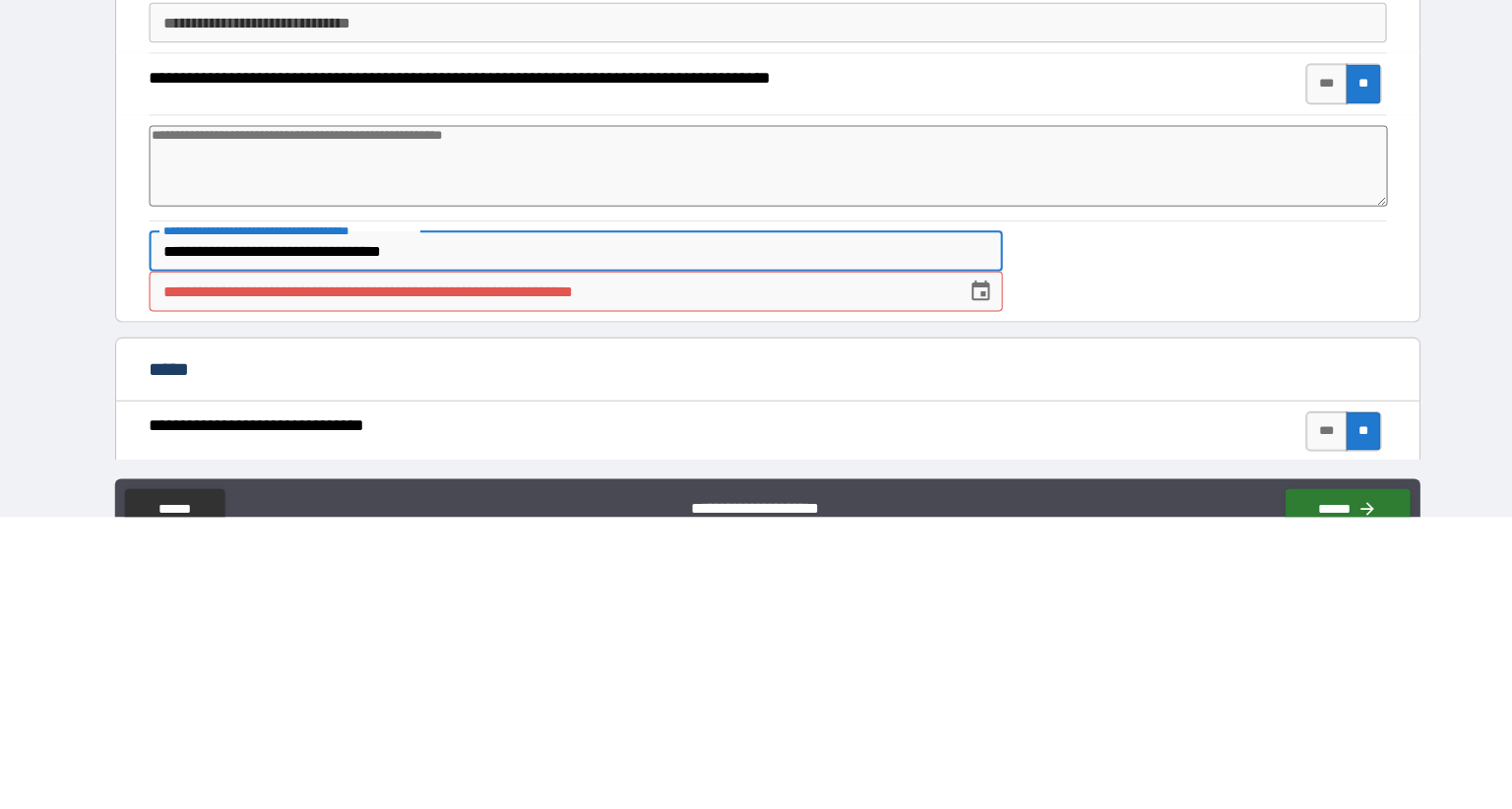 type on "*" 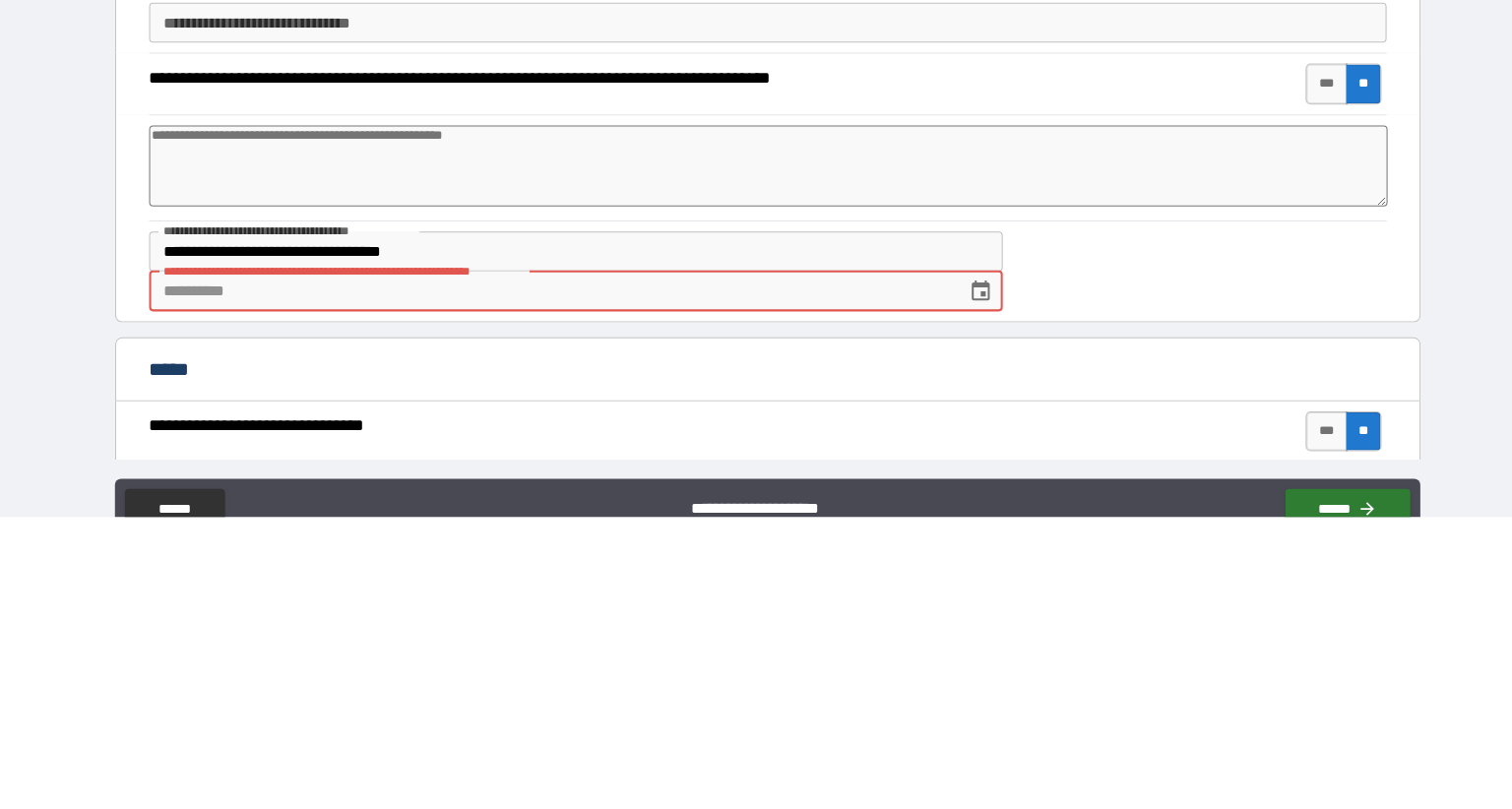 click 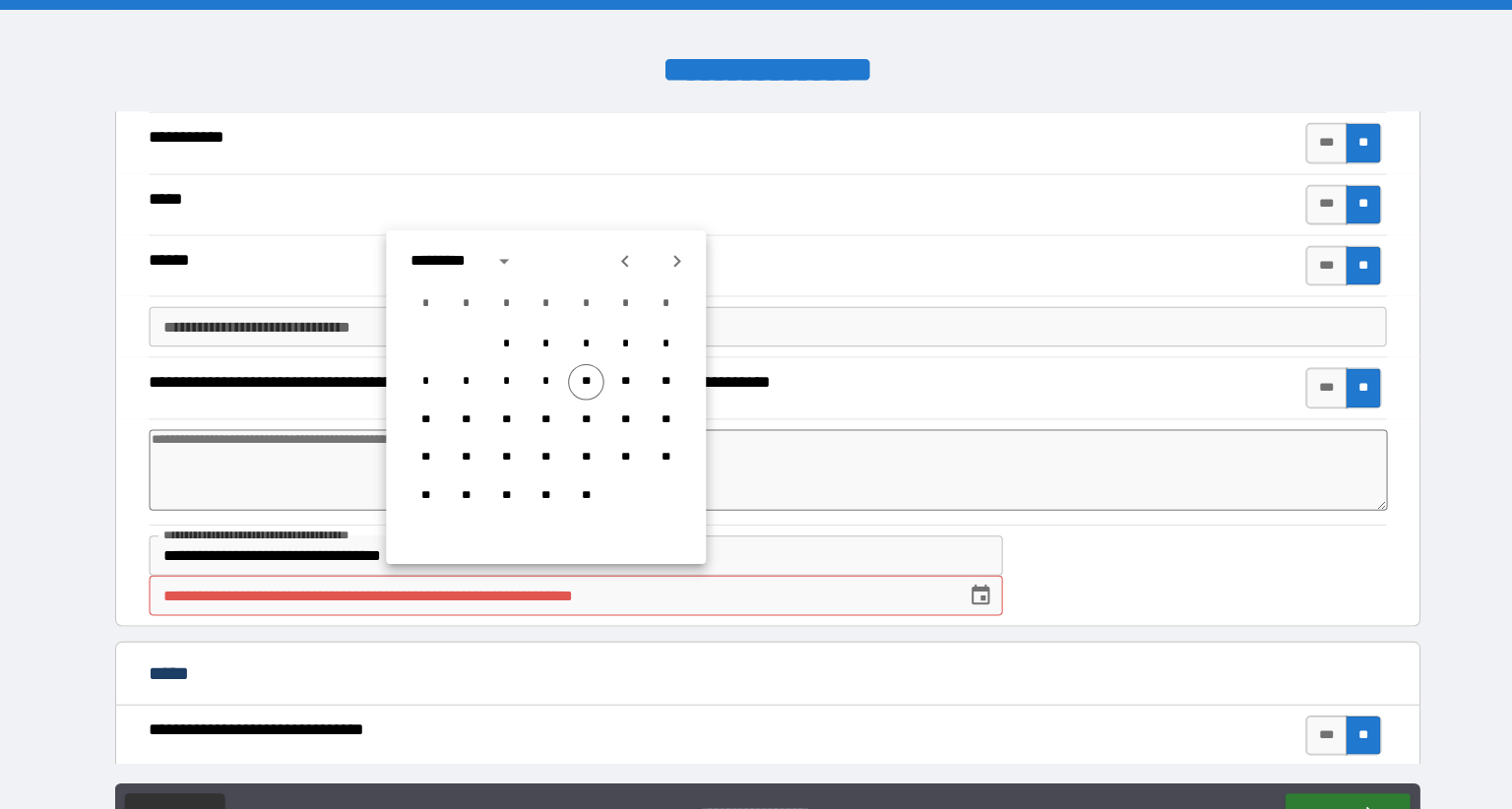 click on "**********" at bounding box center (756, 567) 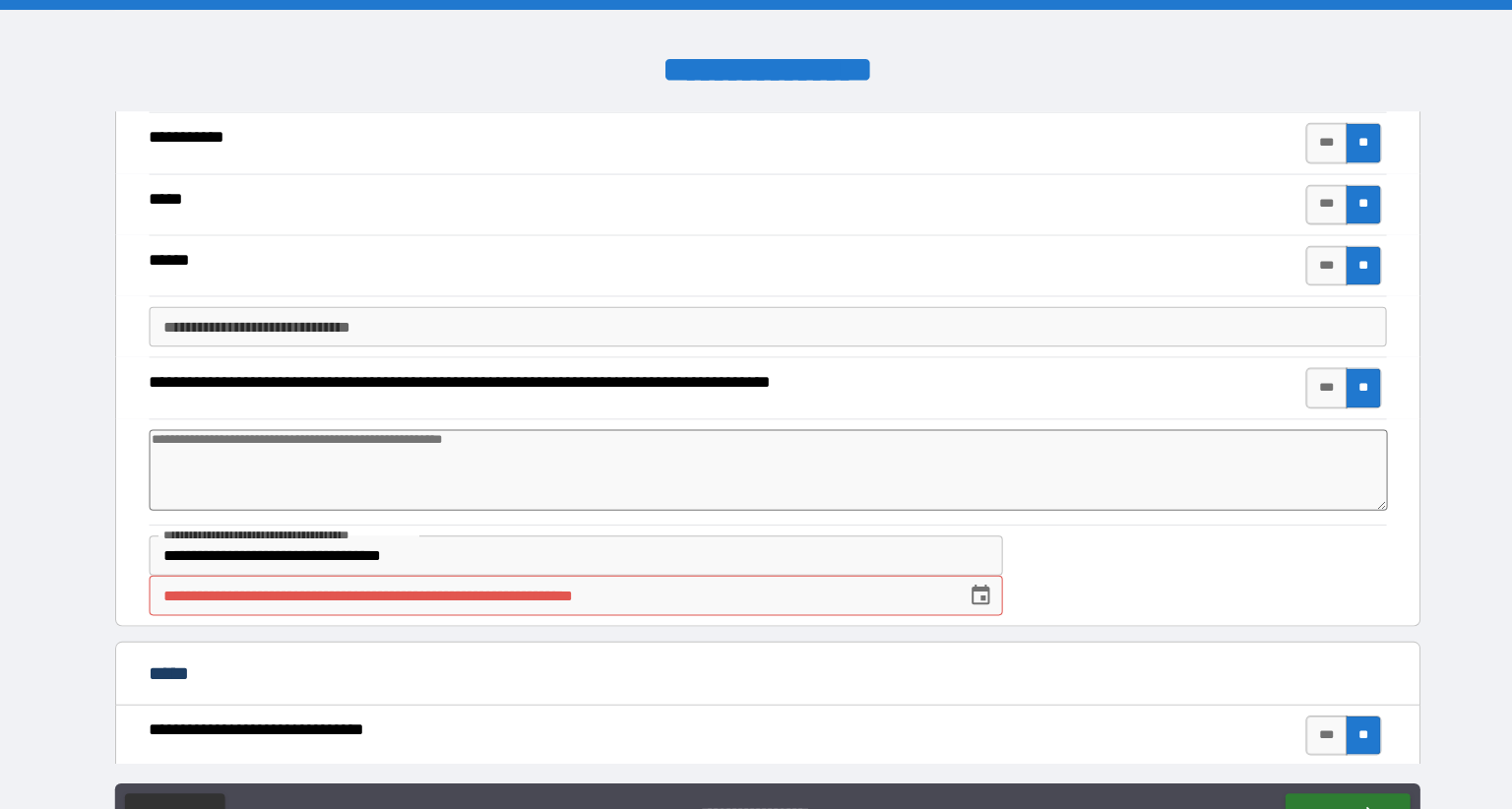 click on "**********" at bounding box center [542, 587] 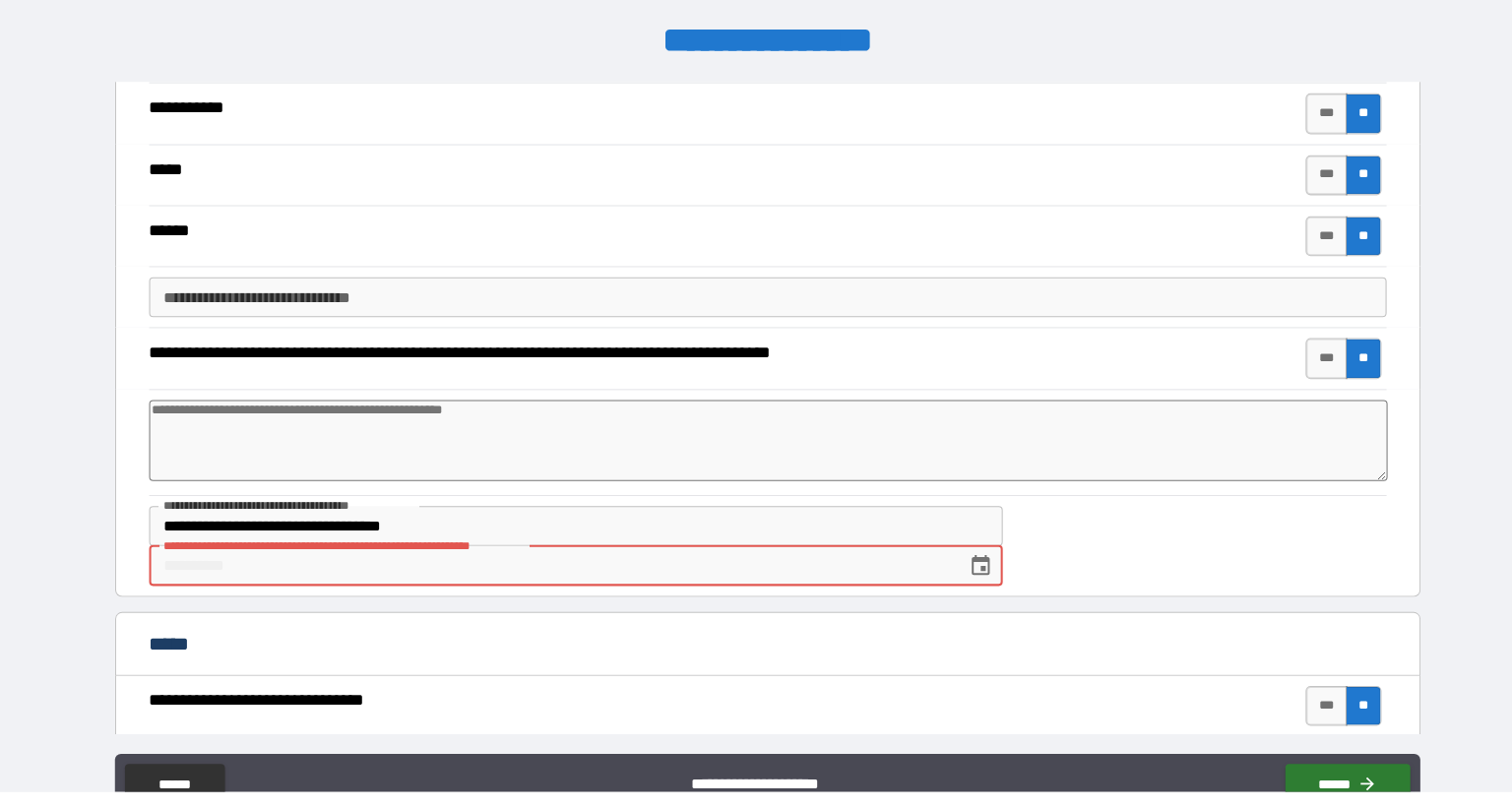 type on "*" 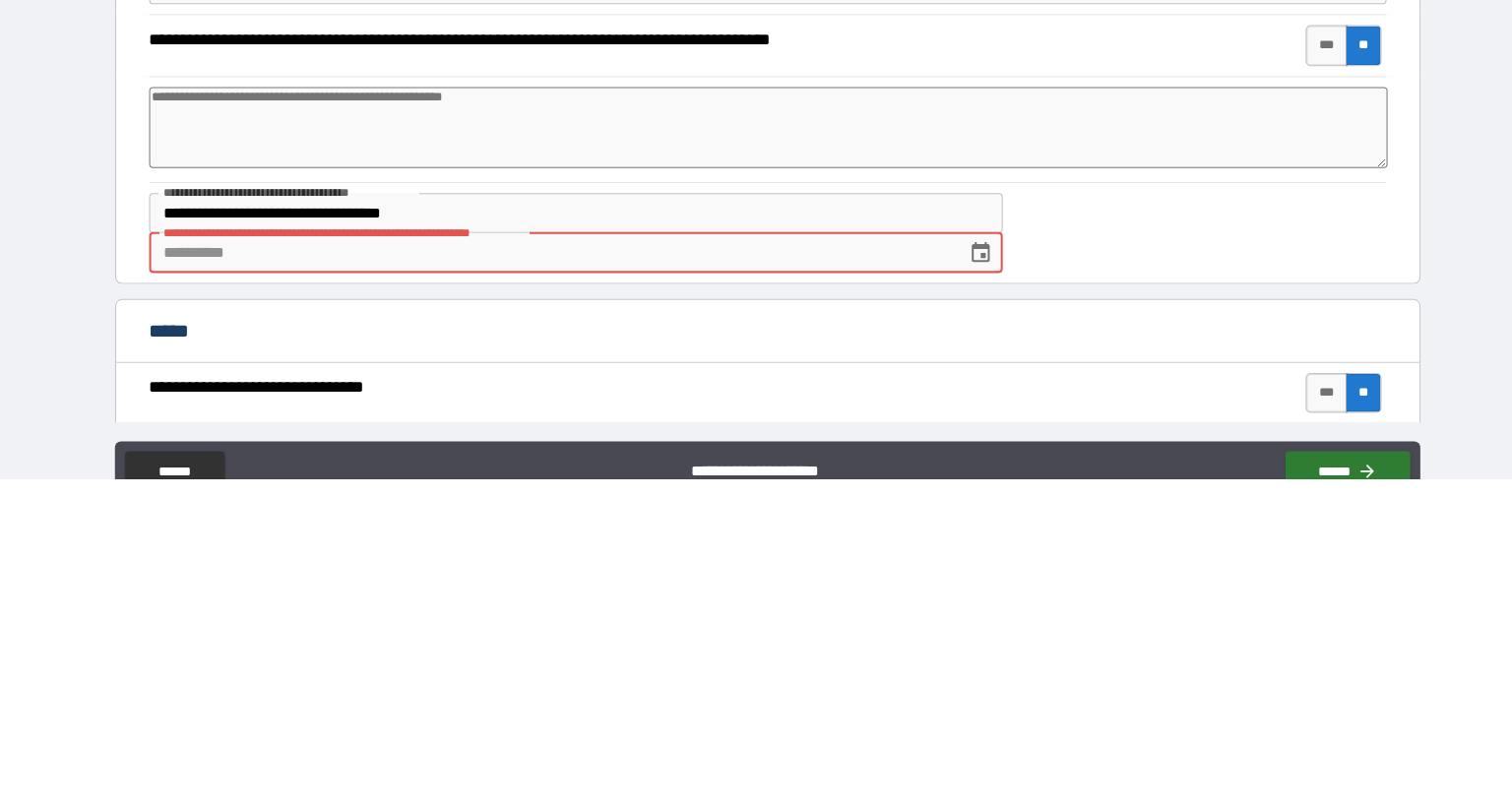 type on "*" 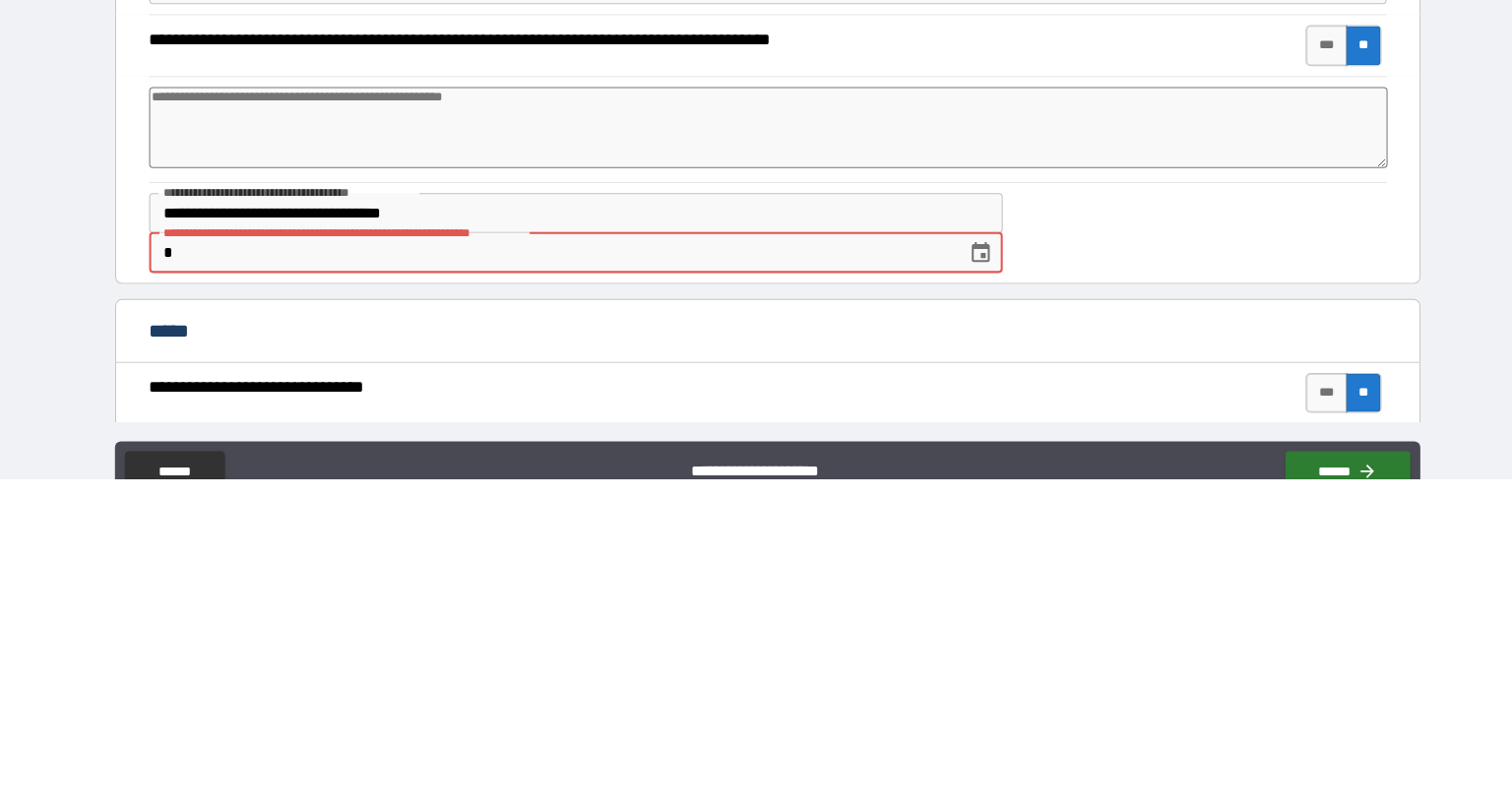type on "*" 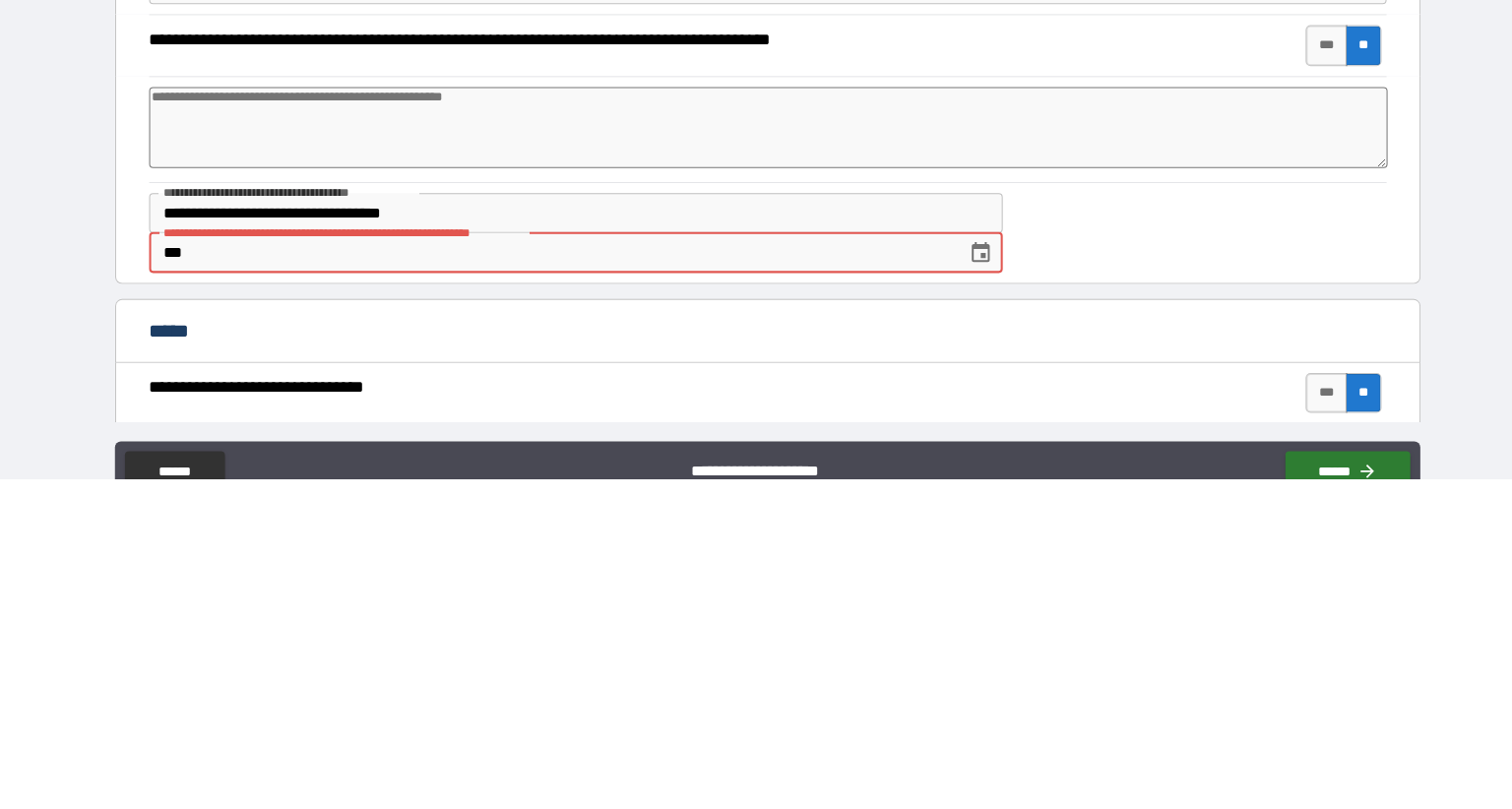 type on "*" 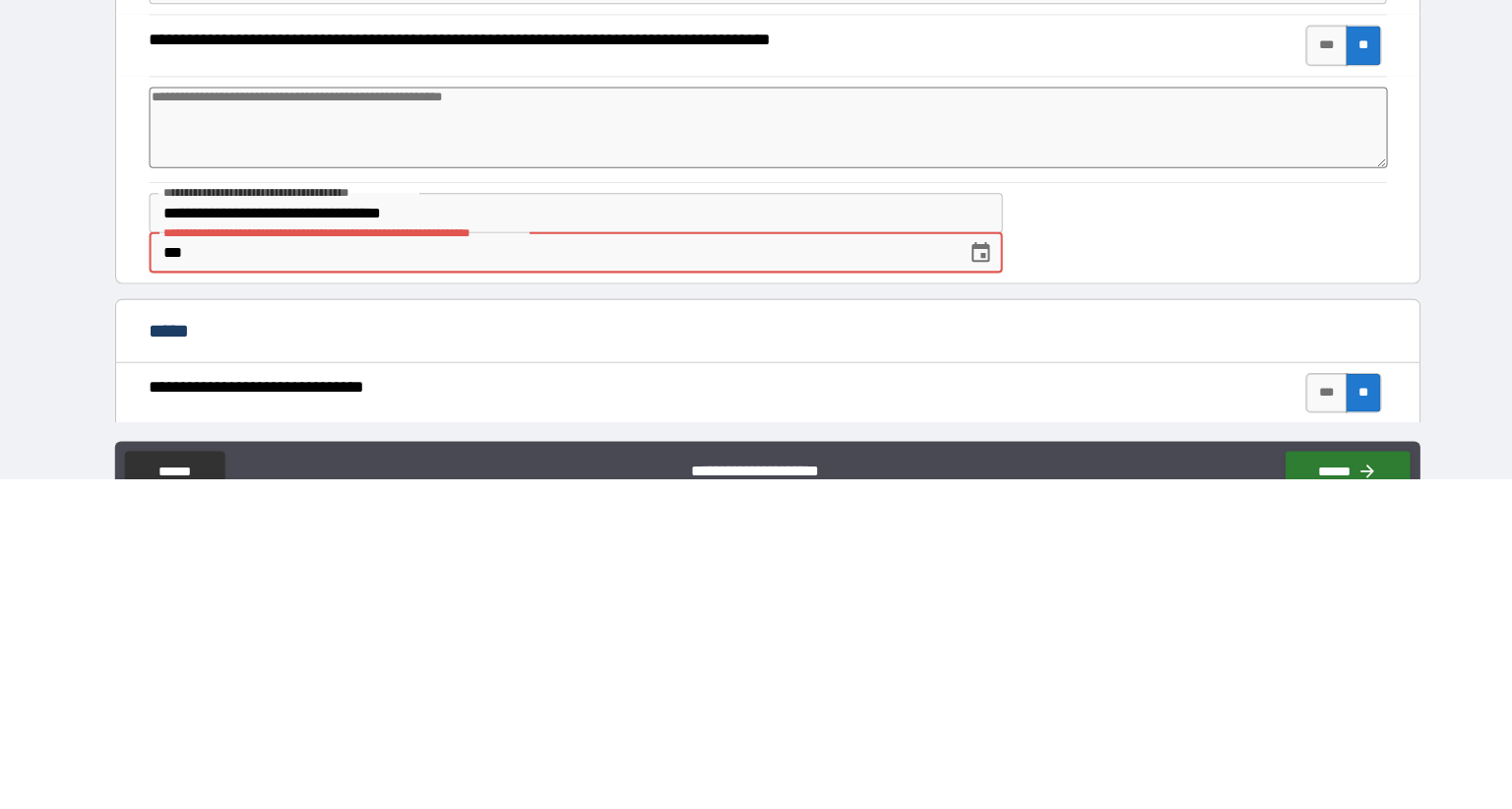 type on "****" 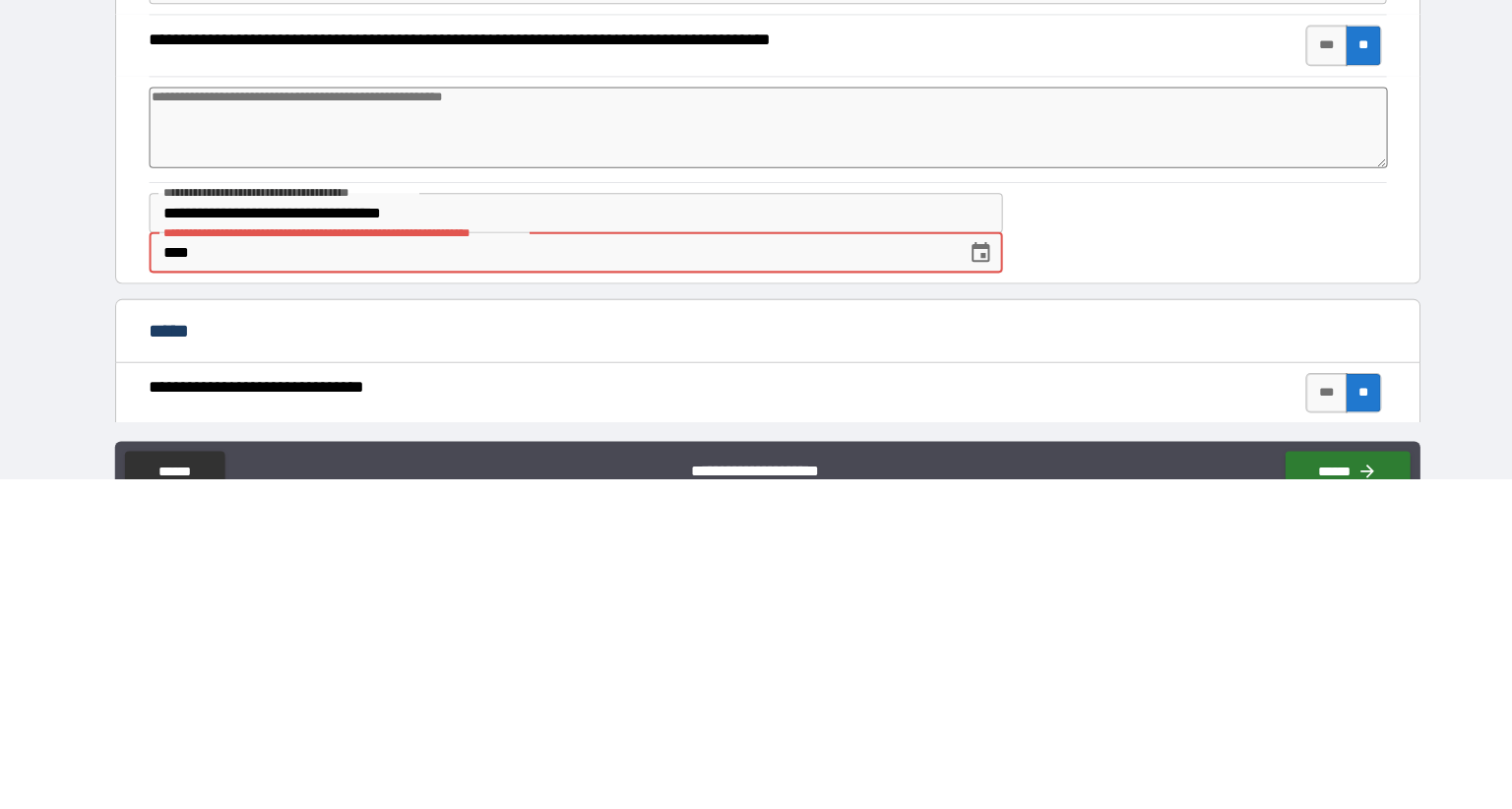 type on "*" 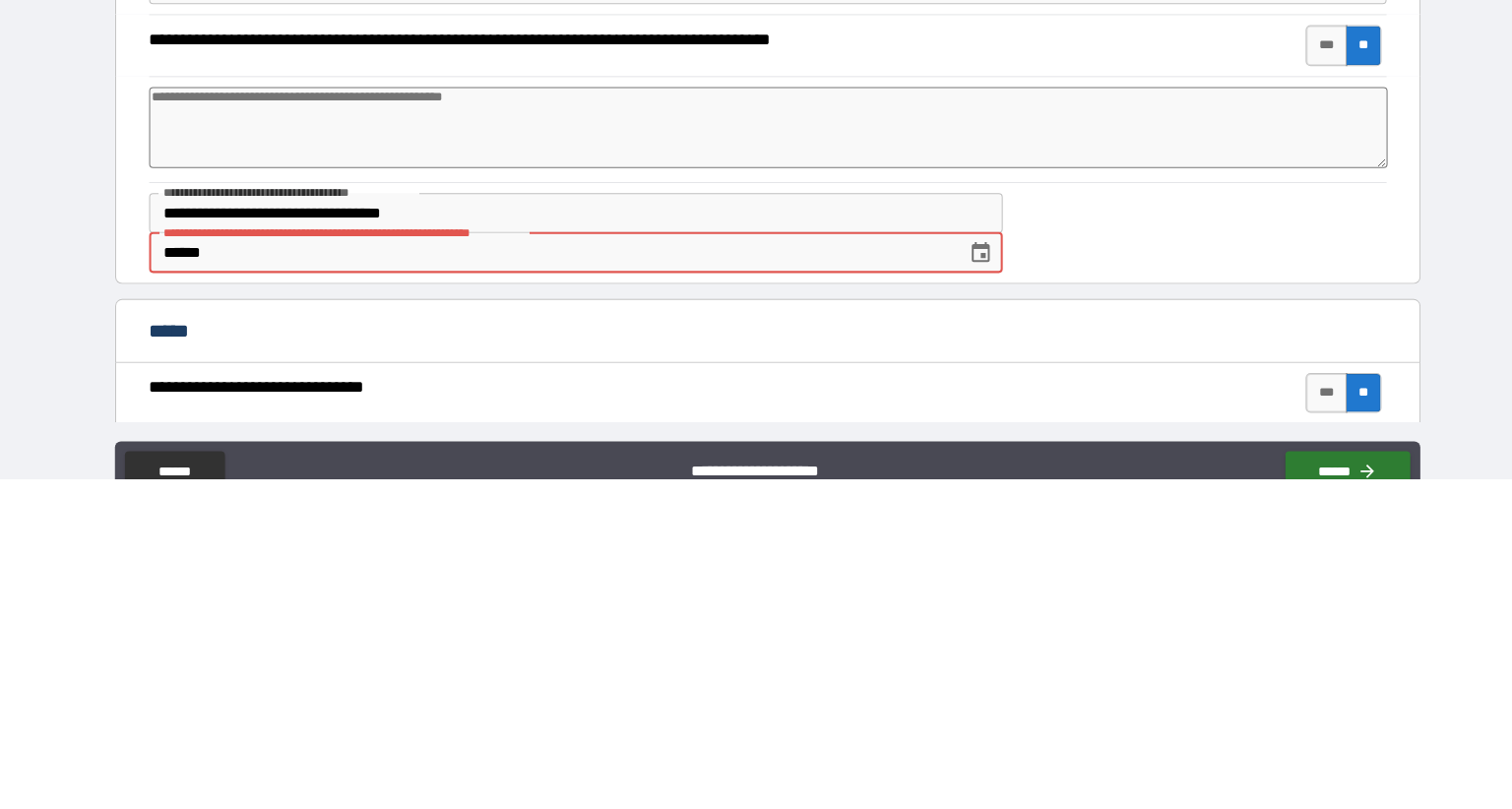 type on "*" 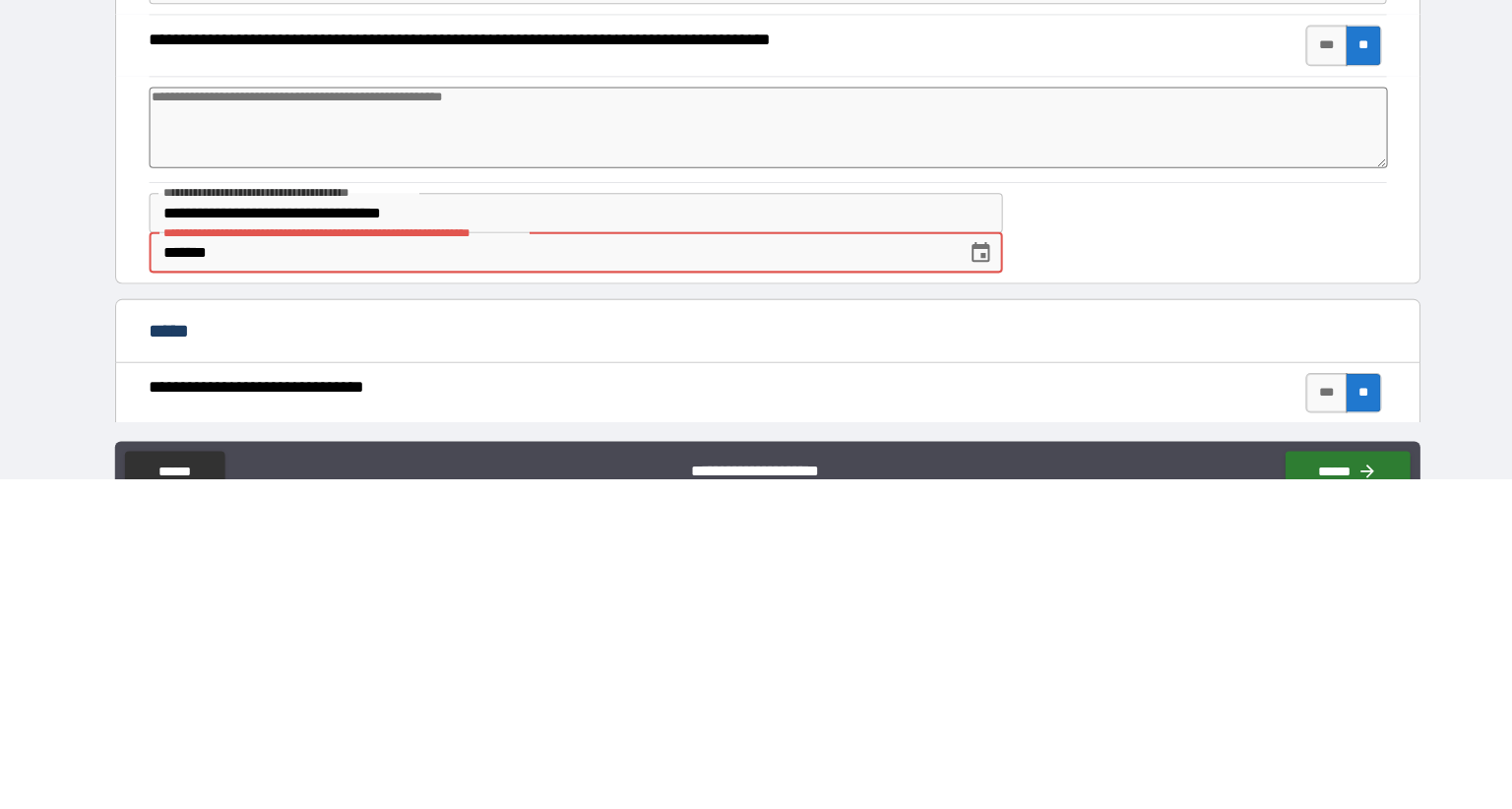 type on "*" 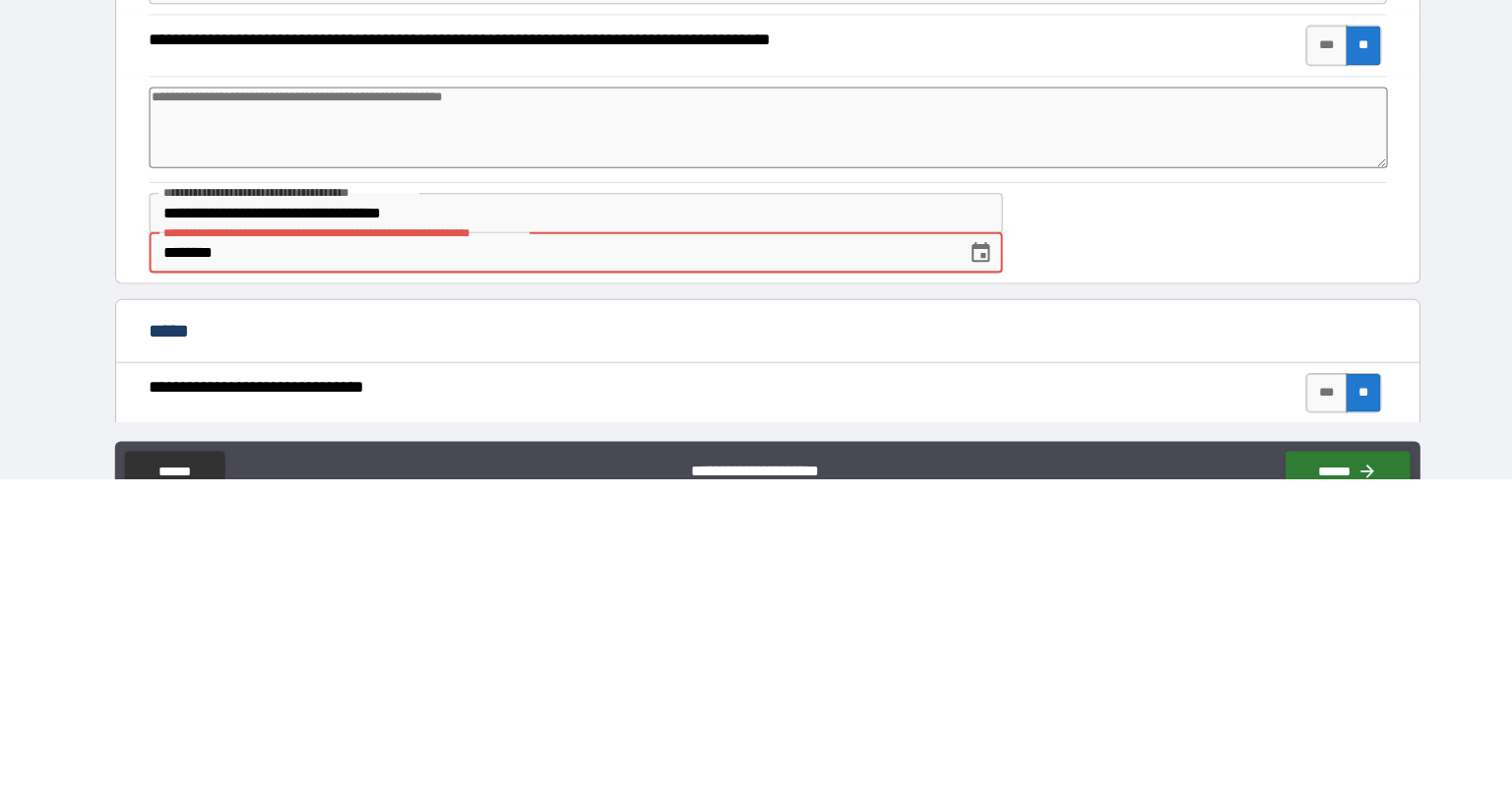 type on "*" 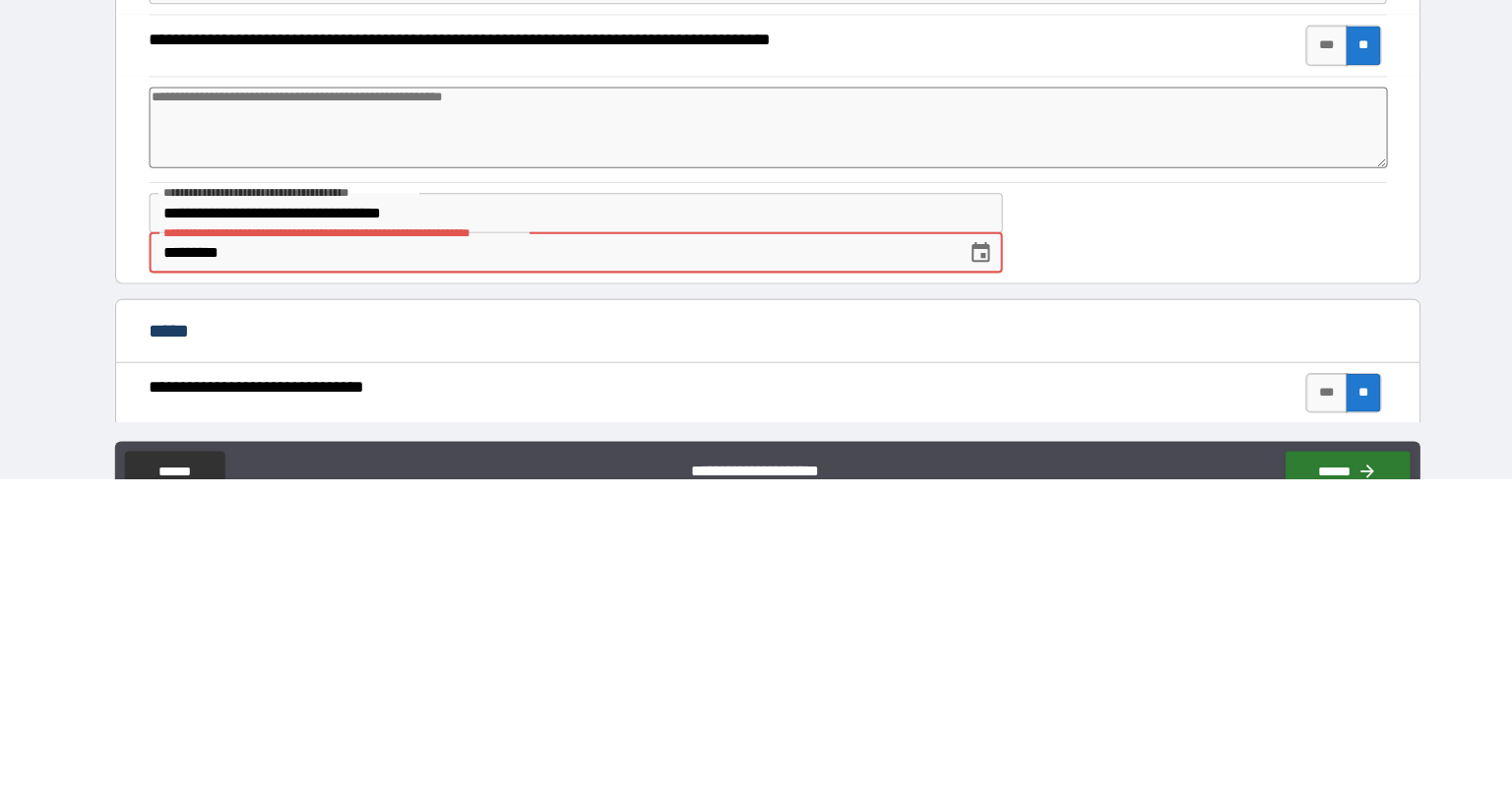 type on "*" 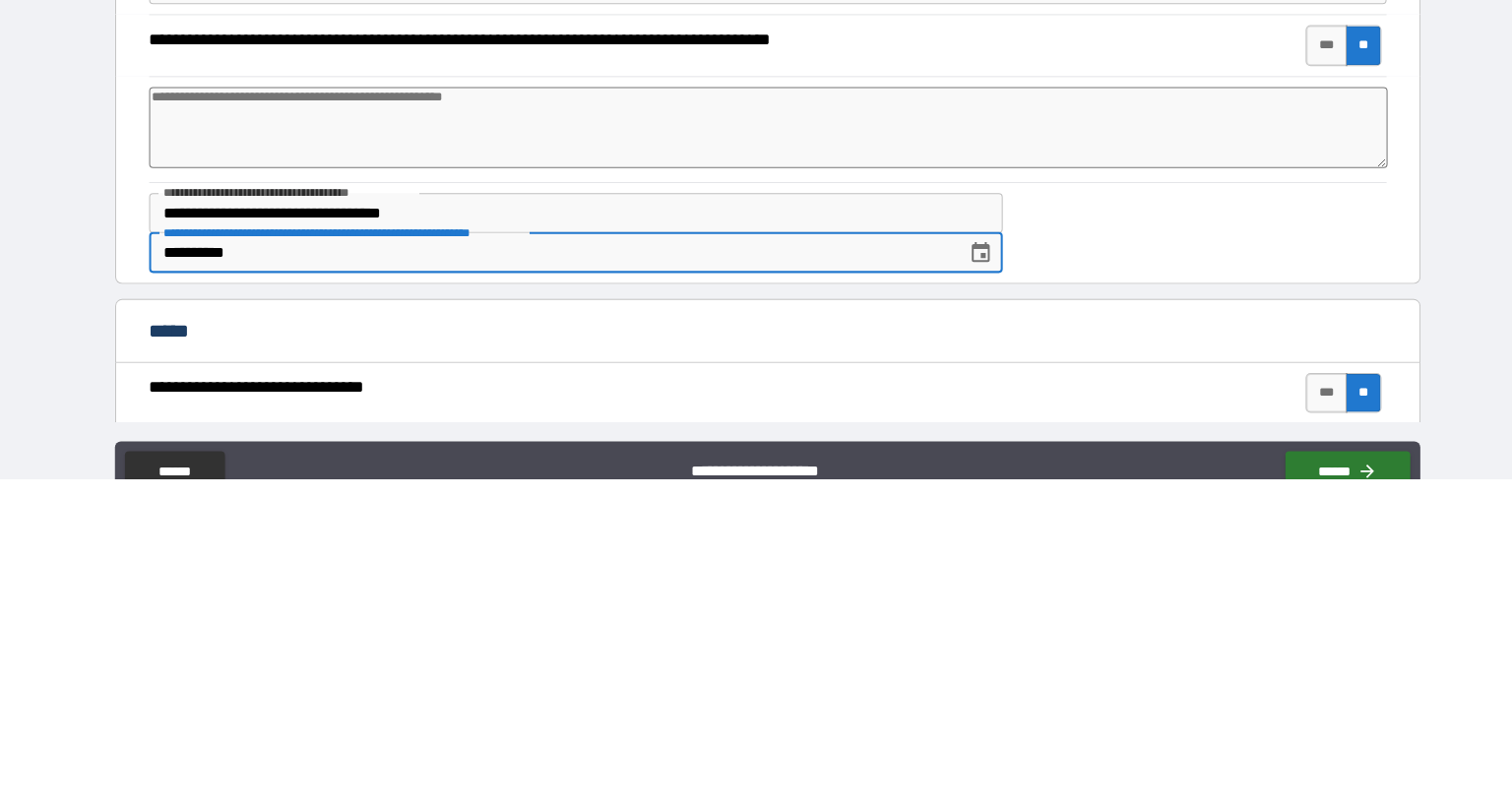 type on "*" 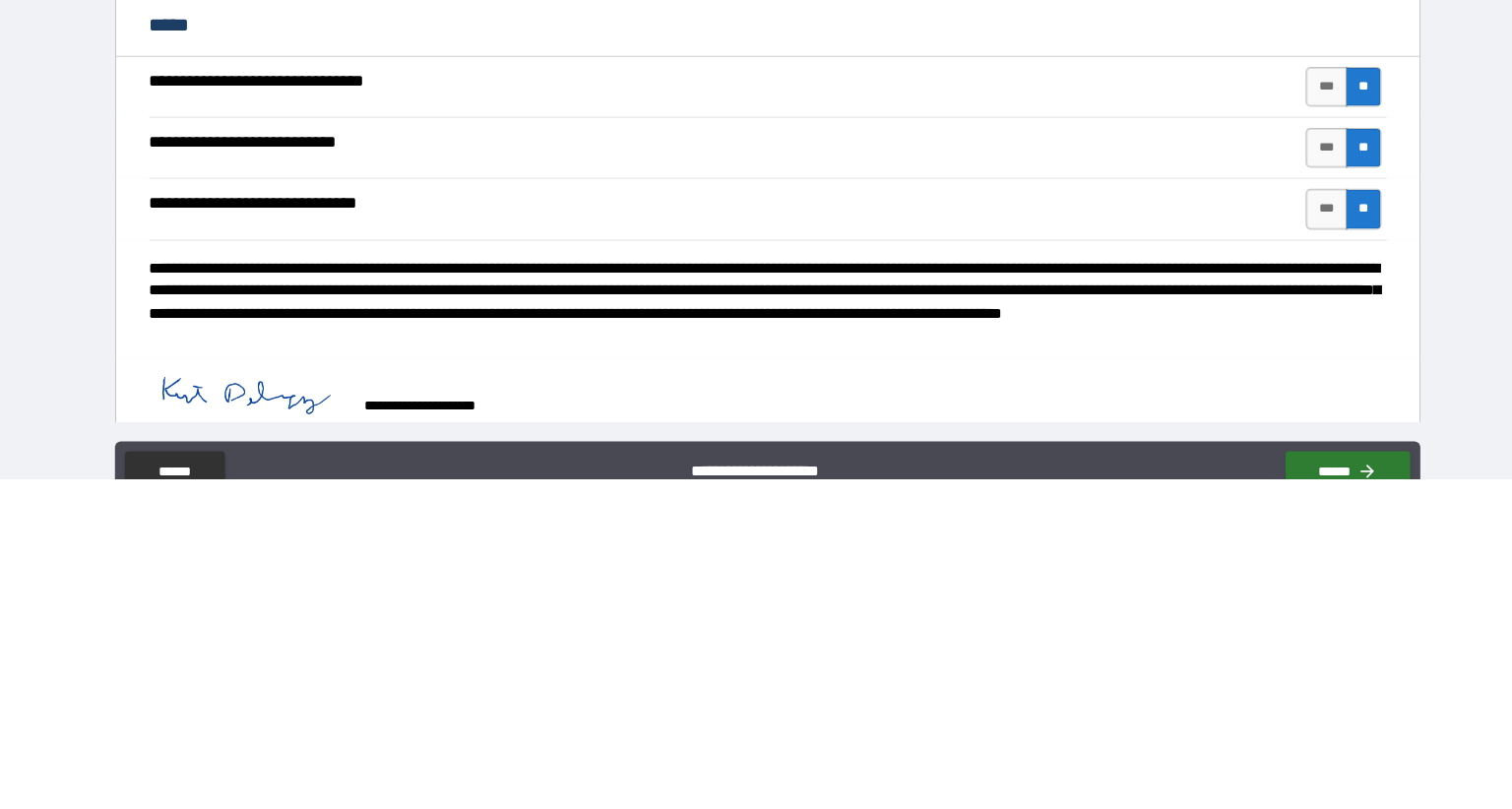 scroll, scrollTop: 3239, scrollLeft: 0, axis: vertical 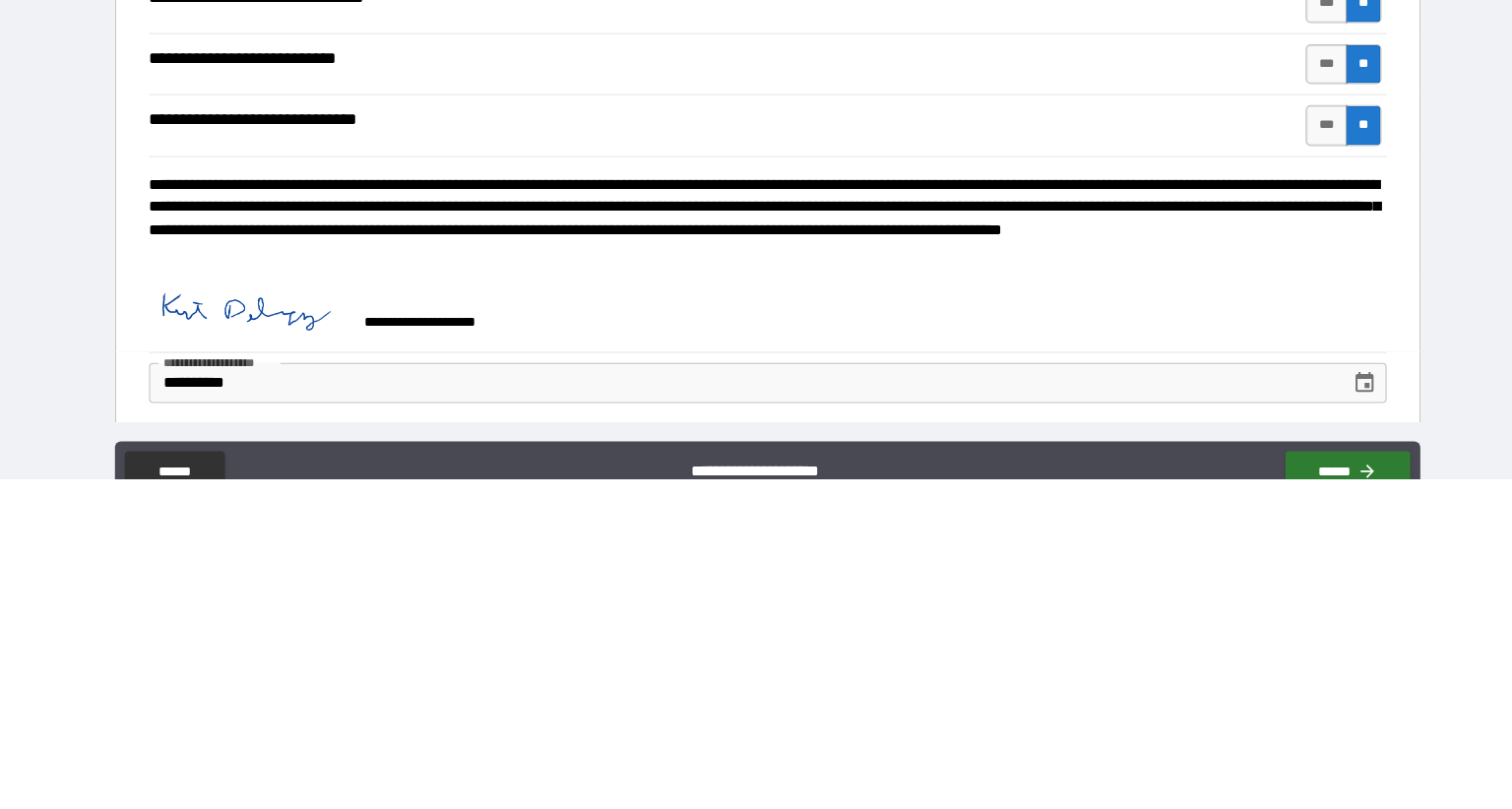 click on "******" at bounding box center [1327, 801] 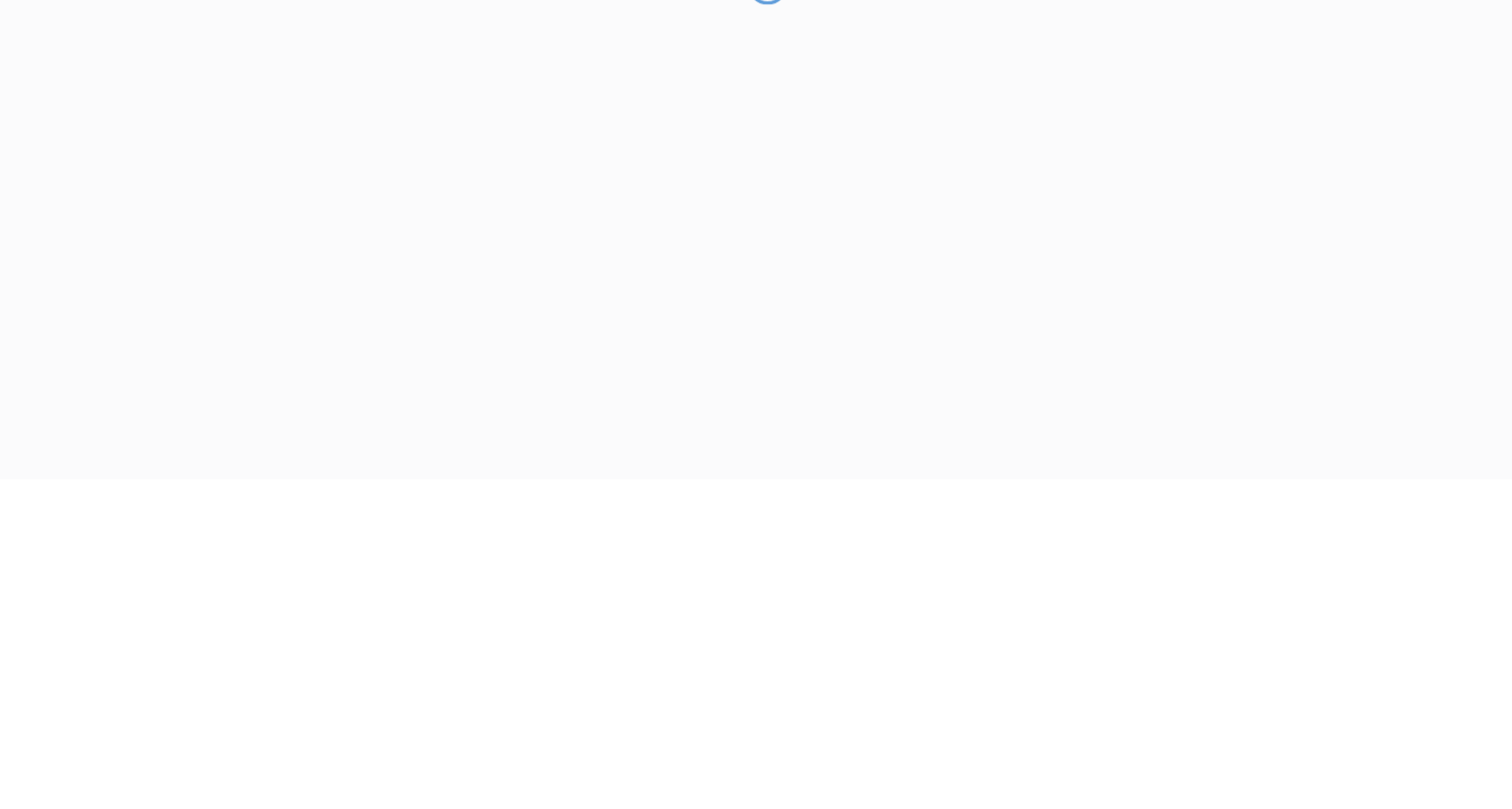scroll, scrollTop: 0, scrollLeft: 0, axis: both 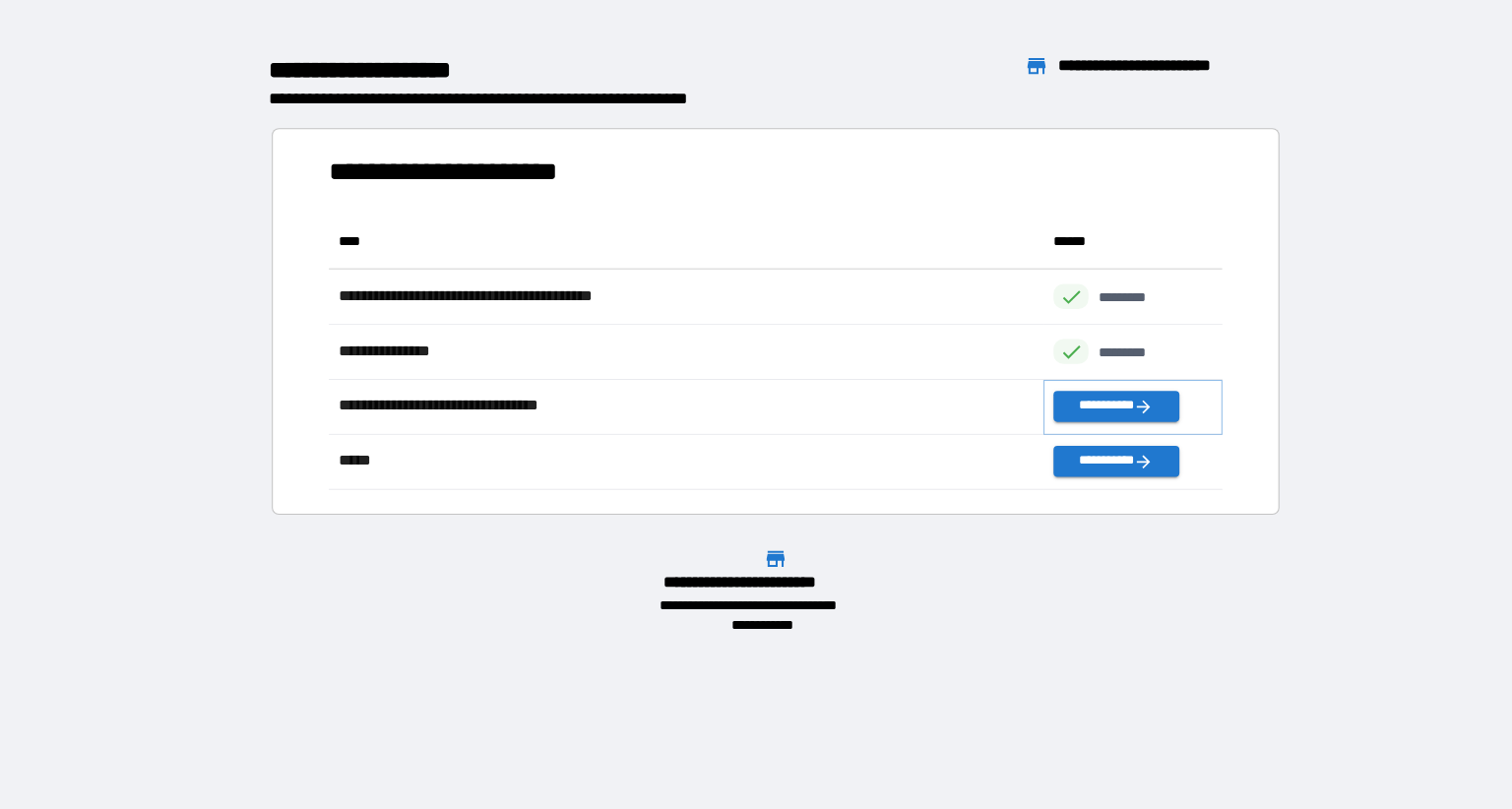 click on "**********" at bounding box center (1099, 411) 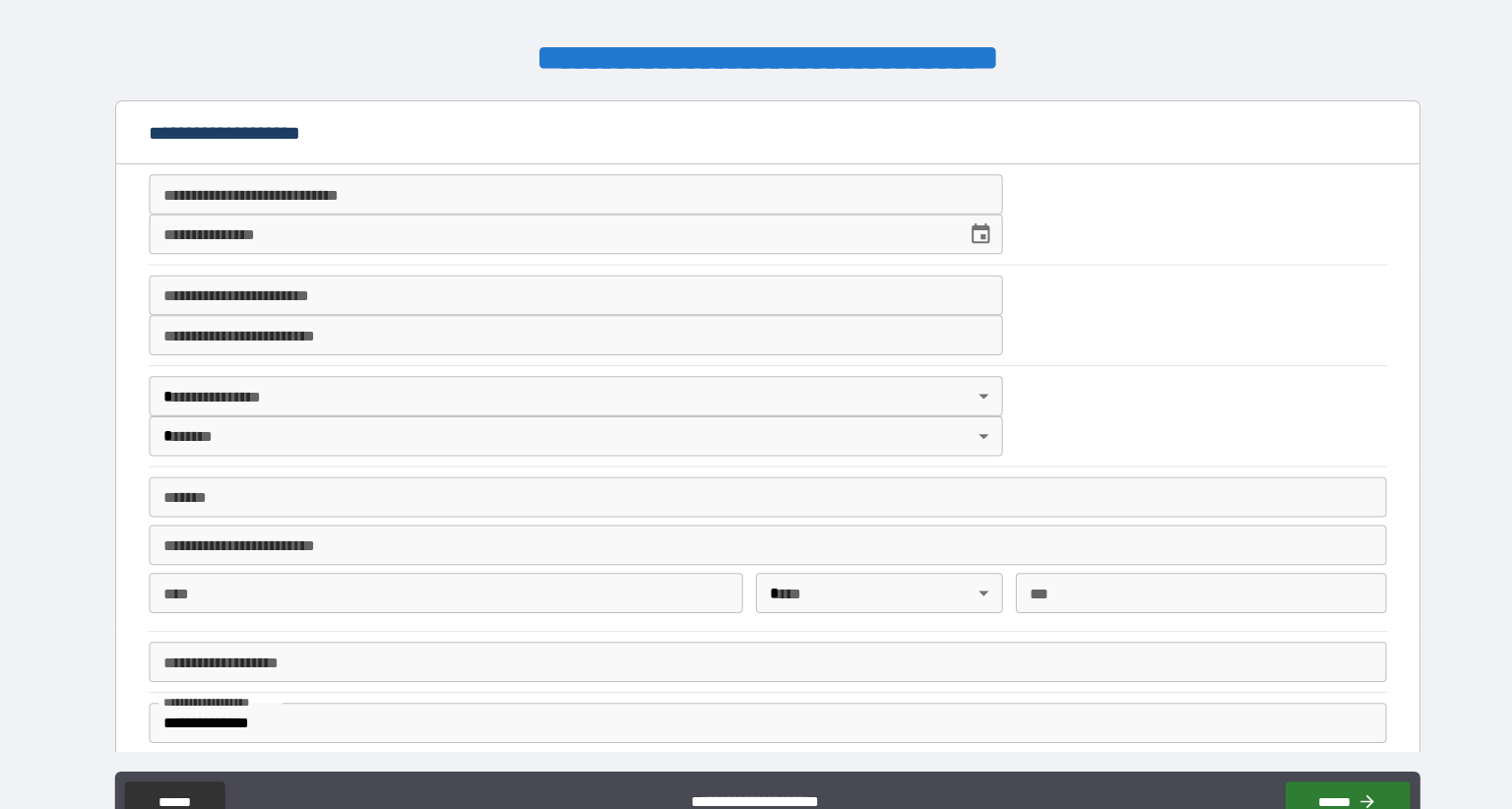 click on "**********" at bounding box center (567, 203) 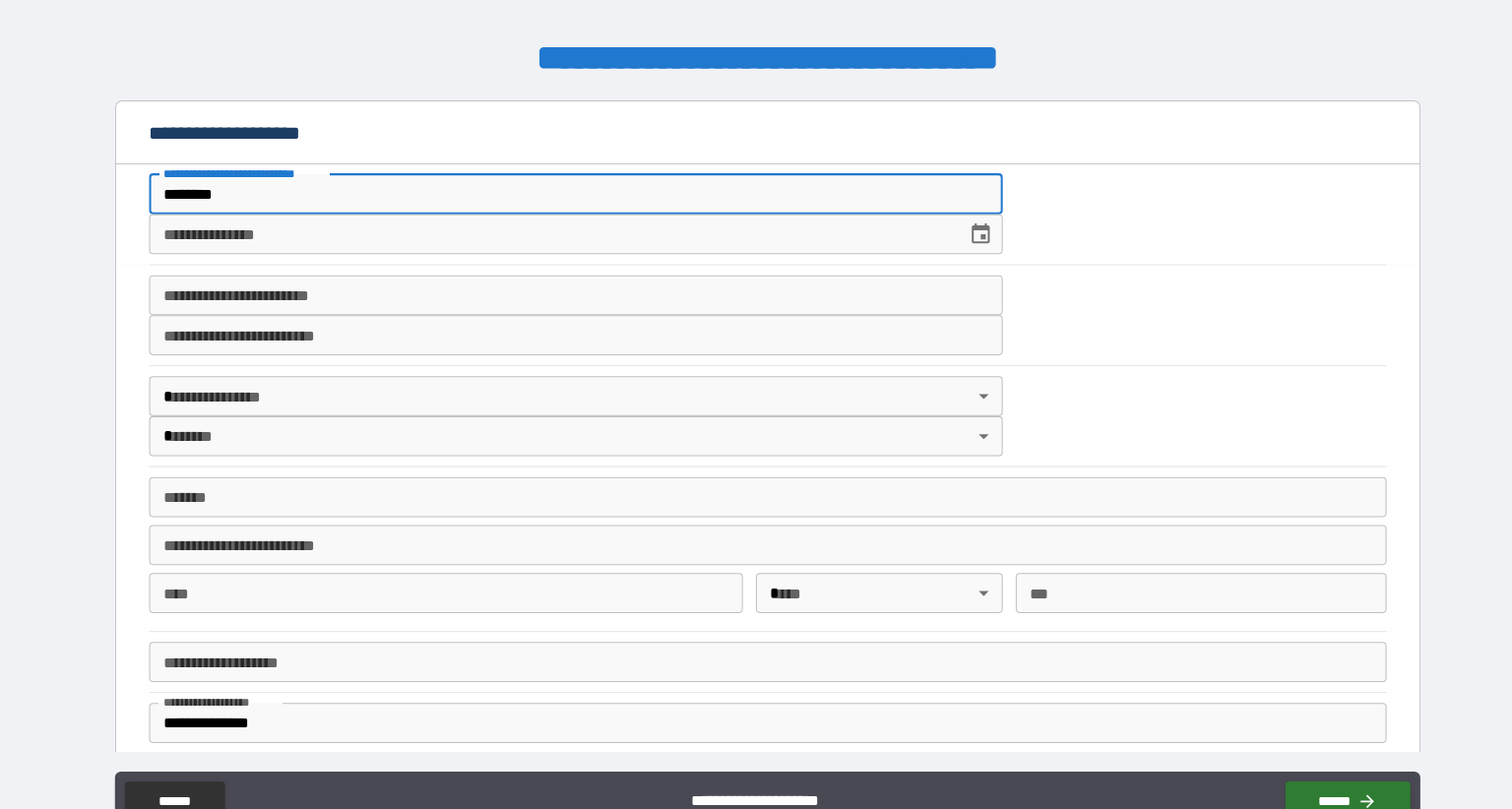 scroll, scrollTop: 0, scrollLeft: 0, axis: both 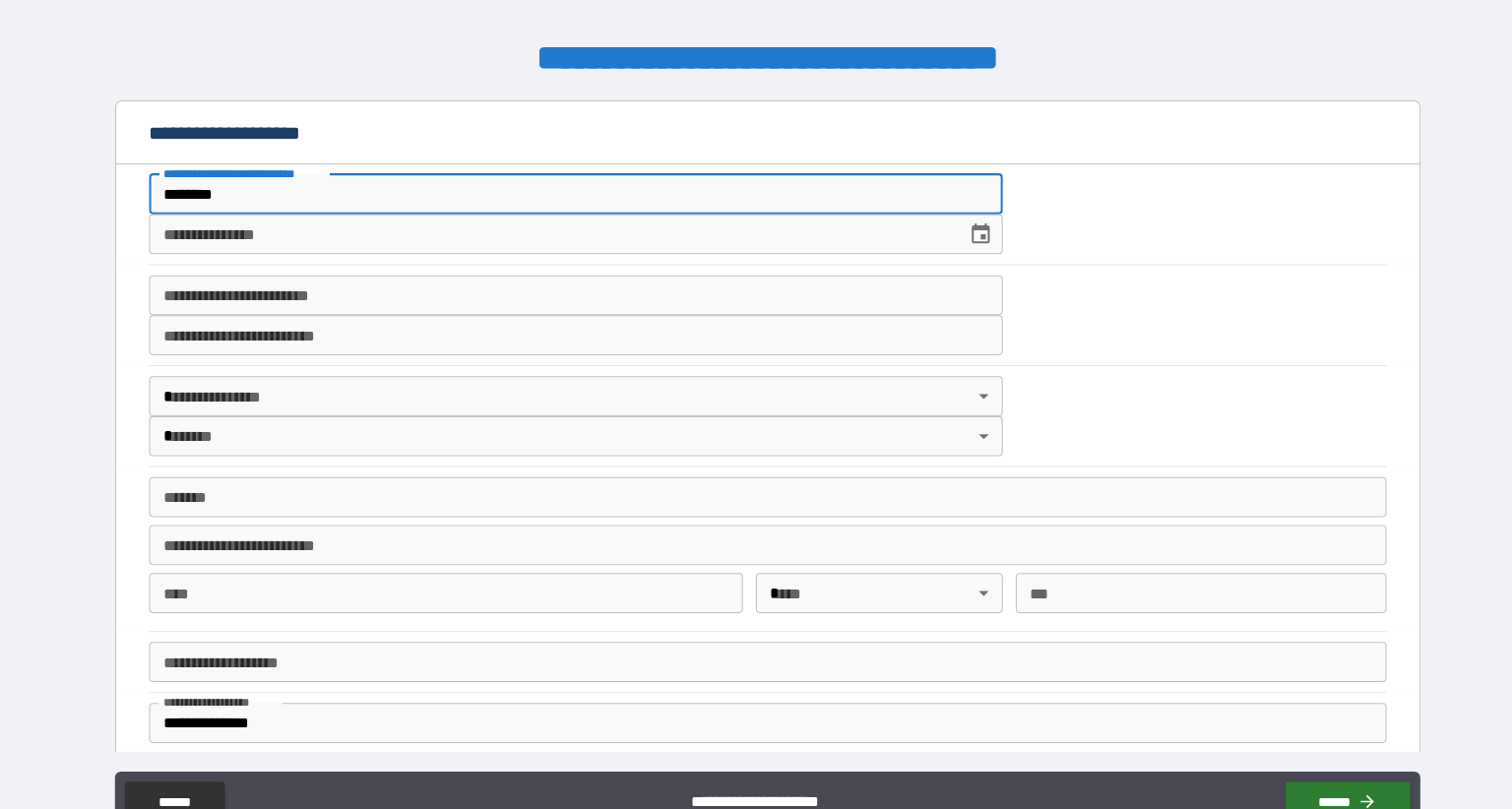 click on "********" at bounding box center (567, 203) 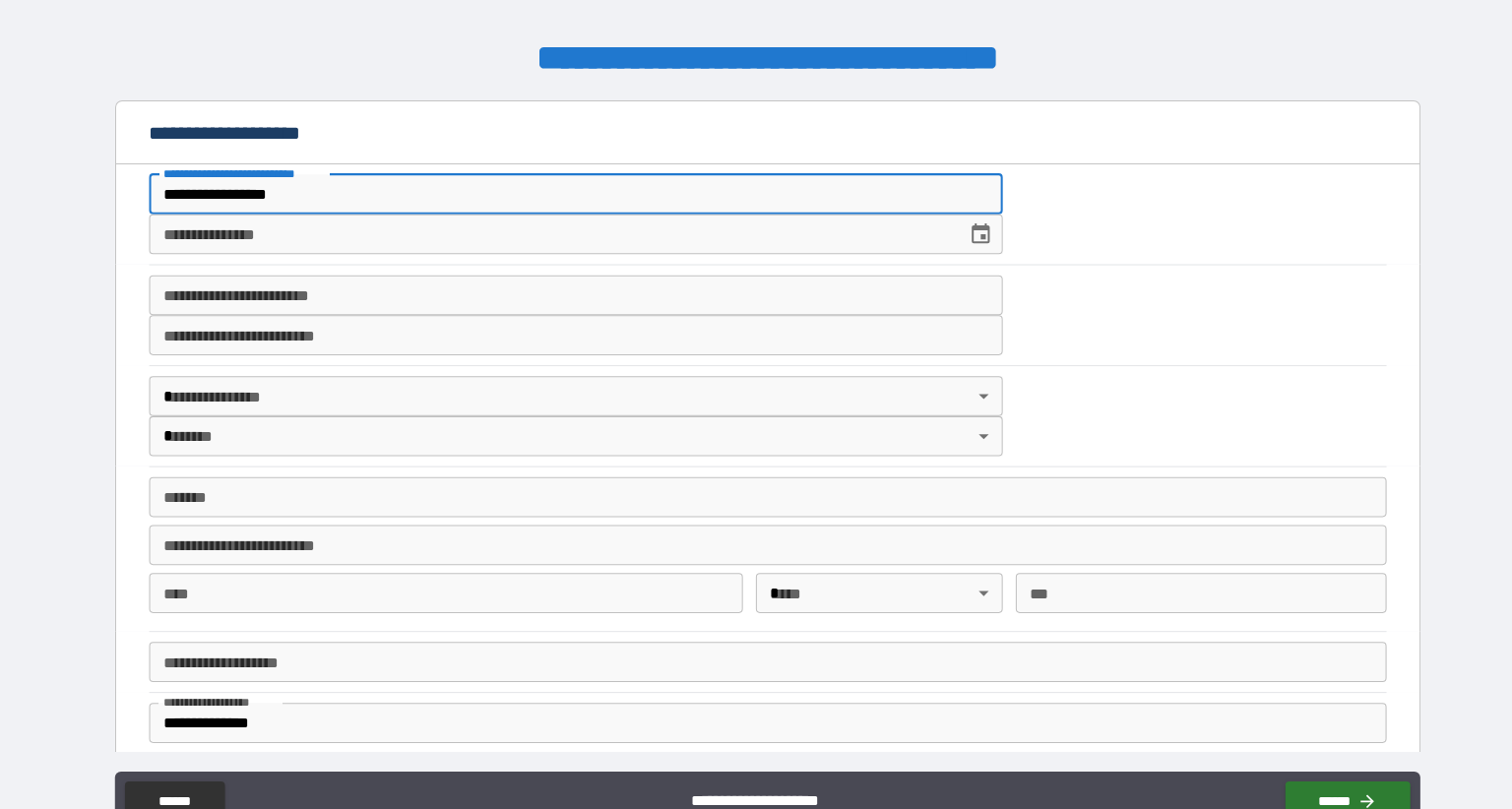 type on "**********" 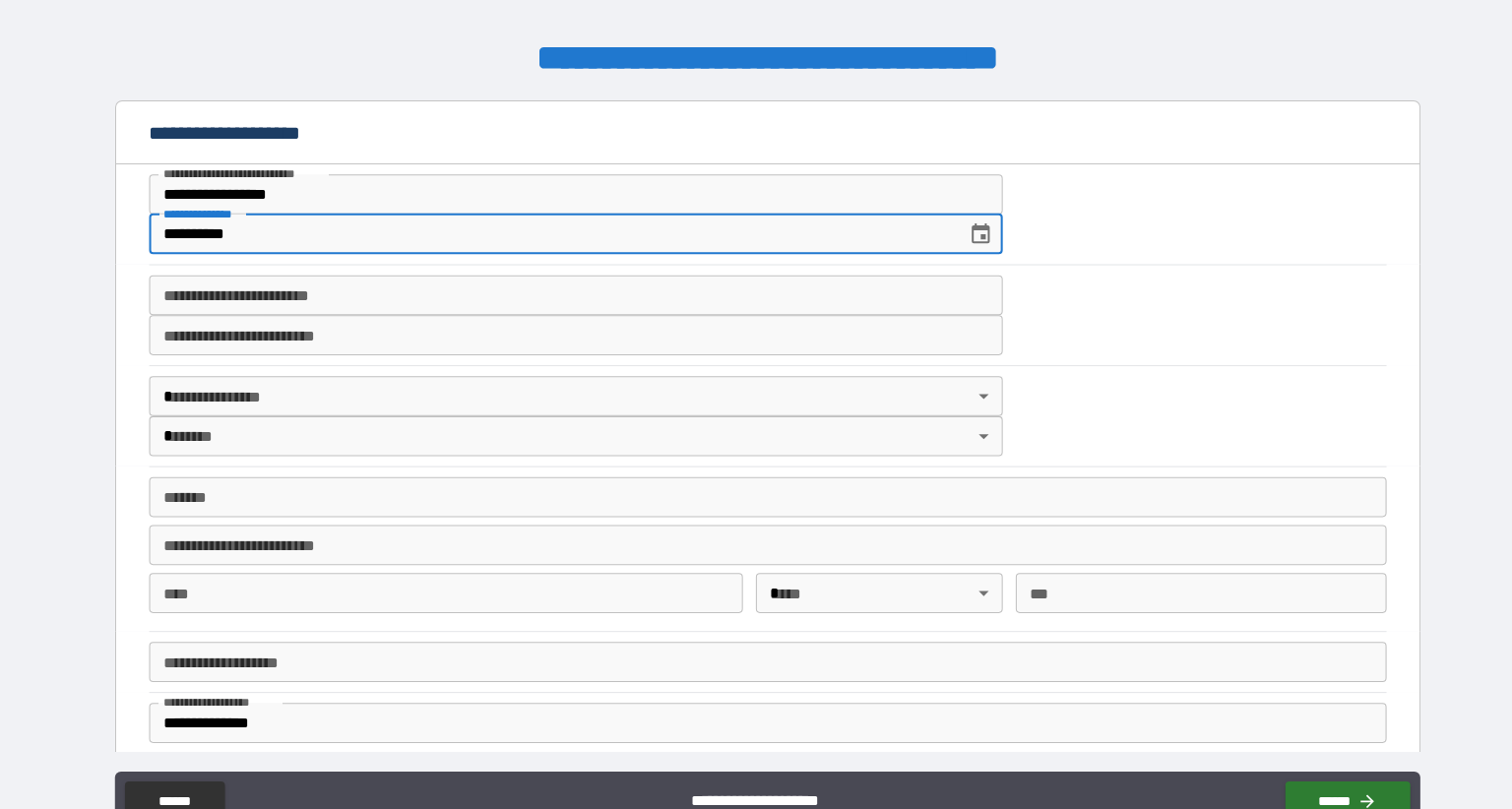 type on "**********" 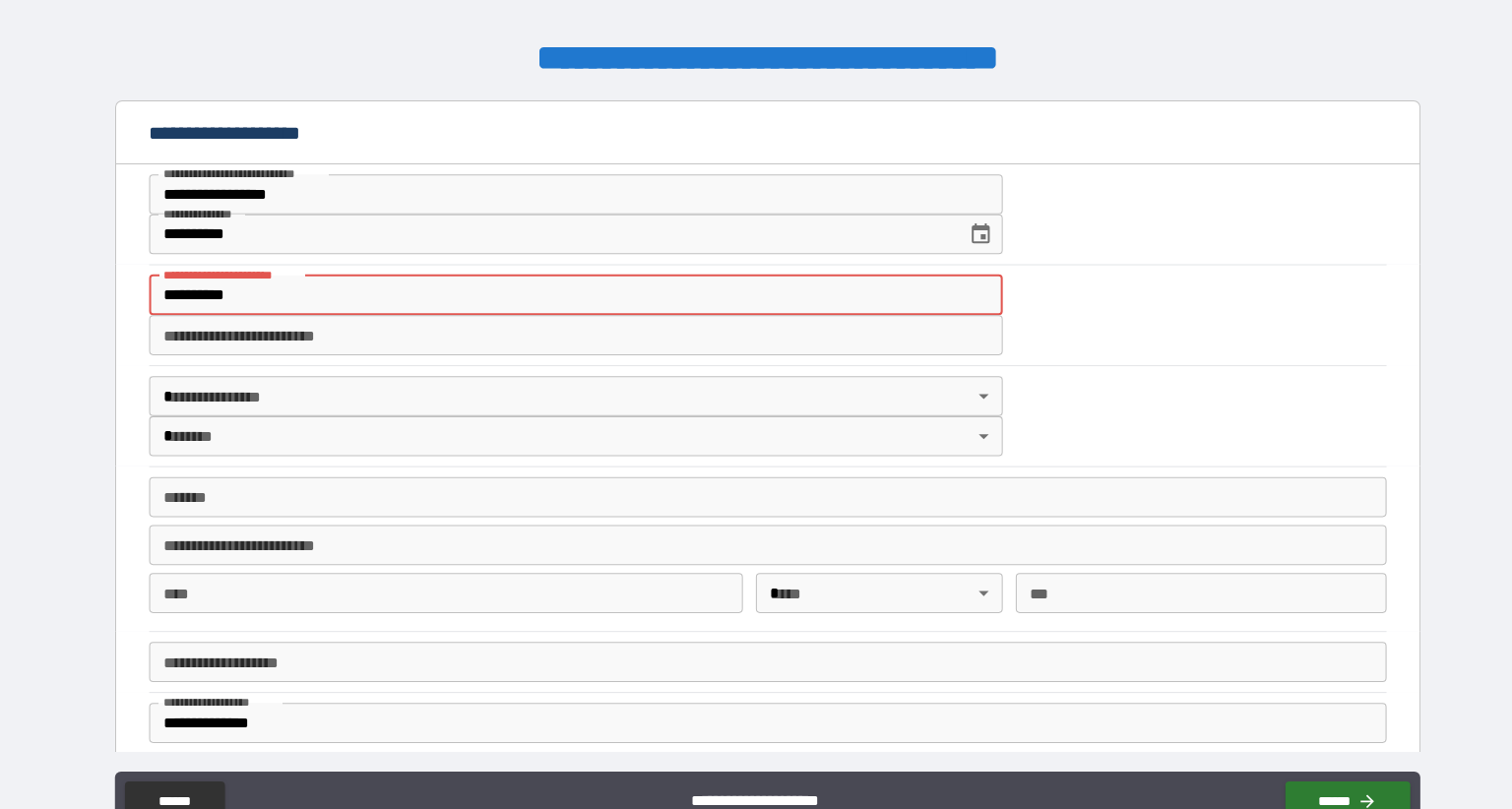 type on "**********" 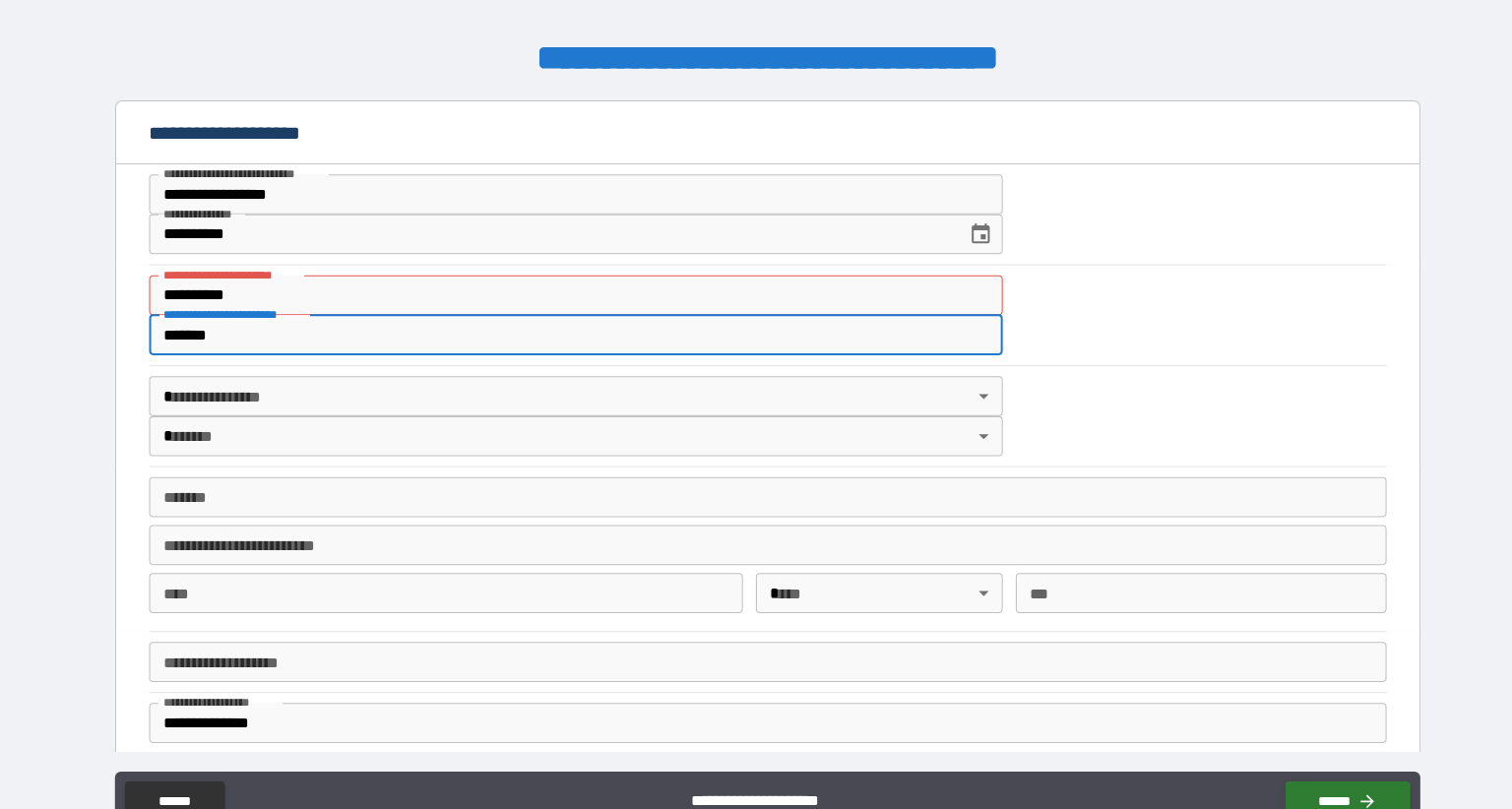 type on "*******" 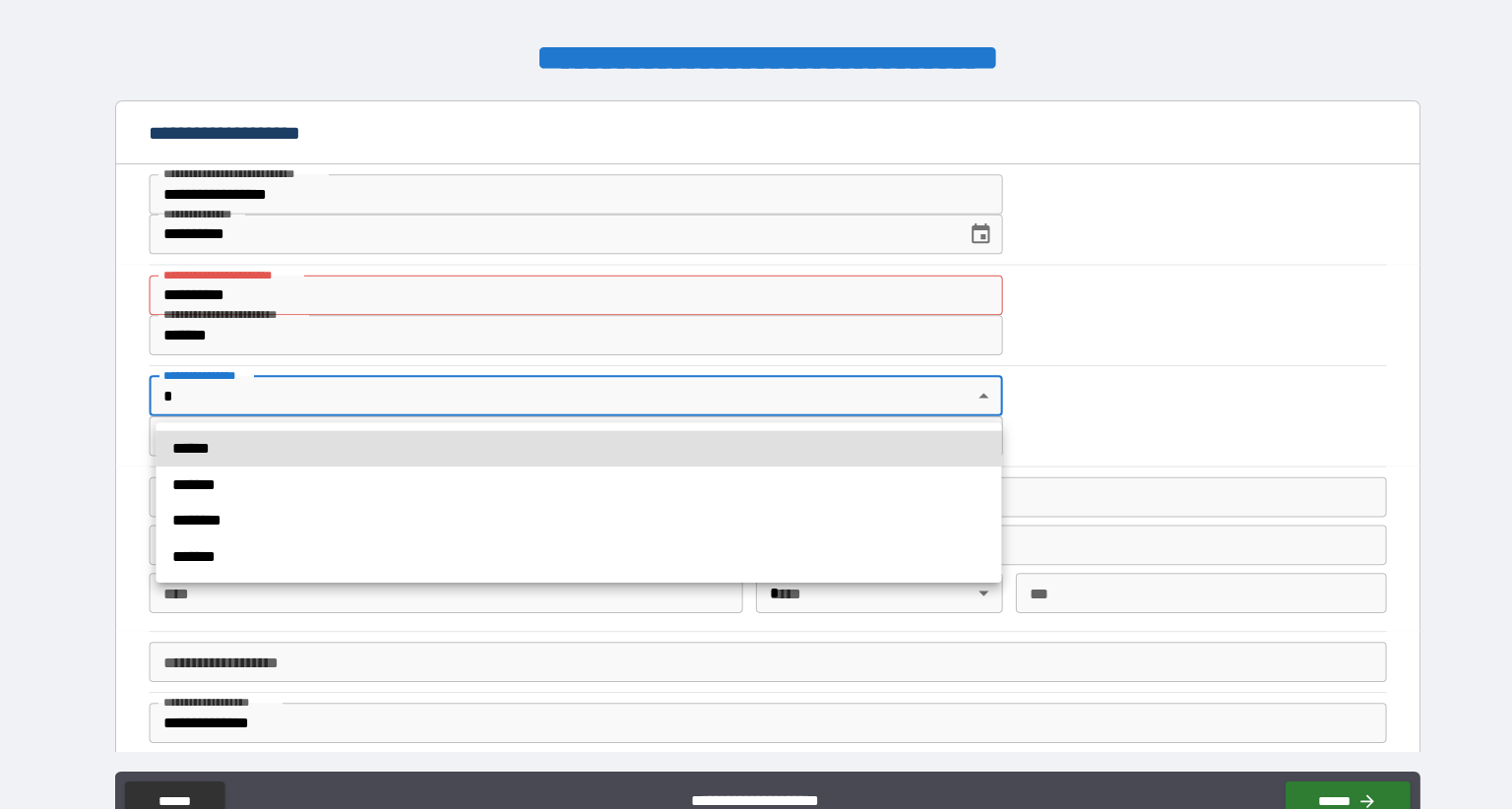 scroll, scrollTop: 0, scrollLeft: 0, axis: both 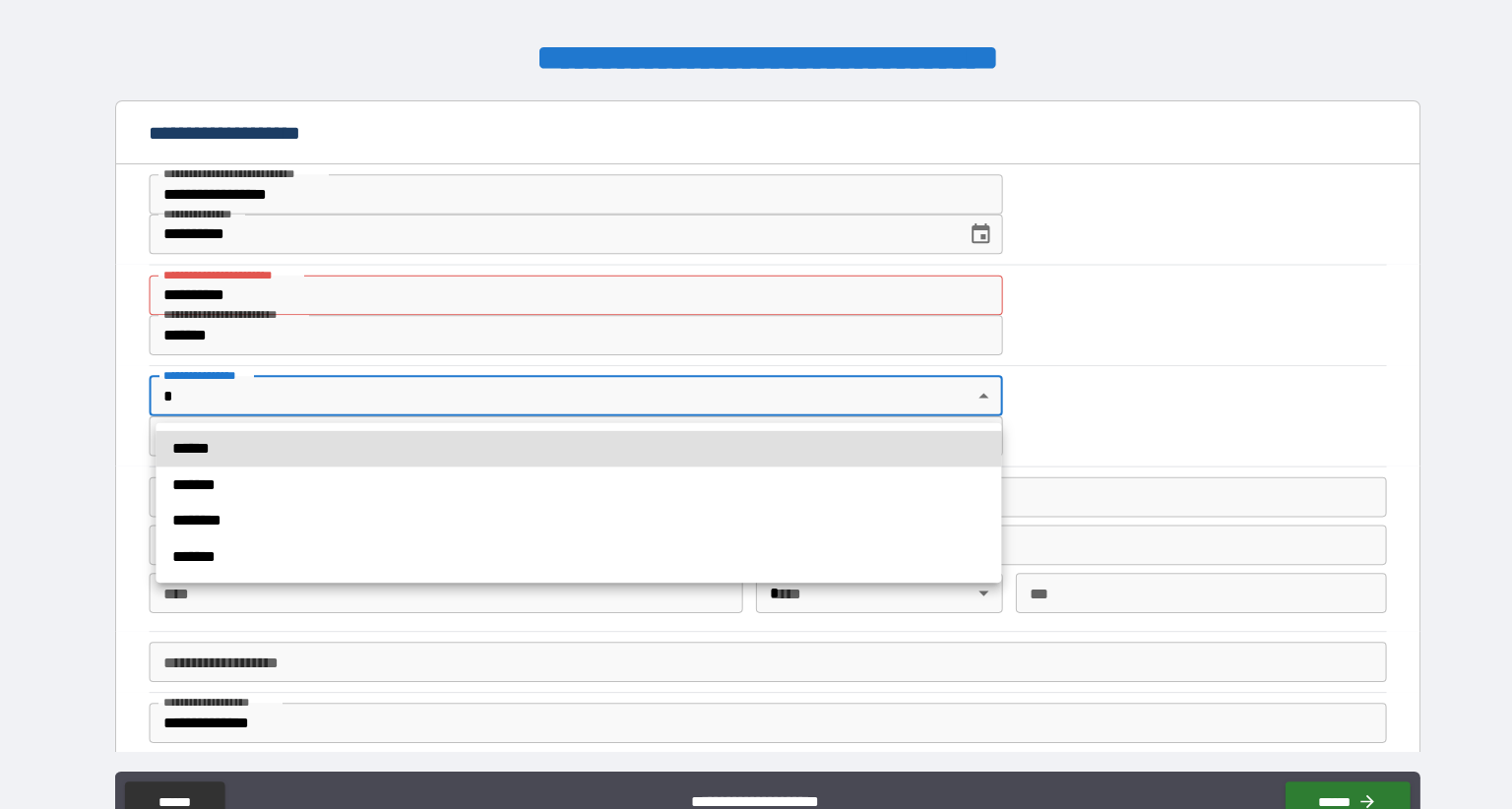 click on "*******" at bounding box center [570, 489] 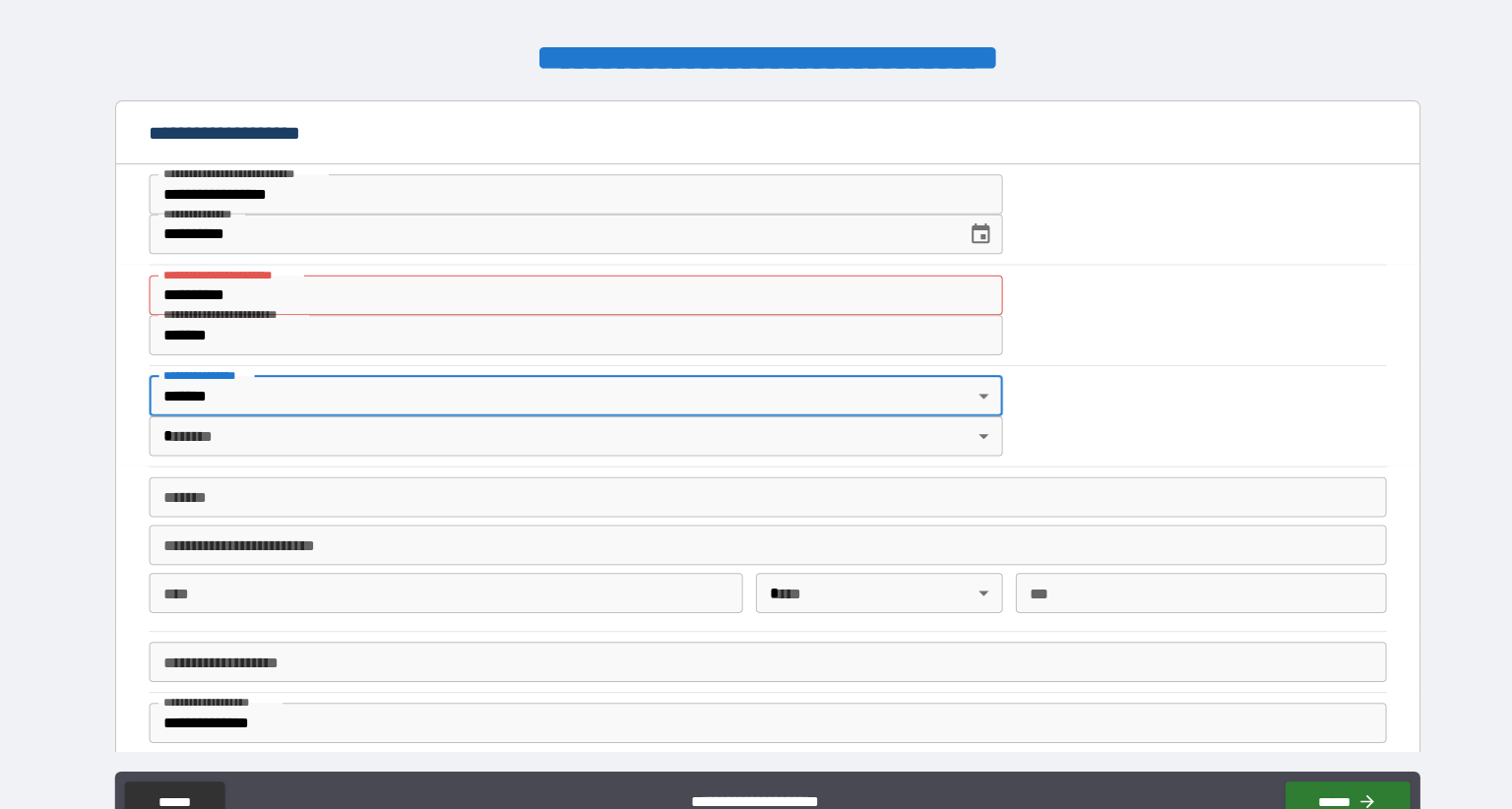 click on "**********" at bounding box center [756, 443] 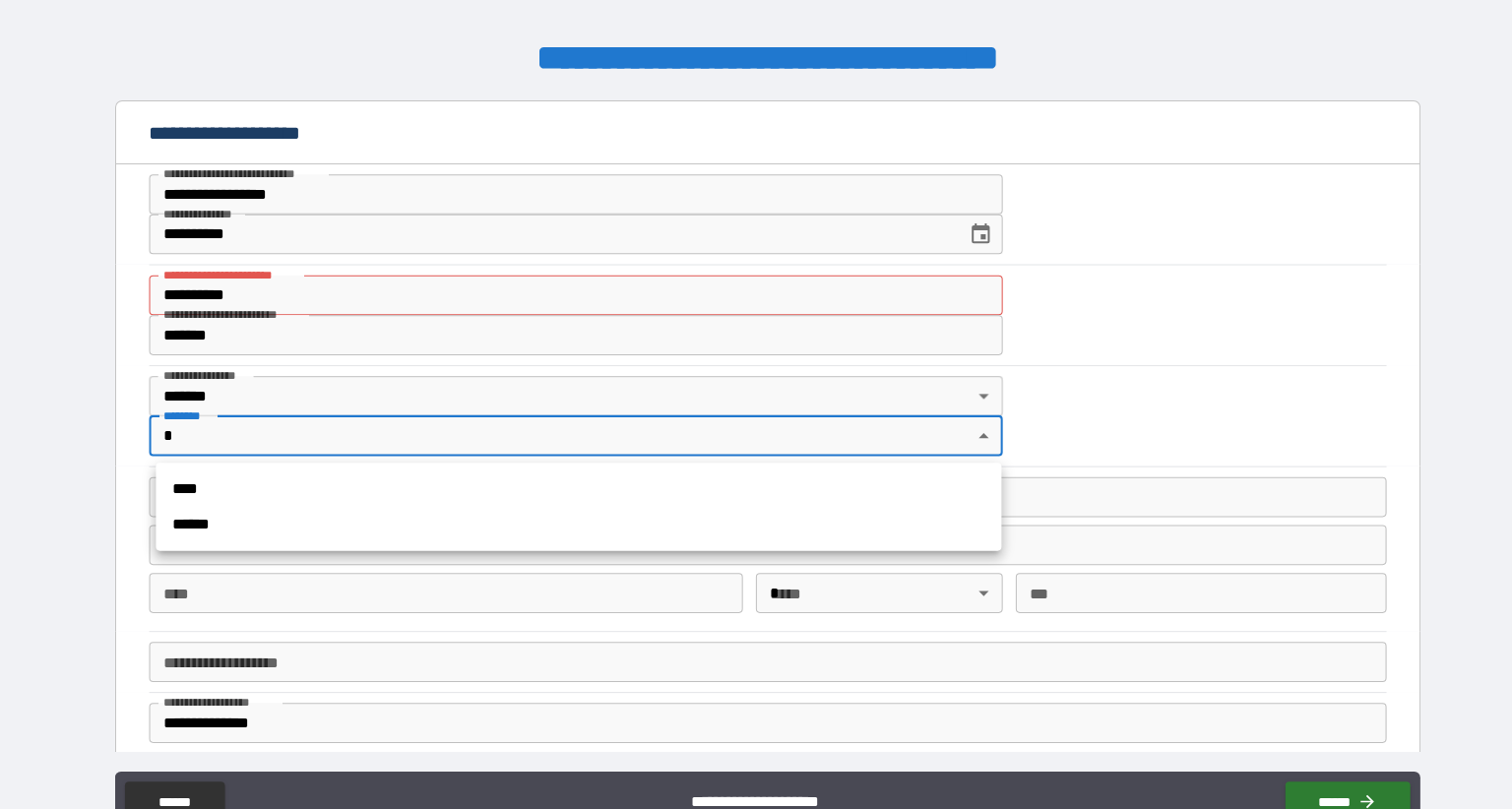 click on "******" at bounding box center [570, 529] 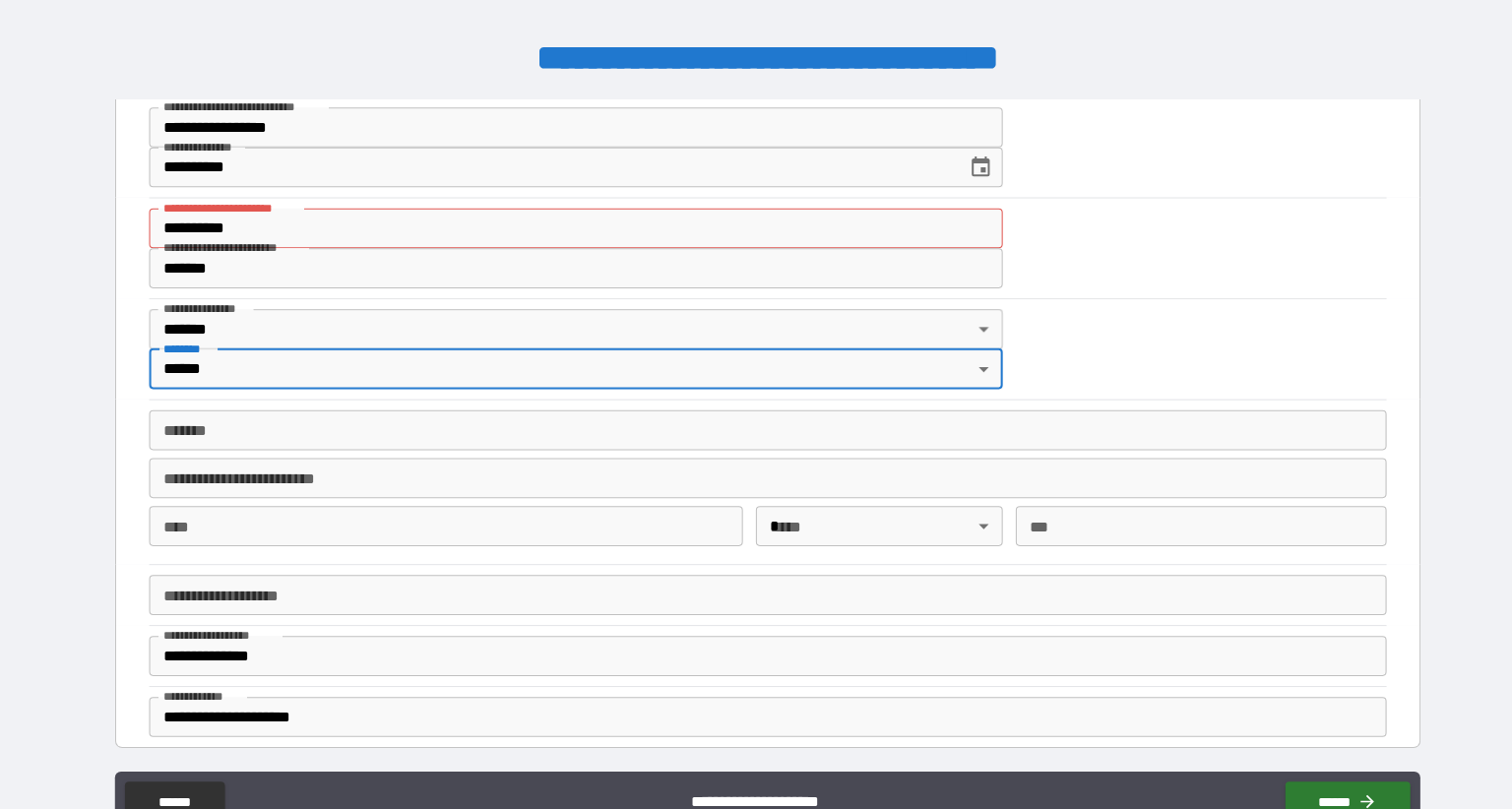 scroll, scrollTop: 118, scrollLeft: 0, axis: vertical 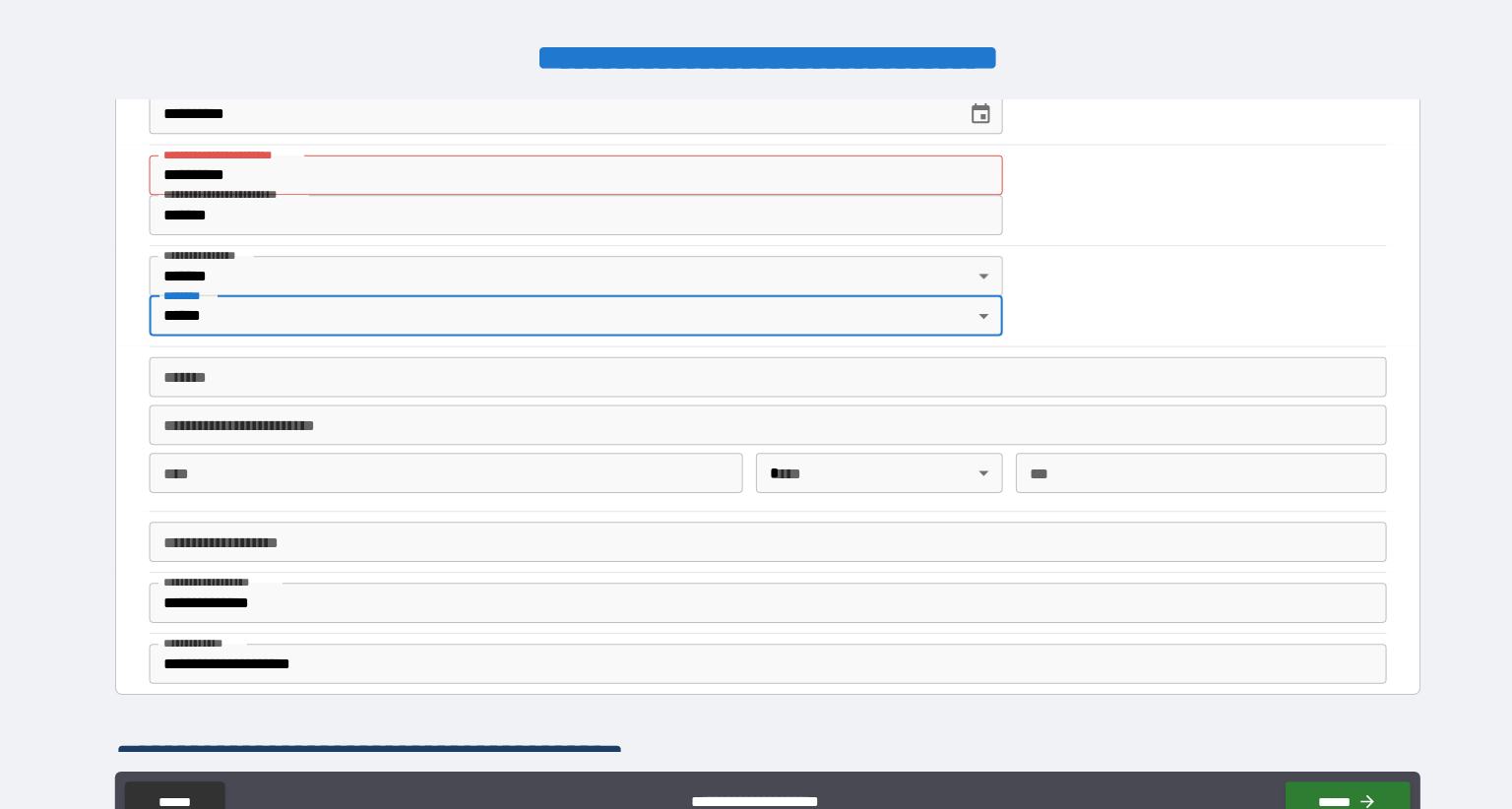 click on "*******" at bounding box center (756, 383) 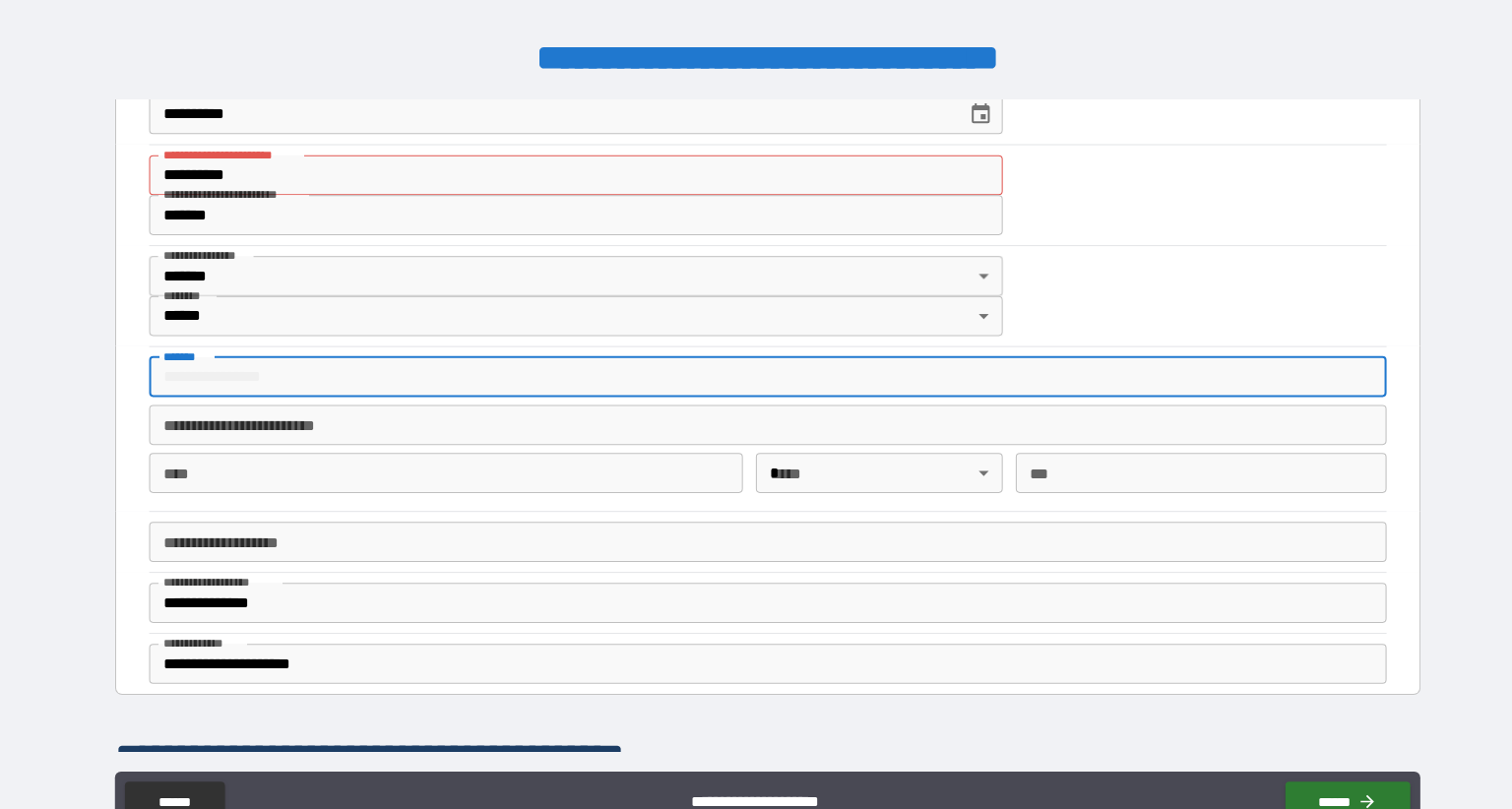 scroll, scrollTop: 0, scrollLeft: 0, axis: both 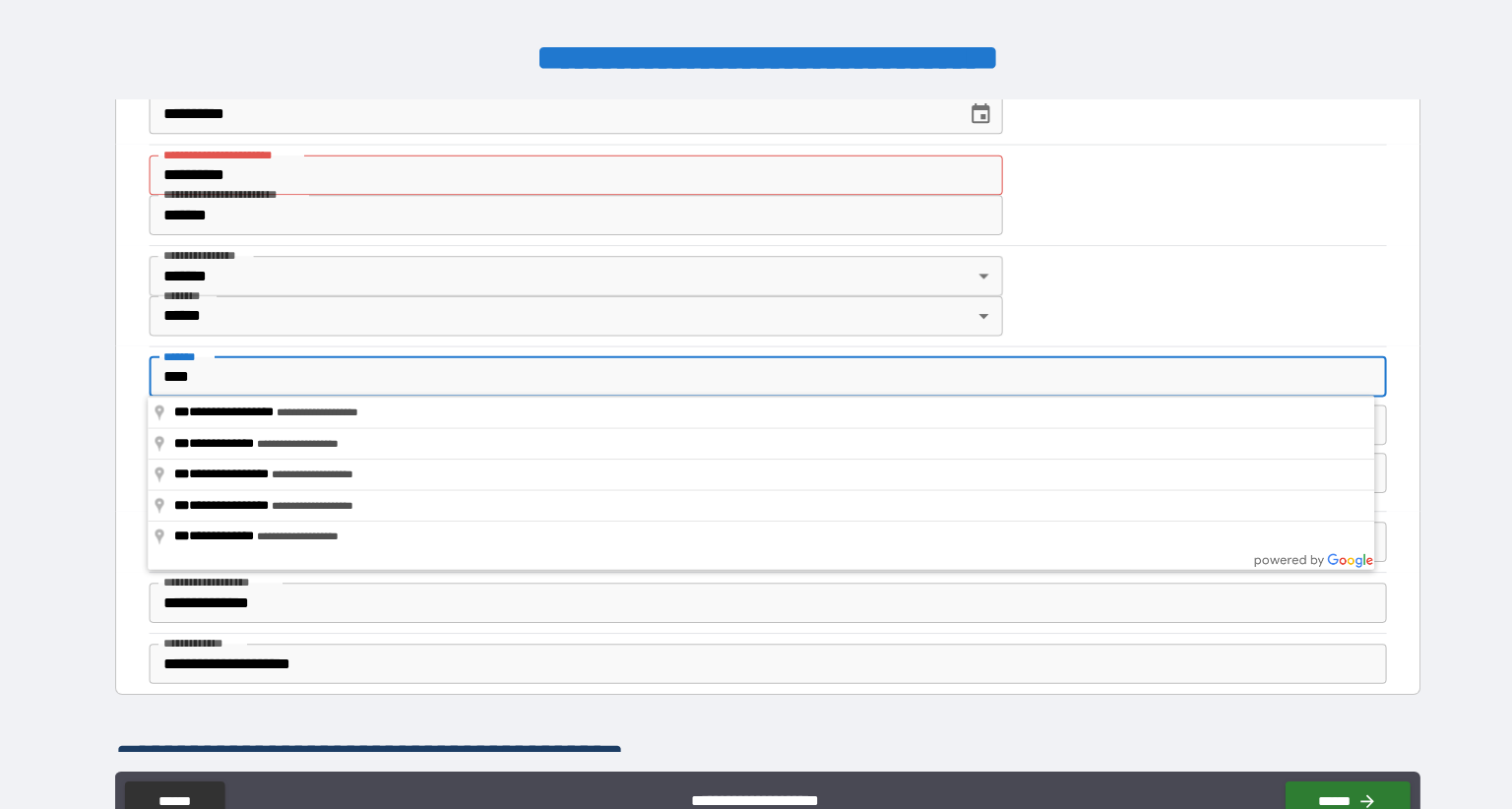 type on "**********" 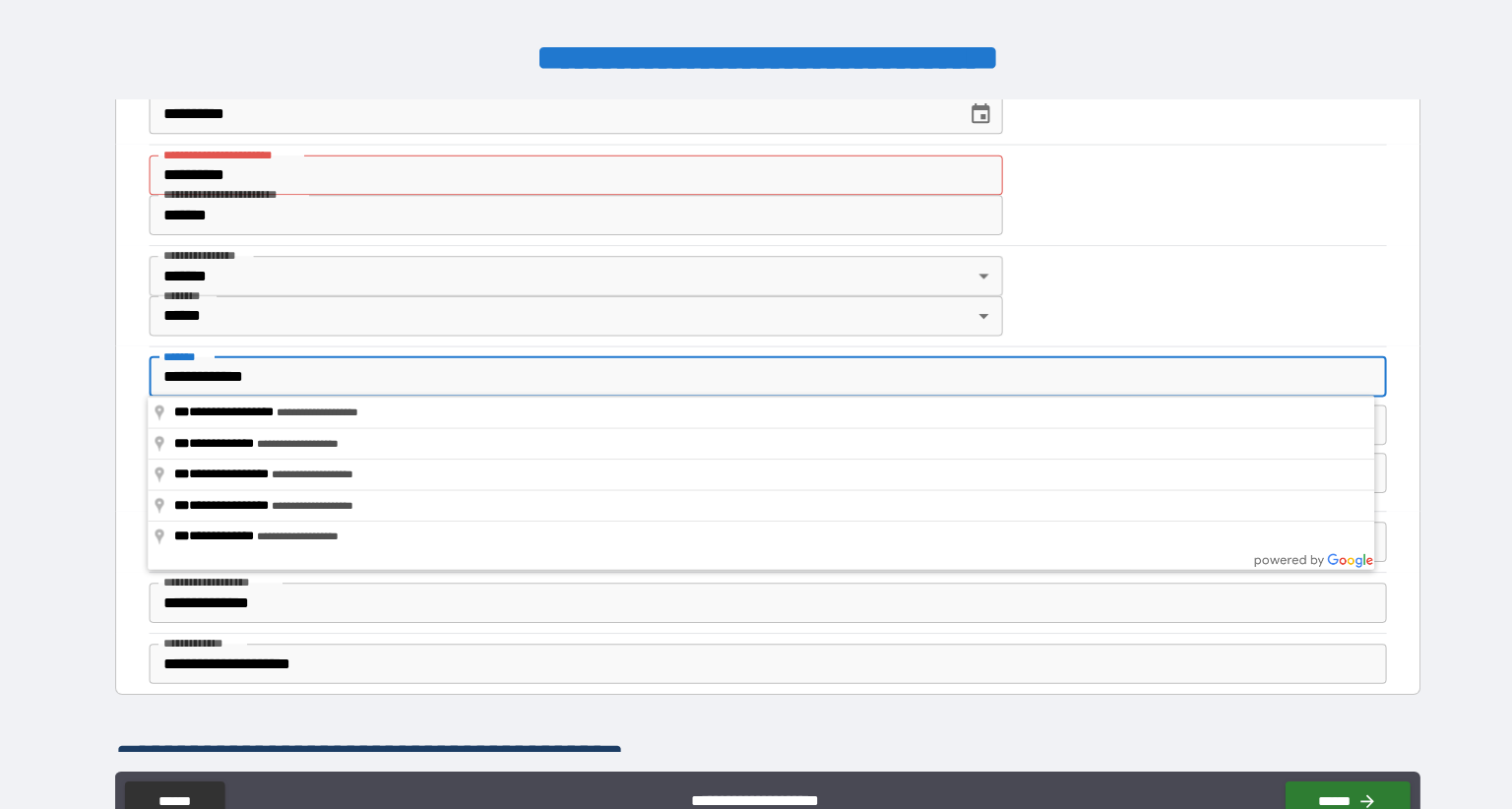 type on "*******" 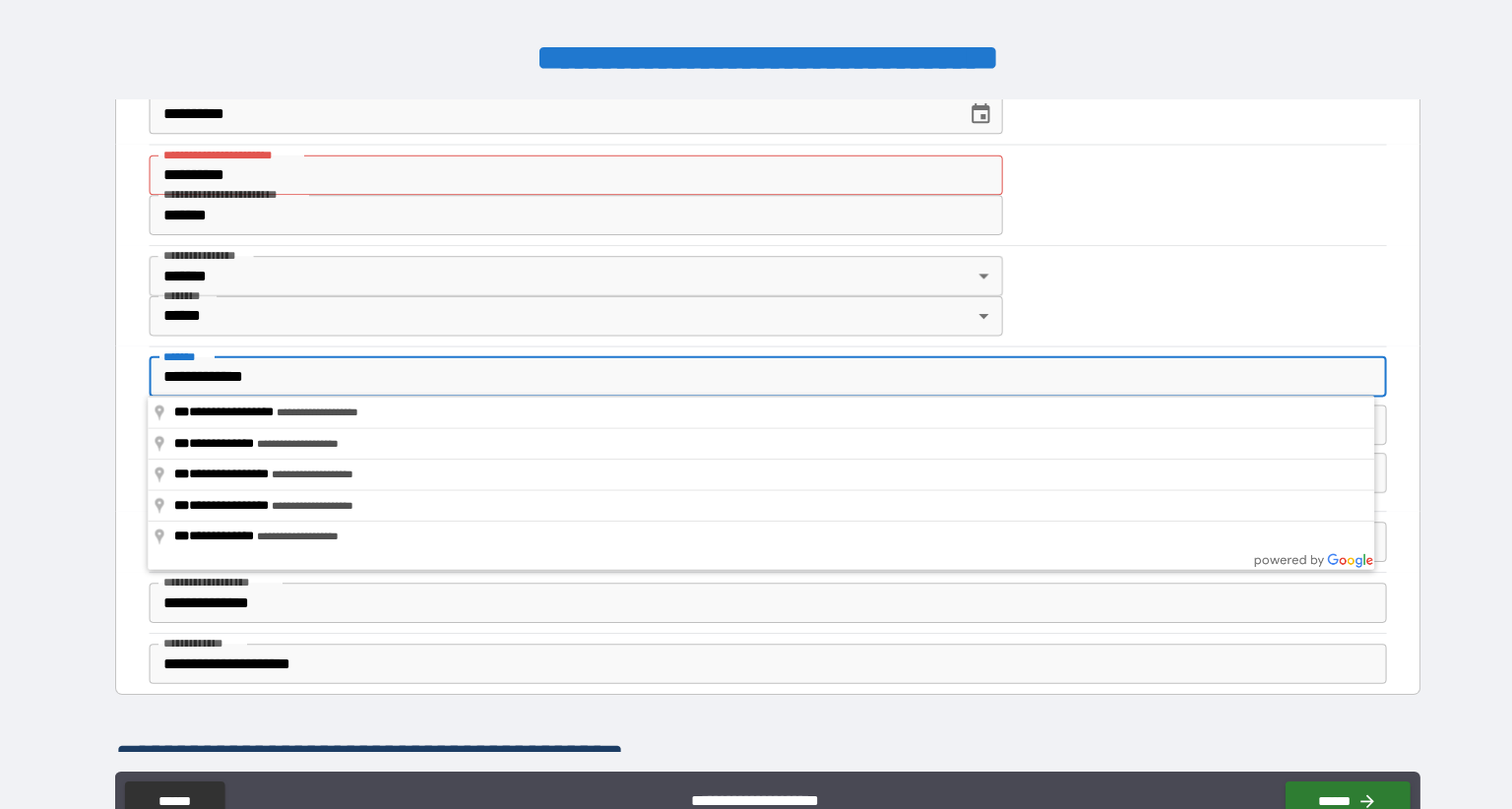 type on "*****" 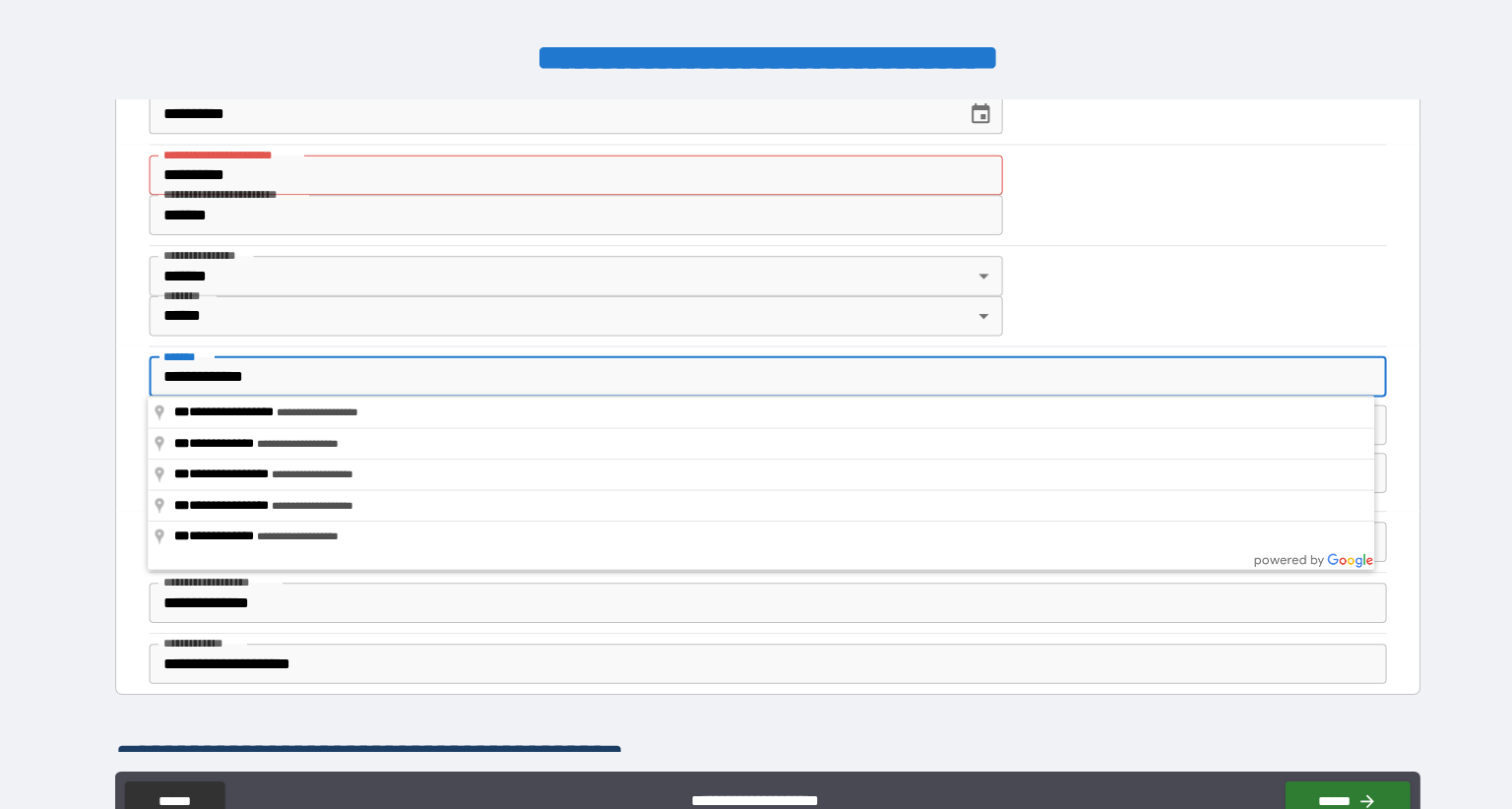 type on "**********" 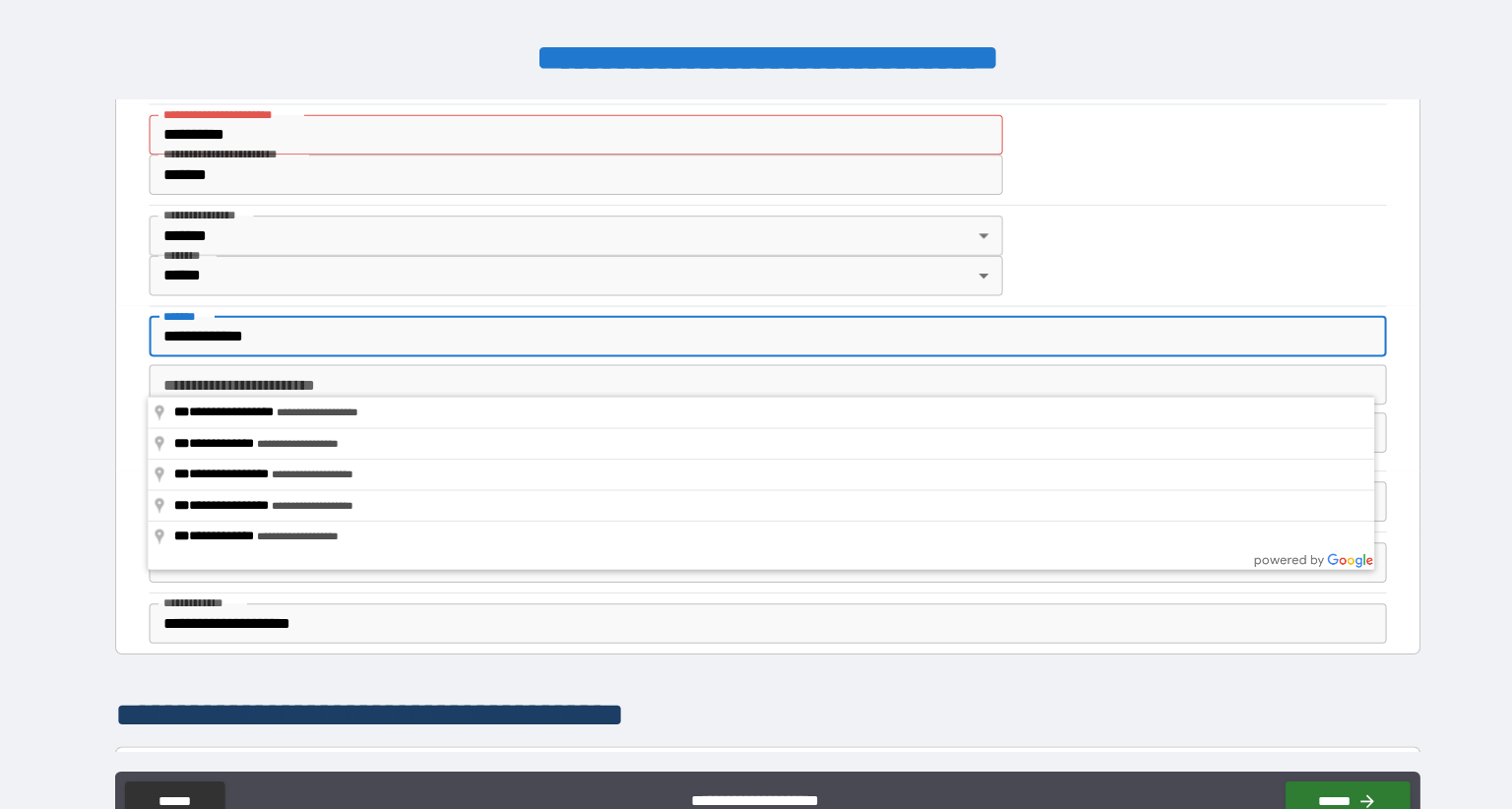 scroll, scrollTop: 174, scrollLeft: 0, axis: vertical 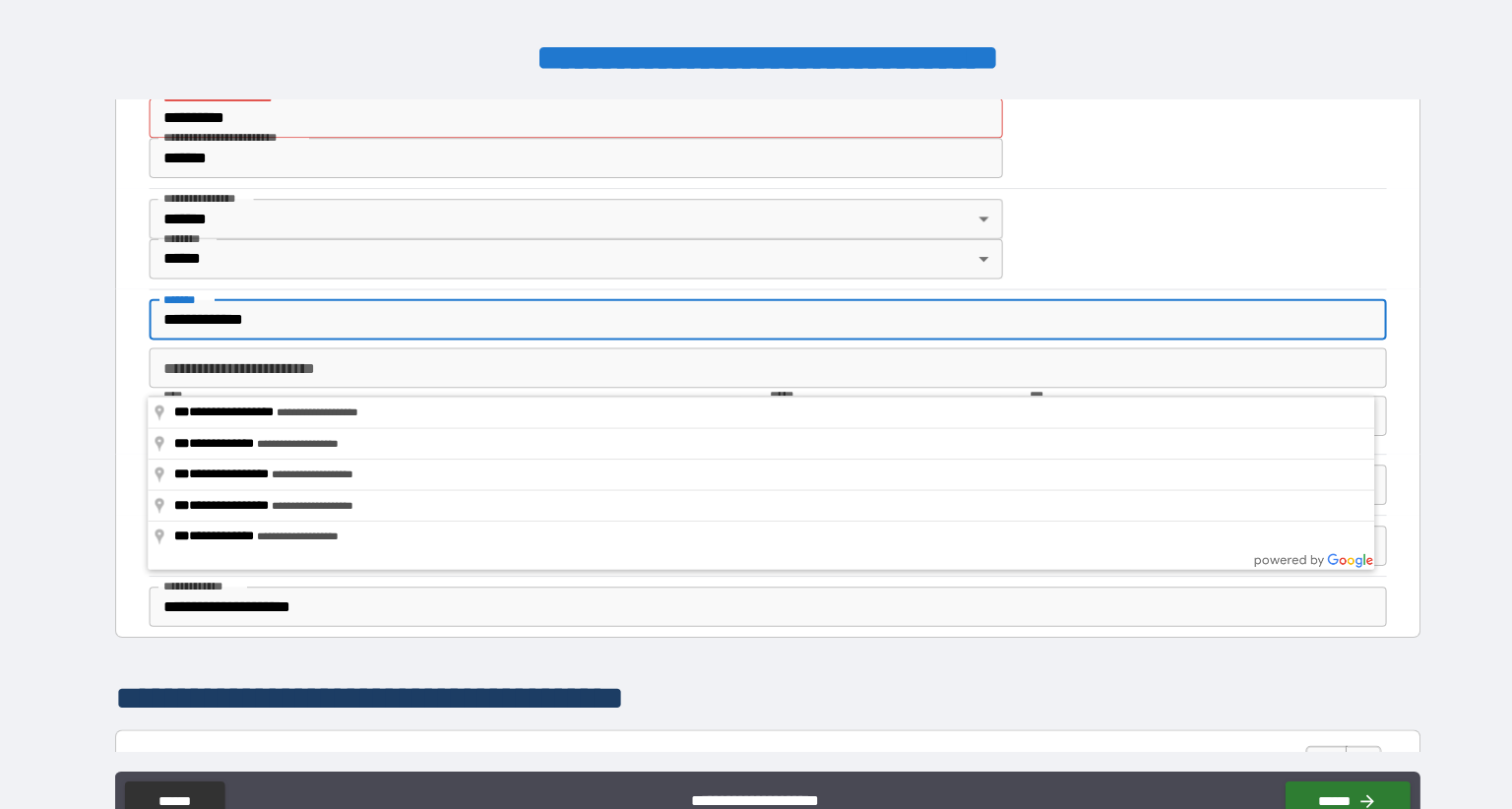 click on "**********" at bounding box center [756, 247] 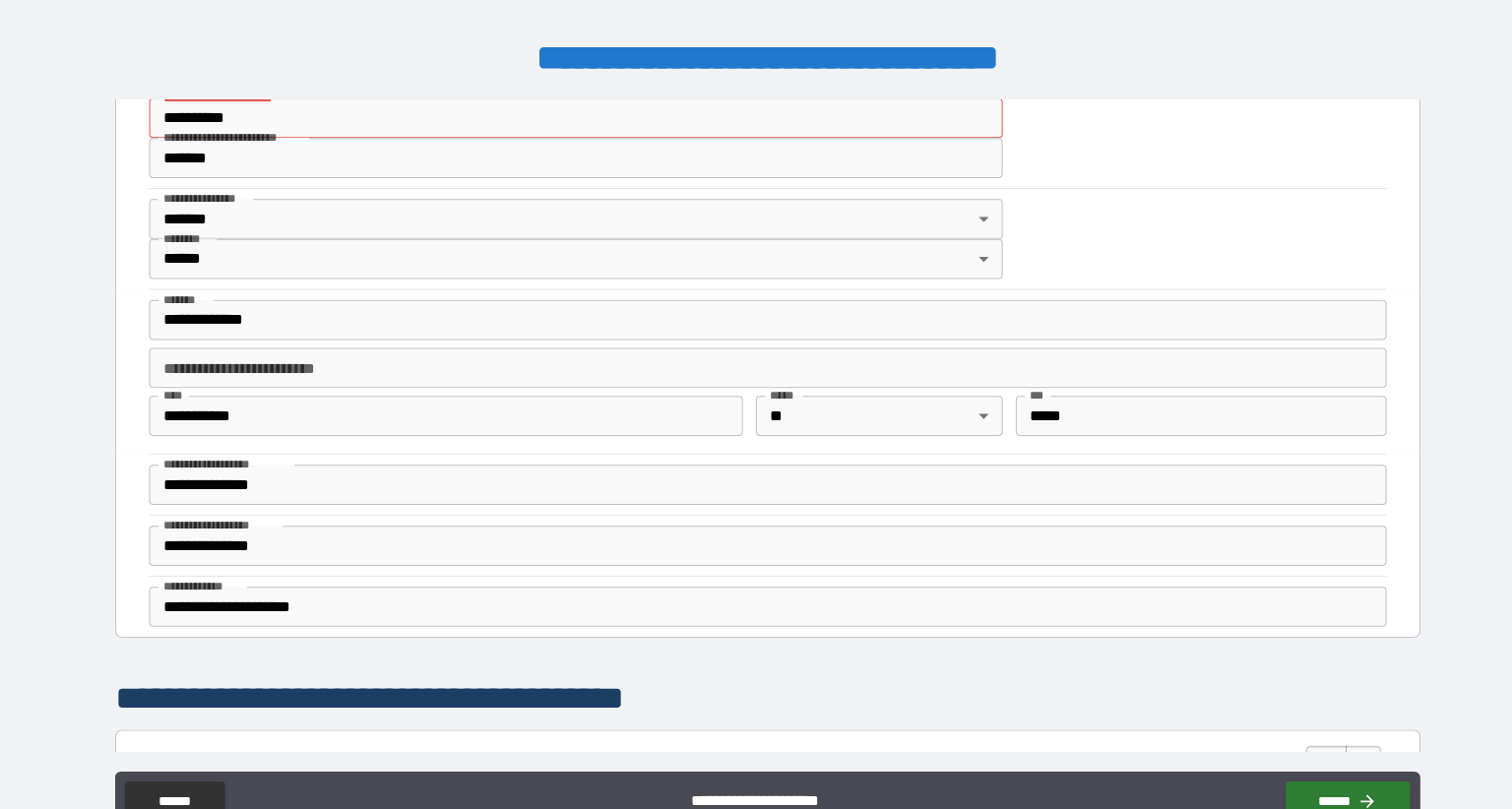 scroll, scrollTop: 0, scrollLeft: 0, axis: both 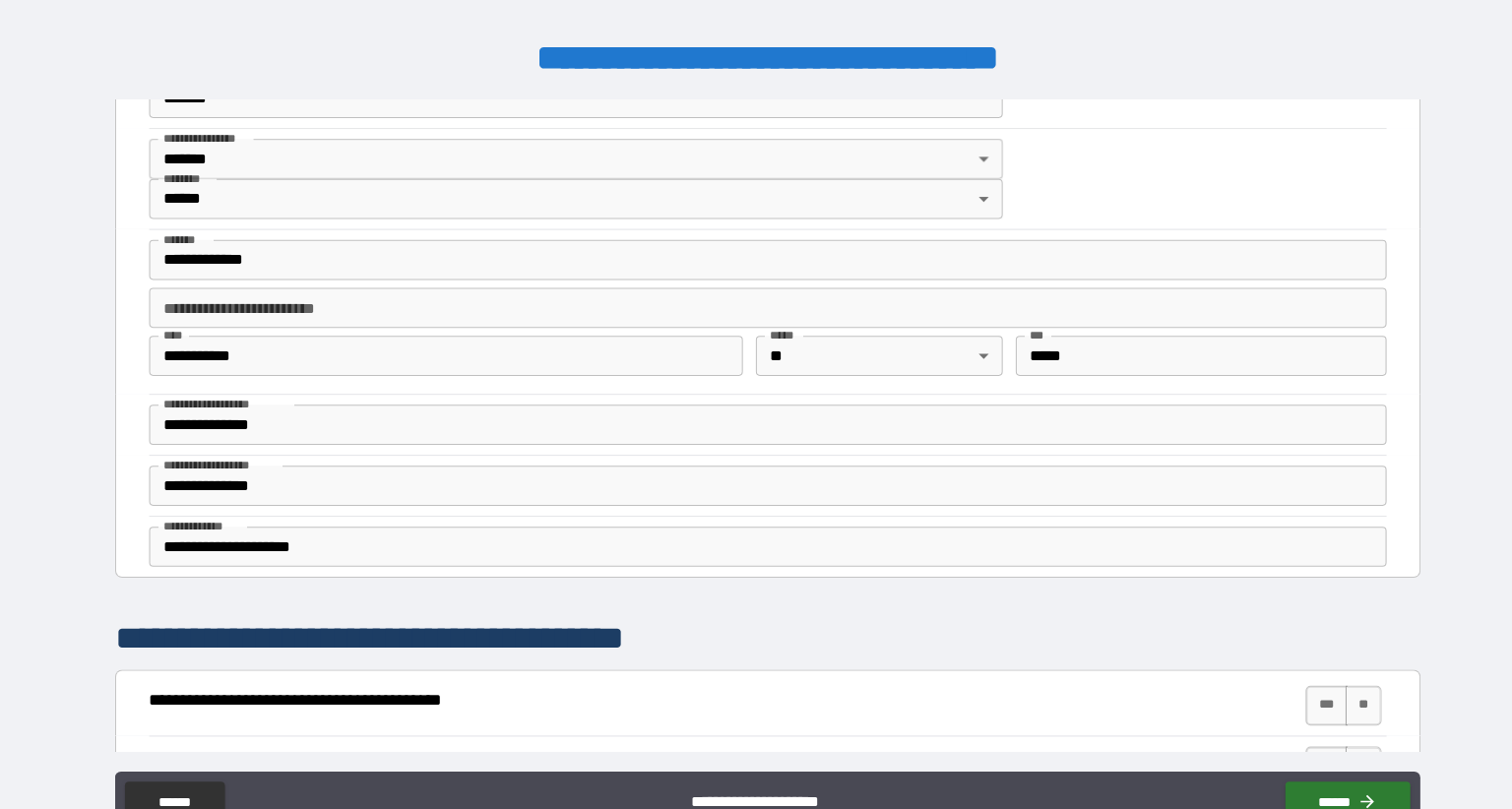click on "**********" at bounding box center [756, 490] 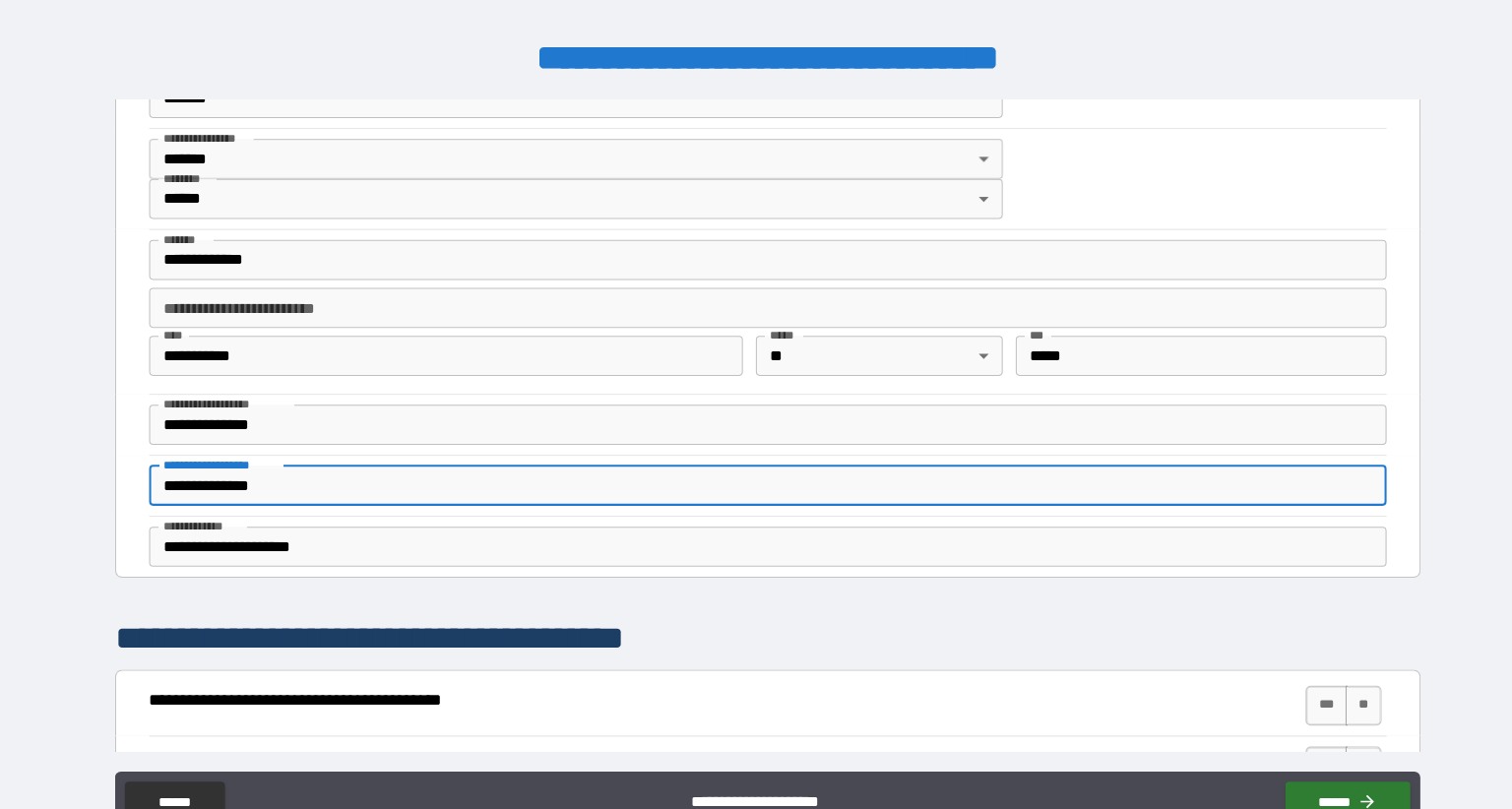 scroll, scrollTop: 0, scrollLeft: 0, axis: both 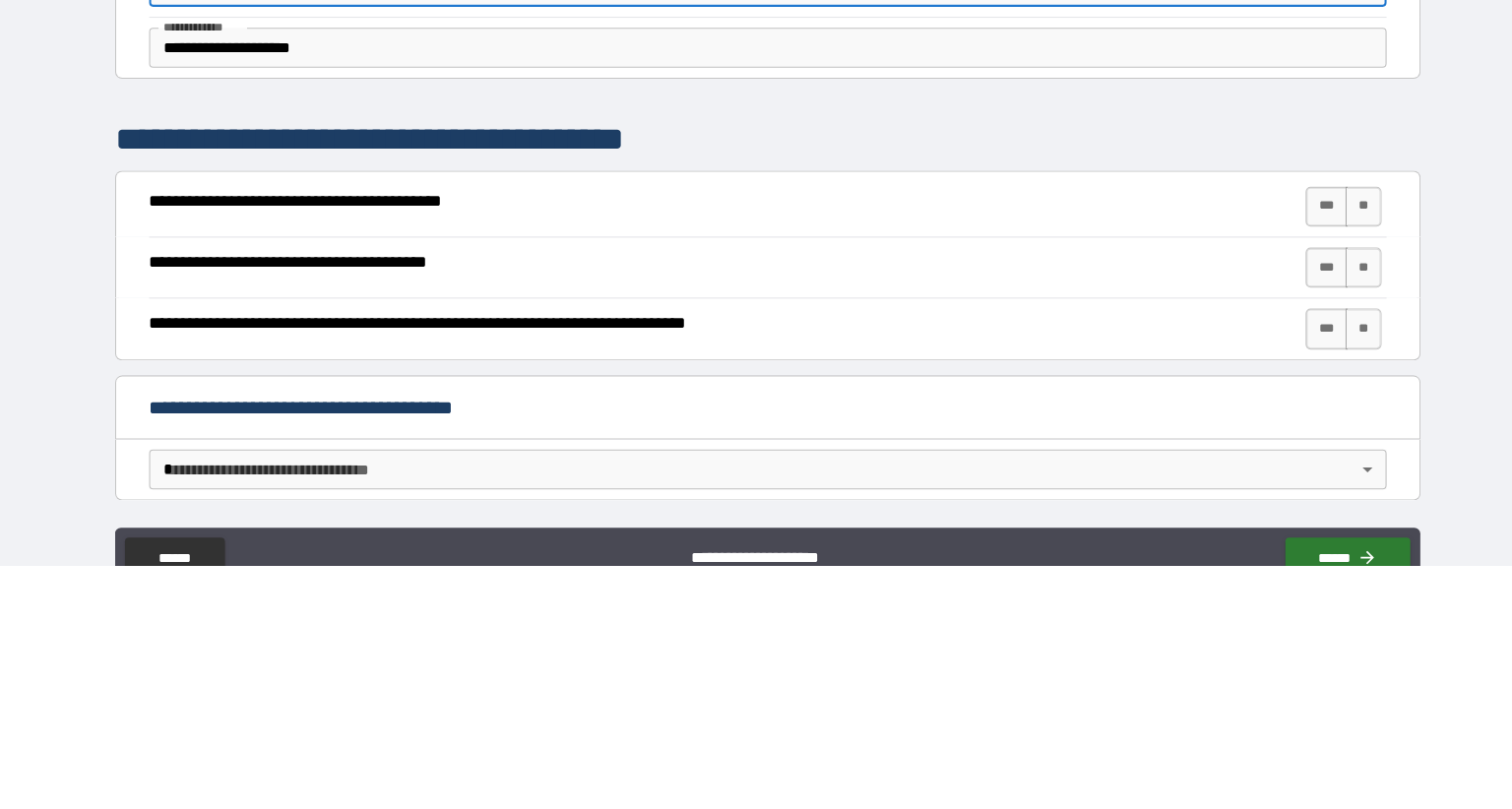 click on "***" at bounding box center [1306, 456] 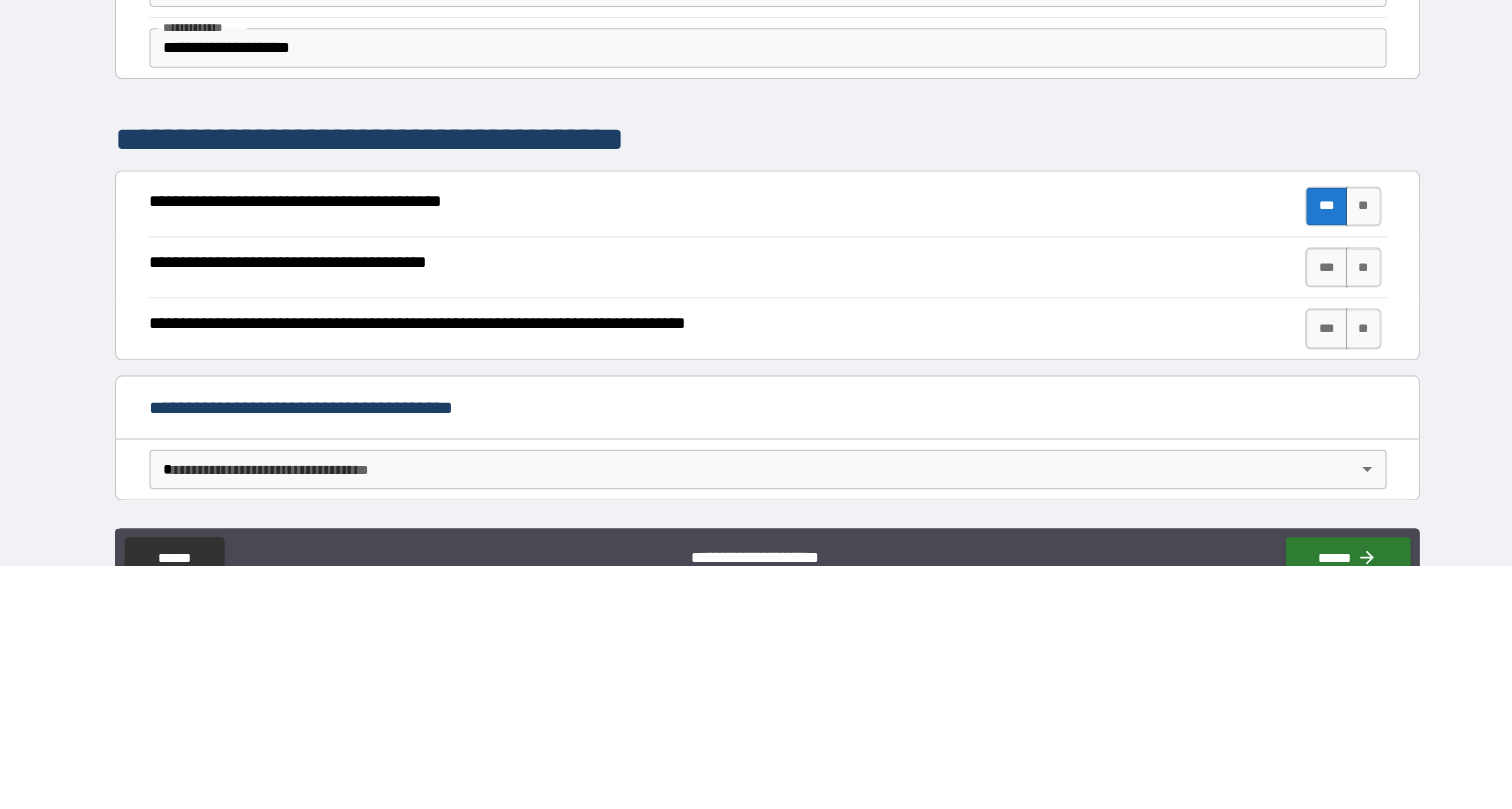 scroll, scrollTop: 0, scrollLeft: 0, axis: both 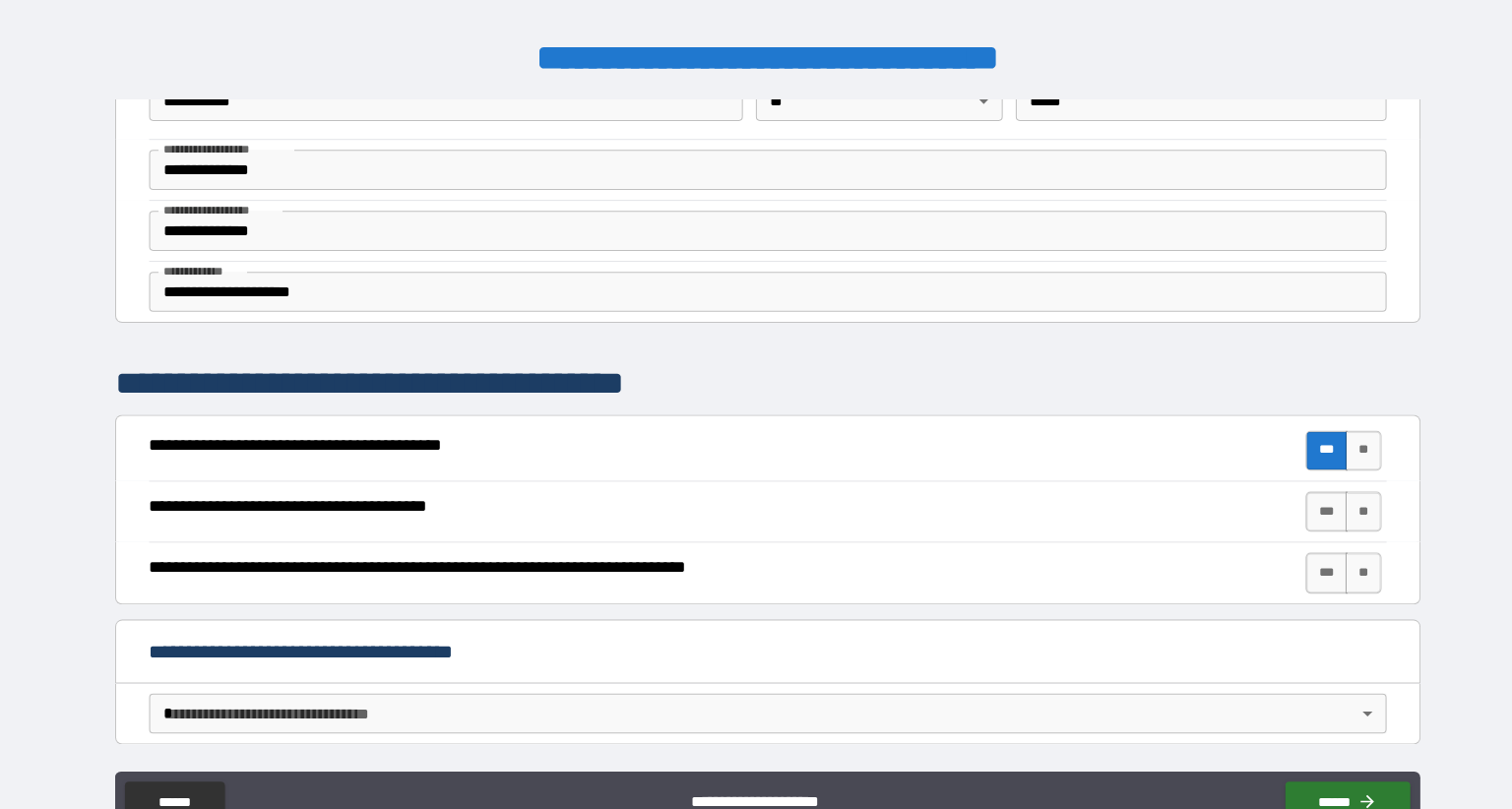 click on "***" at bounding box center (1306, 516) 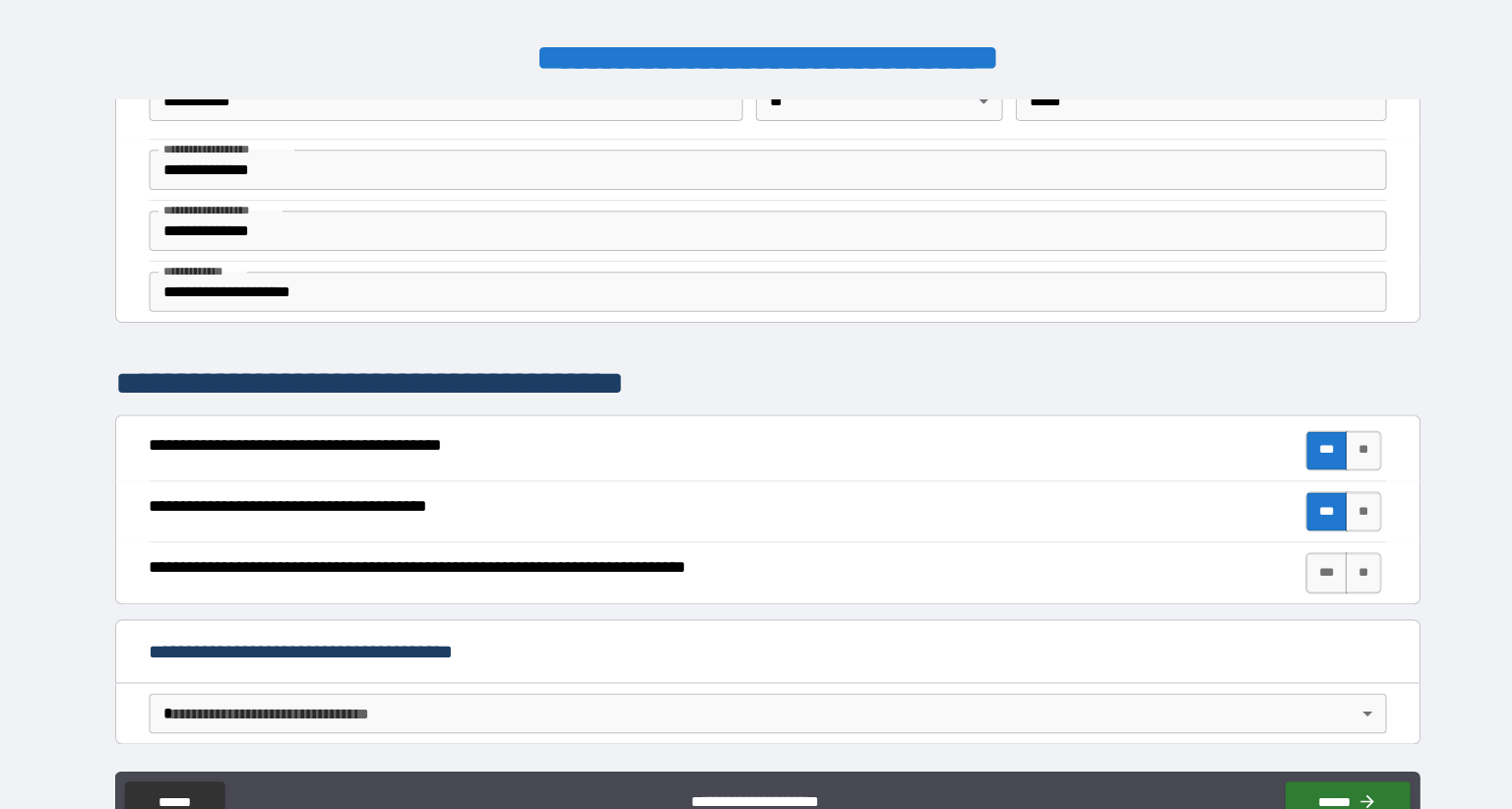 click on "**" at bounding box center (1343, 516) 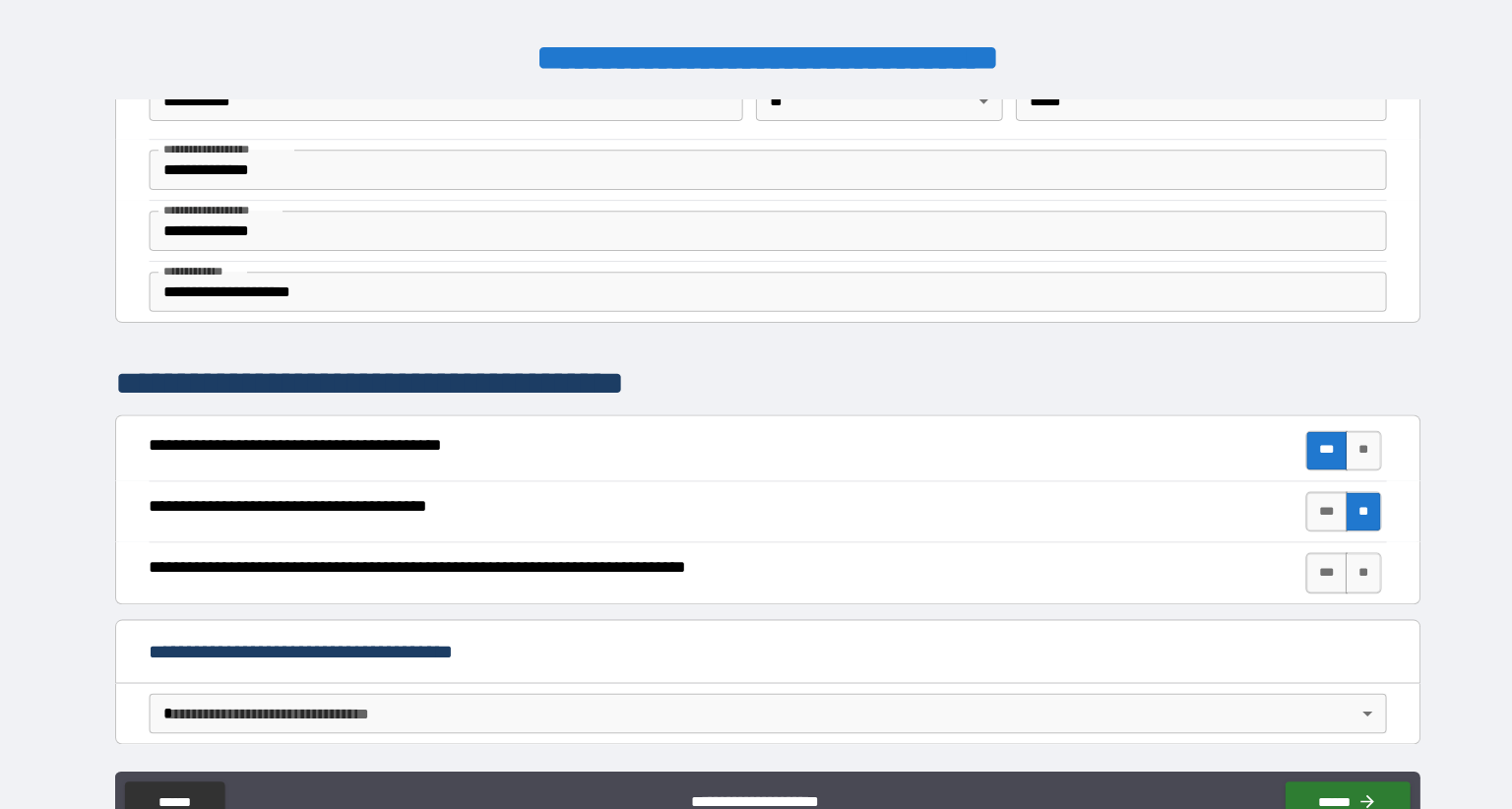 click on "***" at bounding box center [1306, 576] 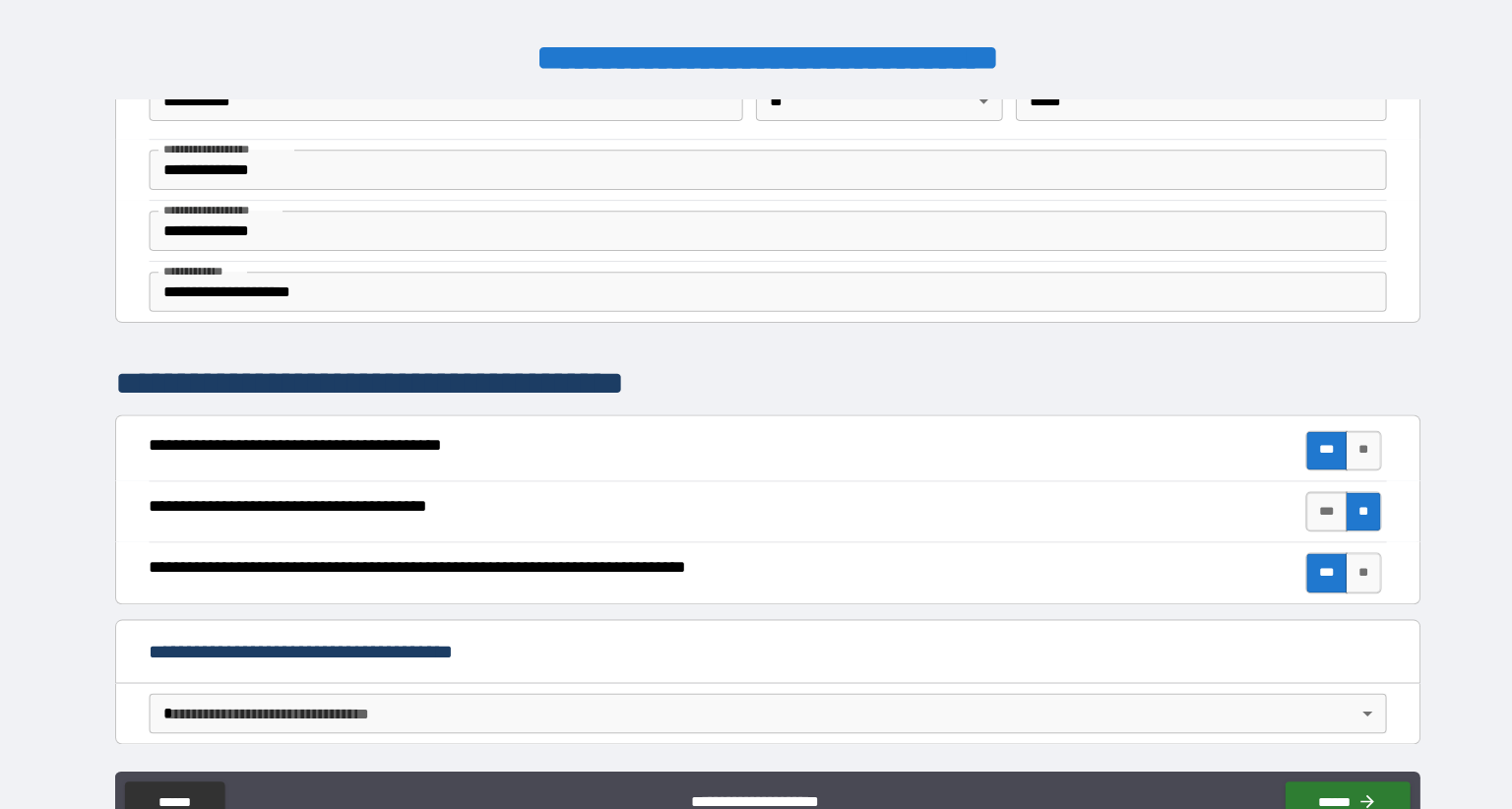 click on "**********" at bounding box center [756, 239] 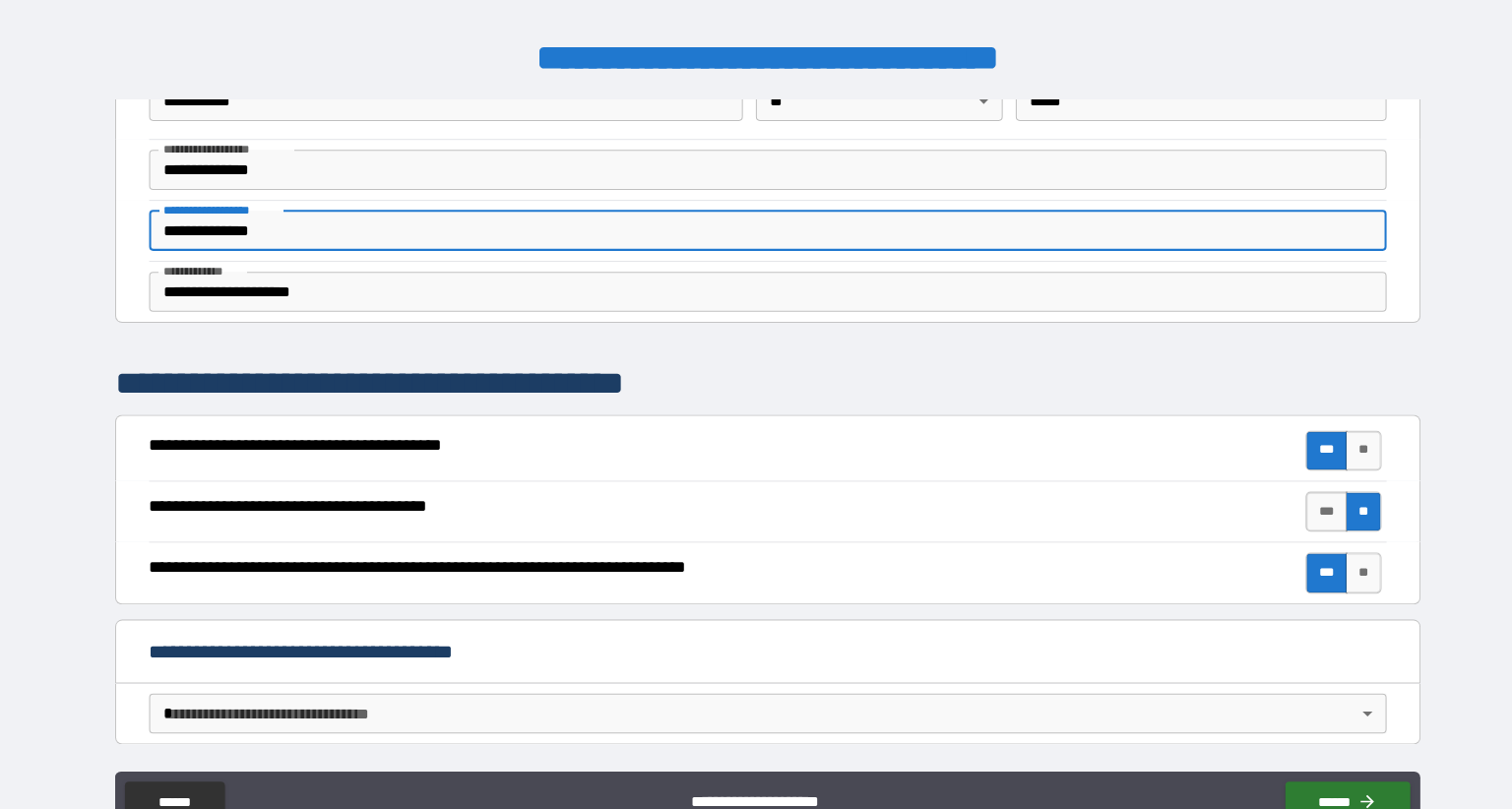 scroll, scrollTop: 0, scrollLeft: 0, axis: both 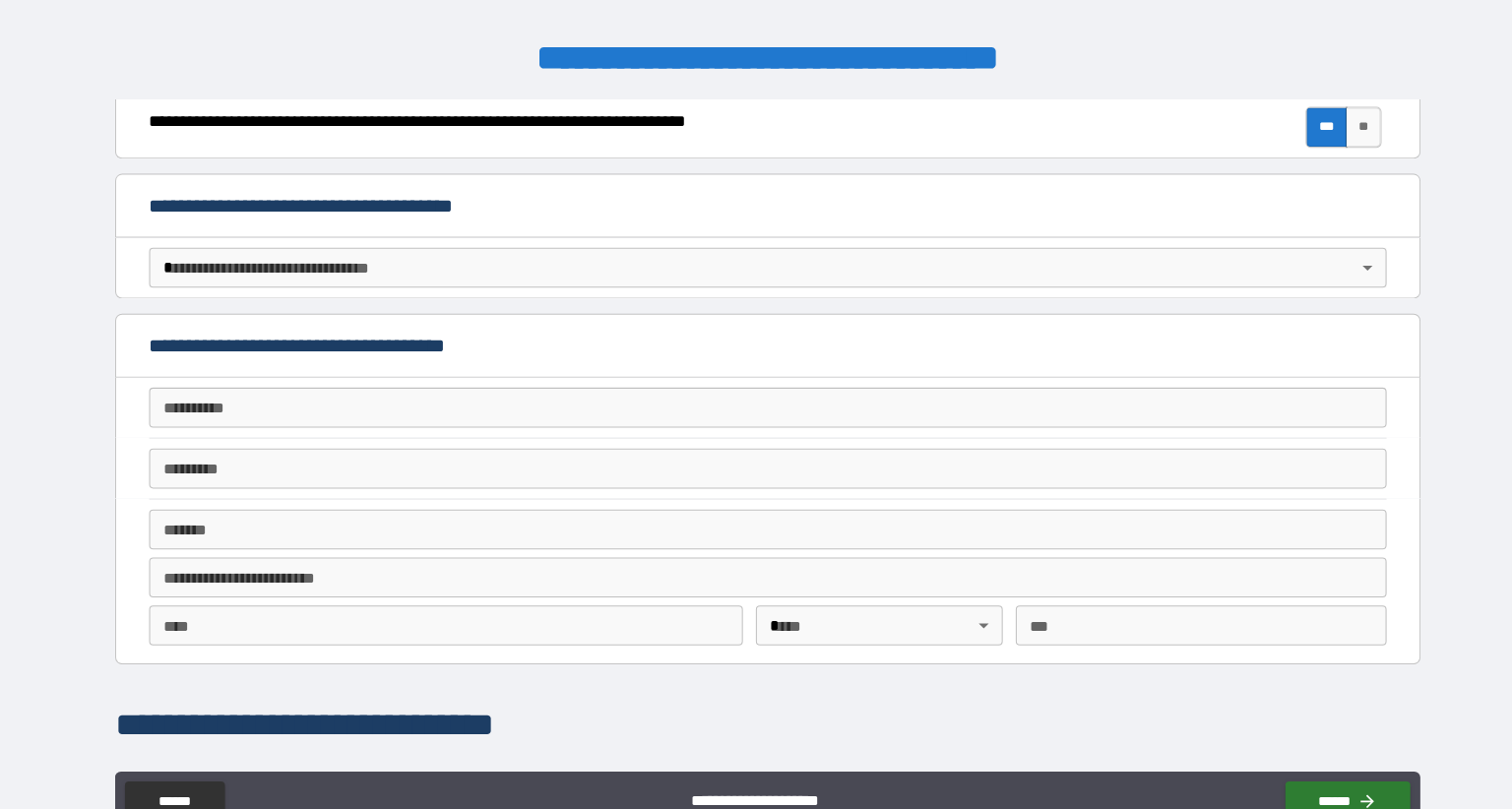type on "**********" 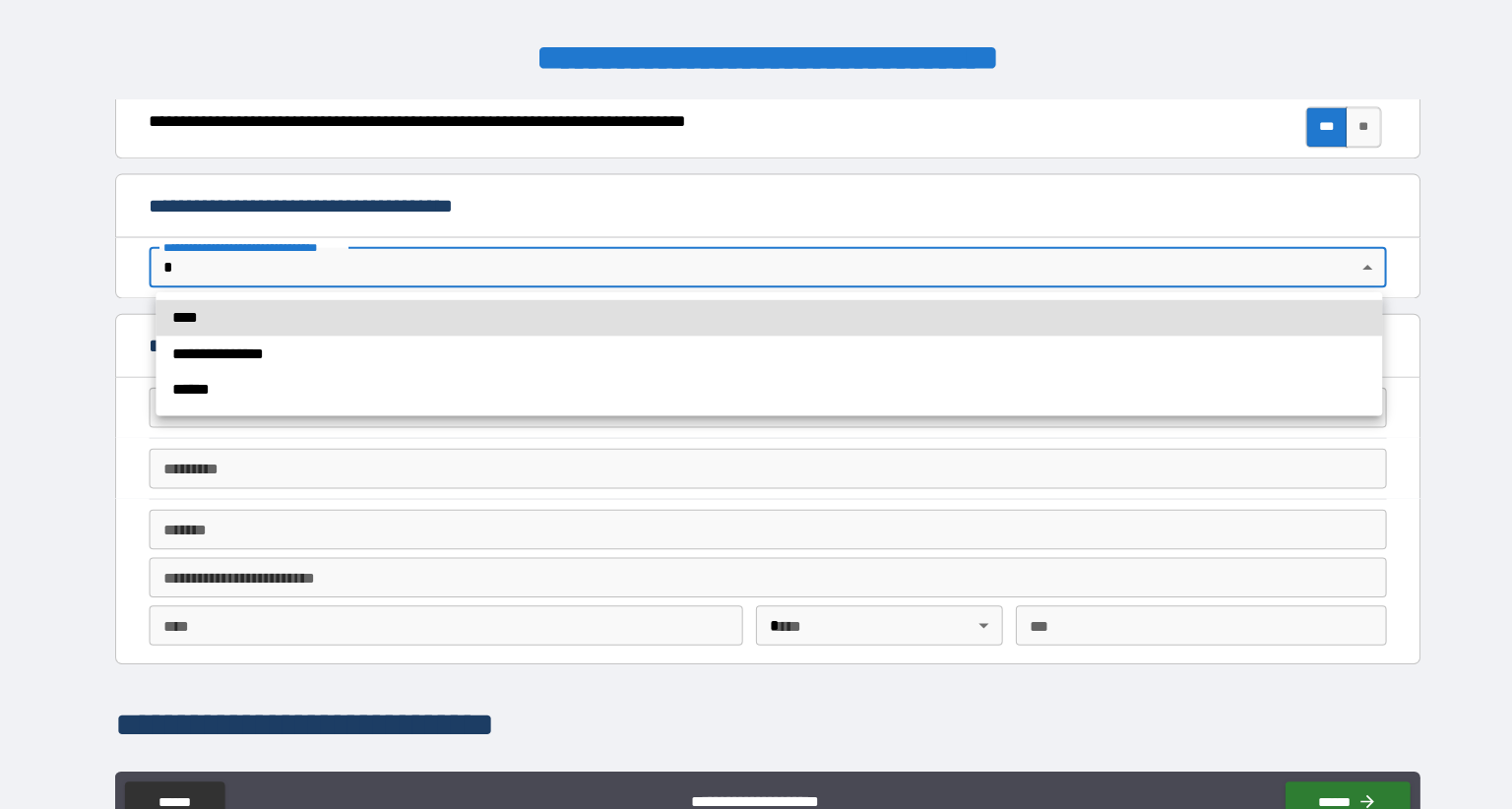 click at bounding box center (756, 404) 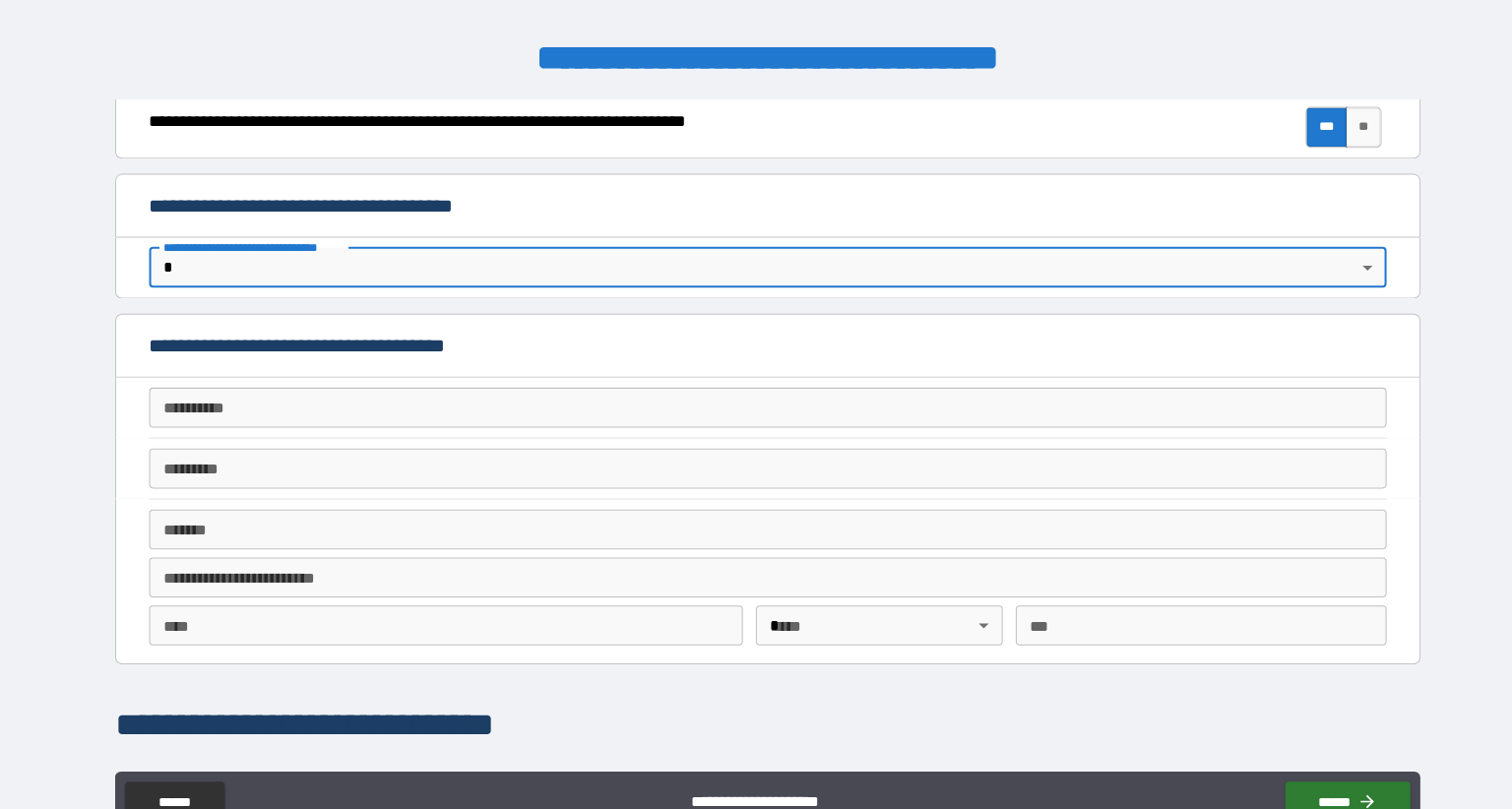 click on "**********" at bounding box center (756, 443) 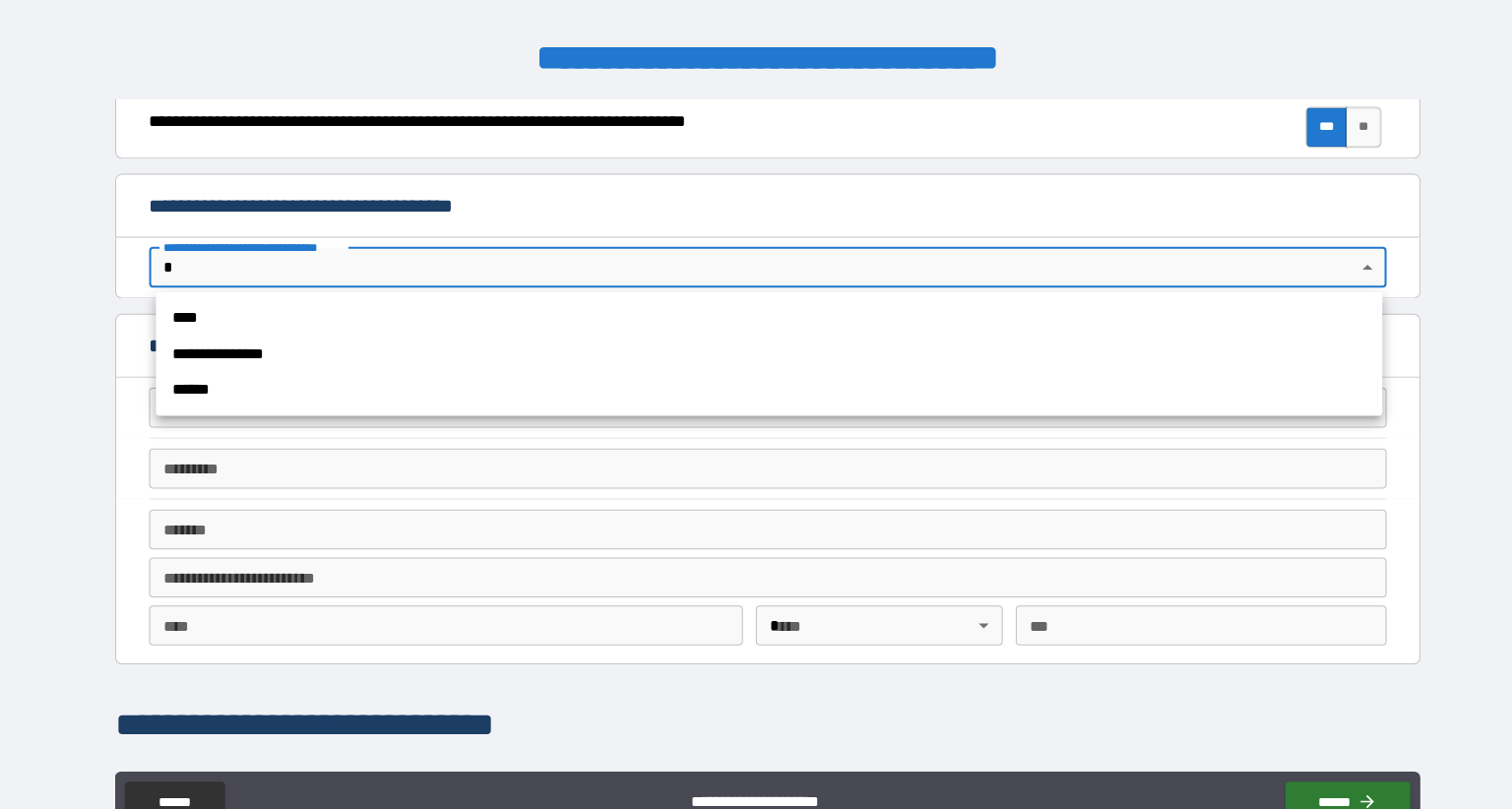 click on "******" at bounding box center (757, 396) 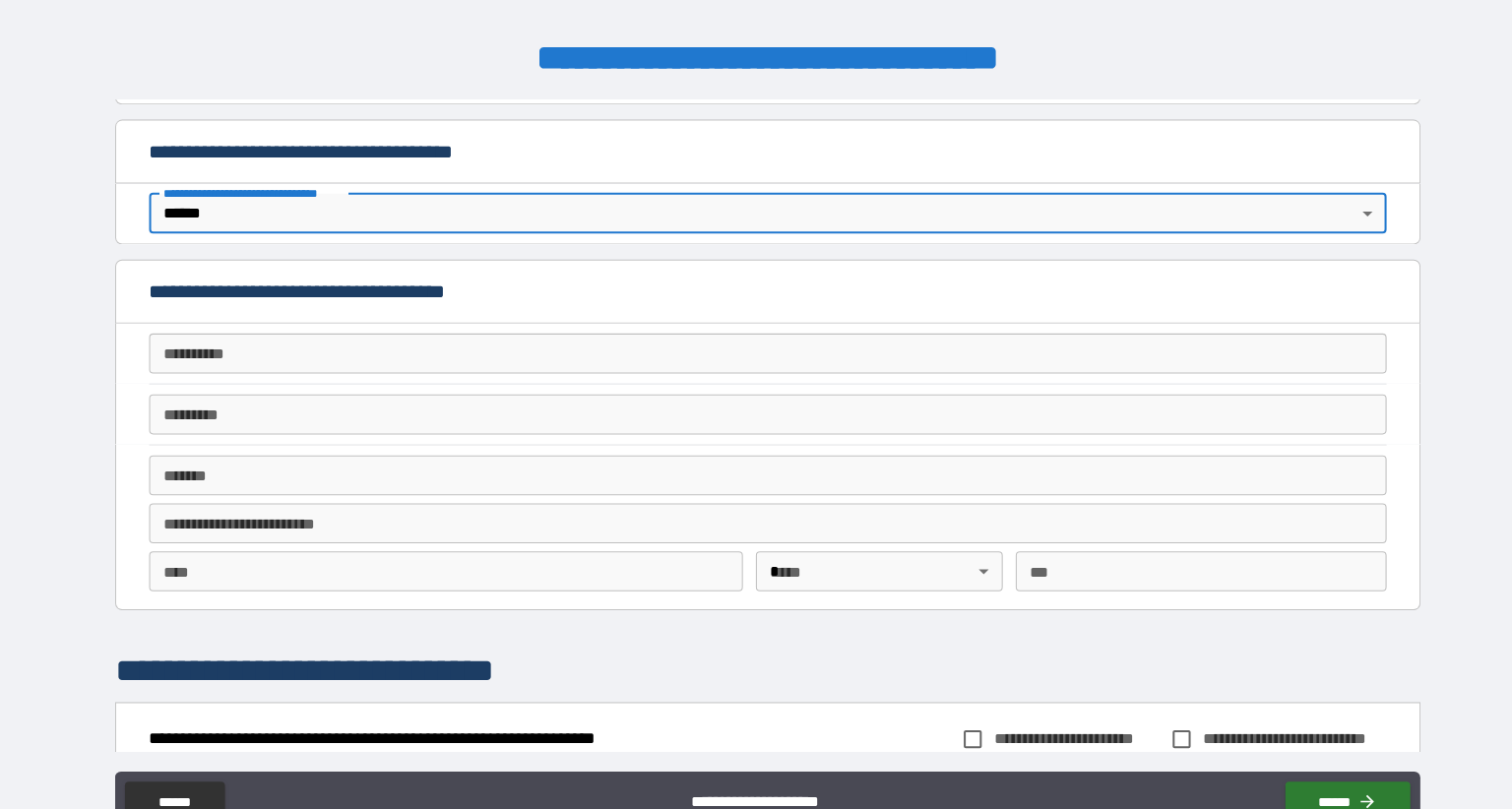scroll, scrollTop: 993, scrollLeft: 0, axis: vertical 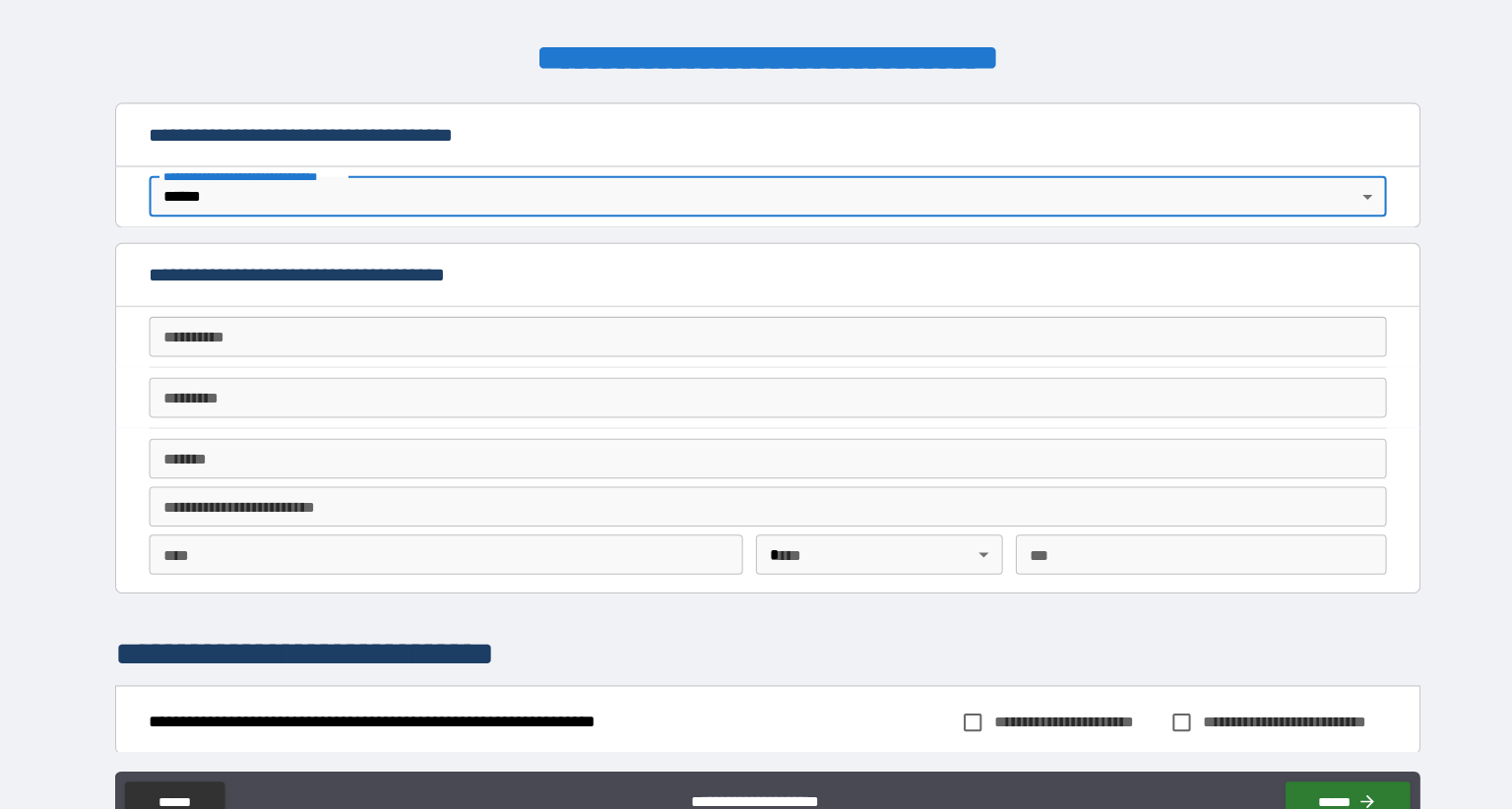 click on "**********" at bounding box center (756, 343) 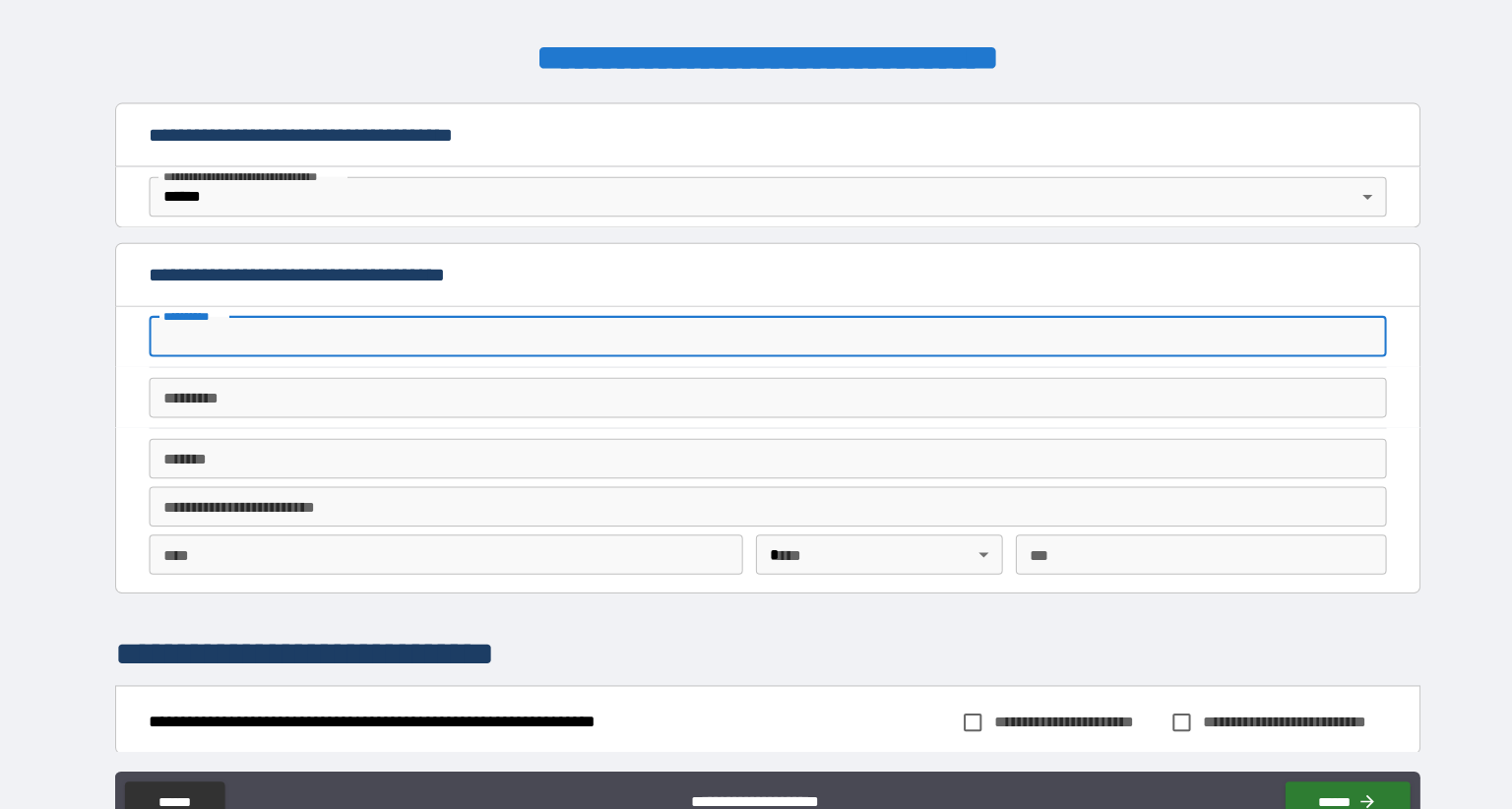 scroll, scrollTop: 0, scrollLeft: 0, axis: both 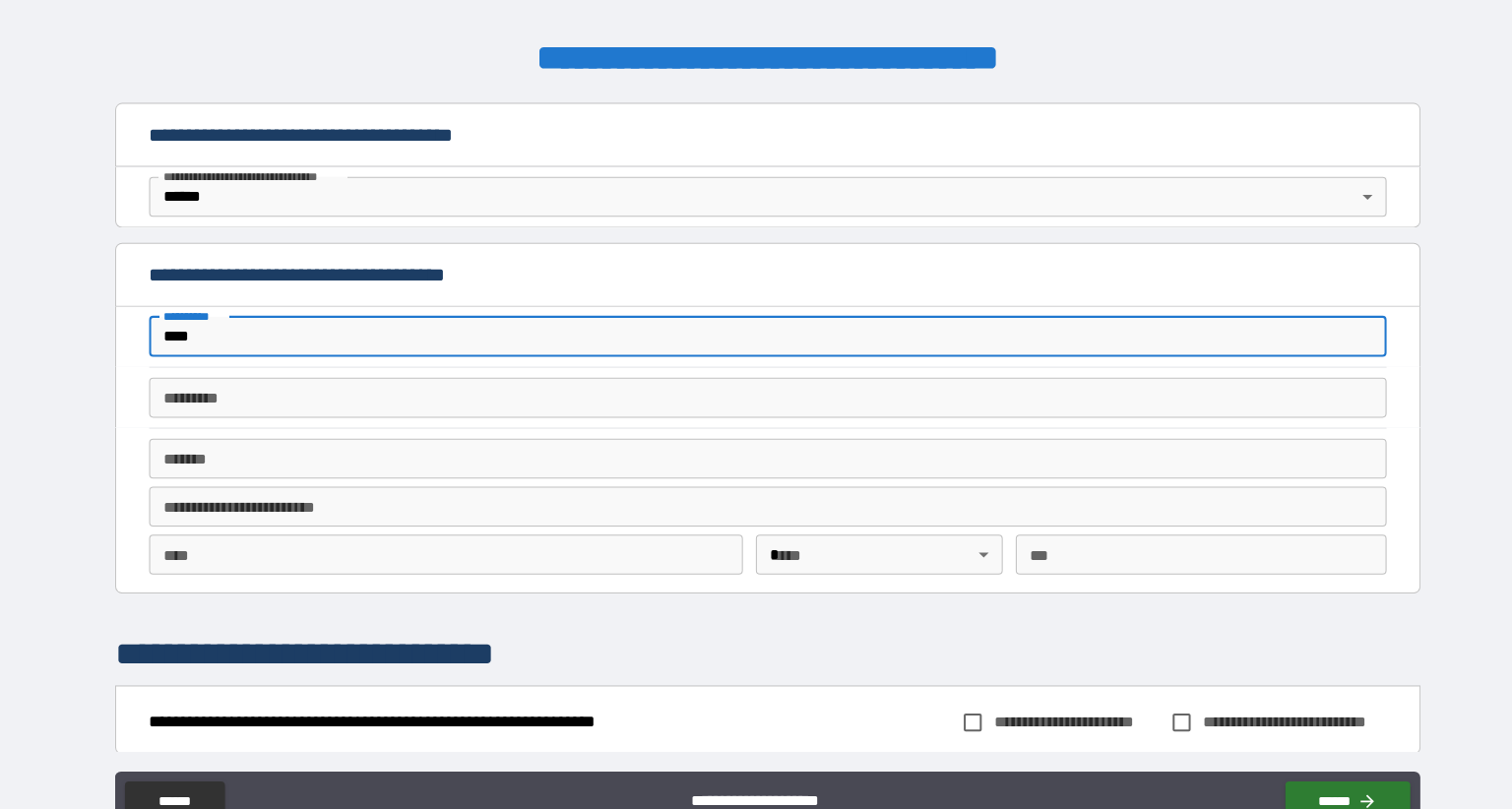 type on "****" 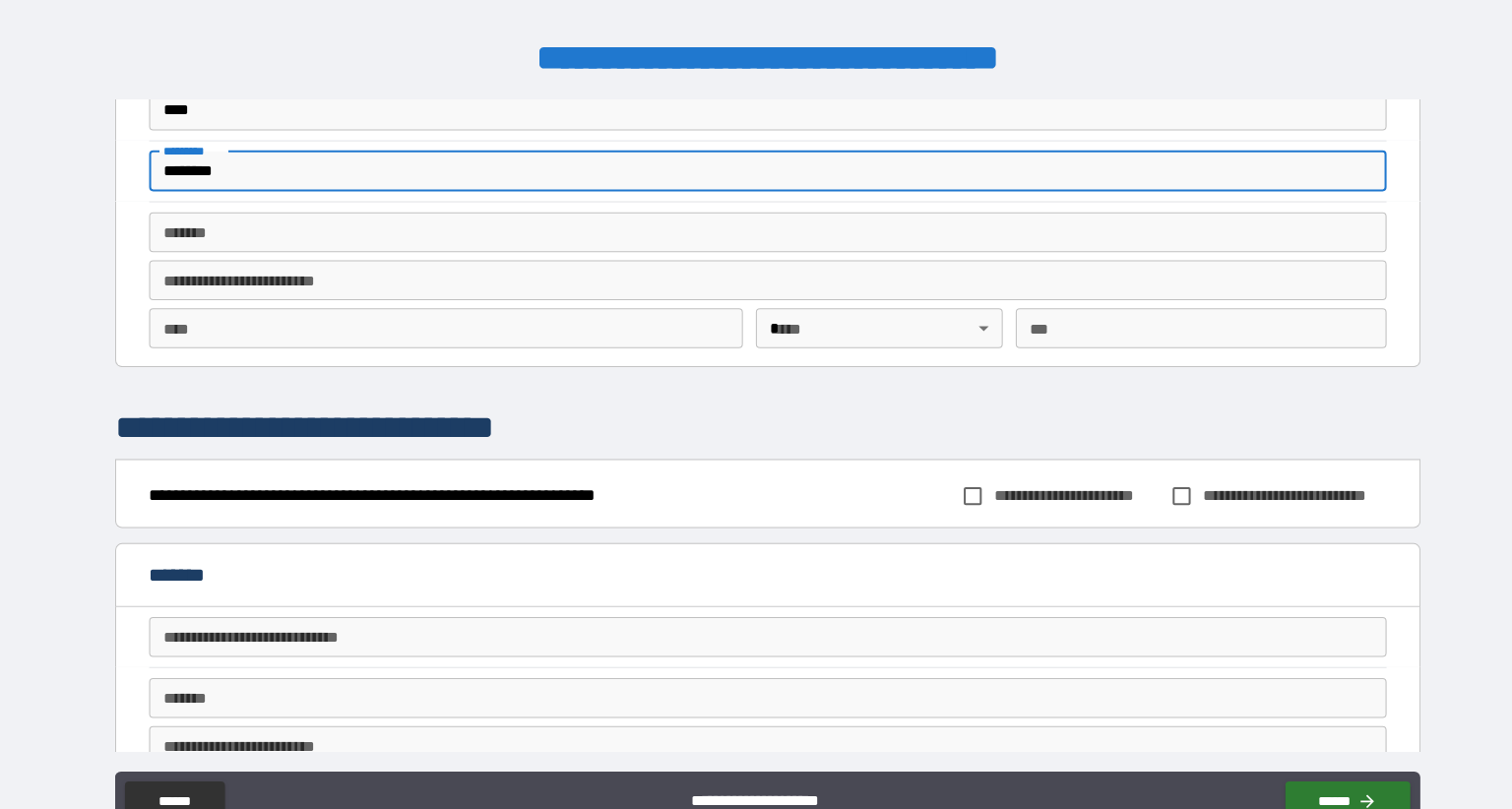 scroll, scrollTop: 1220, scrollLeft: 0, axis: vertical 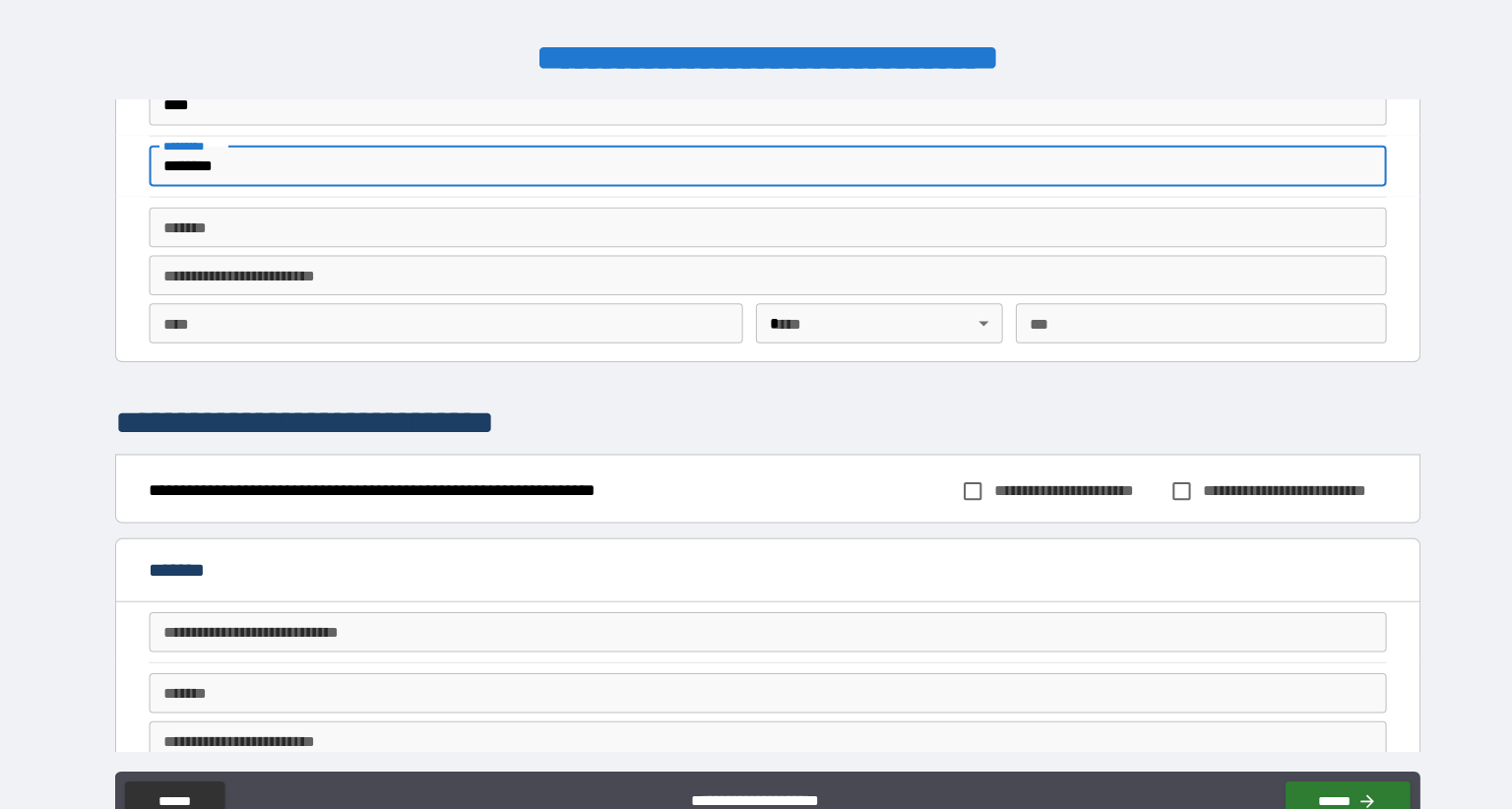 type 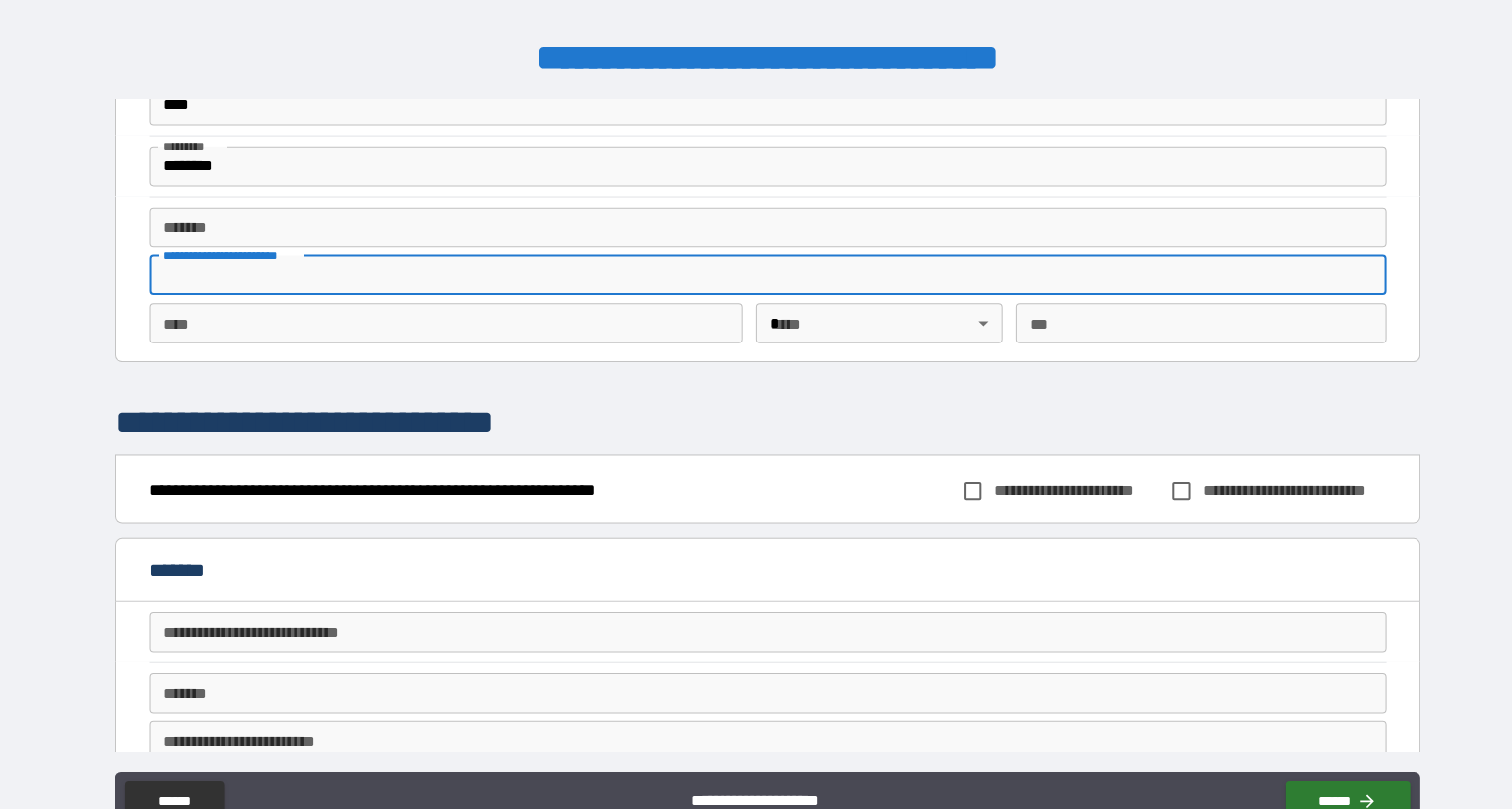 click on "*******" at bounding box center (756, 236) 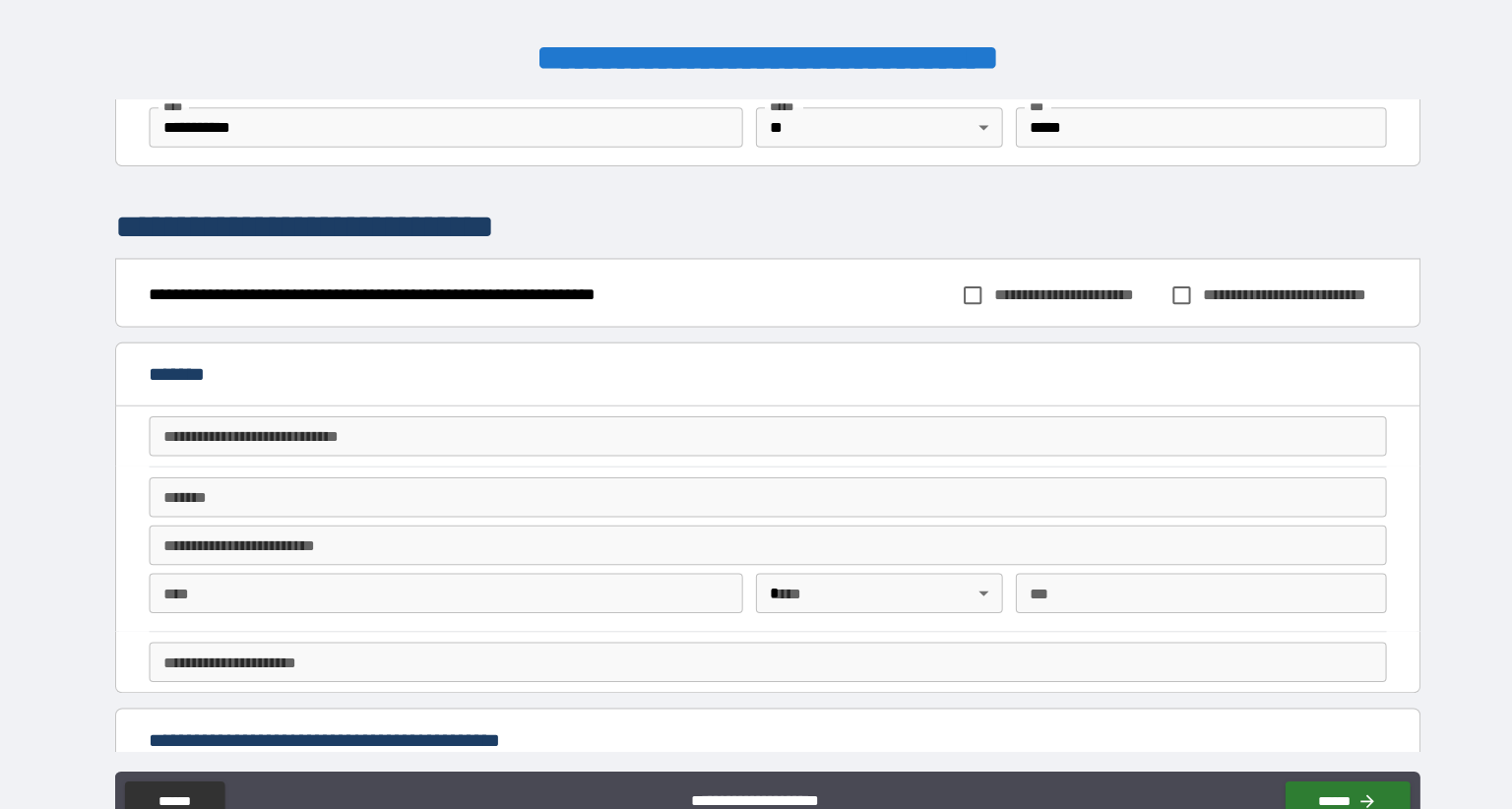 scroll, scrollTop: 1433, scrollLeft: 0, axis: vertical 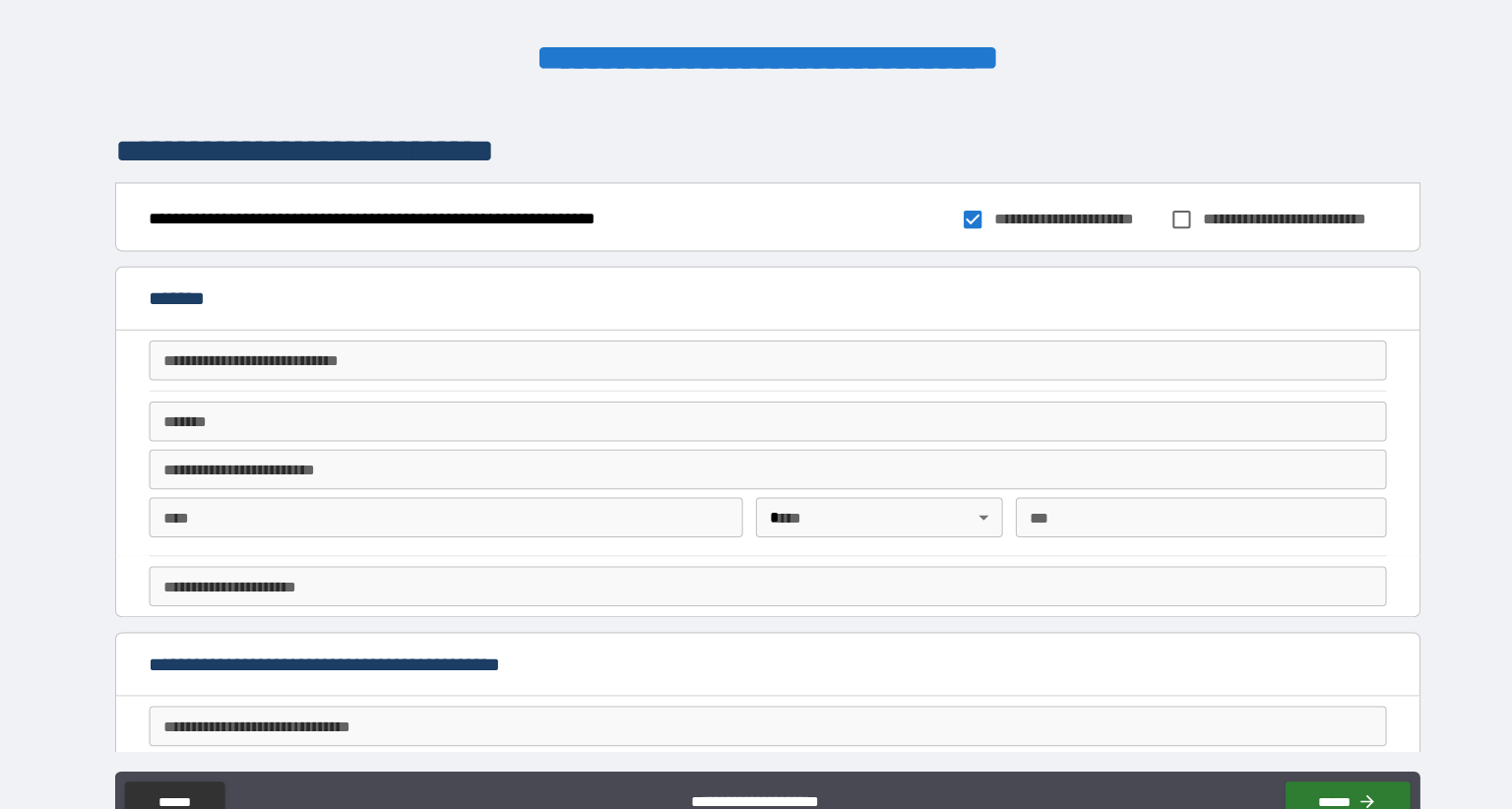 click on "**********" at bounding box center (756, 367) 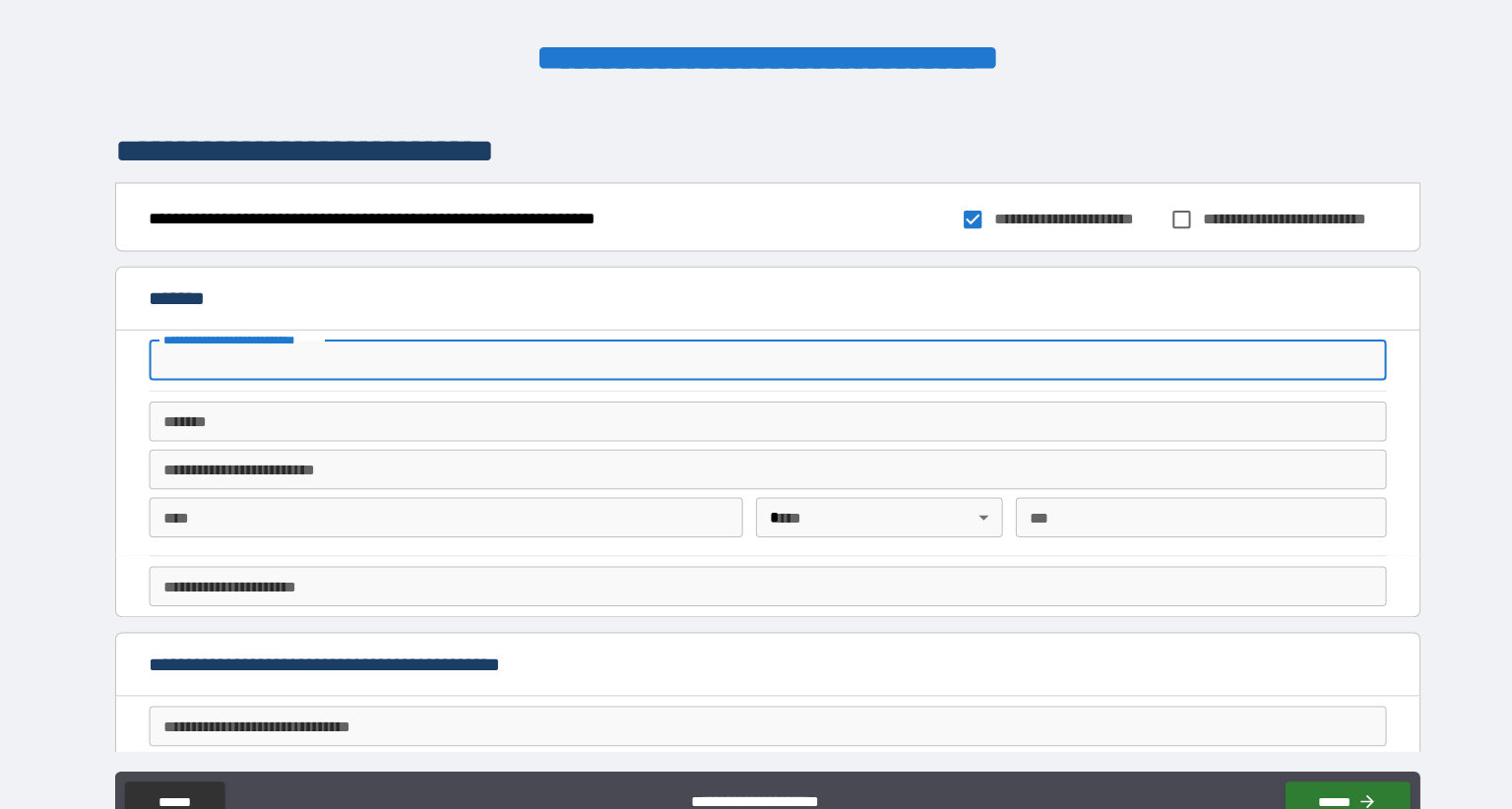 scroll, scrollTop: 0, scrollLeft: 0, axis: both 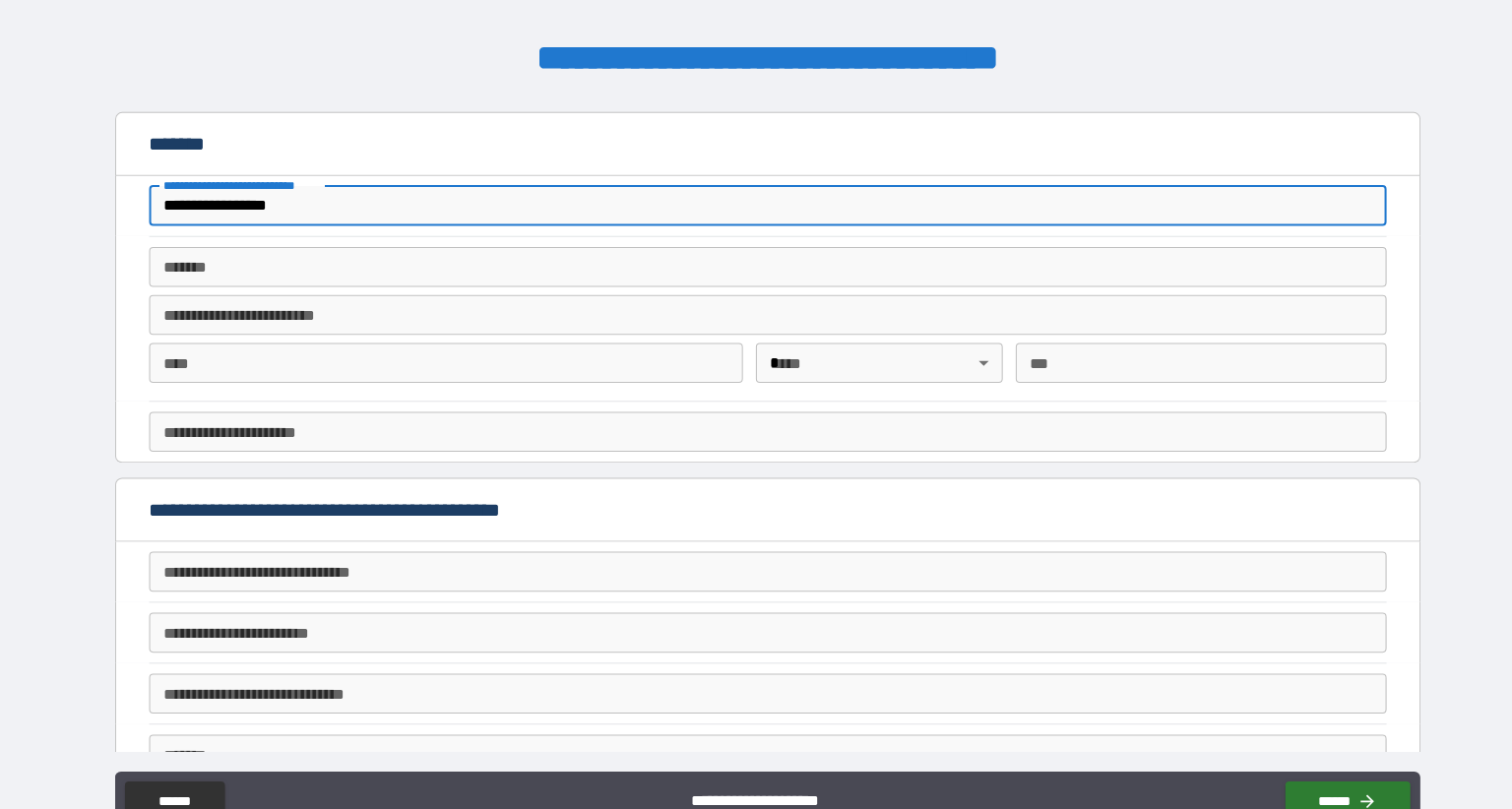 click on "*******" at bounding box center (756, 275) 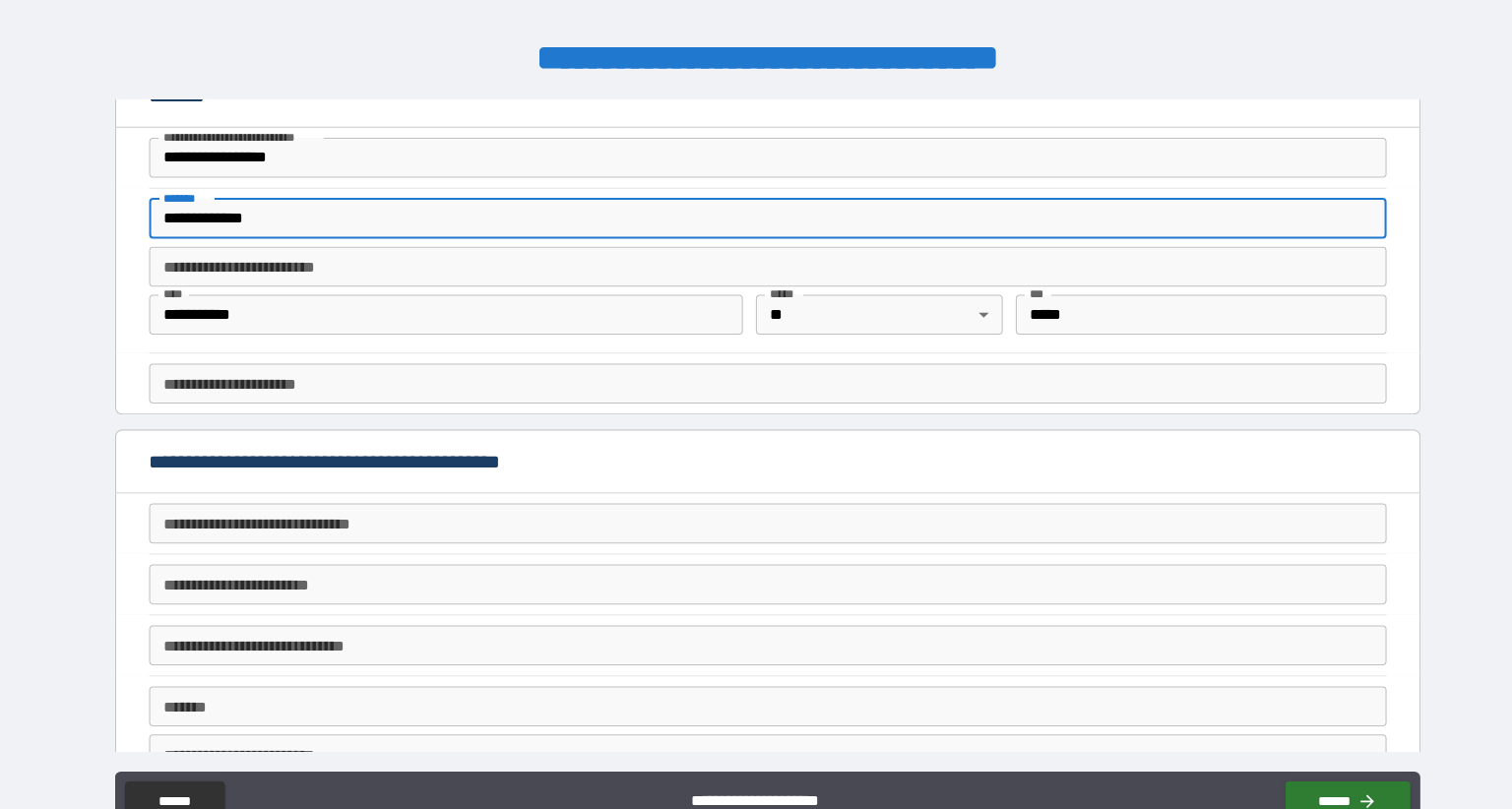 scroll, scrollTop: 1697, scrollLeft: 0, axis: vertical 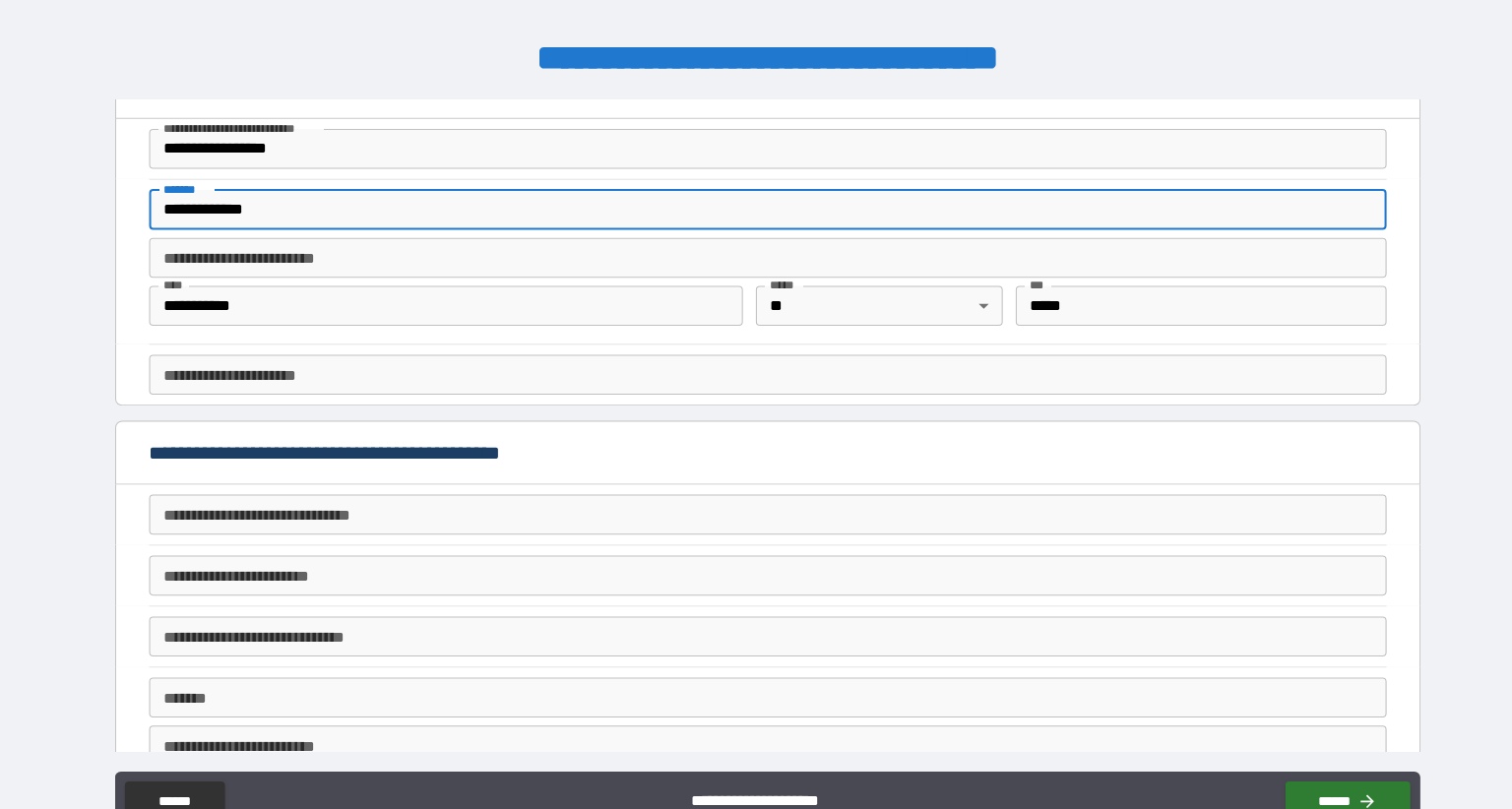 click on "**********" at bounding box center (756, 458) 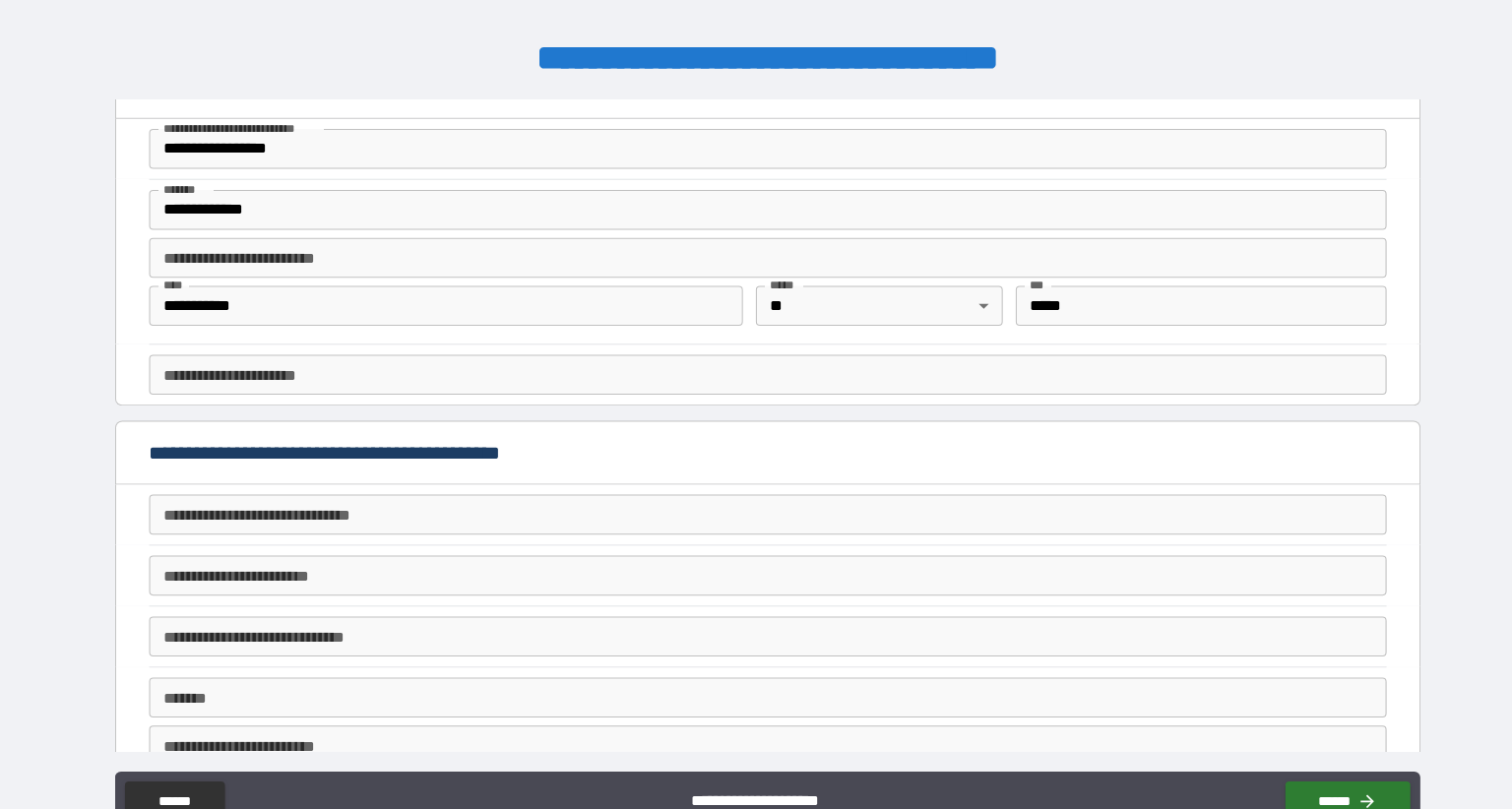 scroll, scrollTop: 0, scrollLeft: 0, axis: both 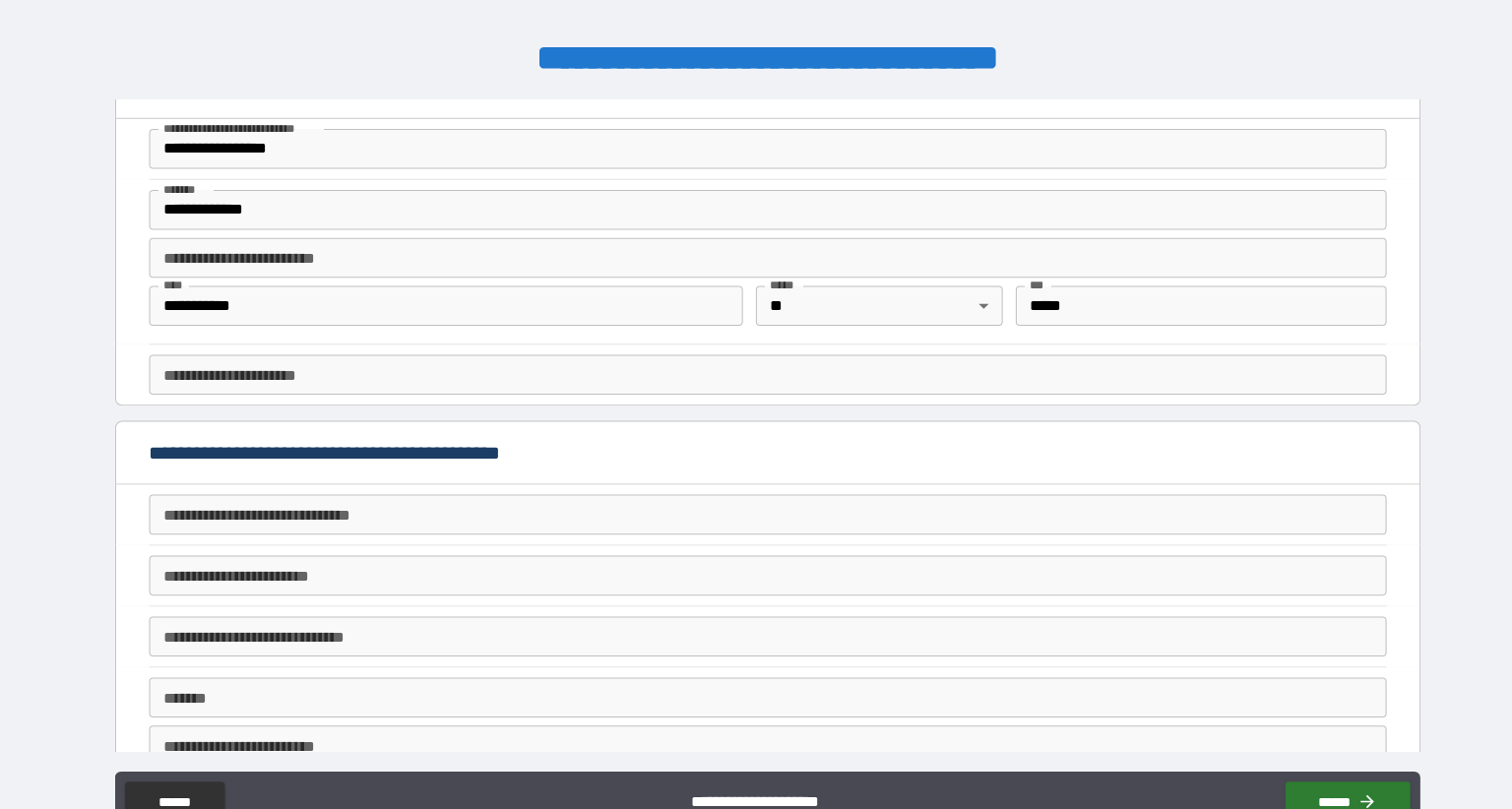 click on "**********" at bounding box center (756, 381) 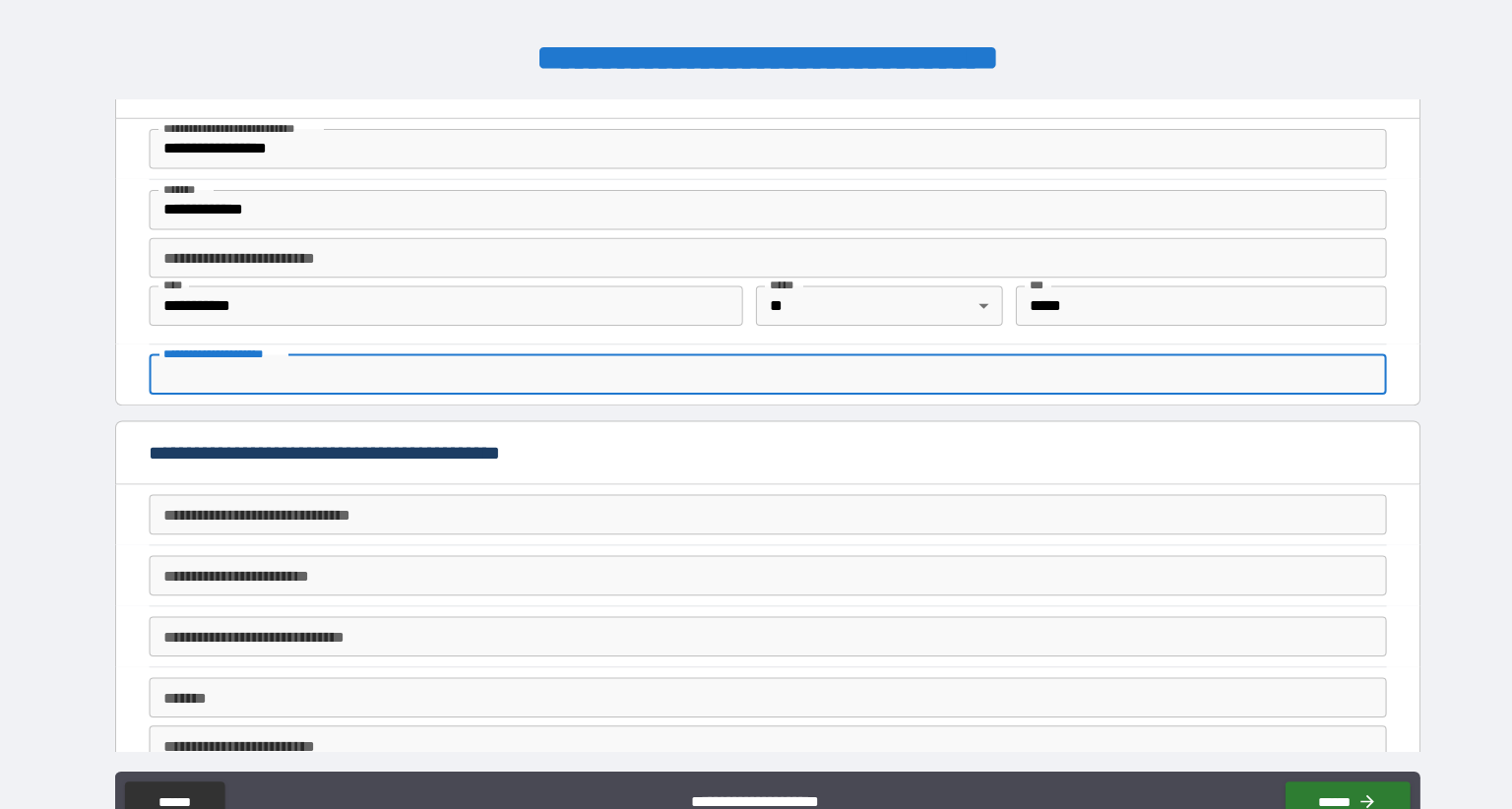 scroll, scrollTop: 0, scrollLeft: 0, axis: both 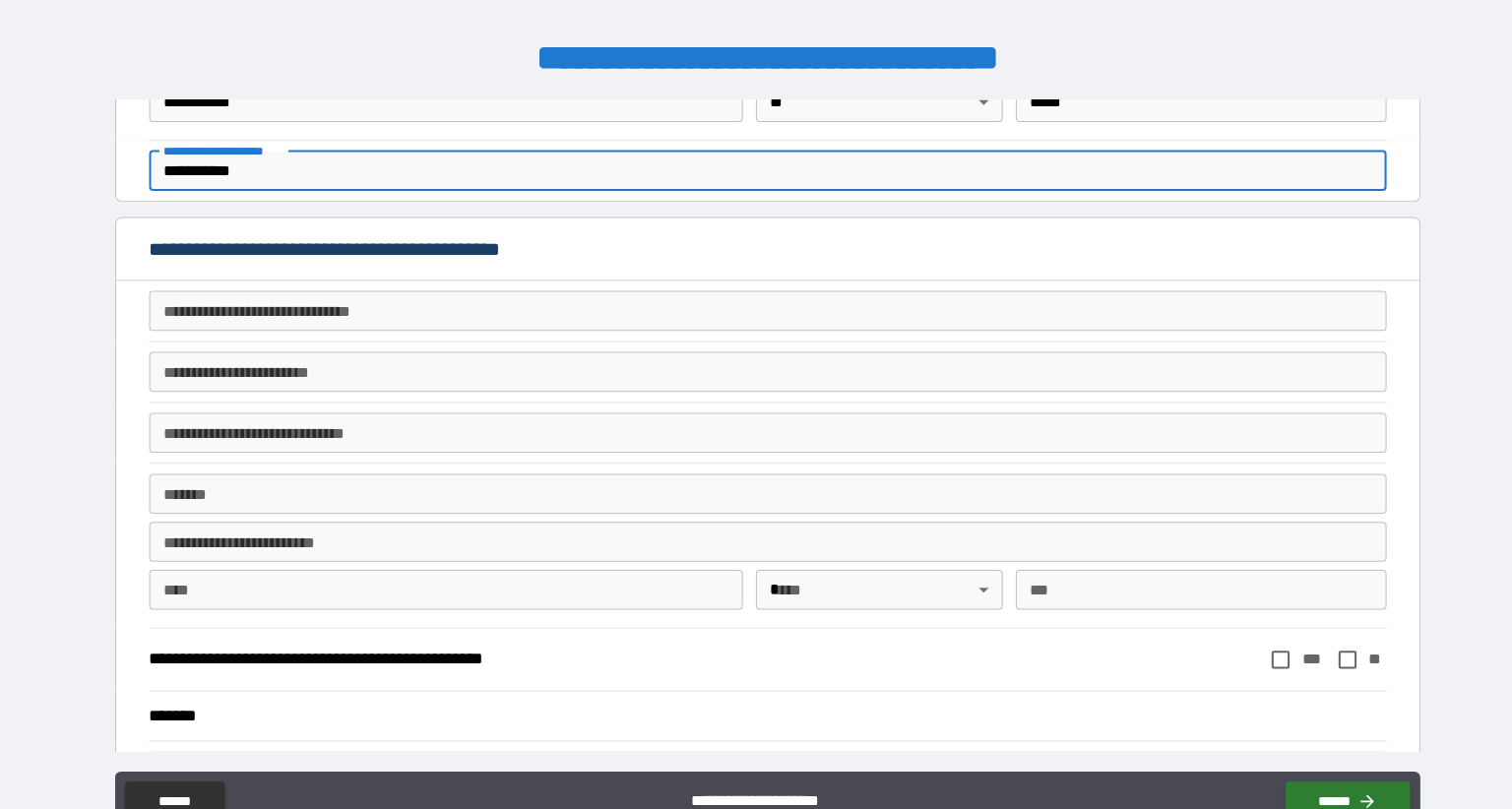 click on "**********" at bounding box center [756, 318] 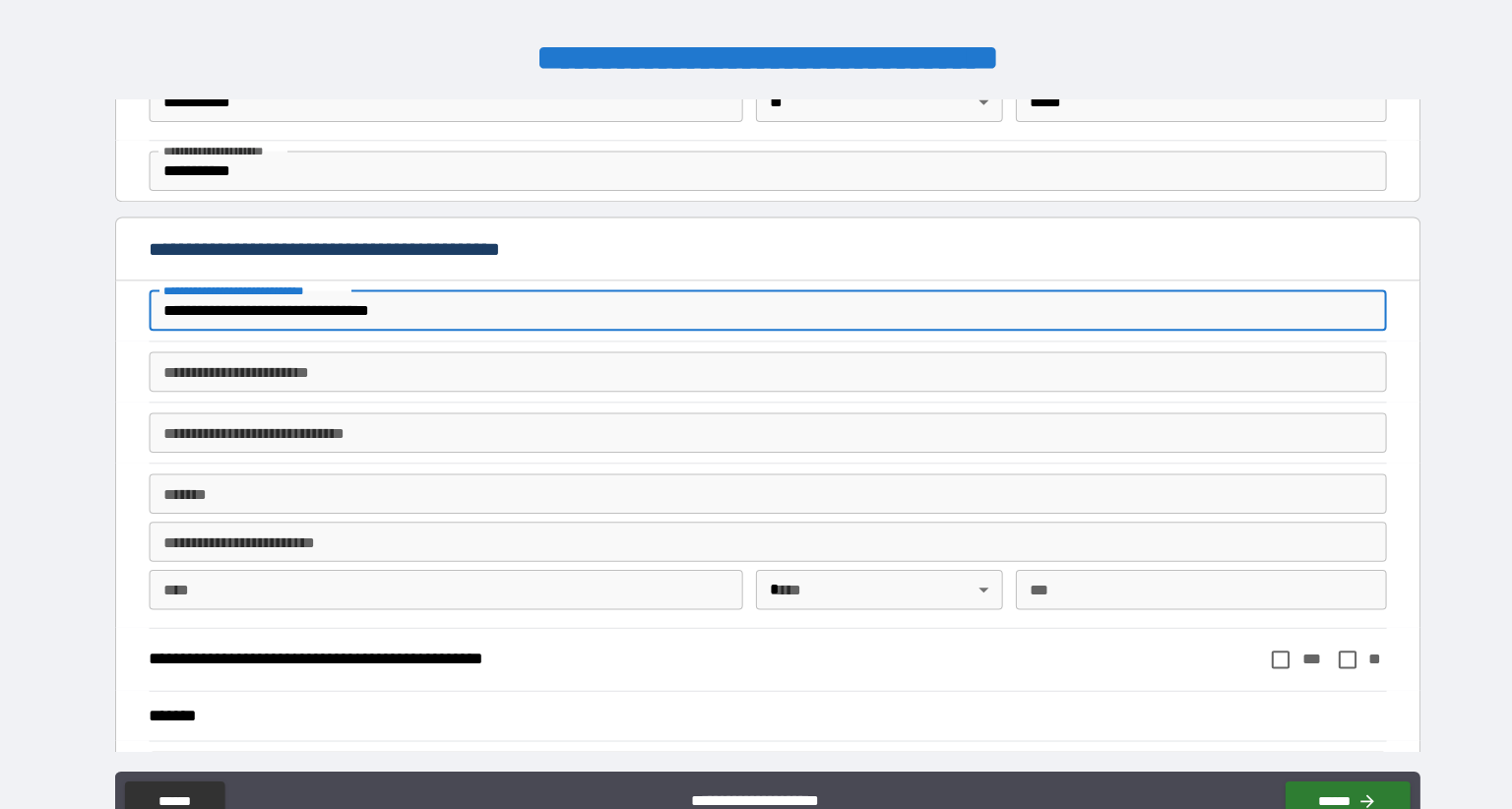 click on "**********" at bounding box center (756, 318) 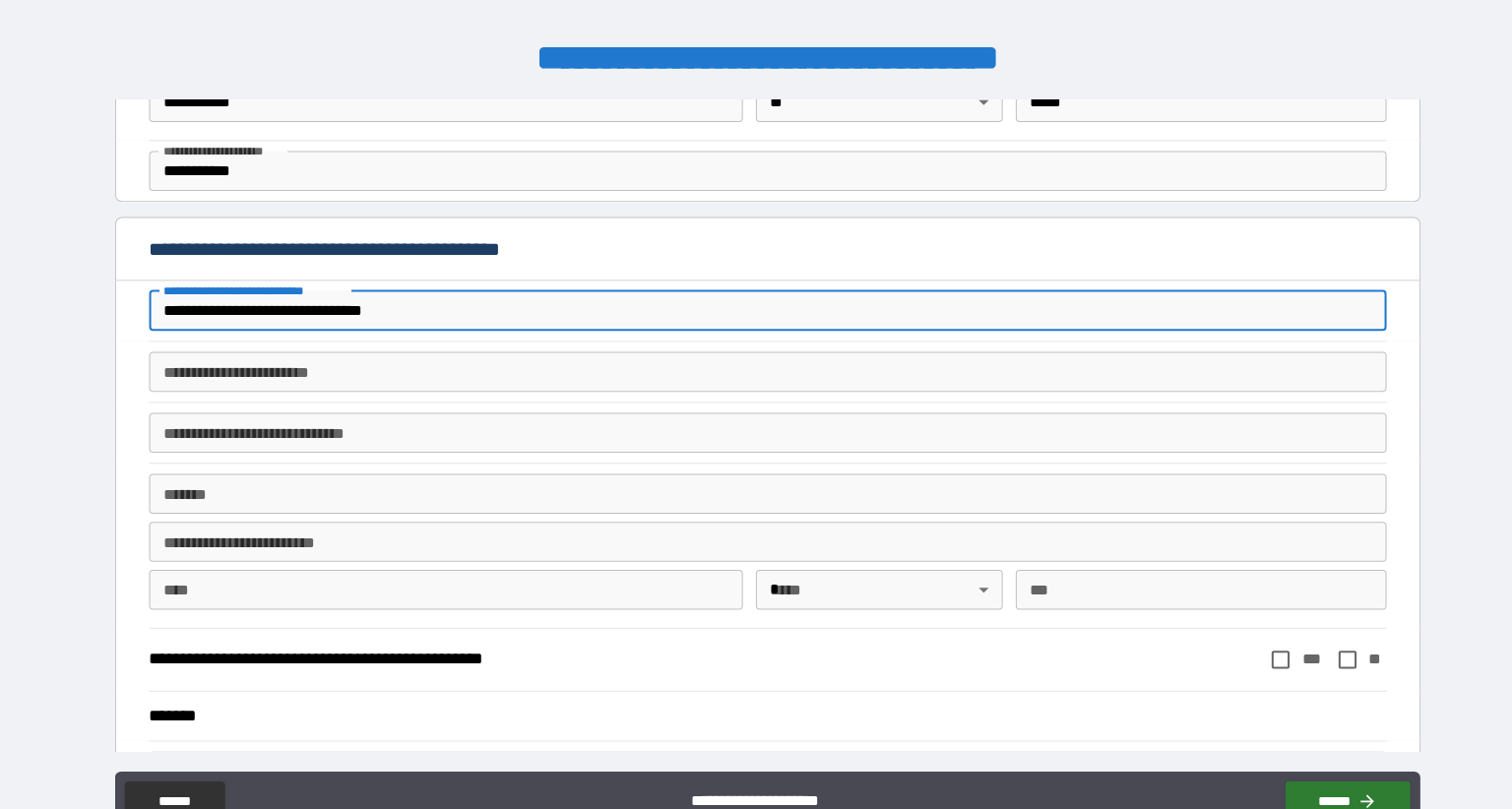 click on "**********" at bounding box center [756, 378] 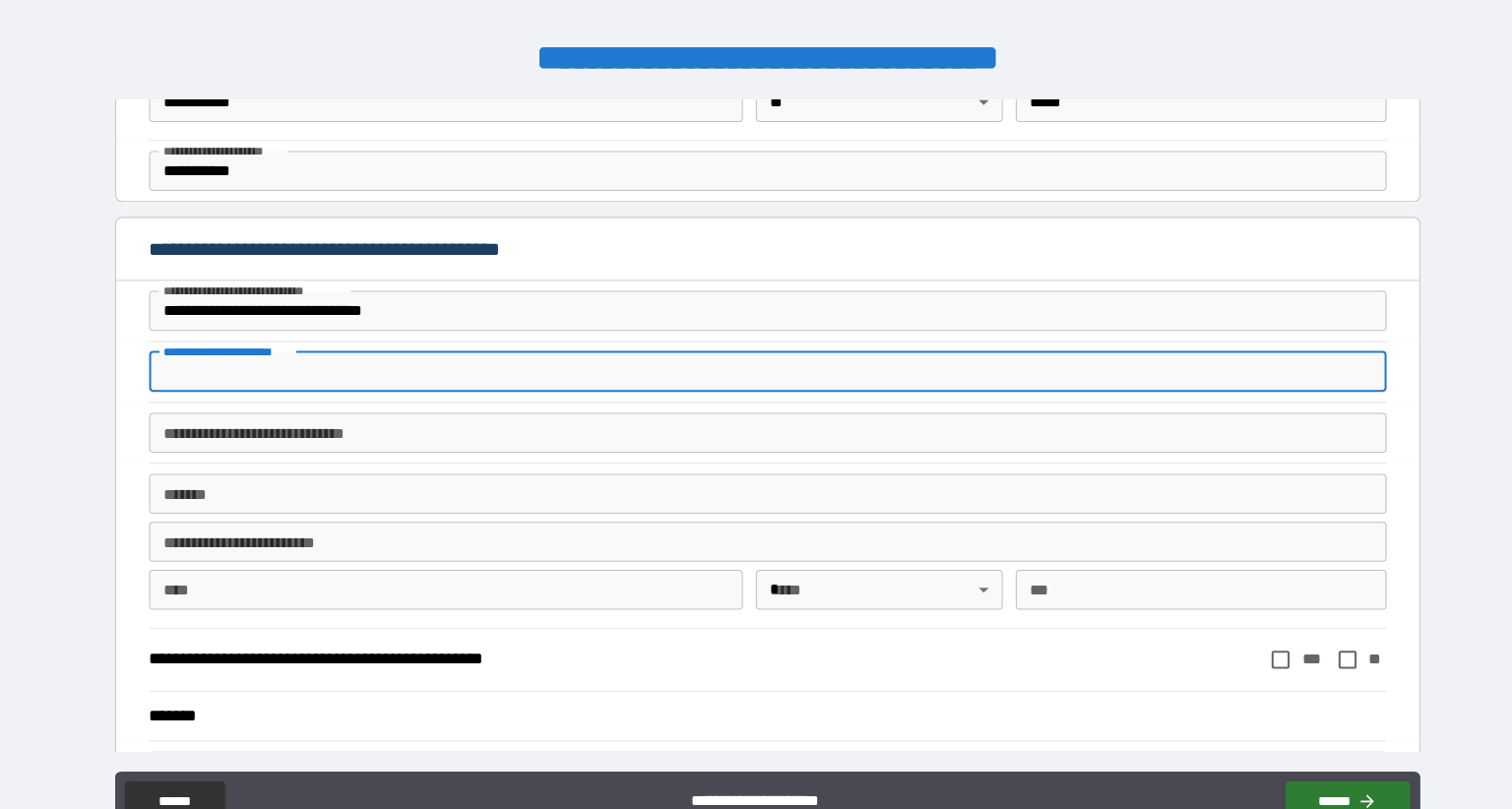 click on "**********" at bounding box center (756, 318) 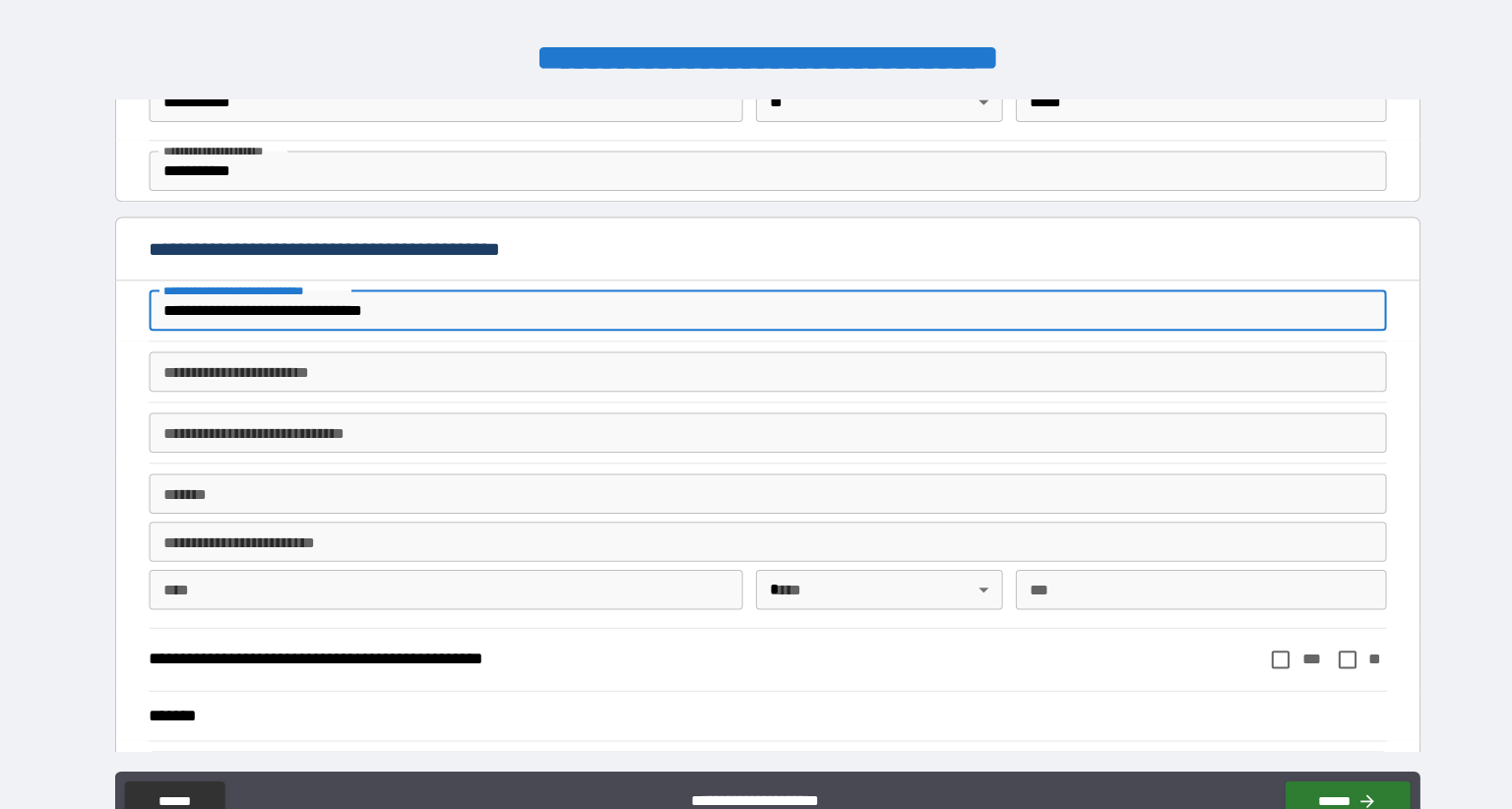 click on "**********" at bounding box center (756, 318) 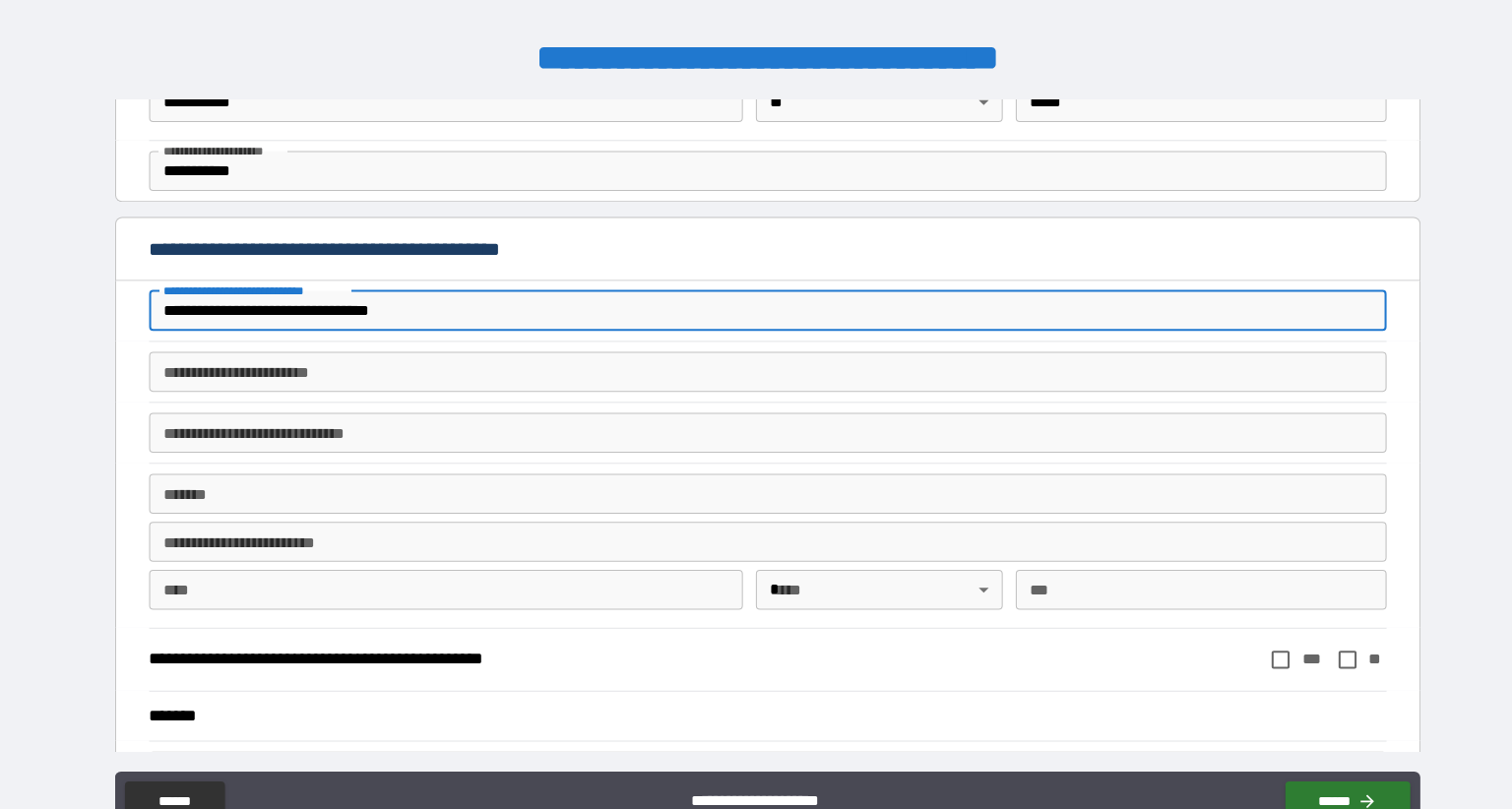 click on "**********" at bounding box center (756, 378) 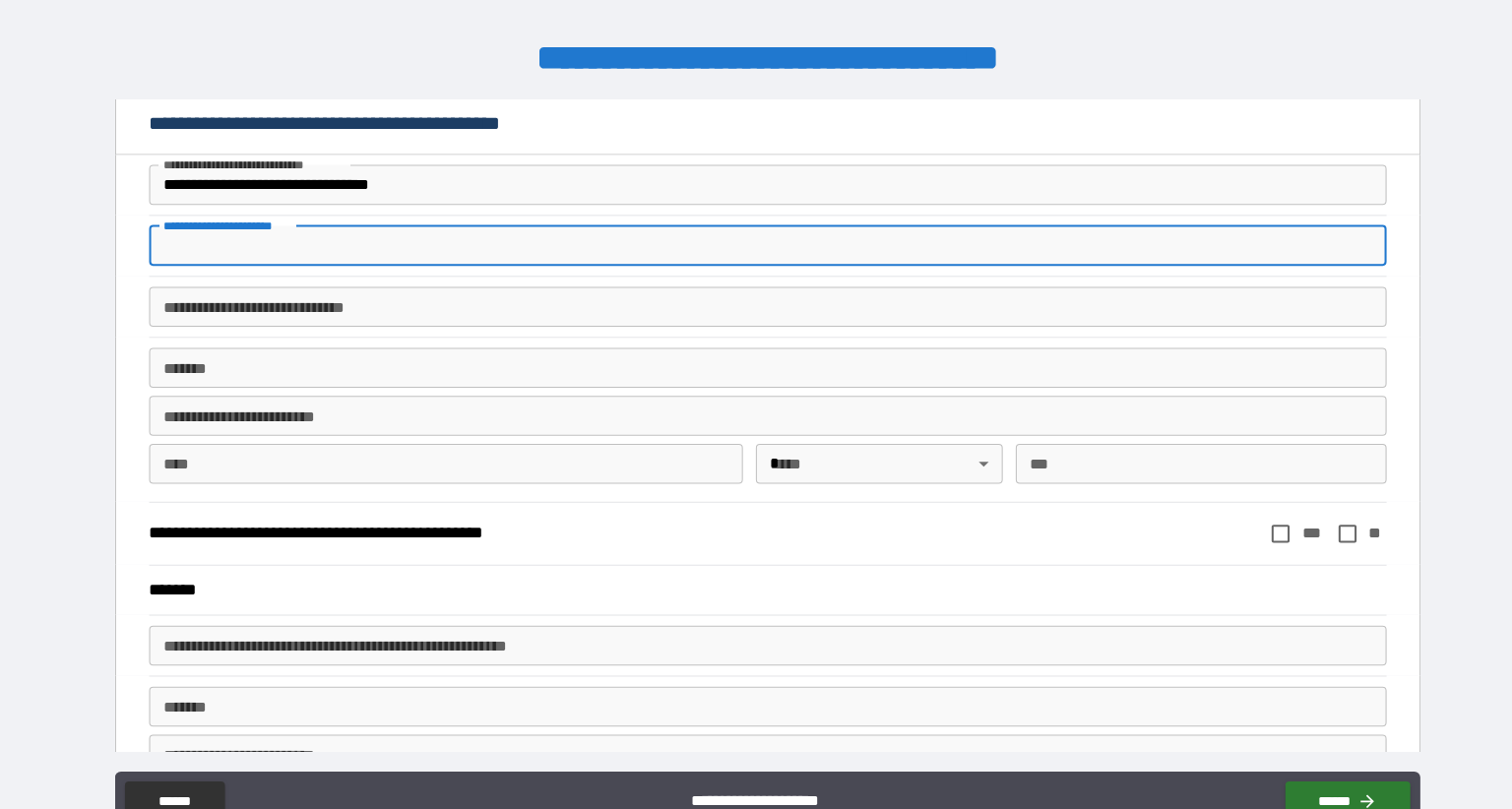 scroll, scrollTop: 2021, scrollLeft: 0, axis: vertical 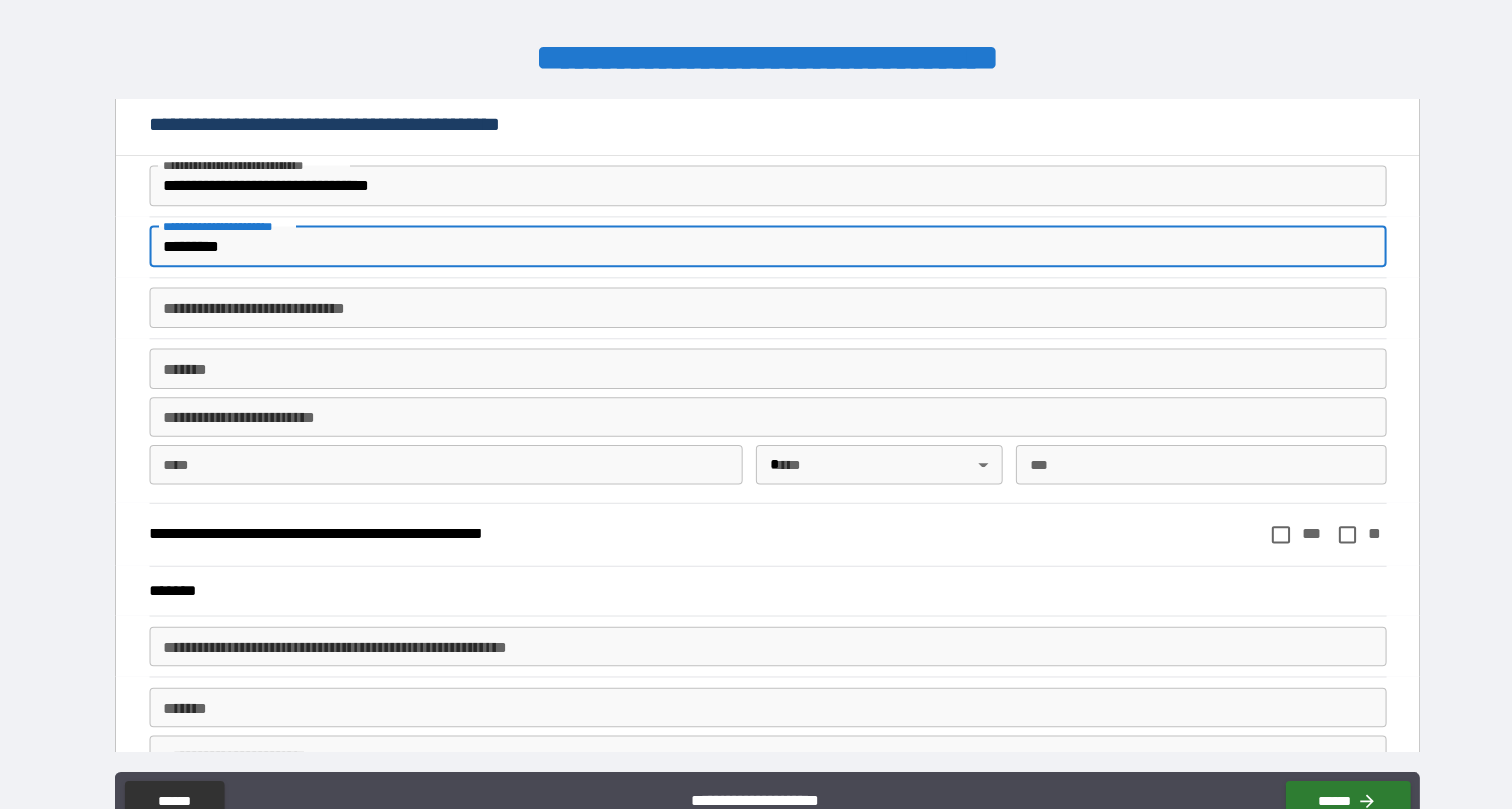 click on "**********" at bounding box center (756, 315) 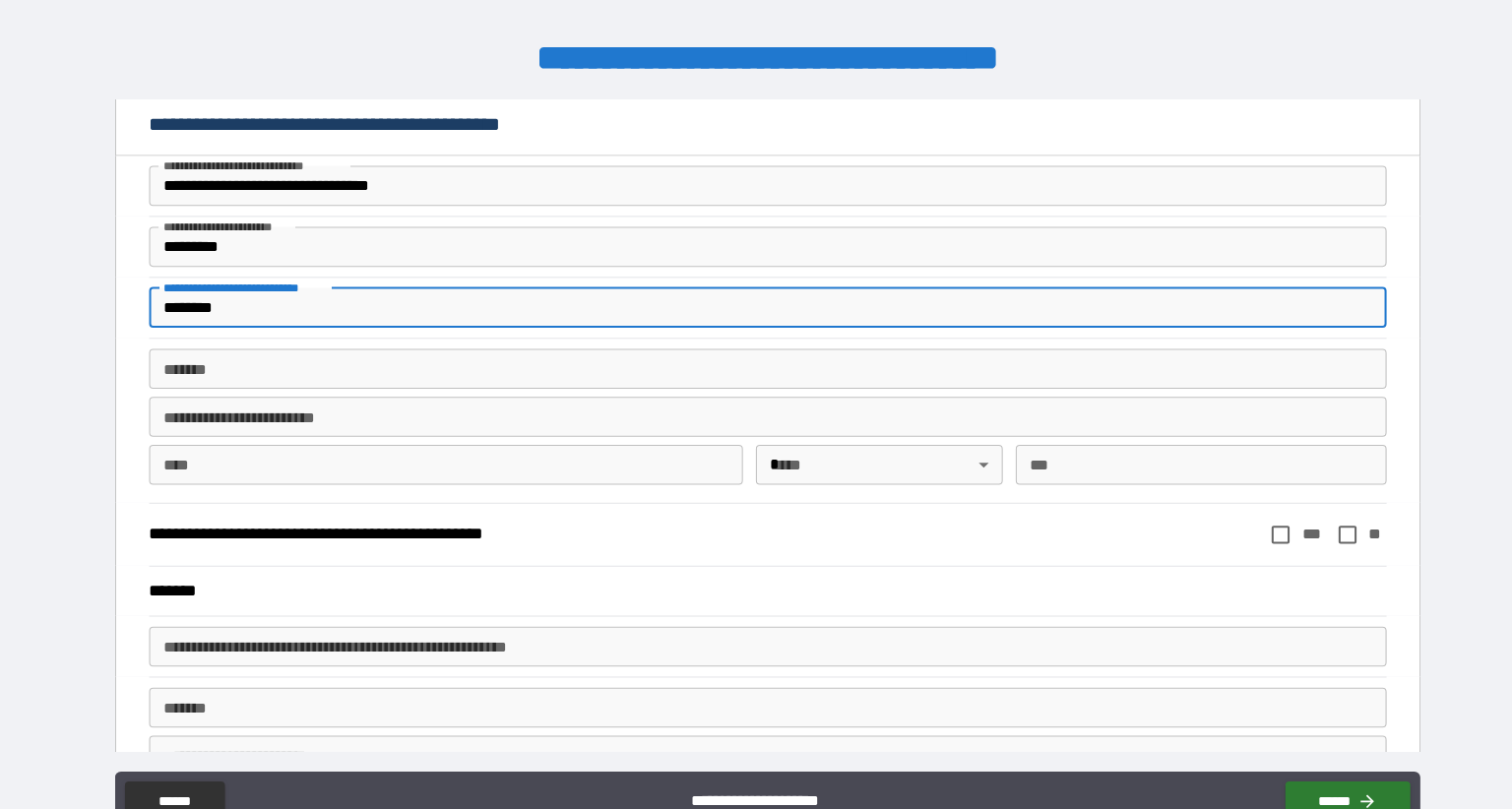 click on "*******" at bounding box center (756, 375) 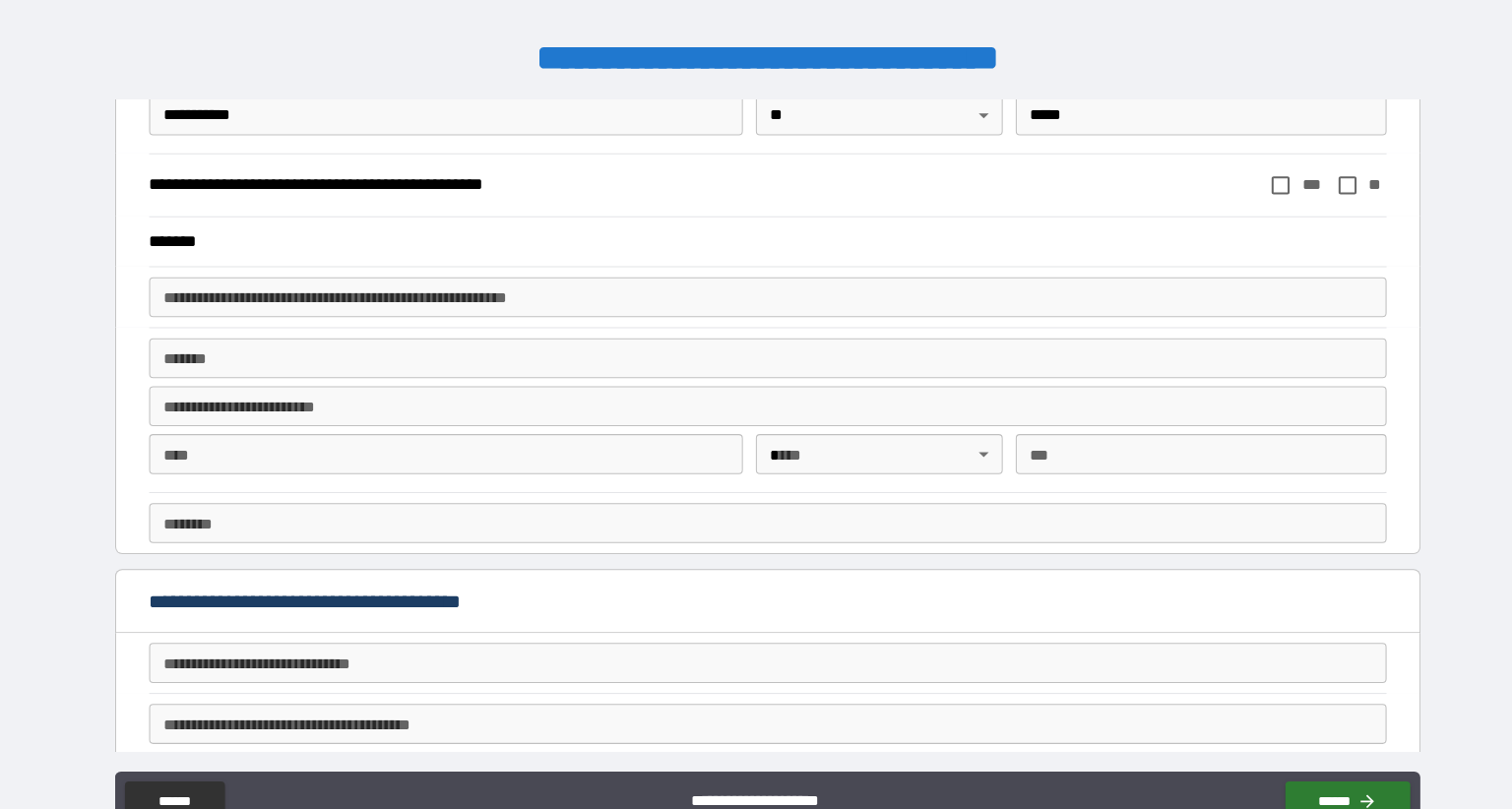 scroll, scrollTop: 2366, scrollLeft: 0, axis: vertical 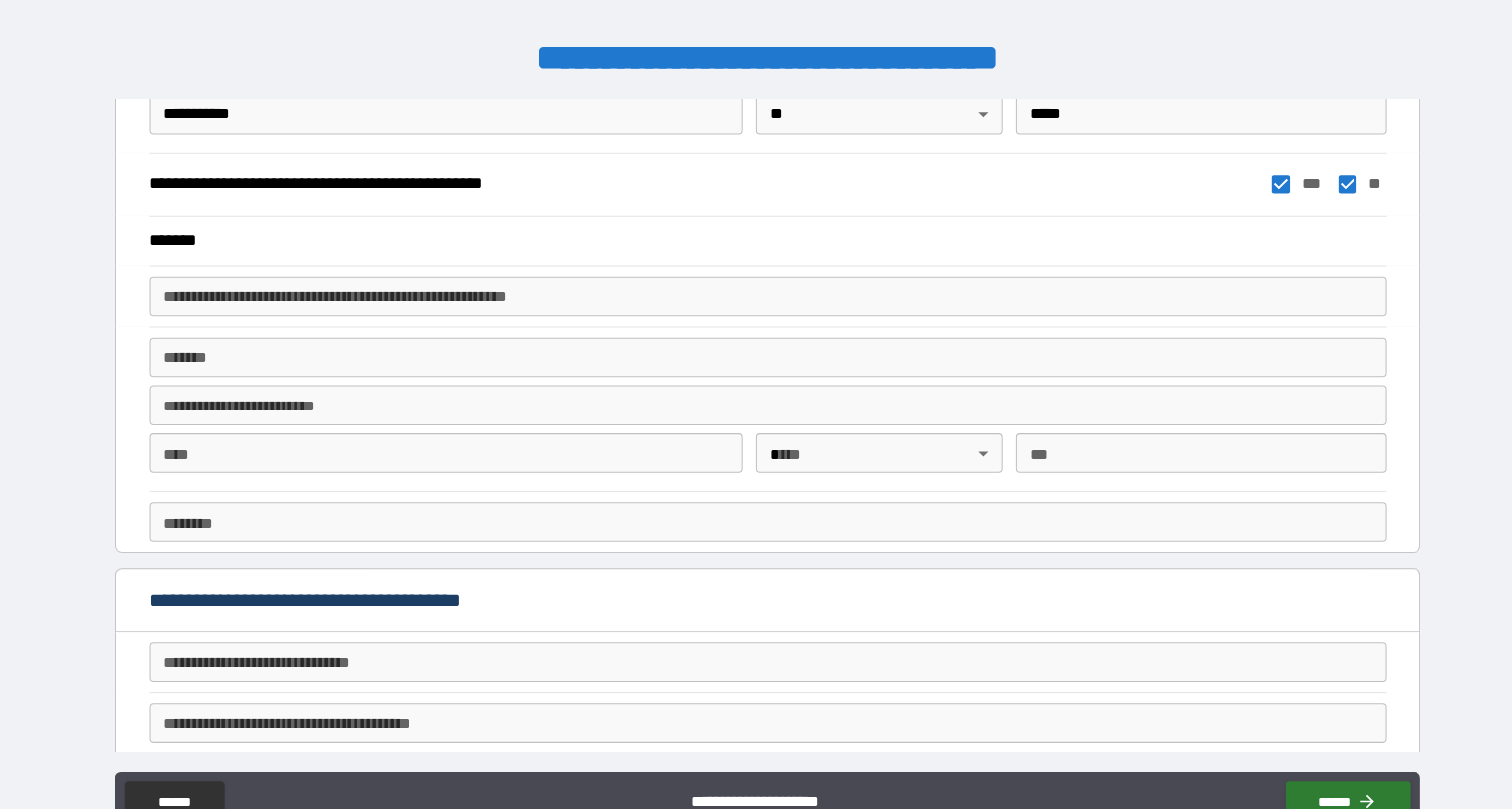click on "**********" at bounding box center [756, 303] 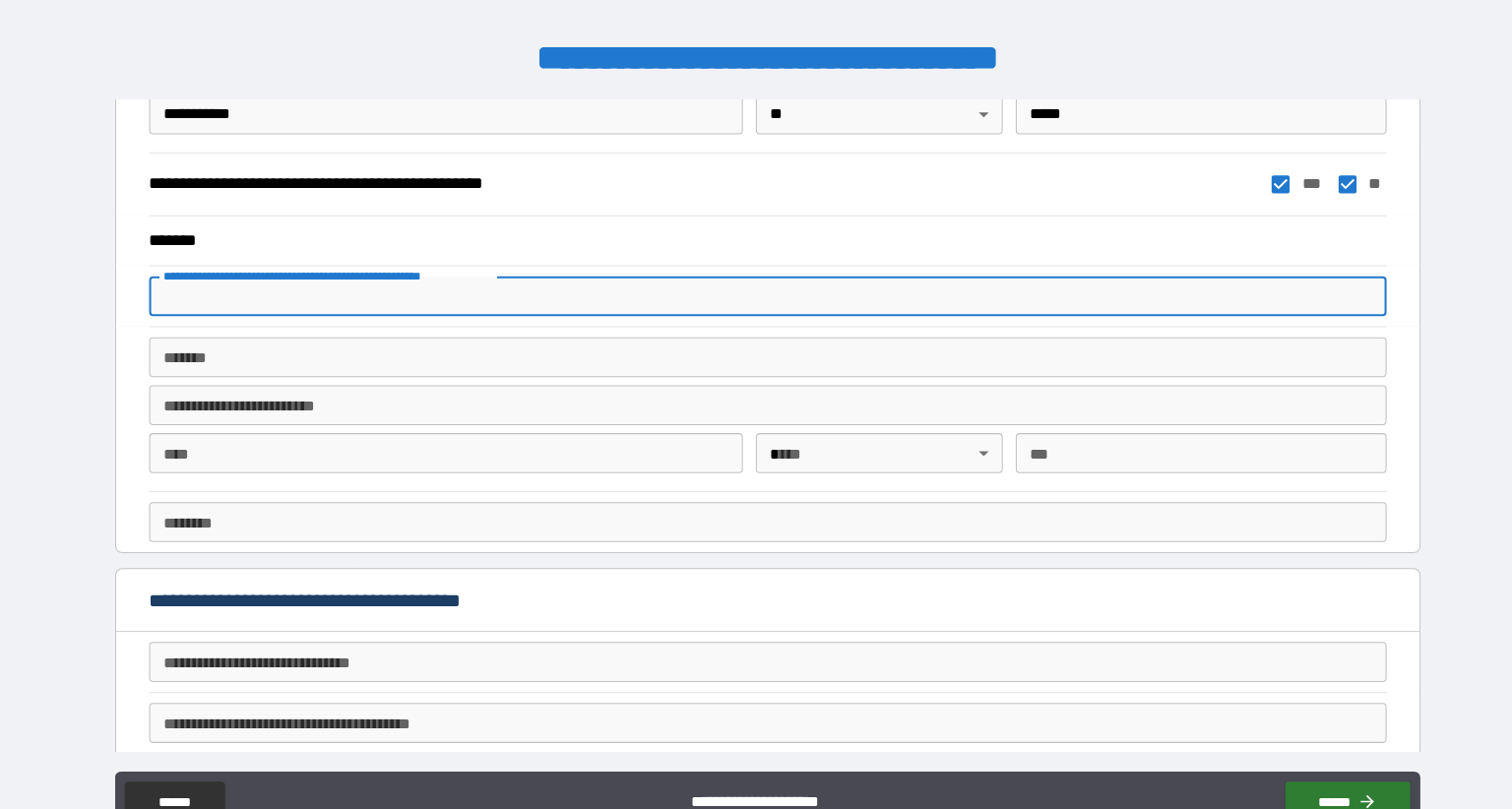 scroll, scrollTop: 0, scrollLeft: 0, axis: both 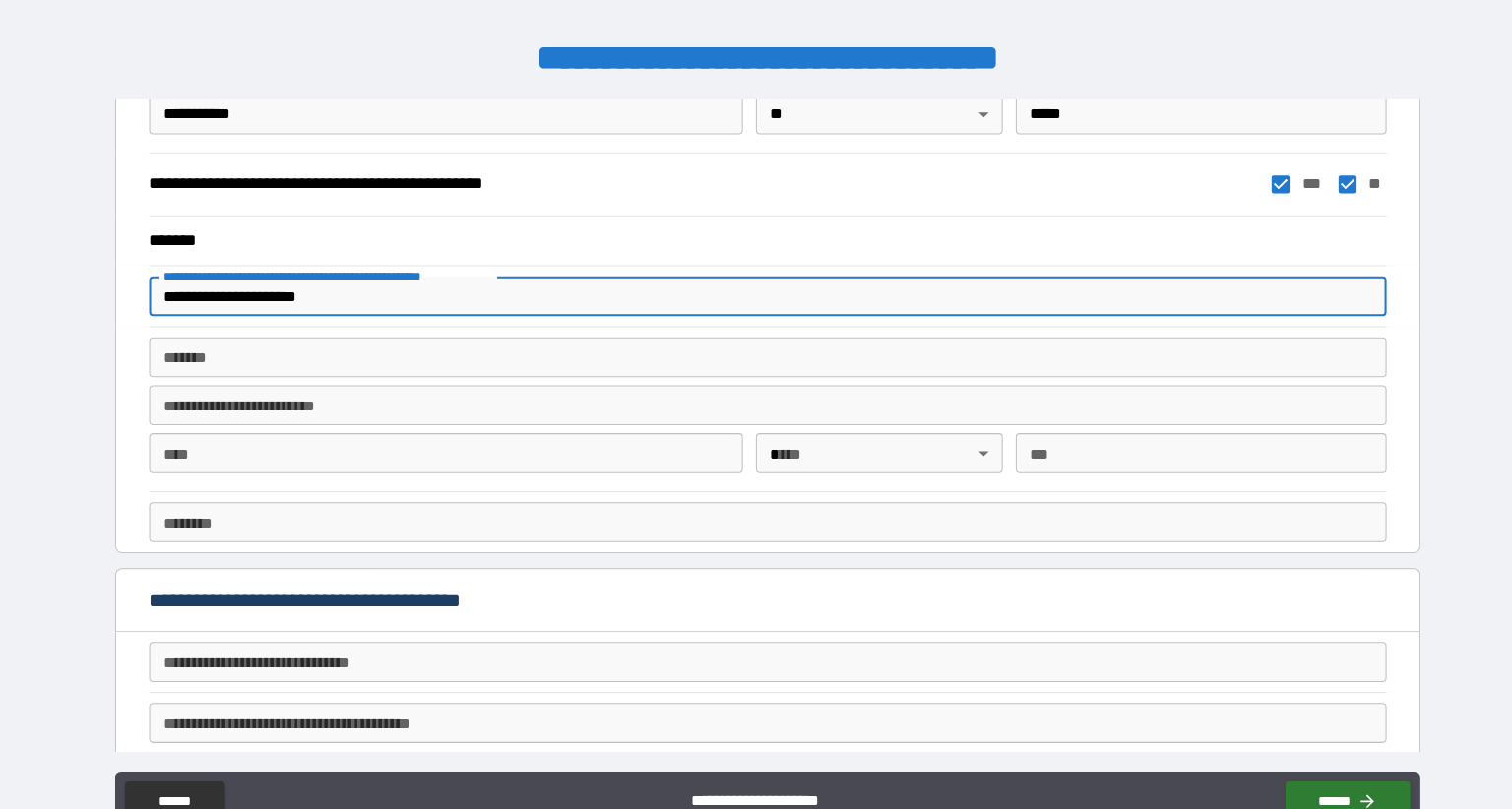 click on "*******" at bounding box center [756, 363] 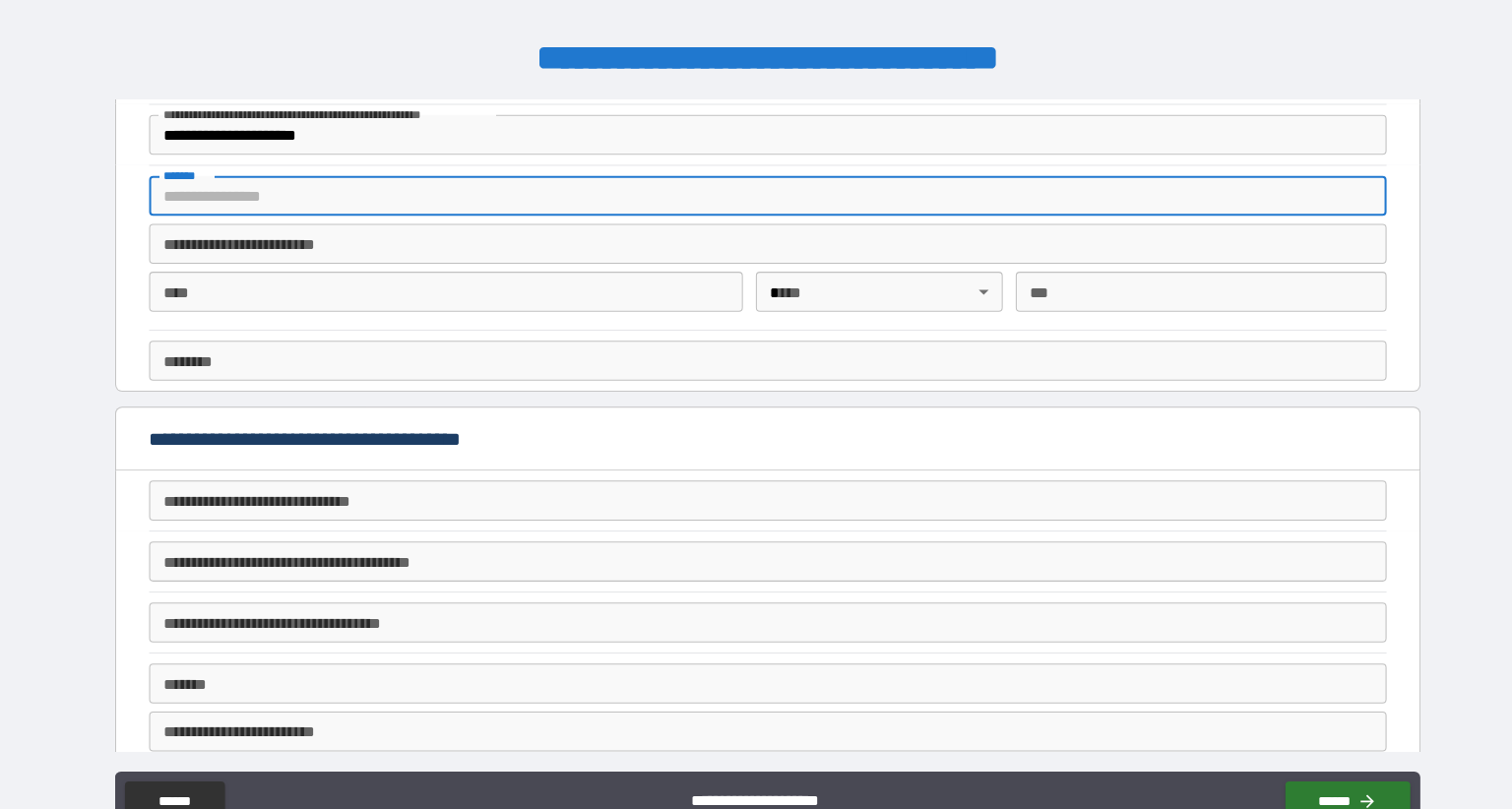 scroll, scrollTop: 2547, scrollLeft: 0, axis: vertical 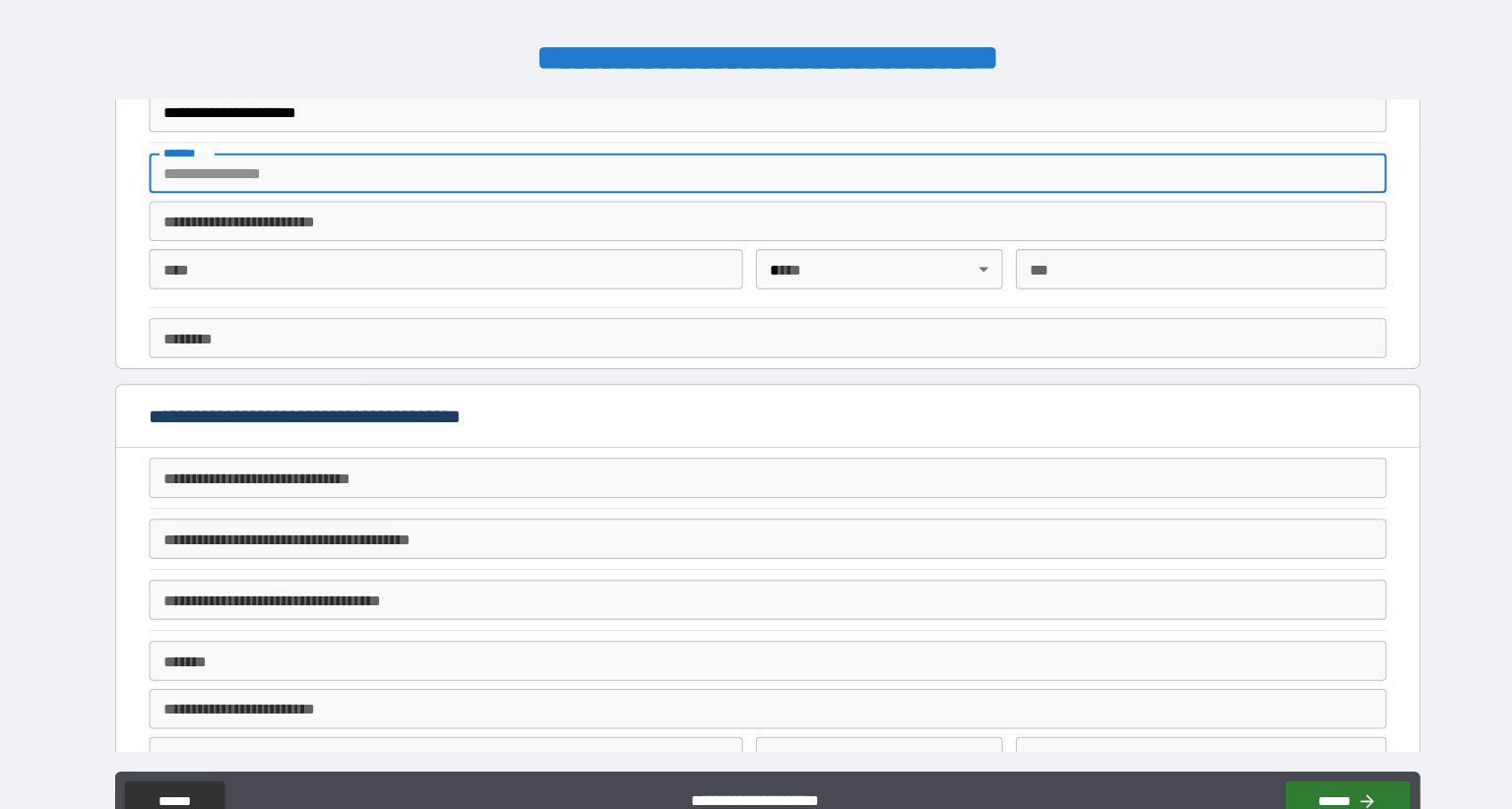 click on "******** ********" at bounding box center (756, 344) 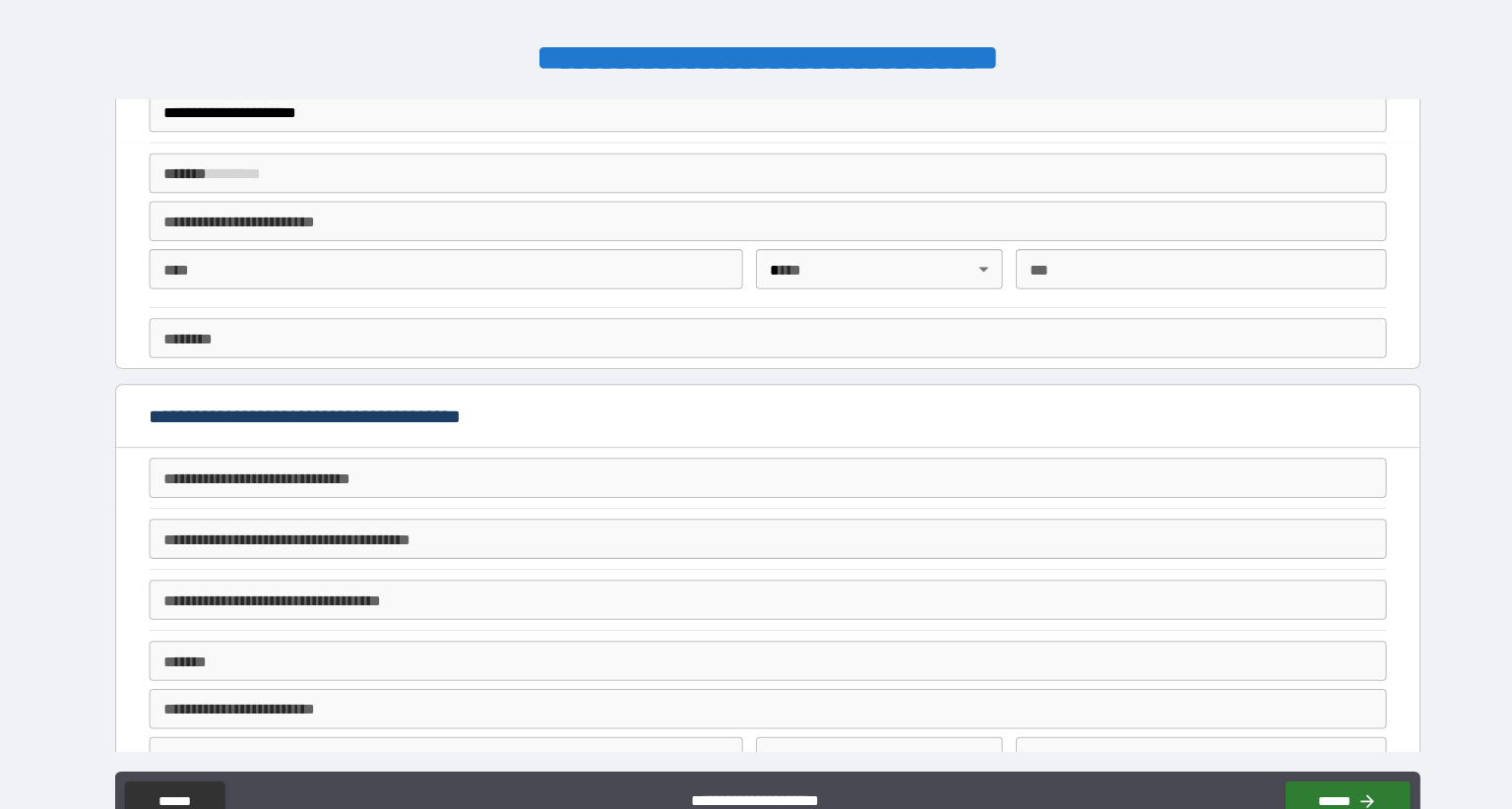 scroll, scrollTop: 0, scrollLeft: 0, axis: both 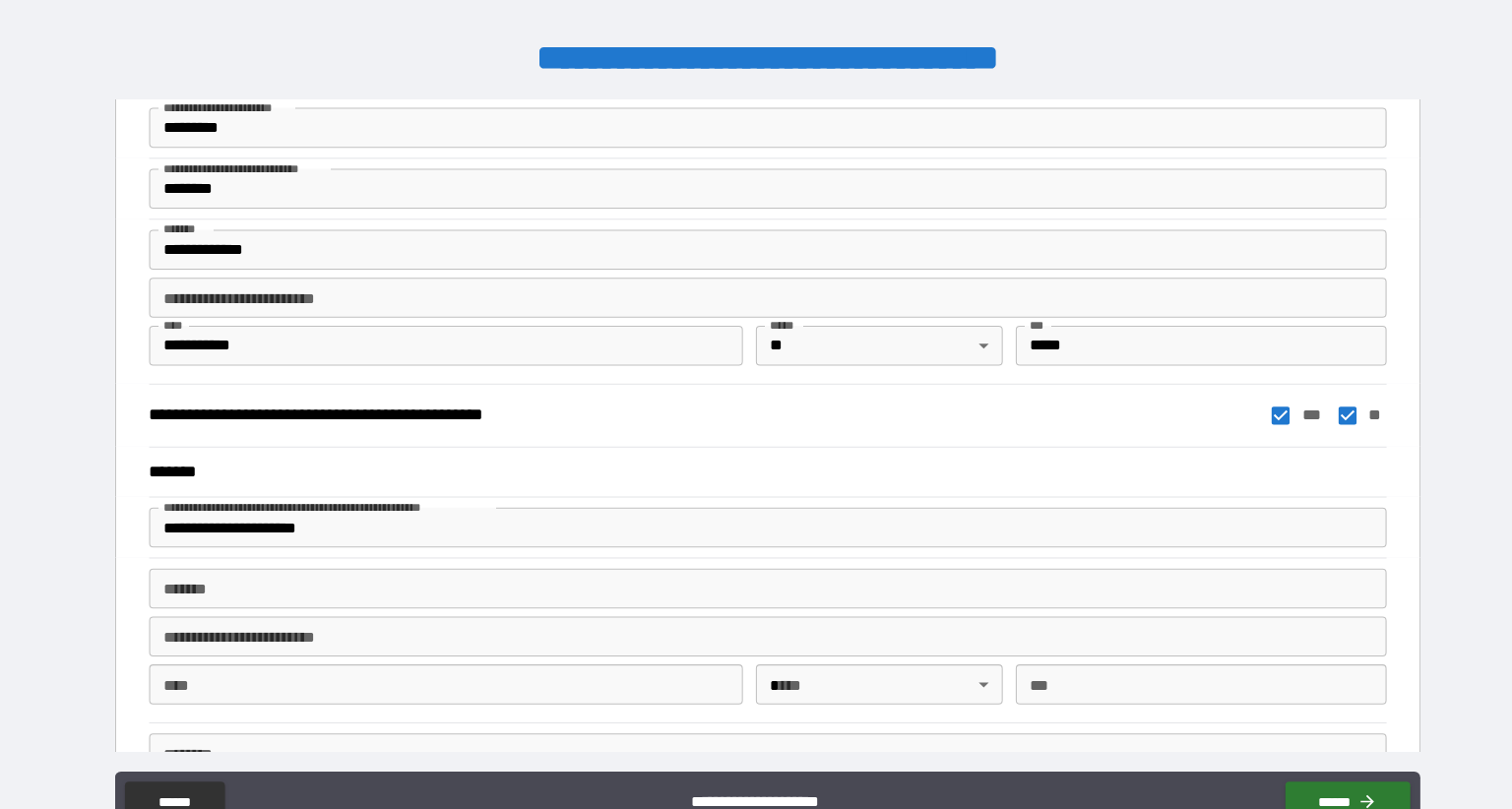 click on "**********" at bounding box center (756, 531) 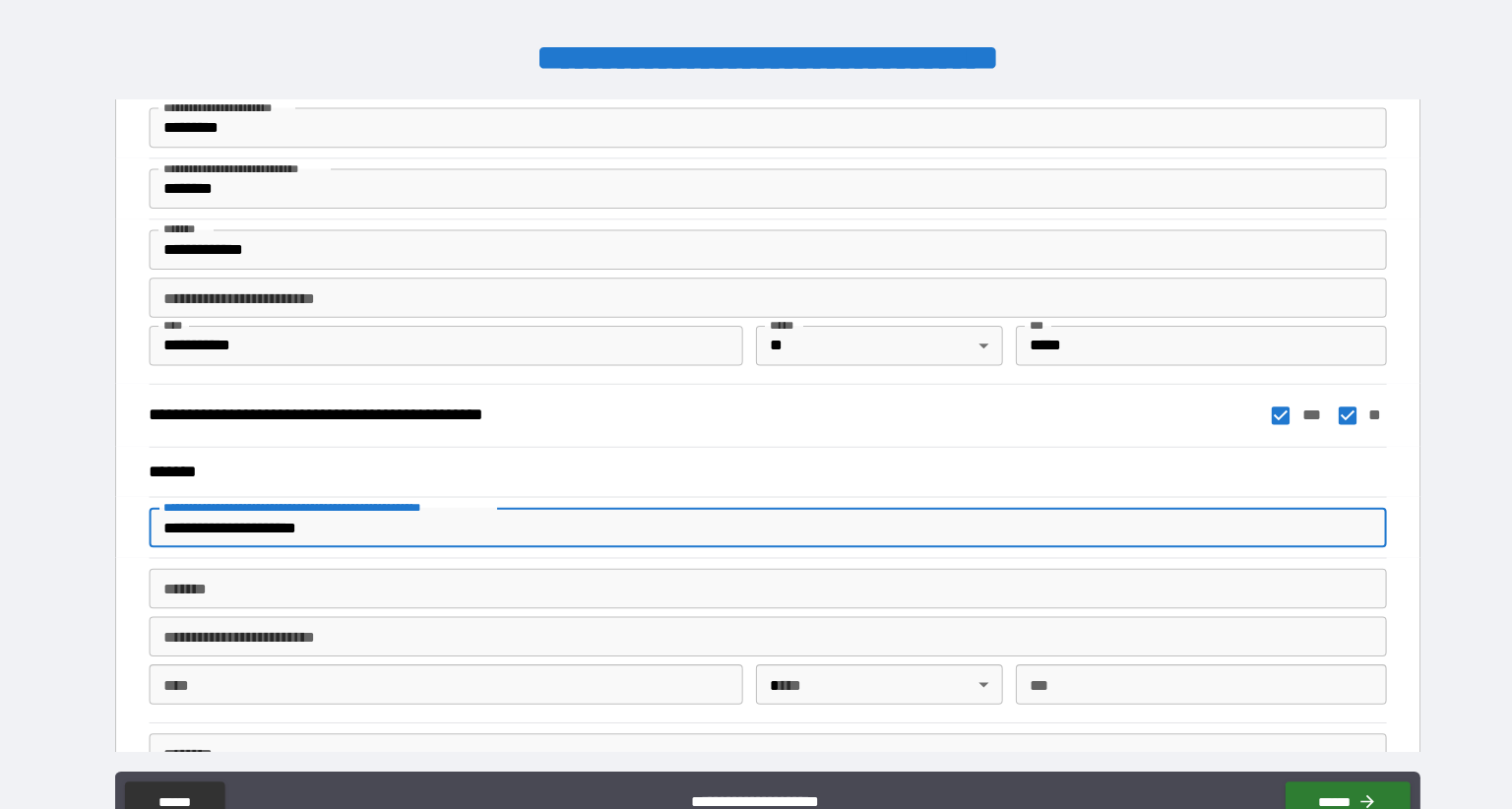 scroll, scrollTop: 0, scrollLeft: 0, axis: both 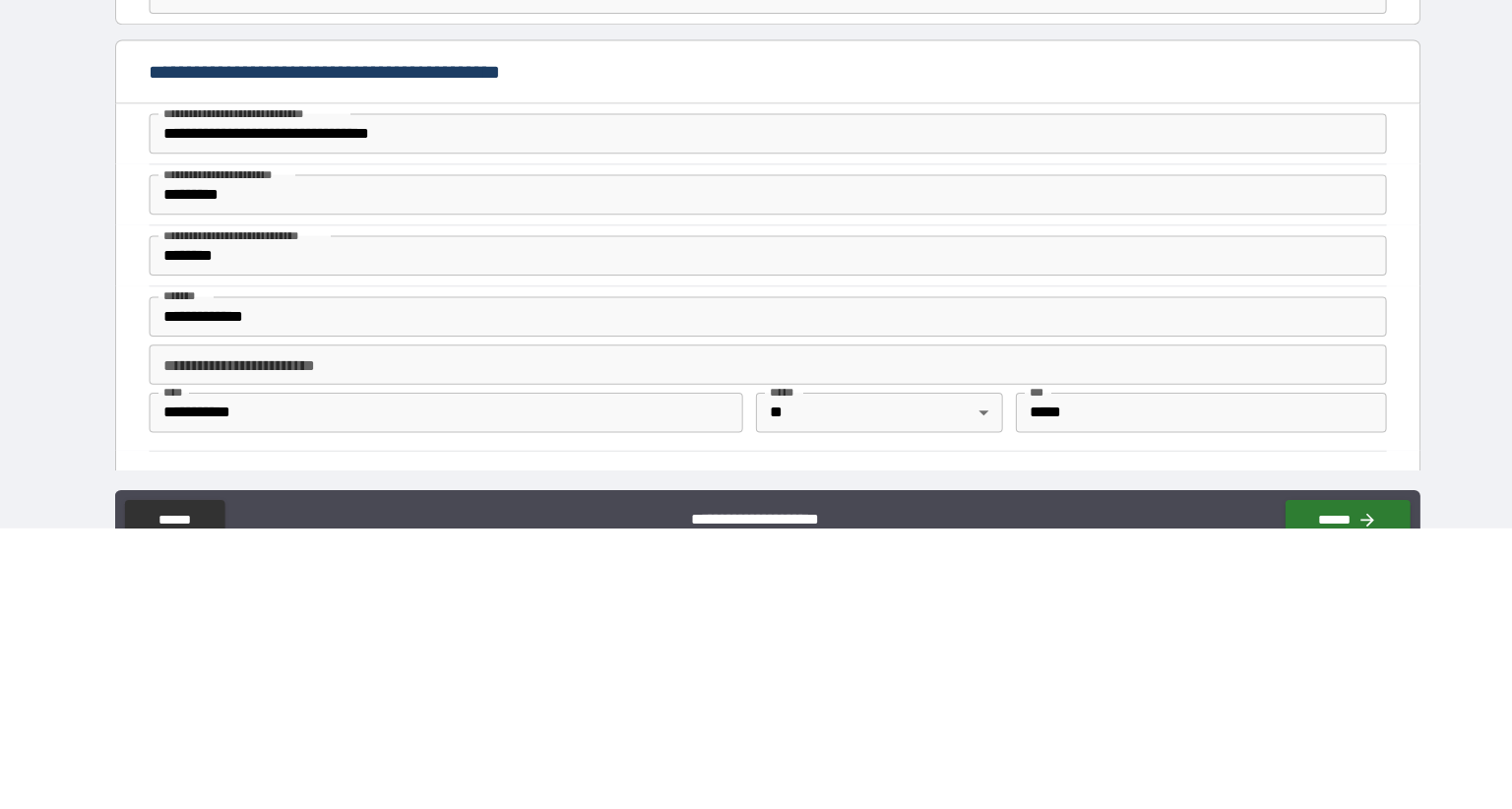 click on "**********" at bounding box center (756, 420) 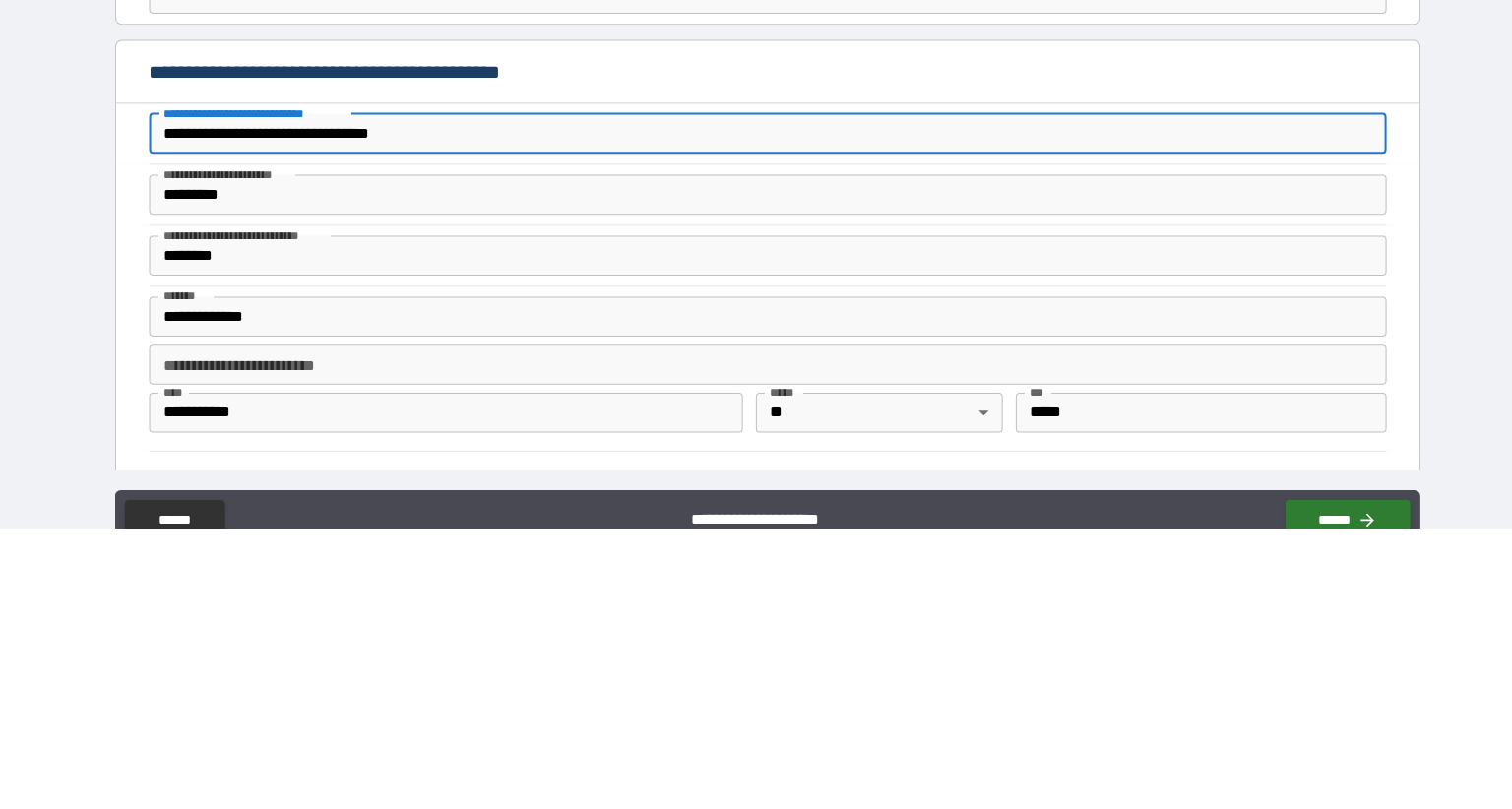 click on "*********" at bounding box center [756, 480] 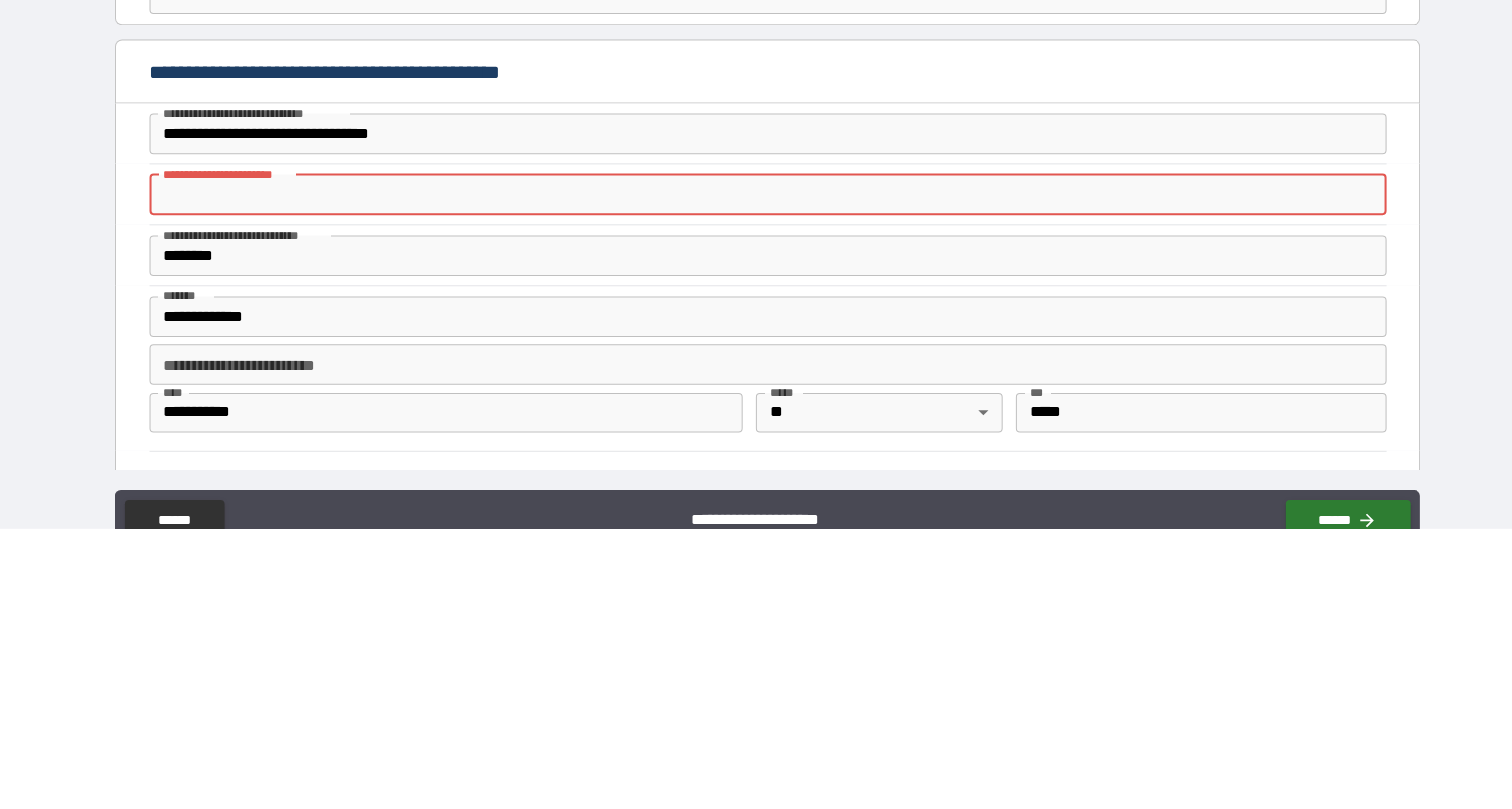 click on "**********" at bounding box center [756, 600] 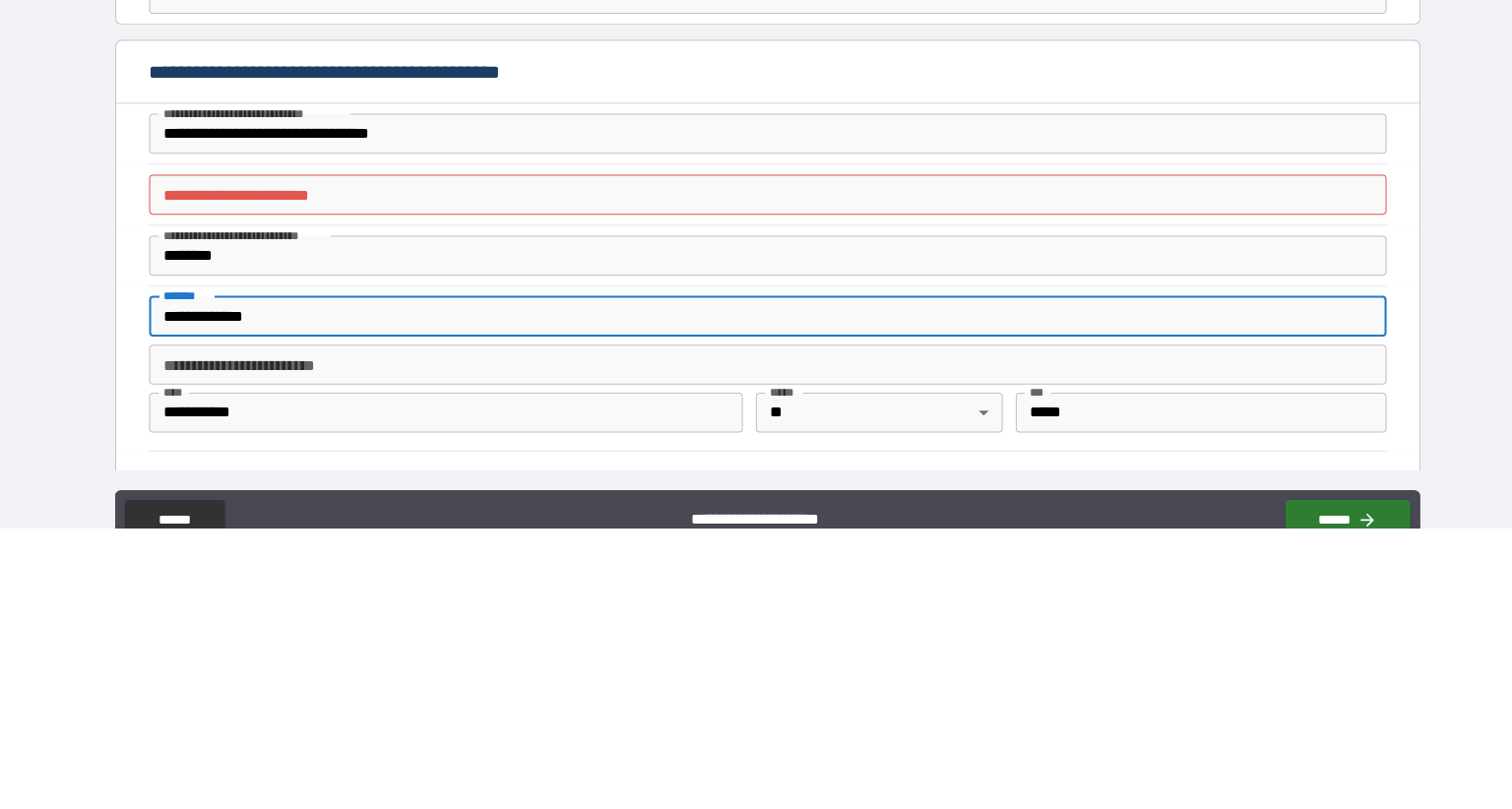 click on "********" at bounding box center [756, 540] 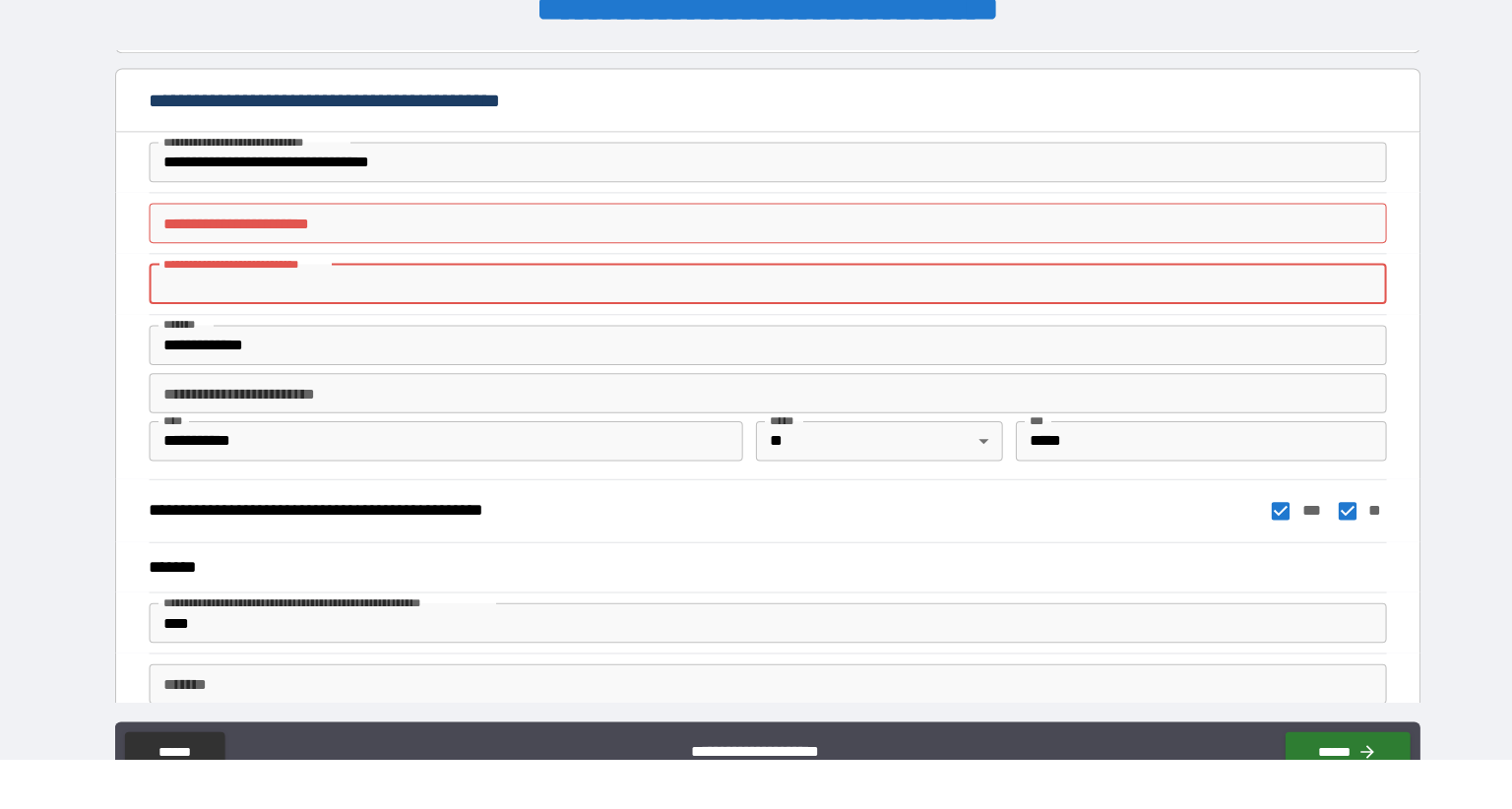 scroll, scrollTop: 1982, scrollLeft: 0, axis: vertical 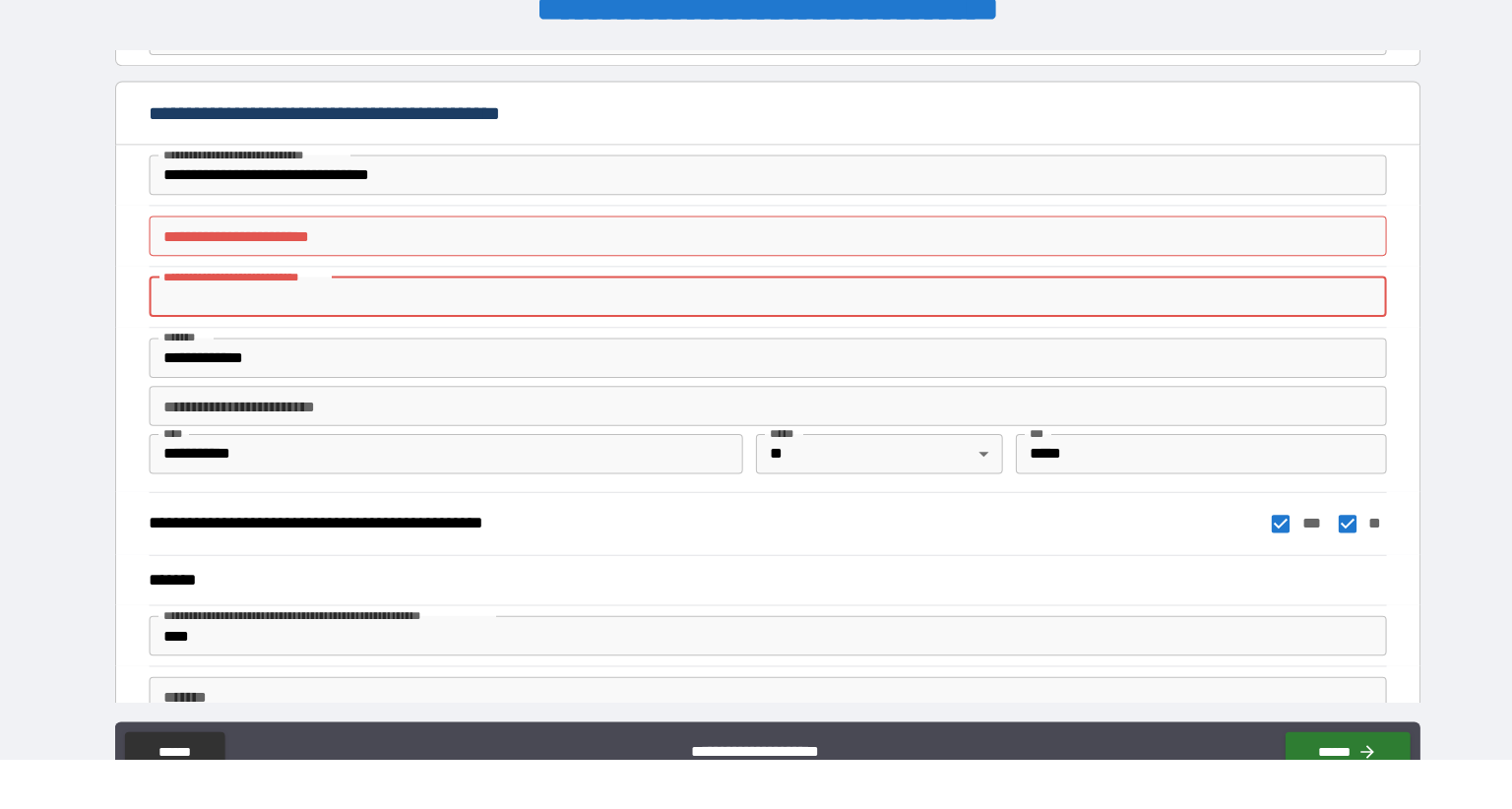 click on "**********" at bounding box center (756, 233) 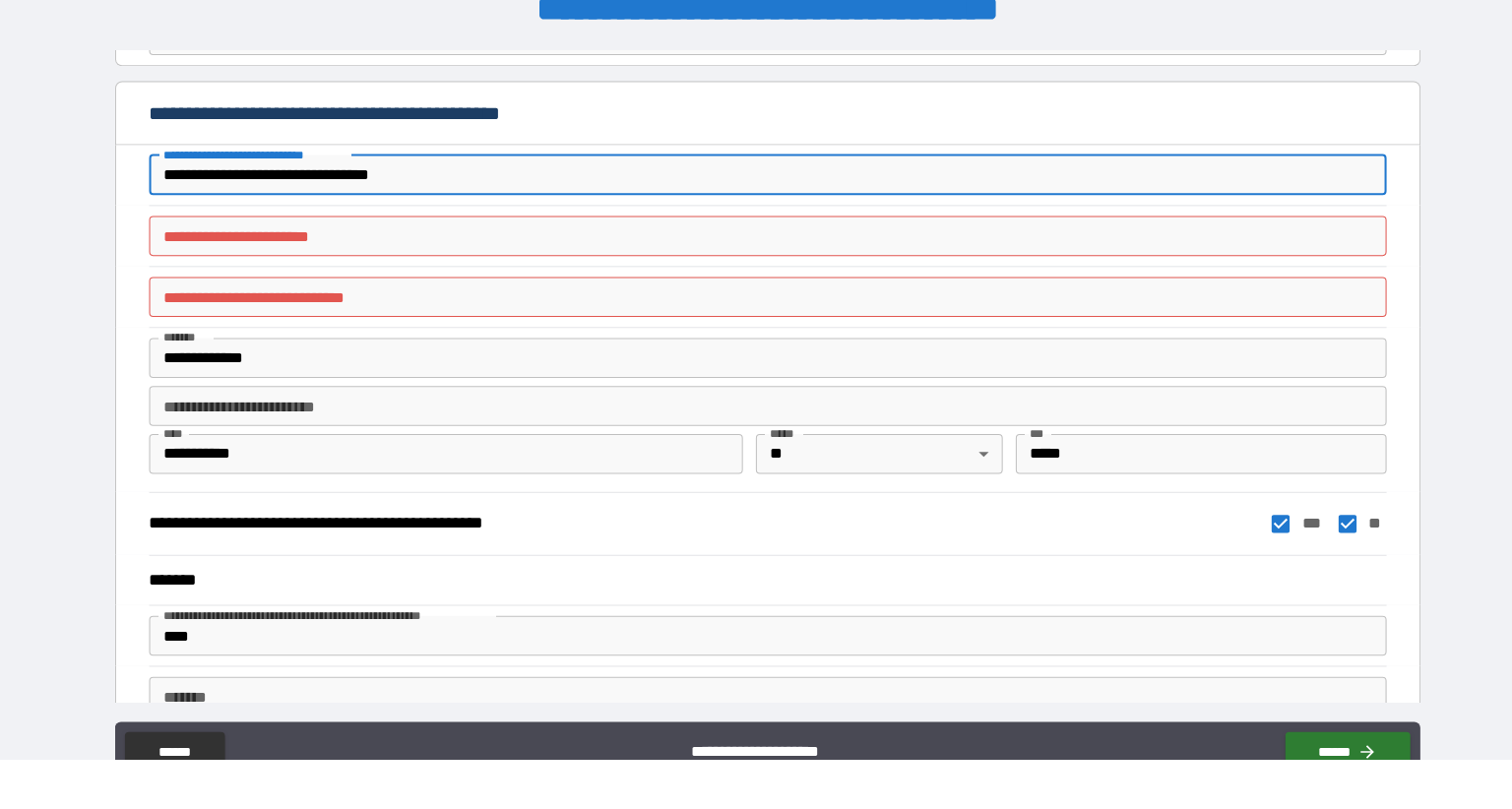 click on "**********" at bounding box center (756, 233) 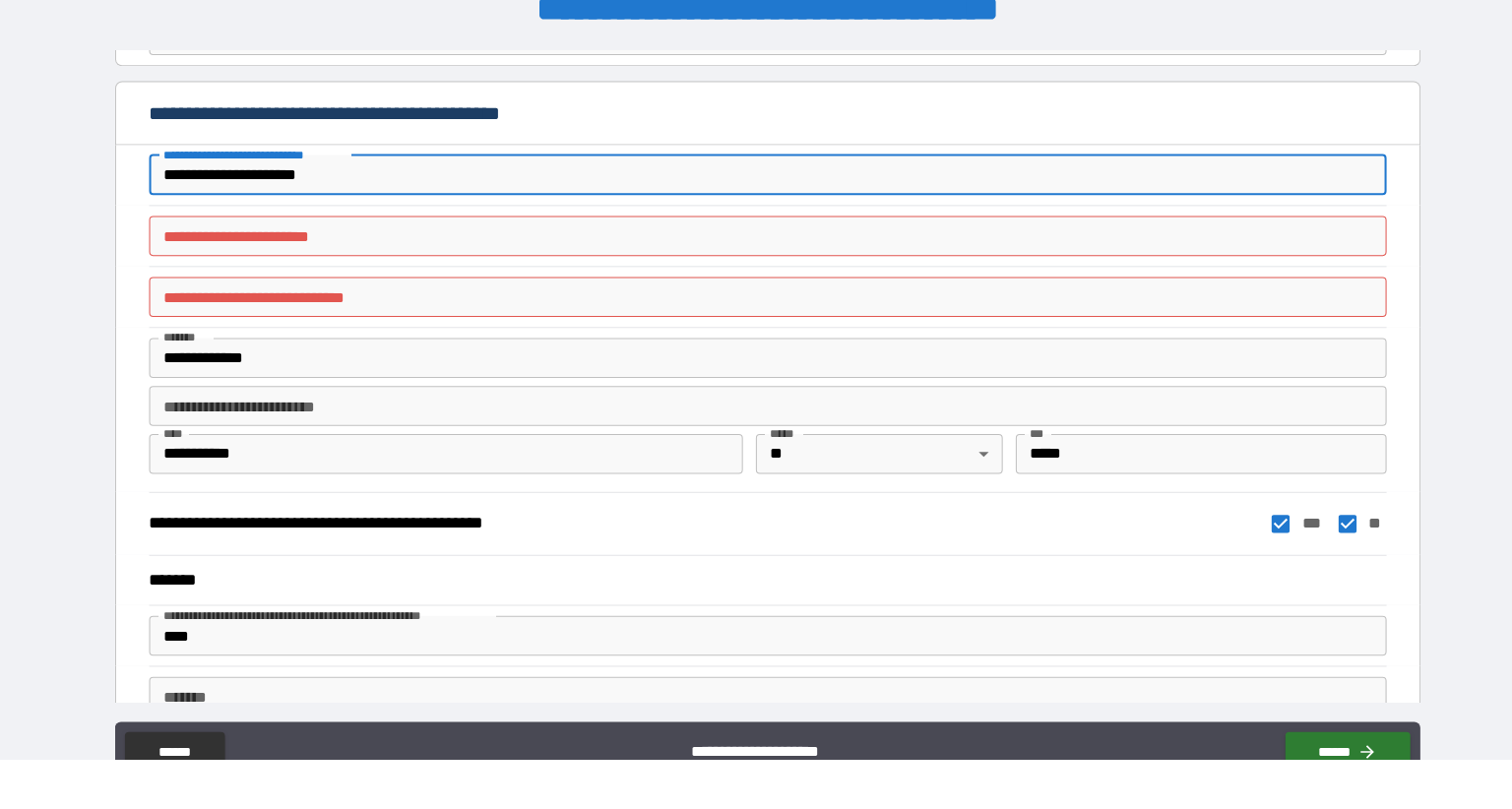 click on "**********" at bounding box center [756, 293] 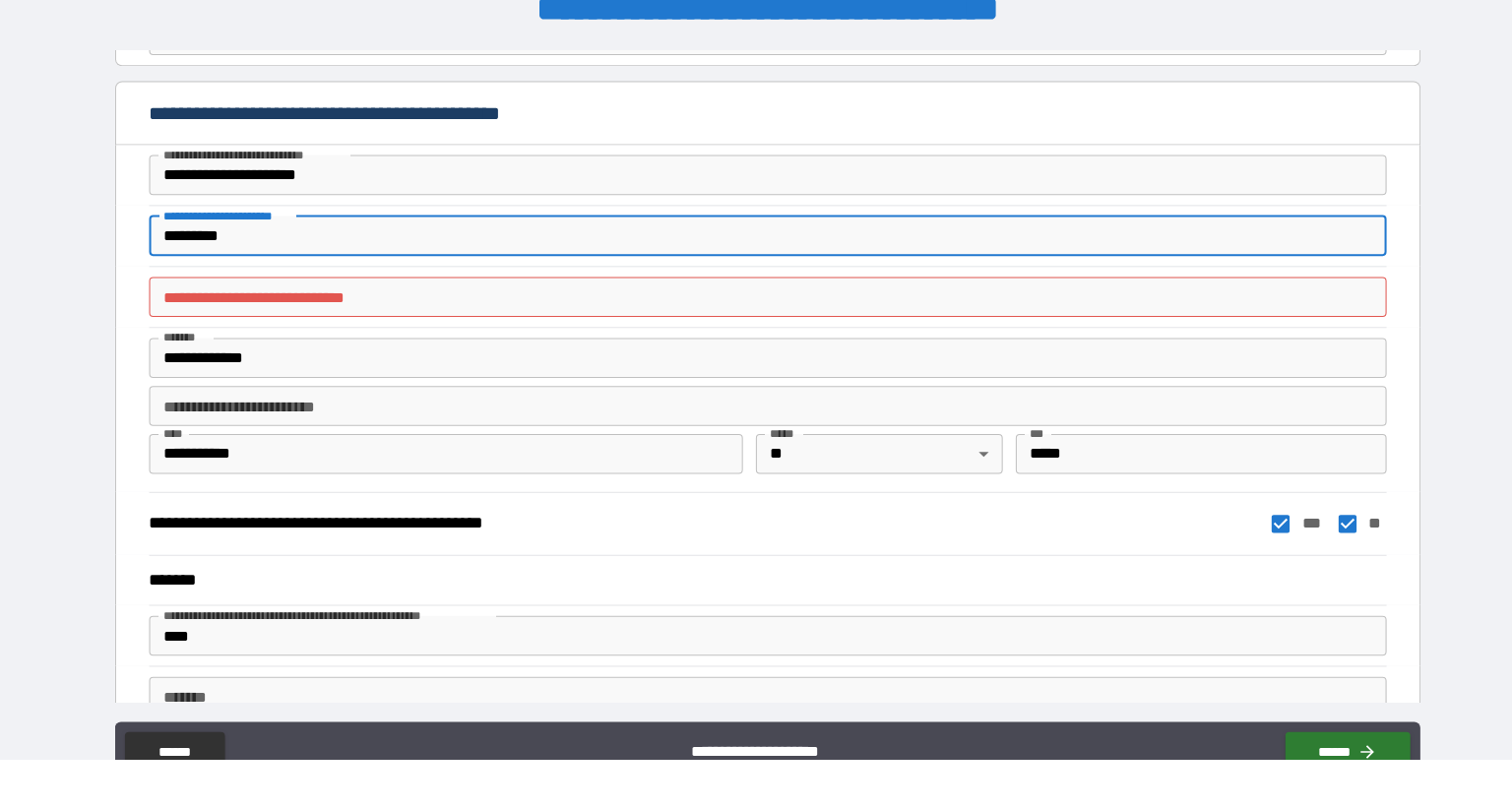 click on "**********" at bounding box center [756, 353] 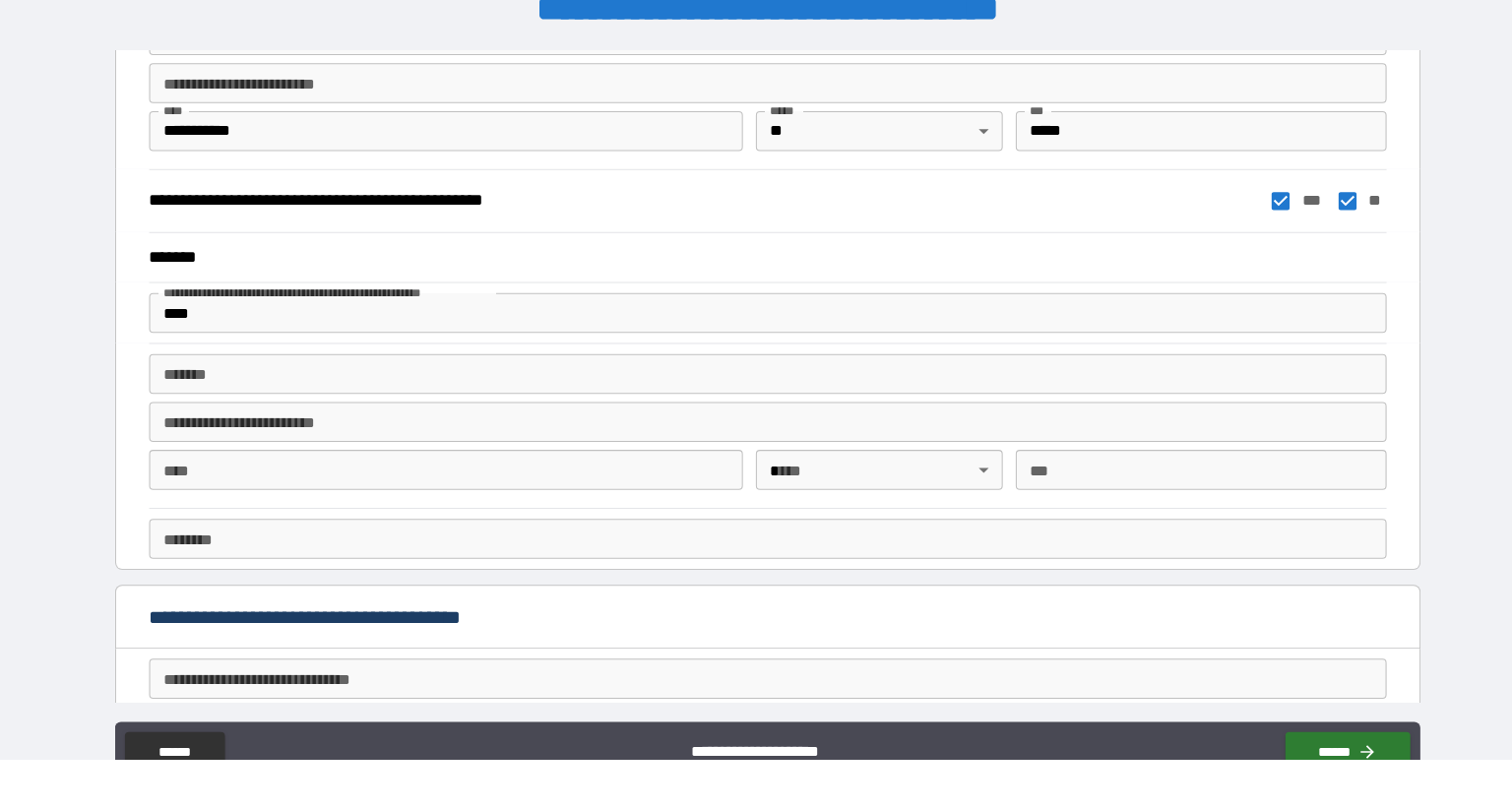 scroll, scrollTop: 2425, scrollLeft: 0, axis: vertical 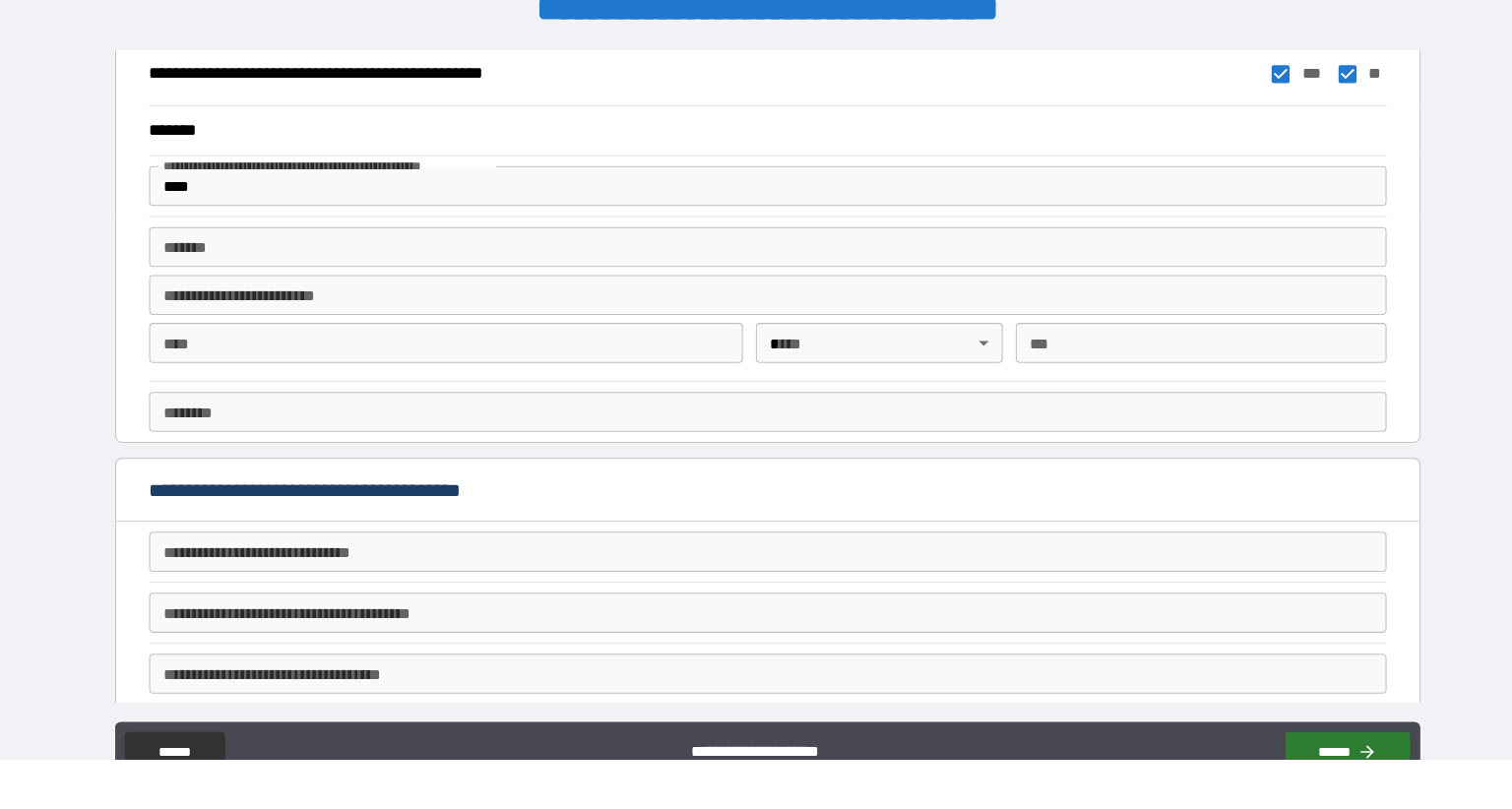 click on "*******" at bounding box center [756, 304] 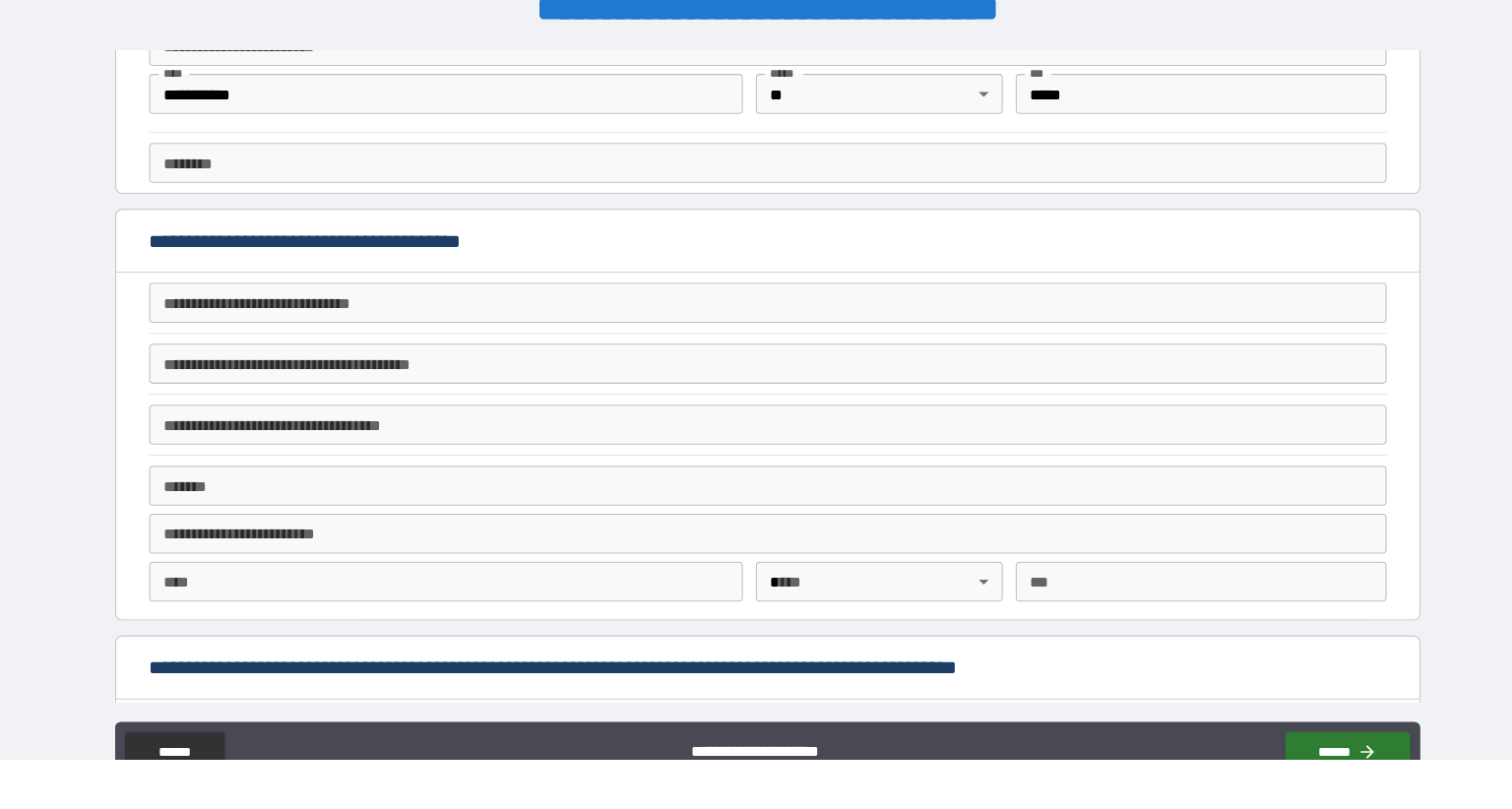 scroll, scrollTop: 2696, scrollLeft: 0, axis: vertical 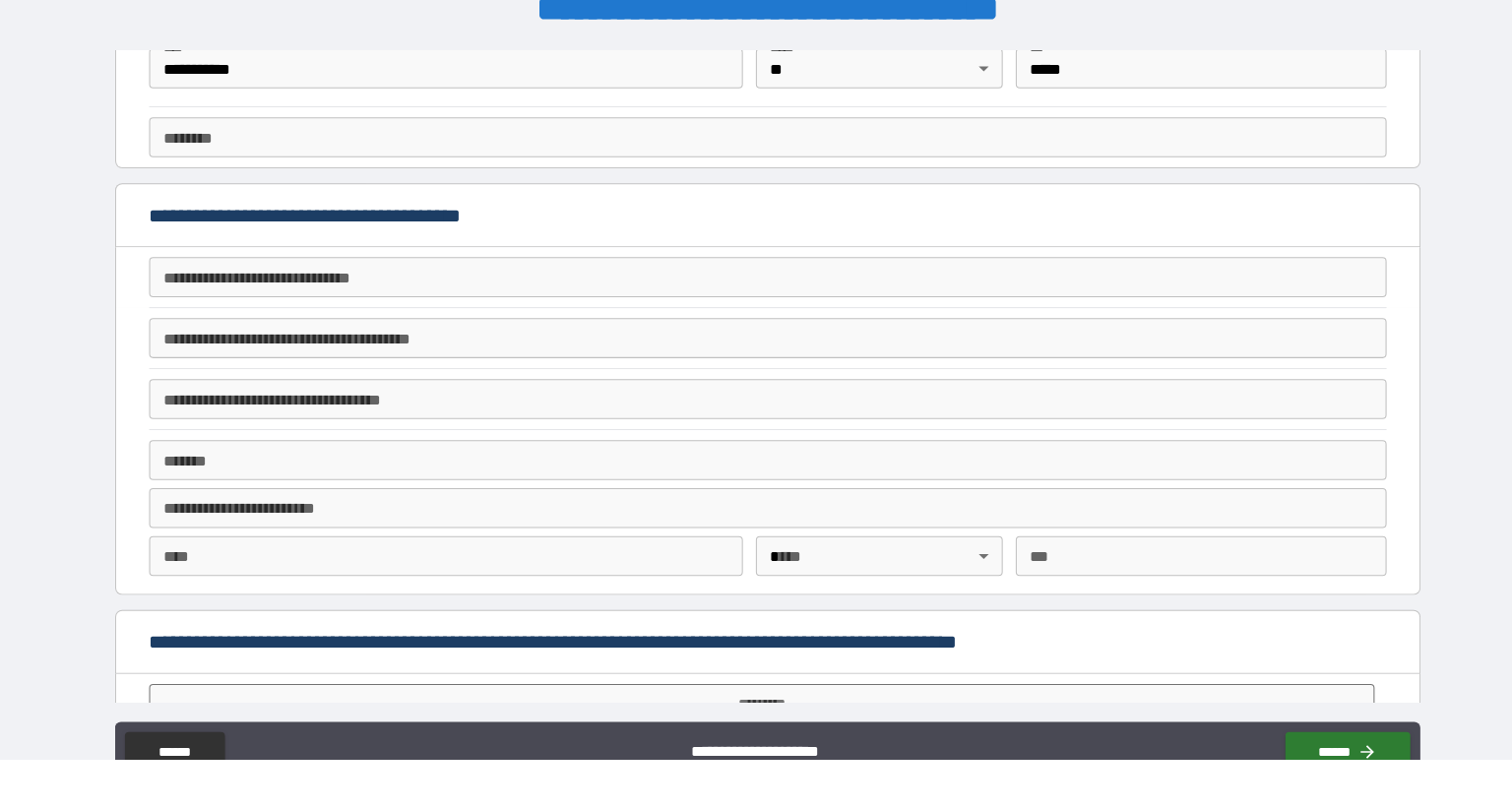 click on "**********" at bounding box center (756, 334) 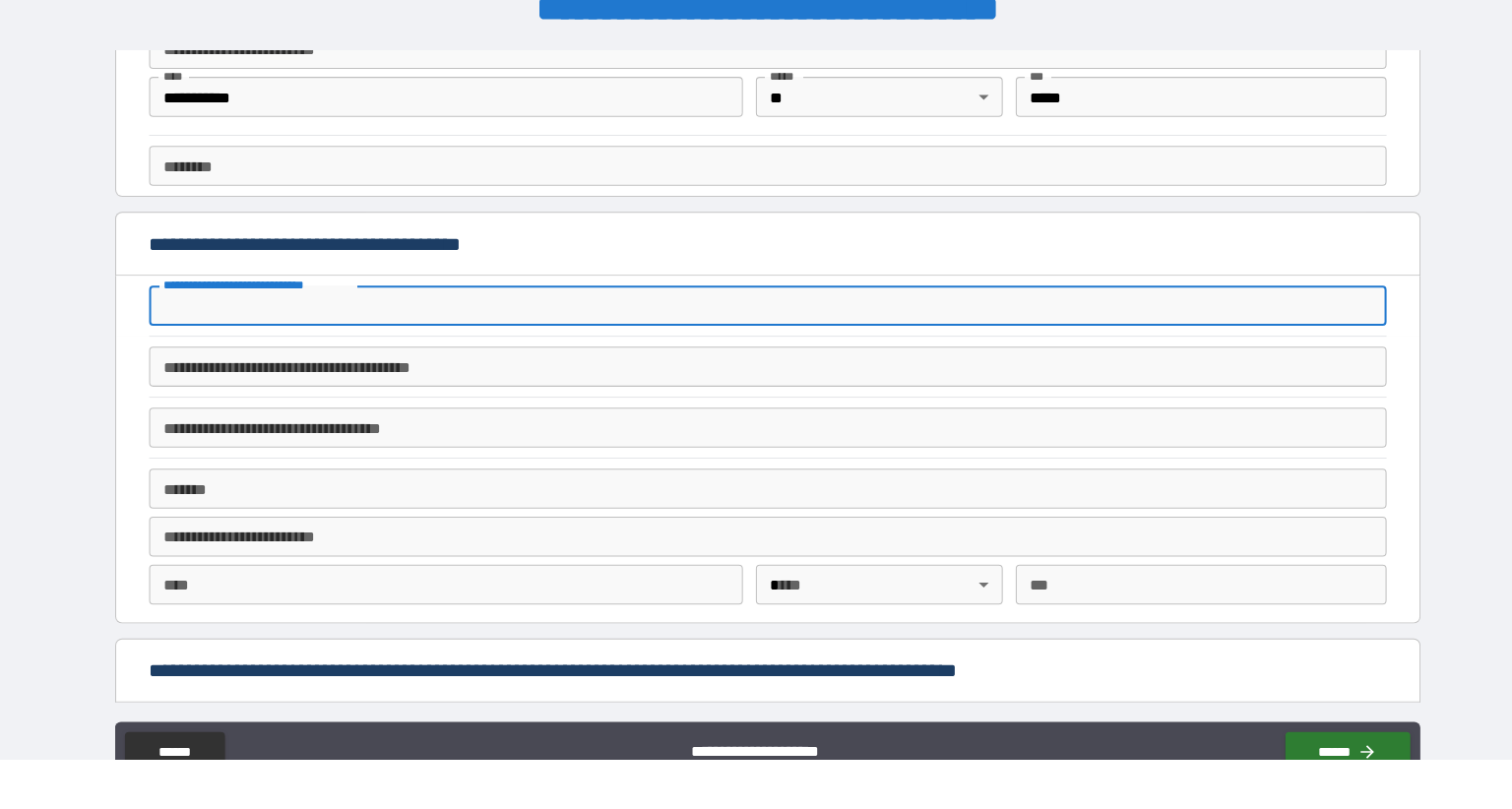 scroll, scrollTop: 2674, scrollLeft: 0, axis: vertical 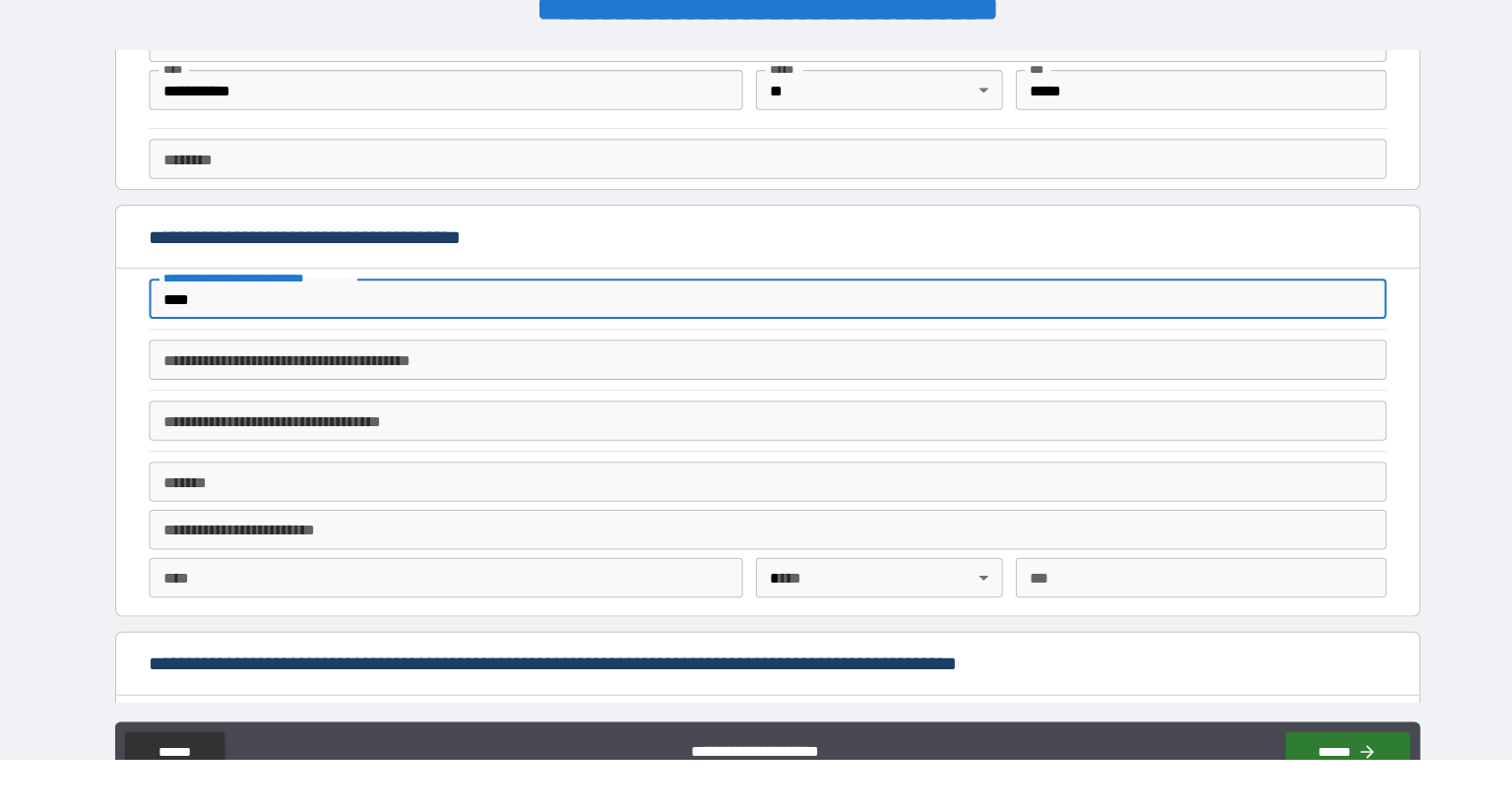 click on "**********" at bounding box center [756, 415] 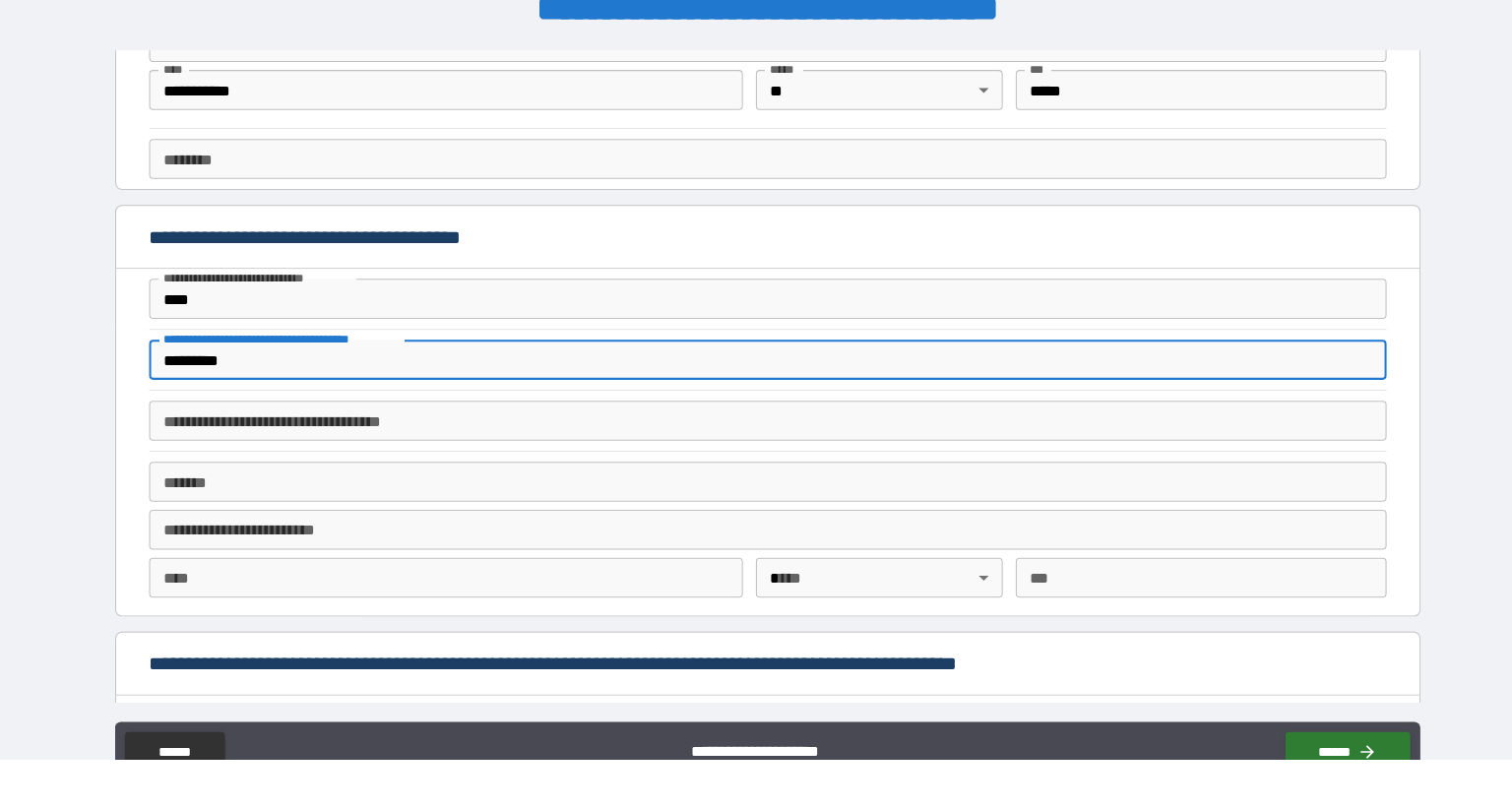 click on "**********" at bounding box center (756, 475) 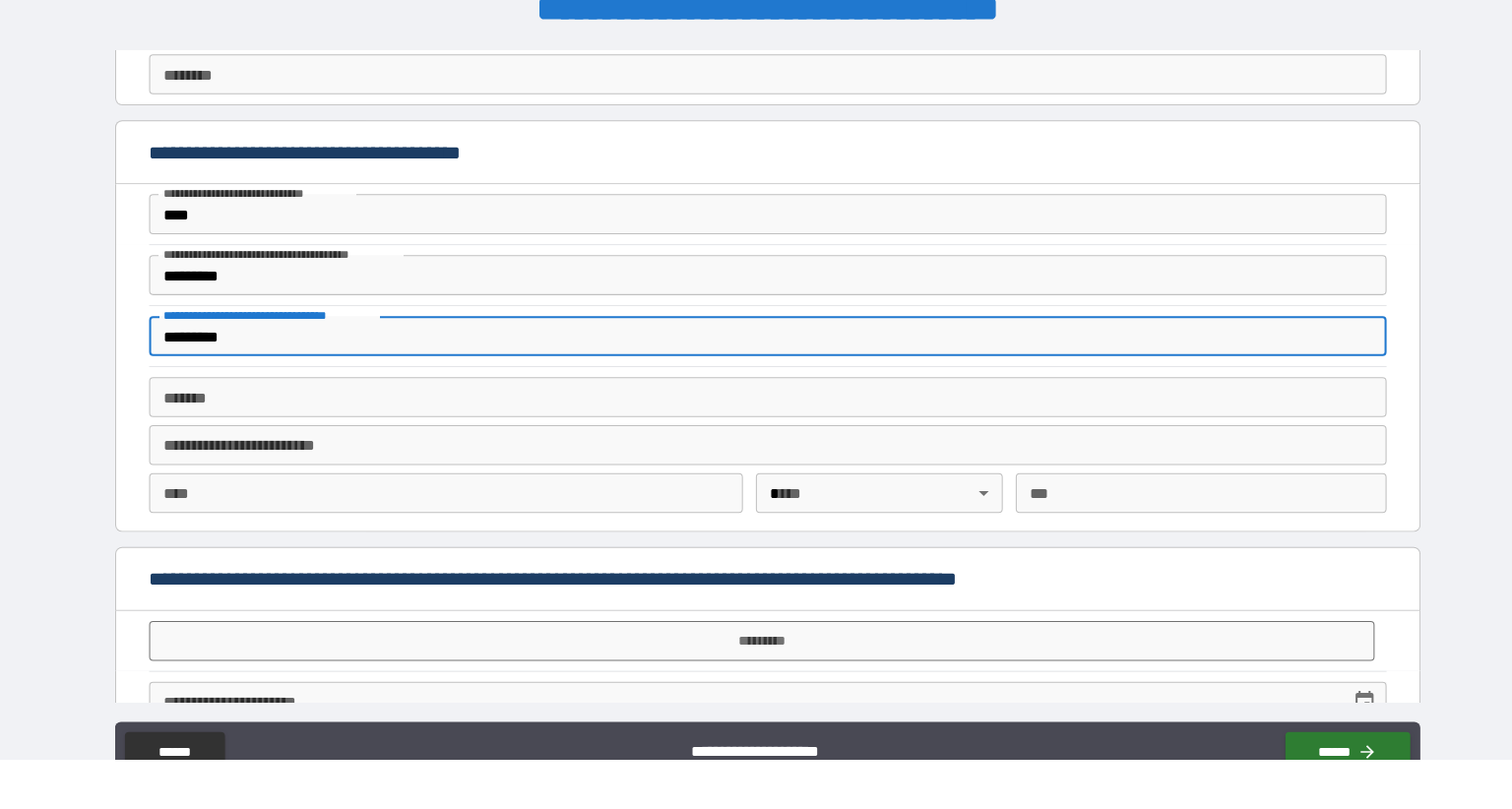 scroll, scrollTop: 2798, scrollLeft: 0, axis: vertical 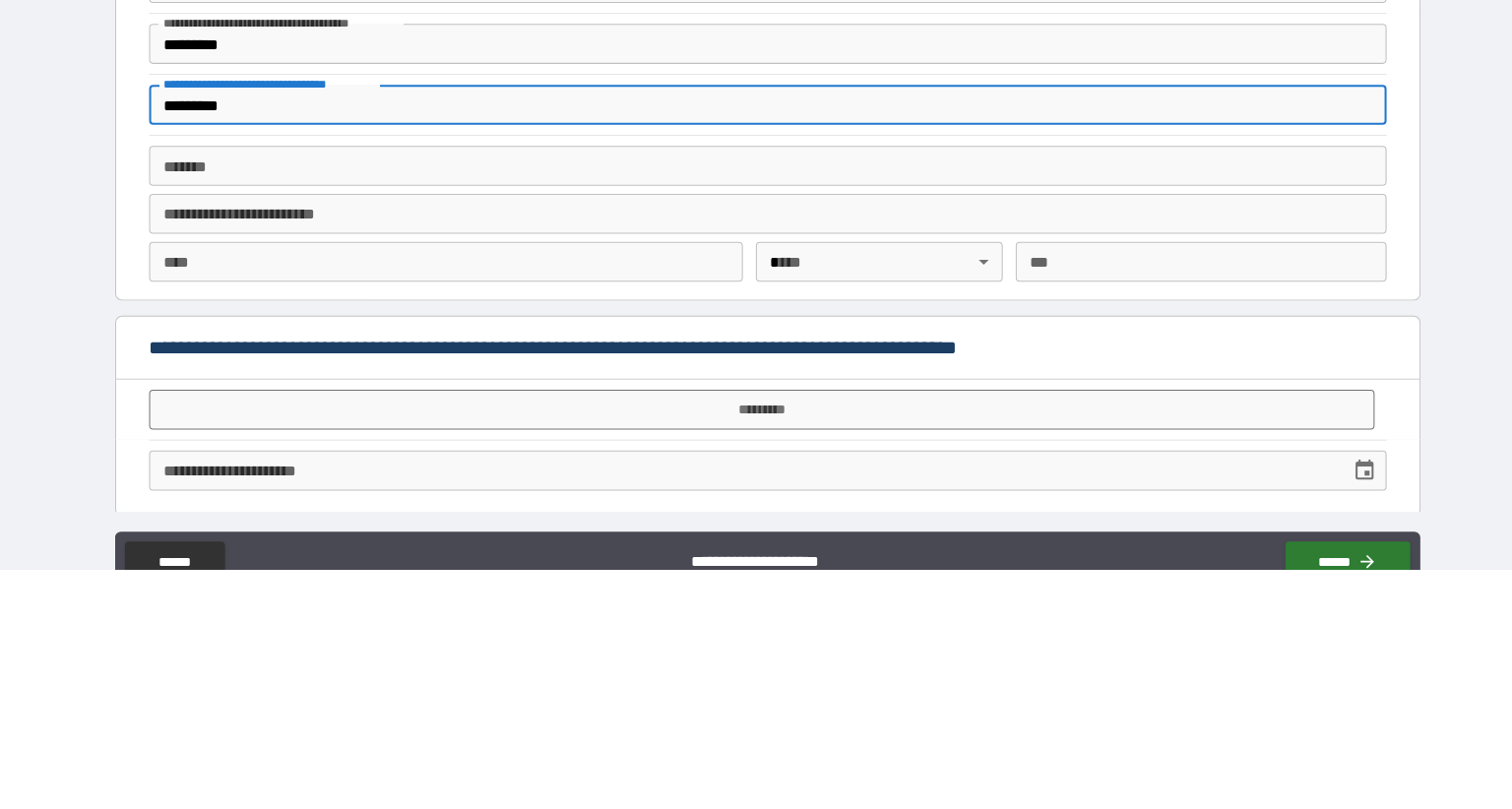 click on "*******" at bounding box center (756, 411) 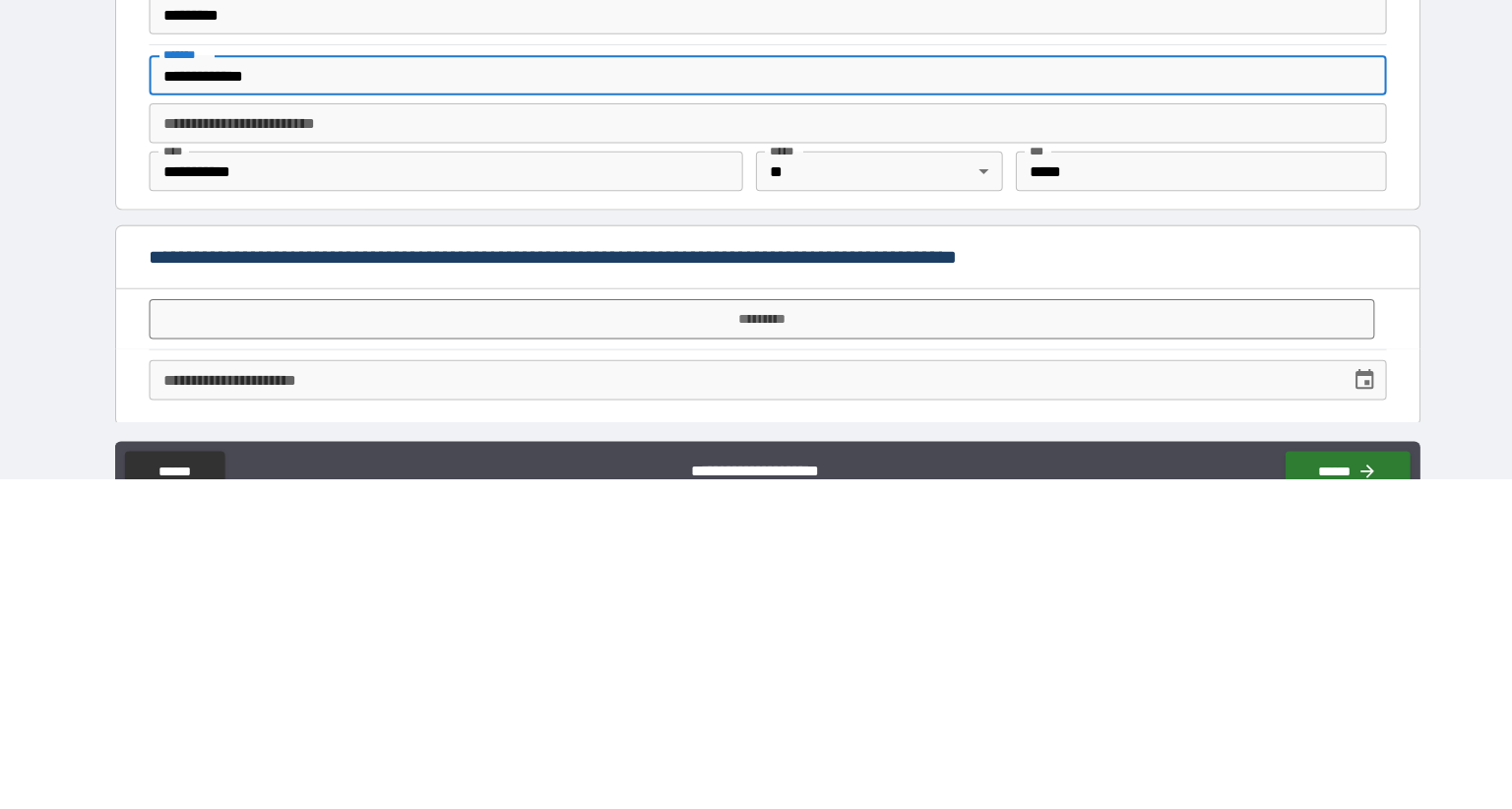click on "*********" at bounding box center [750, 652] 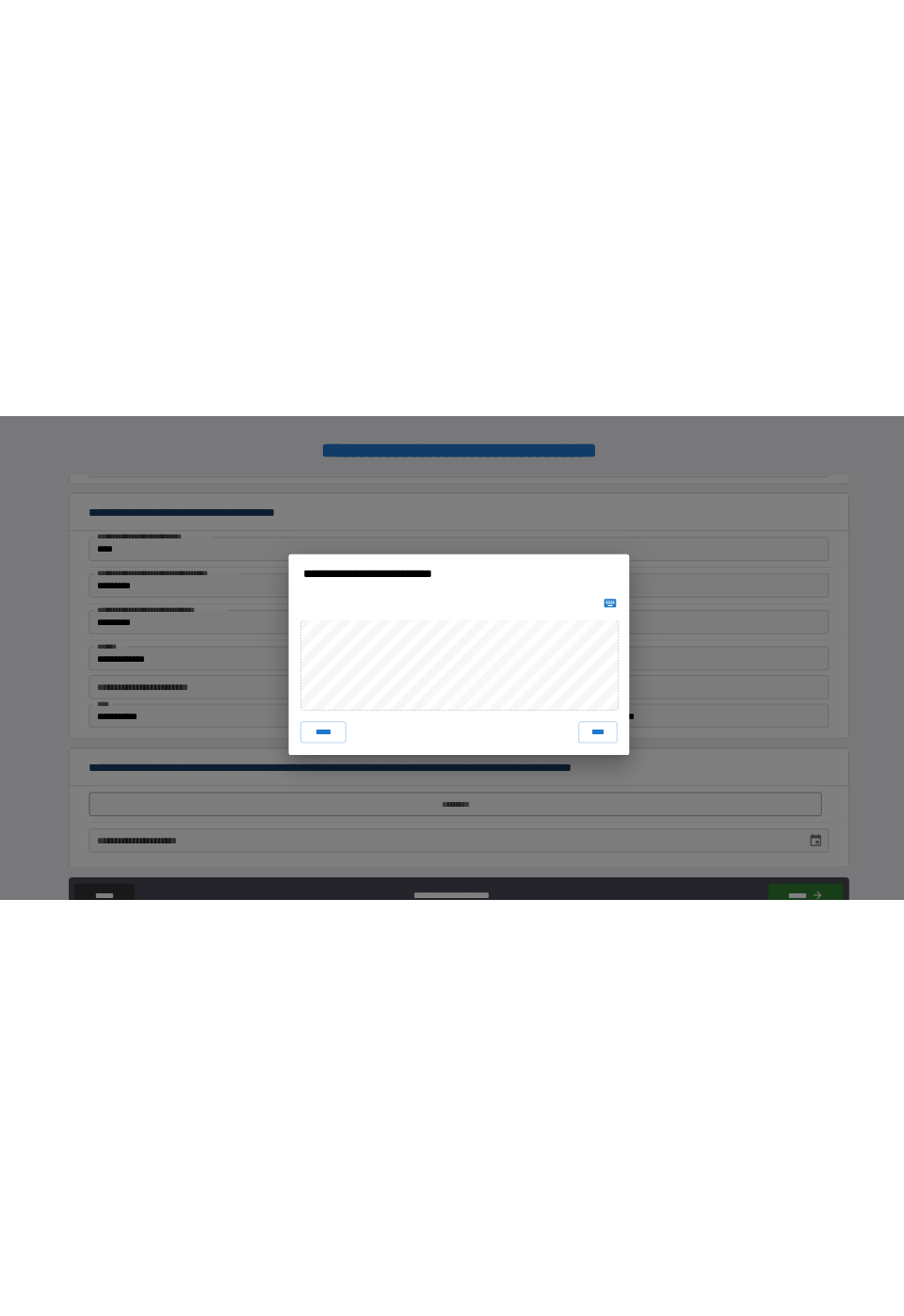 scroll, scrollTop: 0, scrollLeft: 0, axis: both 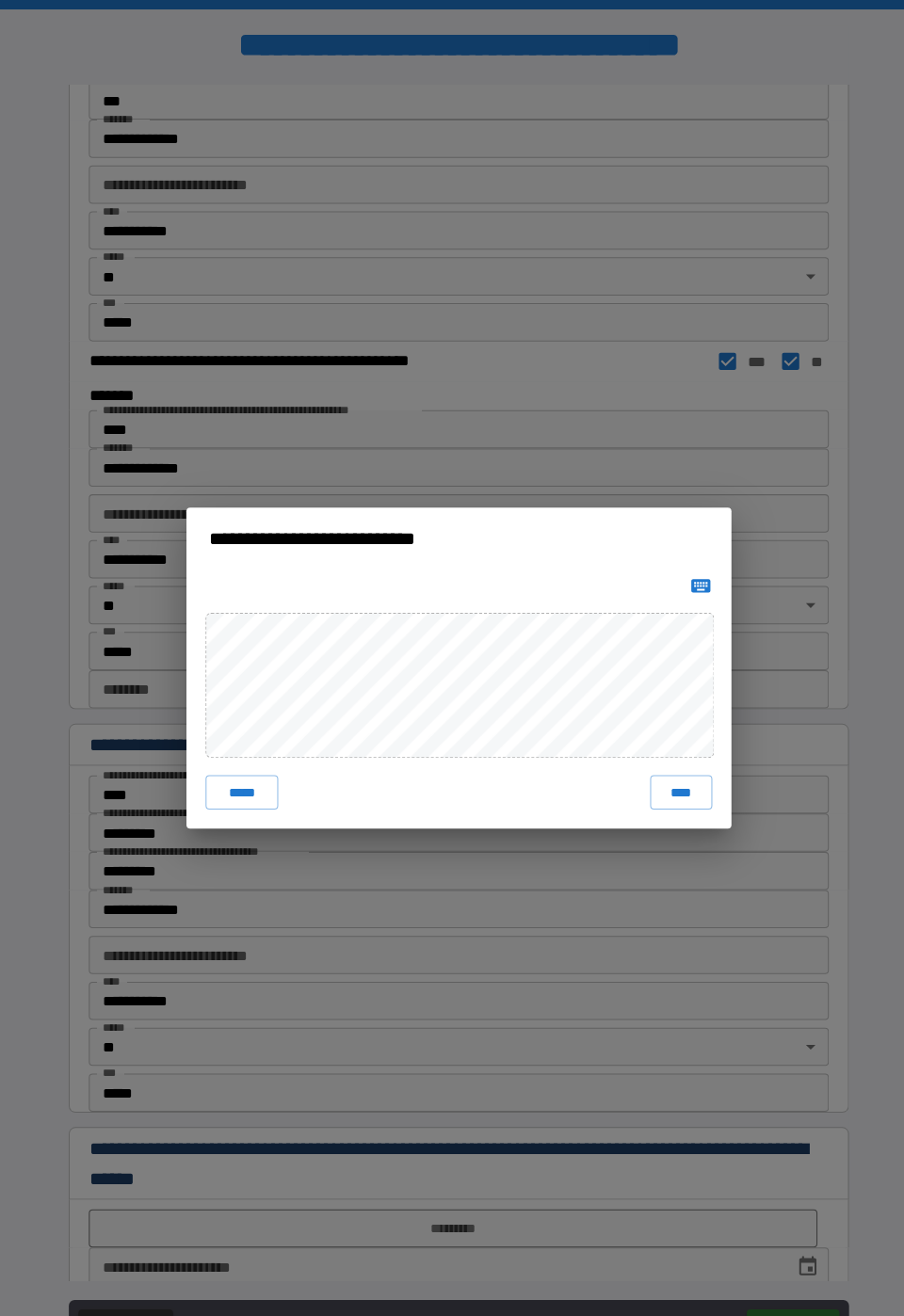 click on "**********" at bounding box center [452, 658] 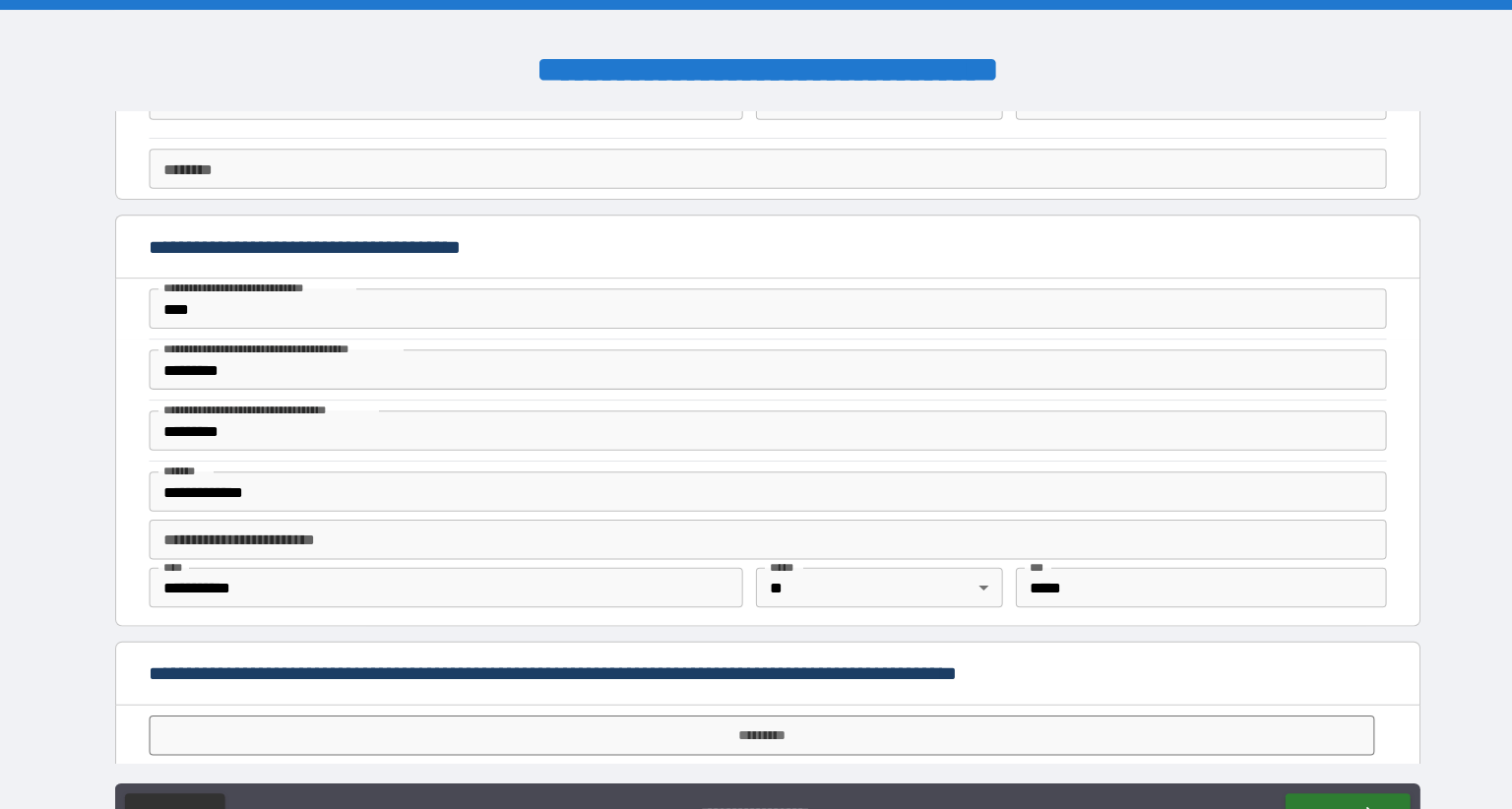 scroll, scrollTop: 2798, scrollLeft: 0, axis: vertical 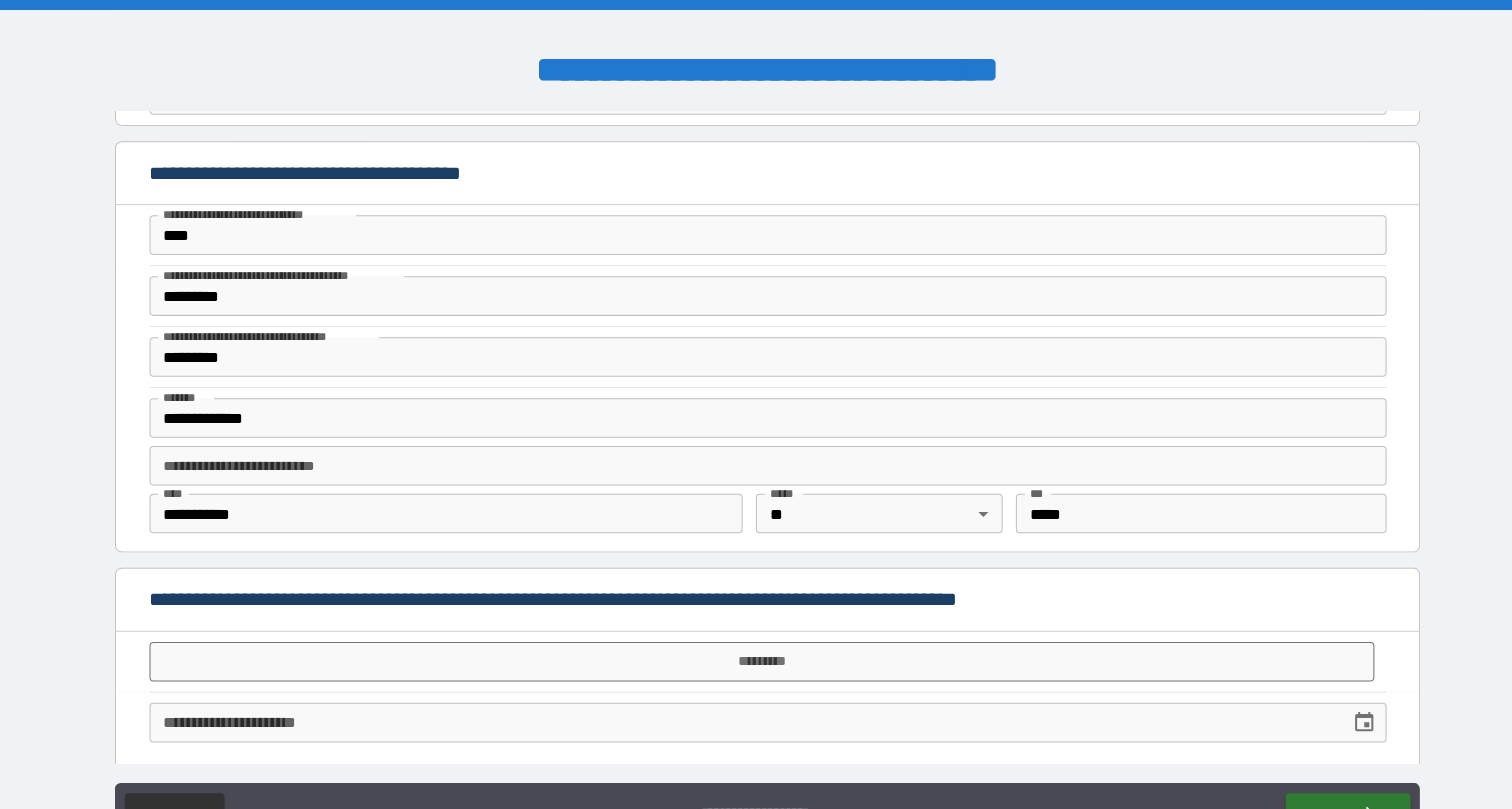 click on "*********" at bounding box center (750, 652) 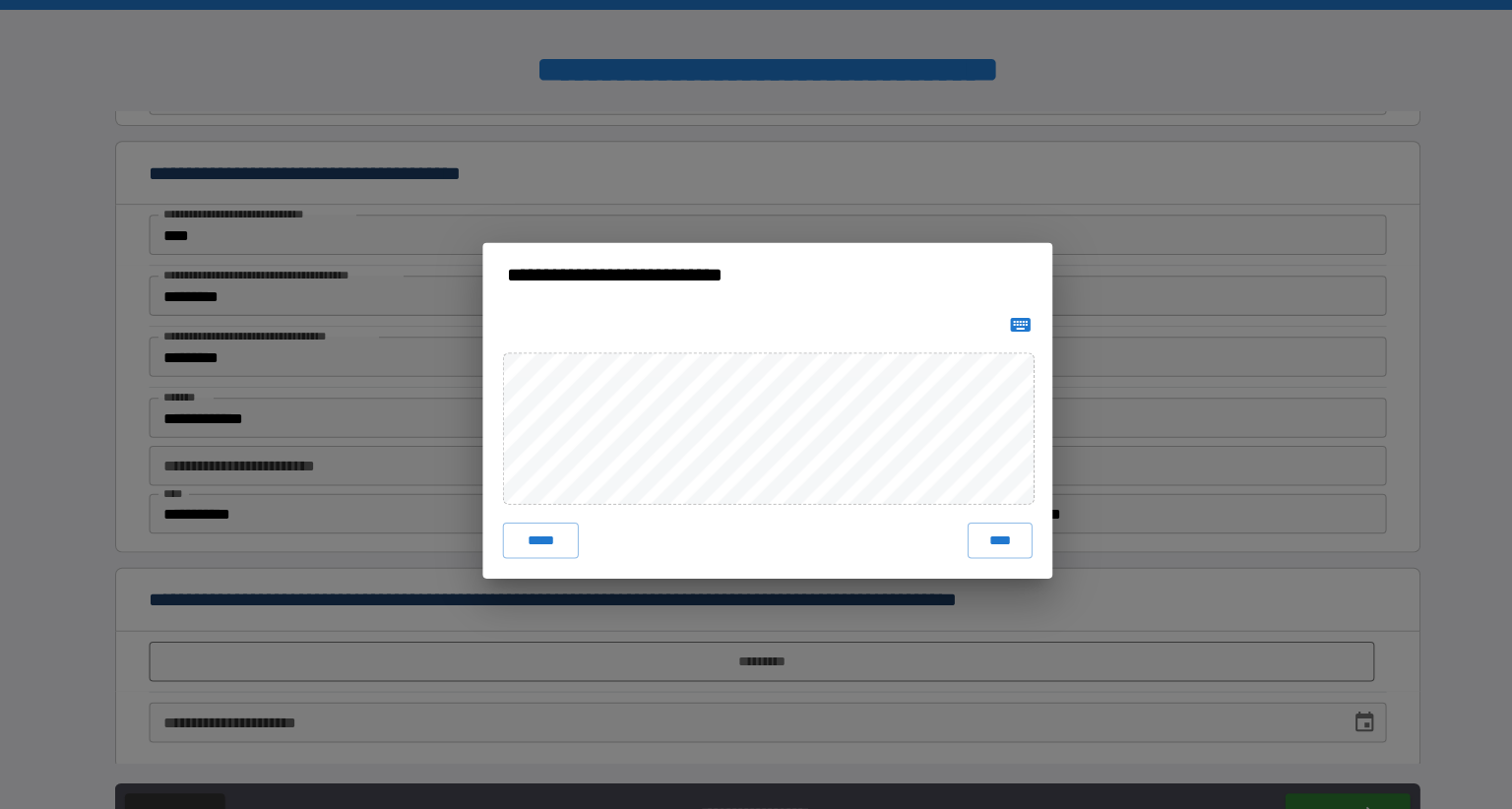 click on "****" at bounding box center (984, 532) 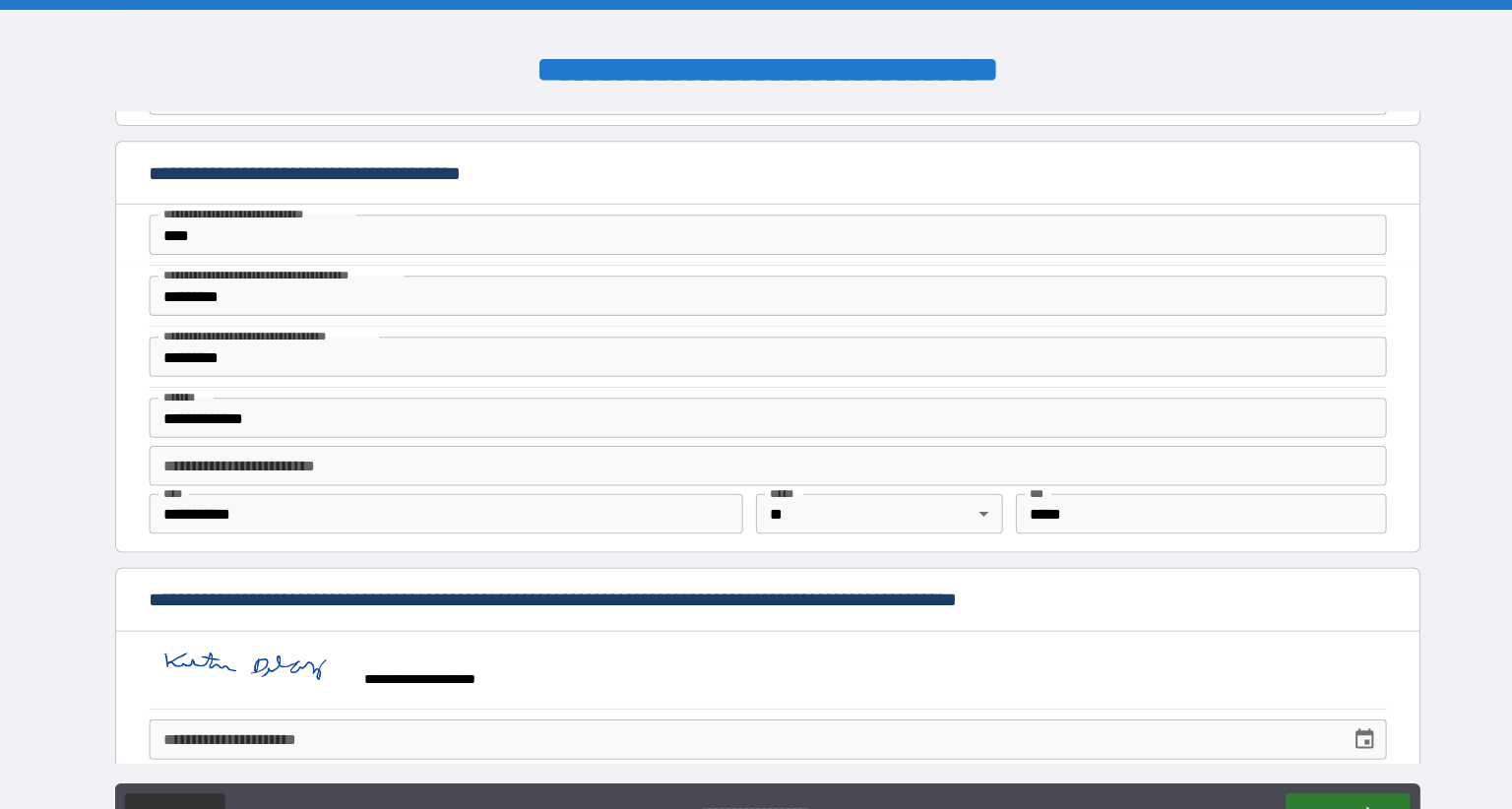 click on "**********" at bounding box center [731, 728] 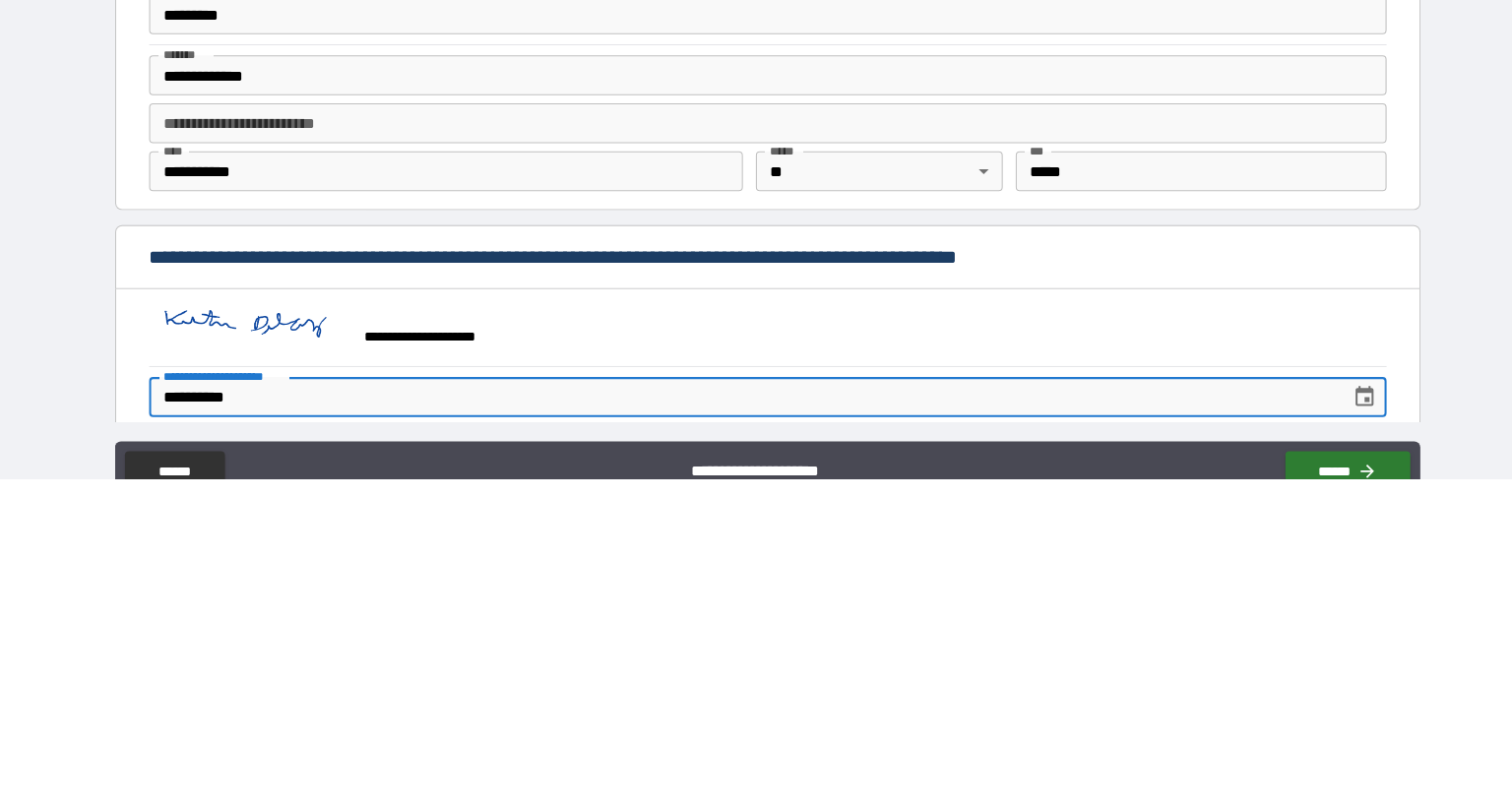 click on "******" at bounding box center (1327, 801) 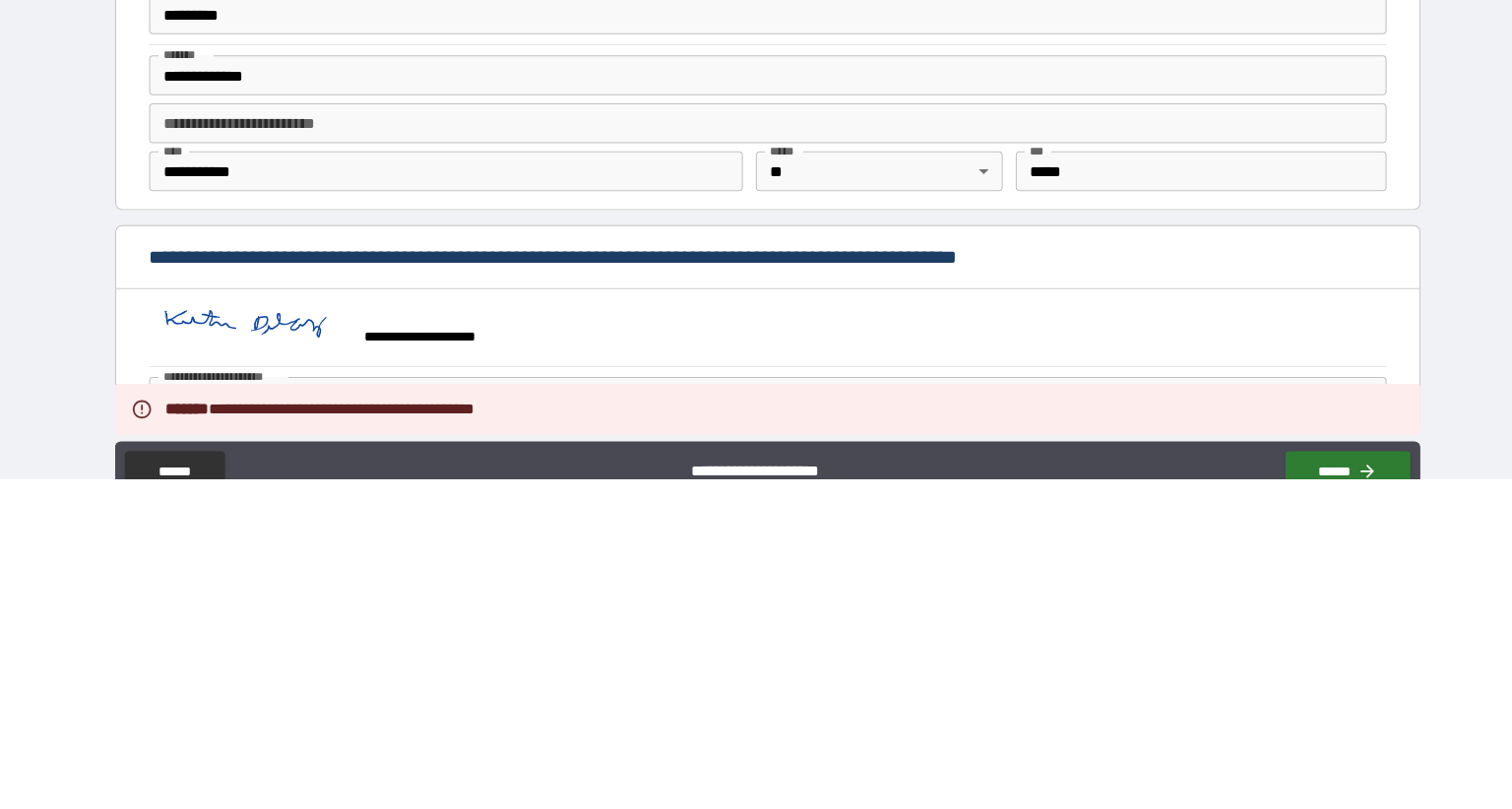 scroll, scrollTop: 0, scrollLeft: 0, axis: both 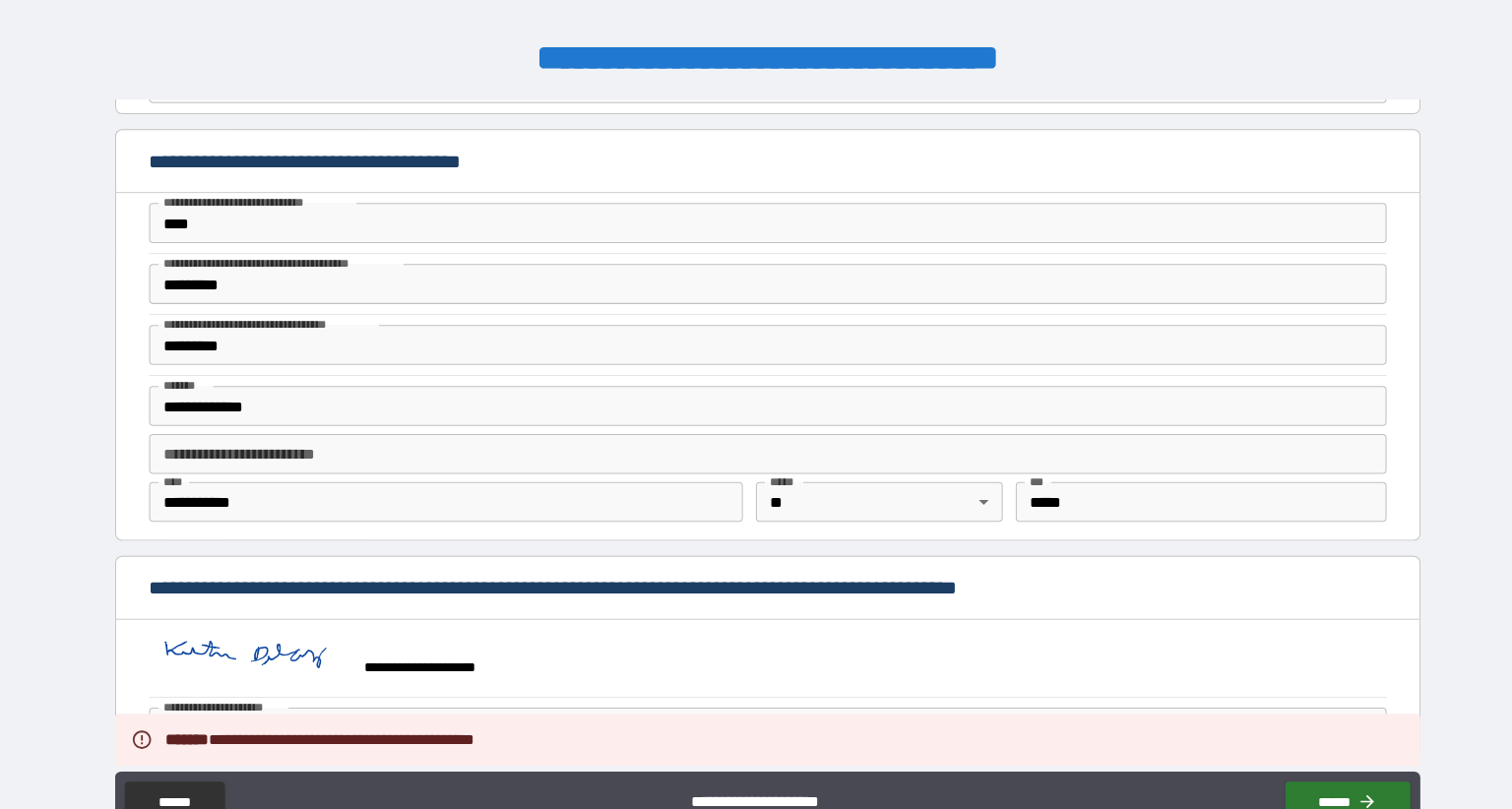 click 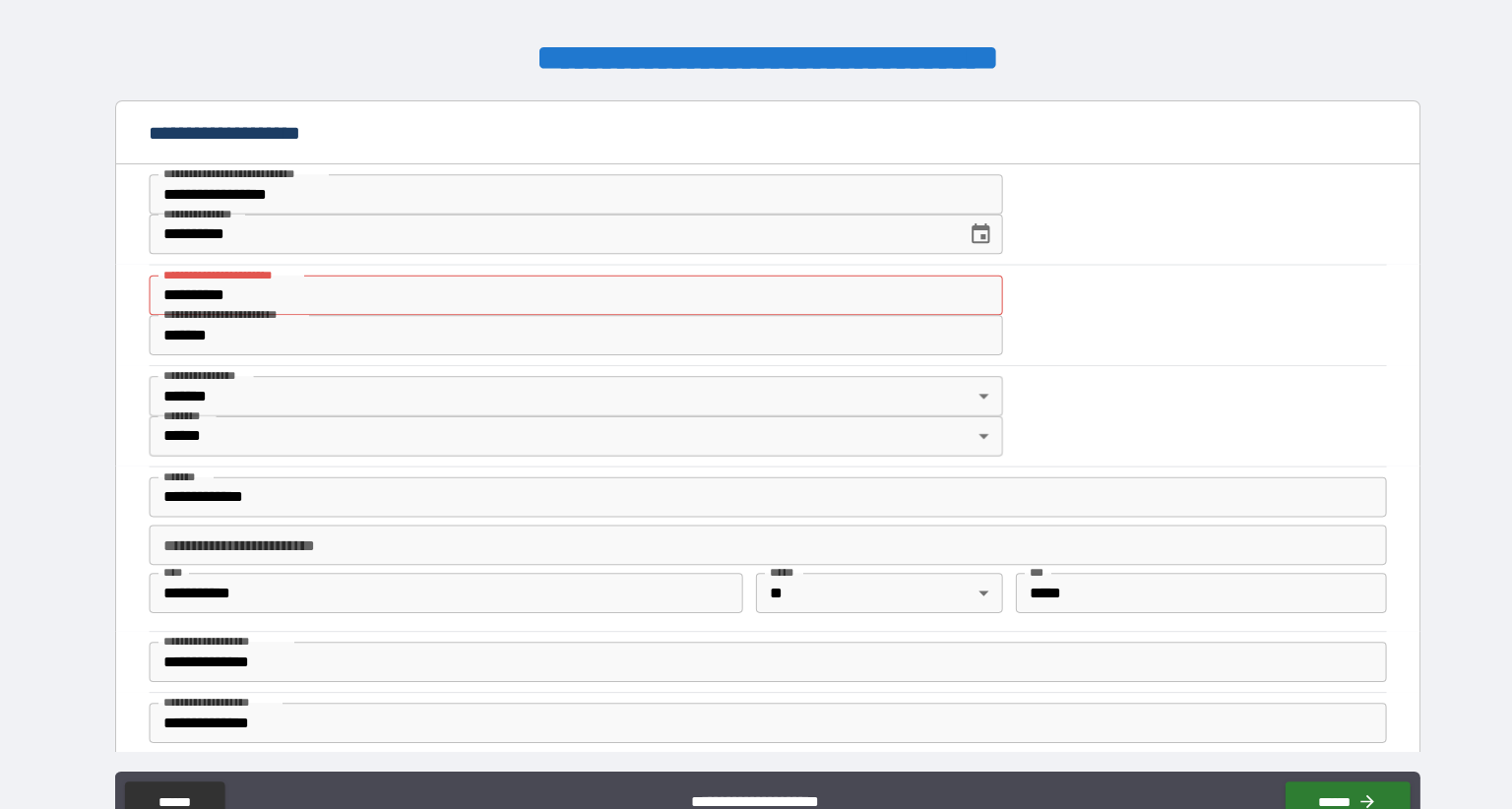 scroll, scrollTop: 0, scrollLeft: 0, axis: both 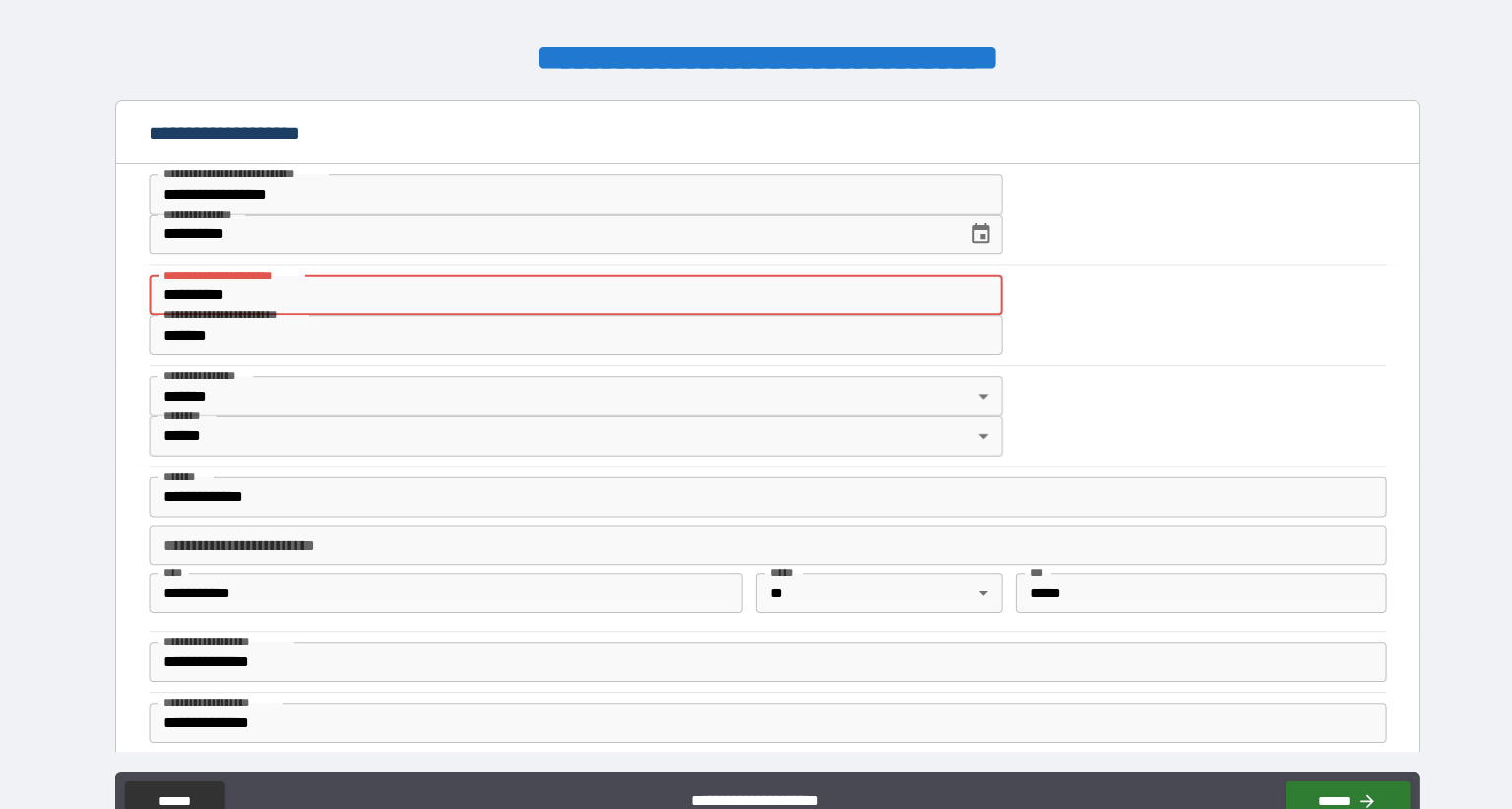 click on "**********" at bounding box center [226, 281] 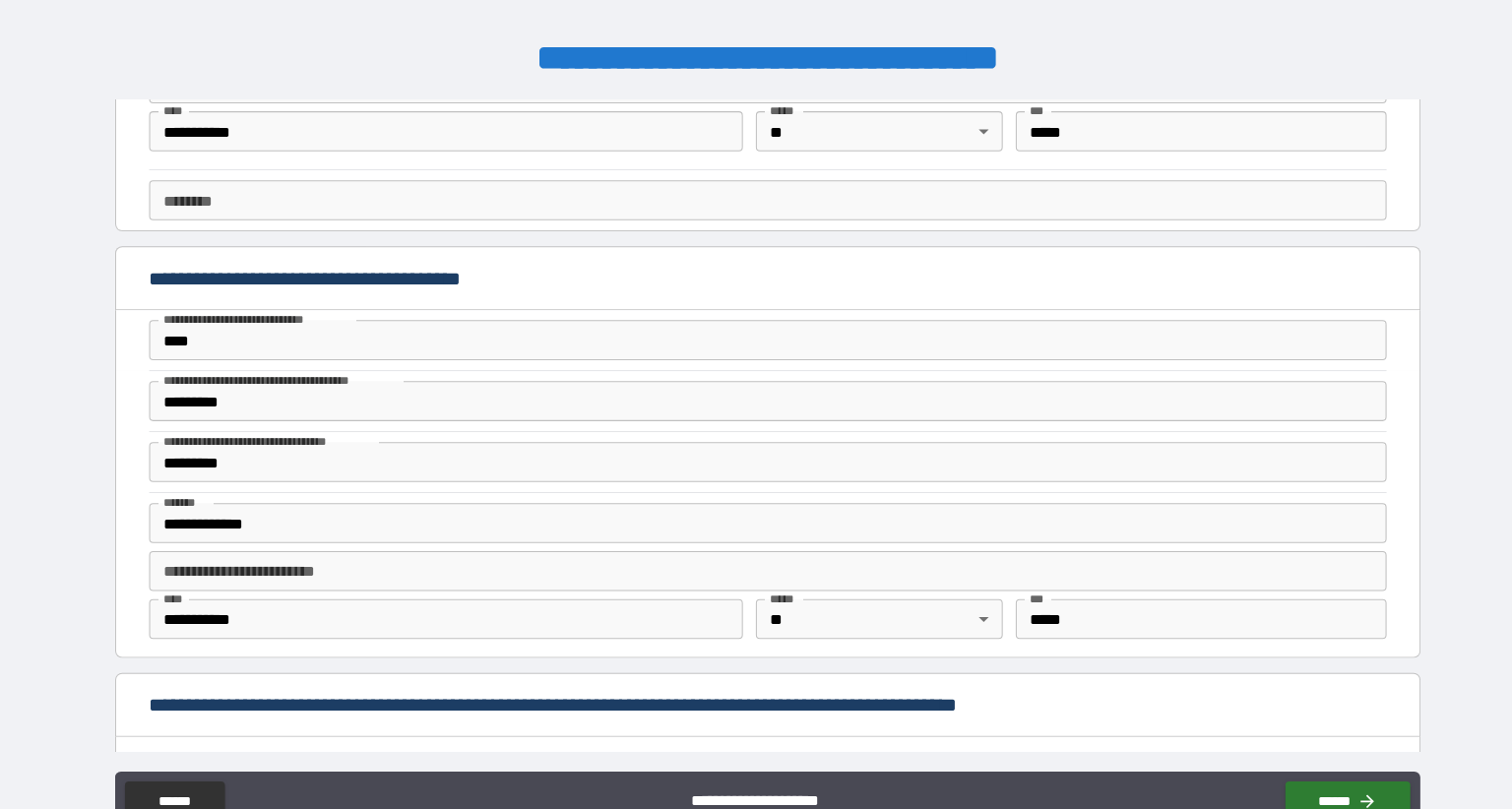 scroll, scrollTop: 2815, scrollLeft: 0, axis: vertical 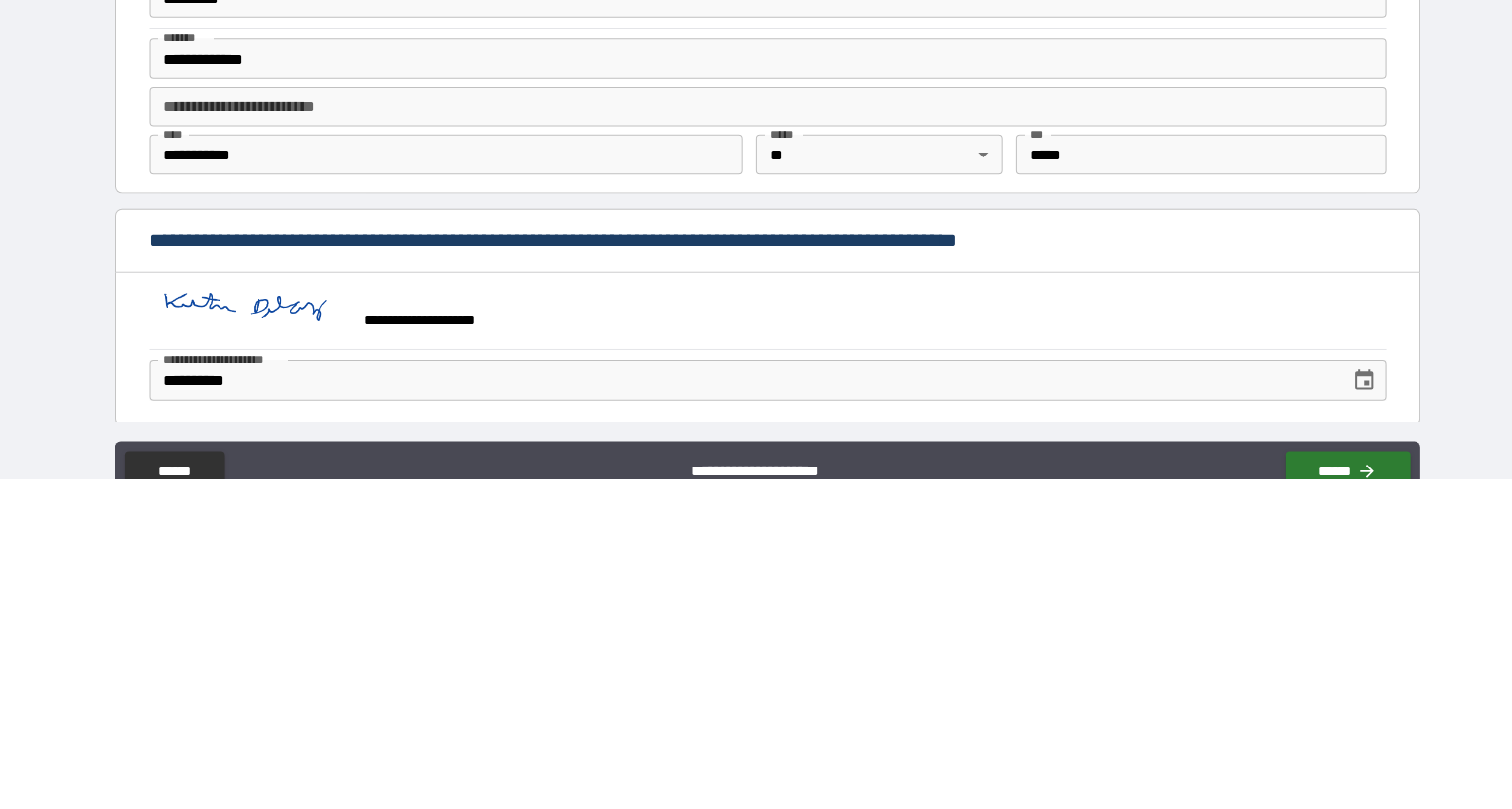 click on "******" at bounding box center [1327, 801] 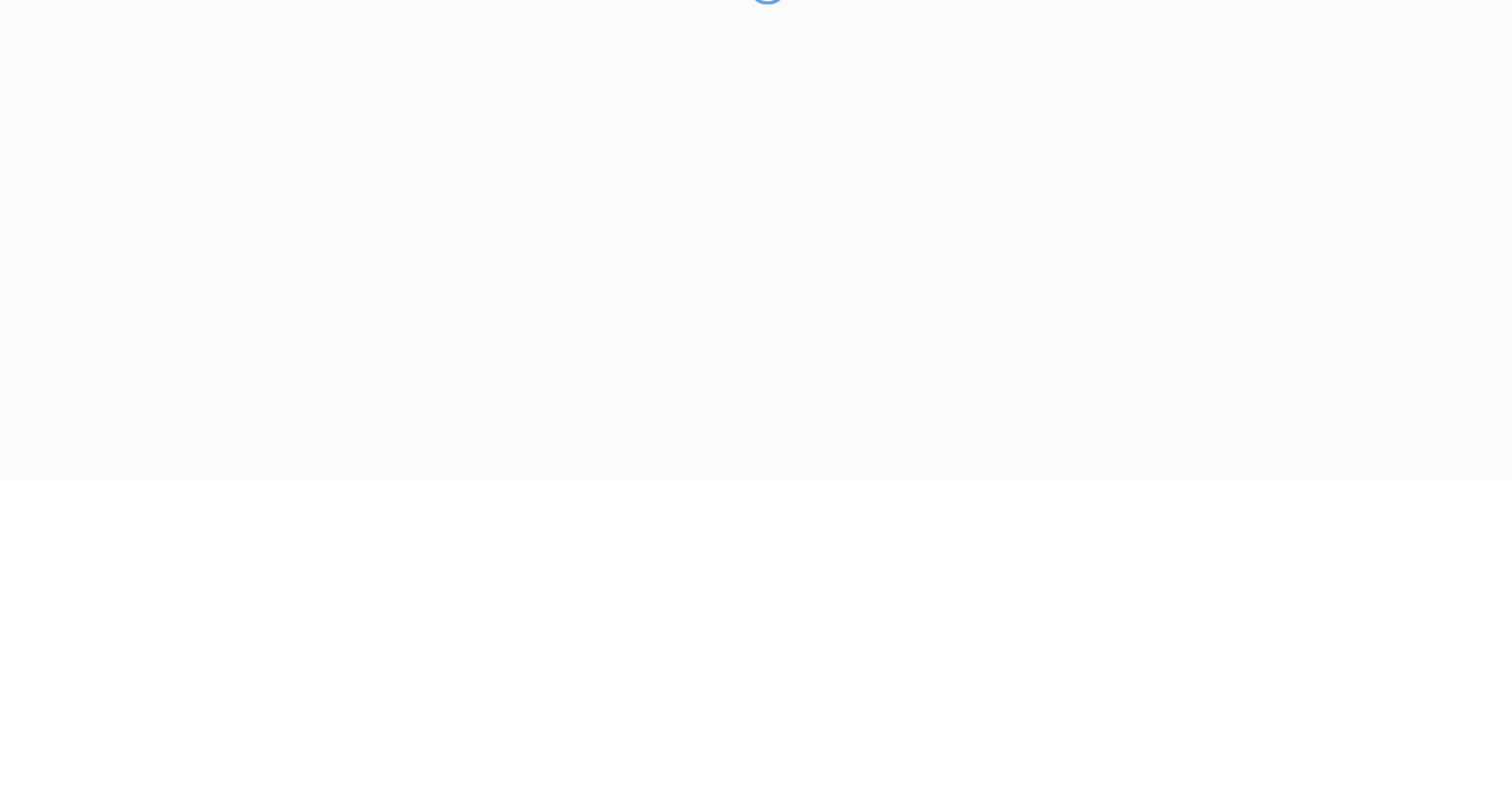scroll, scrollTop: 0, scrollLeft: 0, axis: both 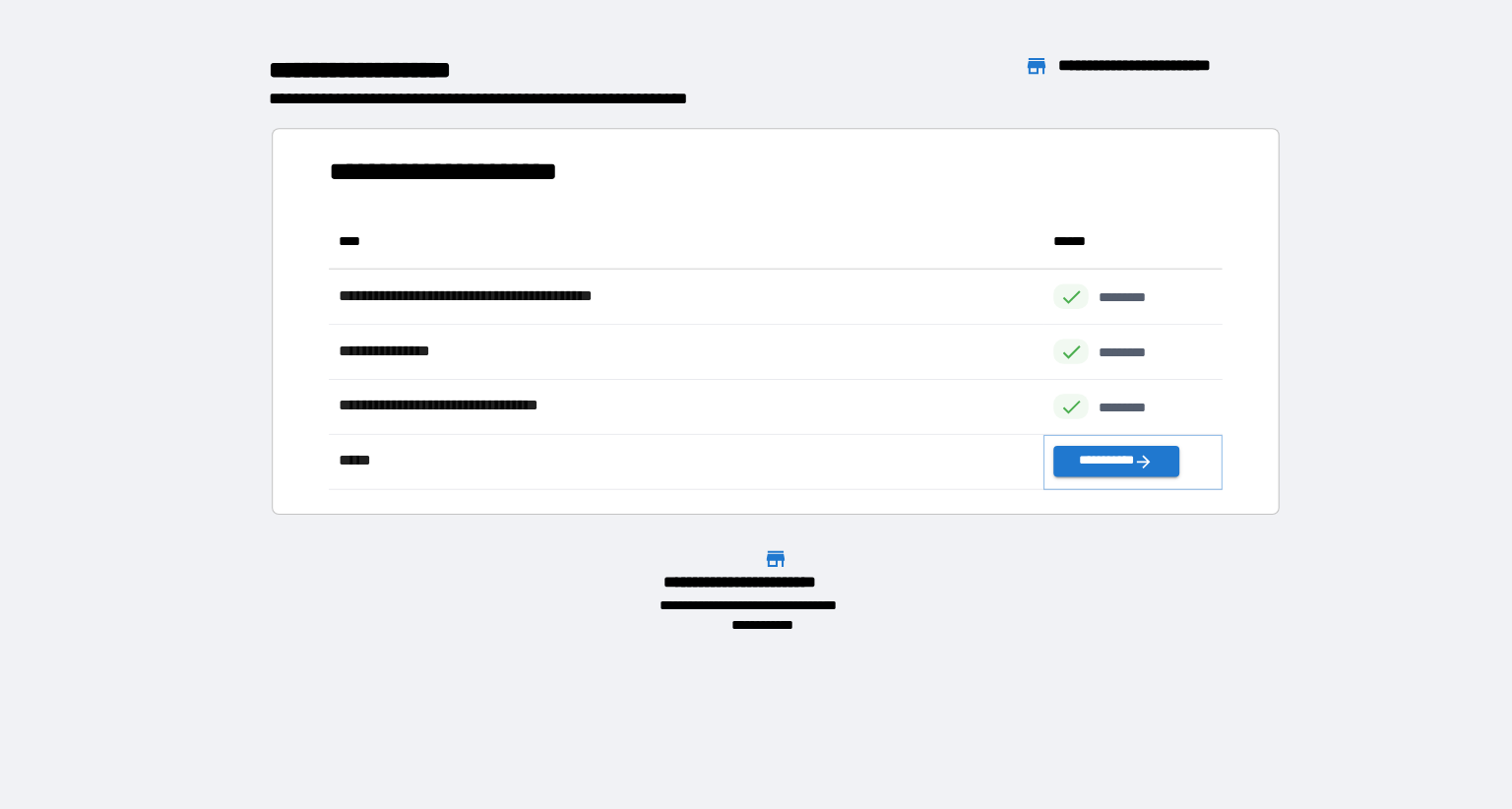 click on "**********" at bounding box center [1099, 466] 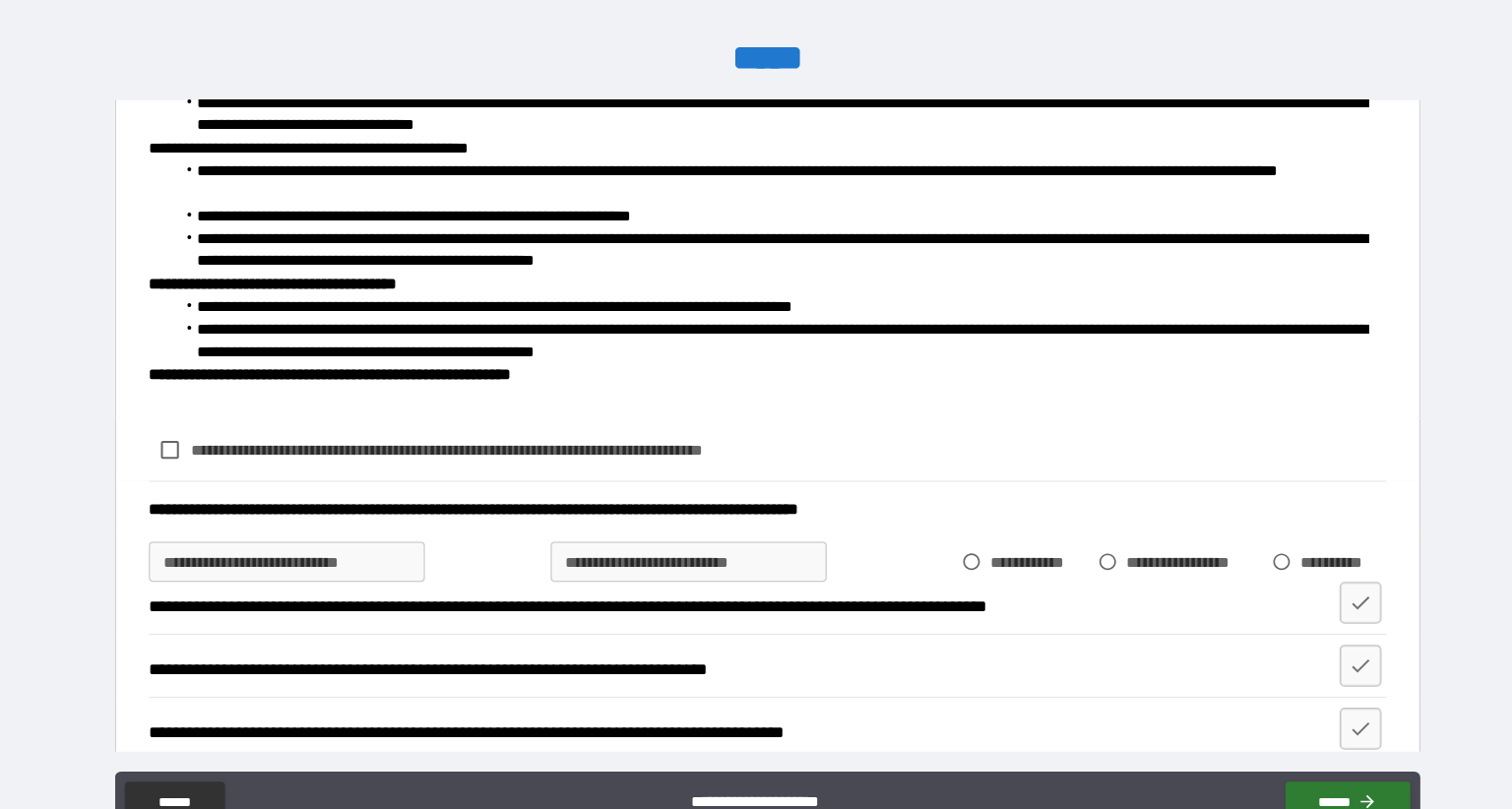scroll, scrollTop: 594, scrollLeft: 0, axis: vertical 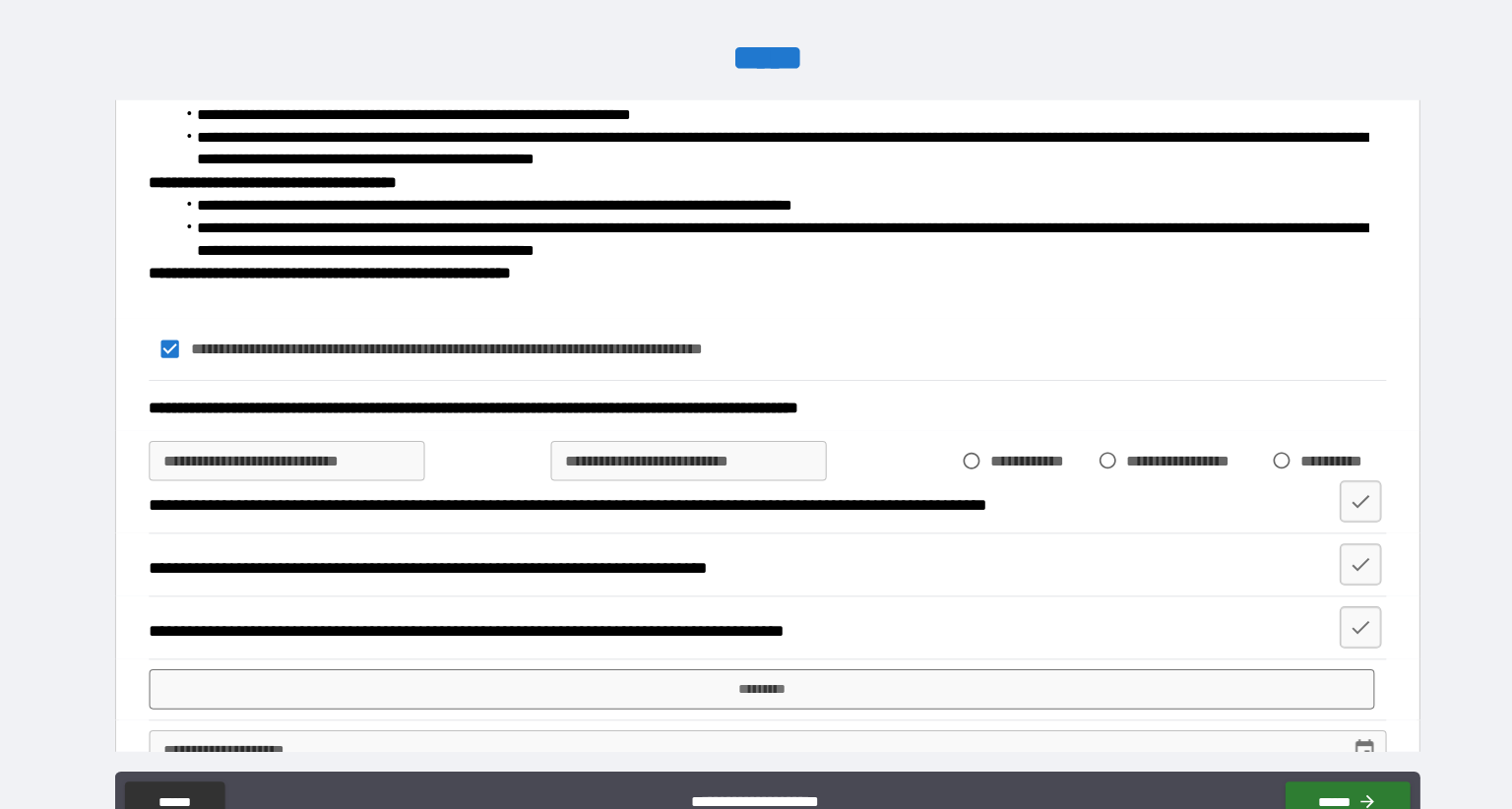 click on "**********" at bounding box center [283, 466] 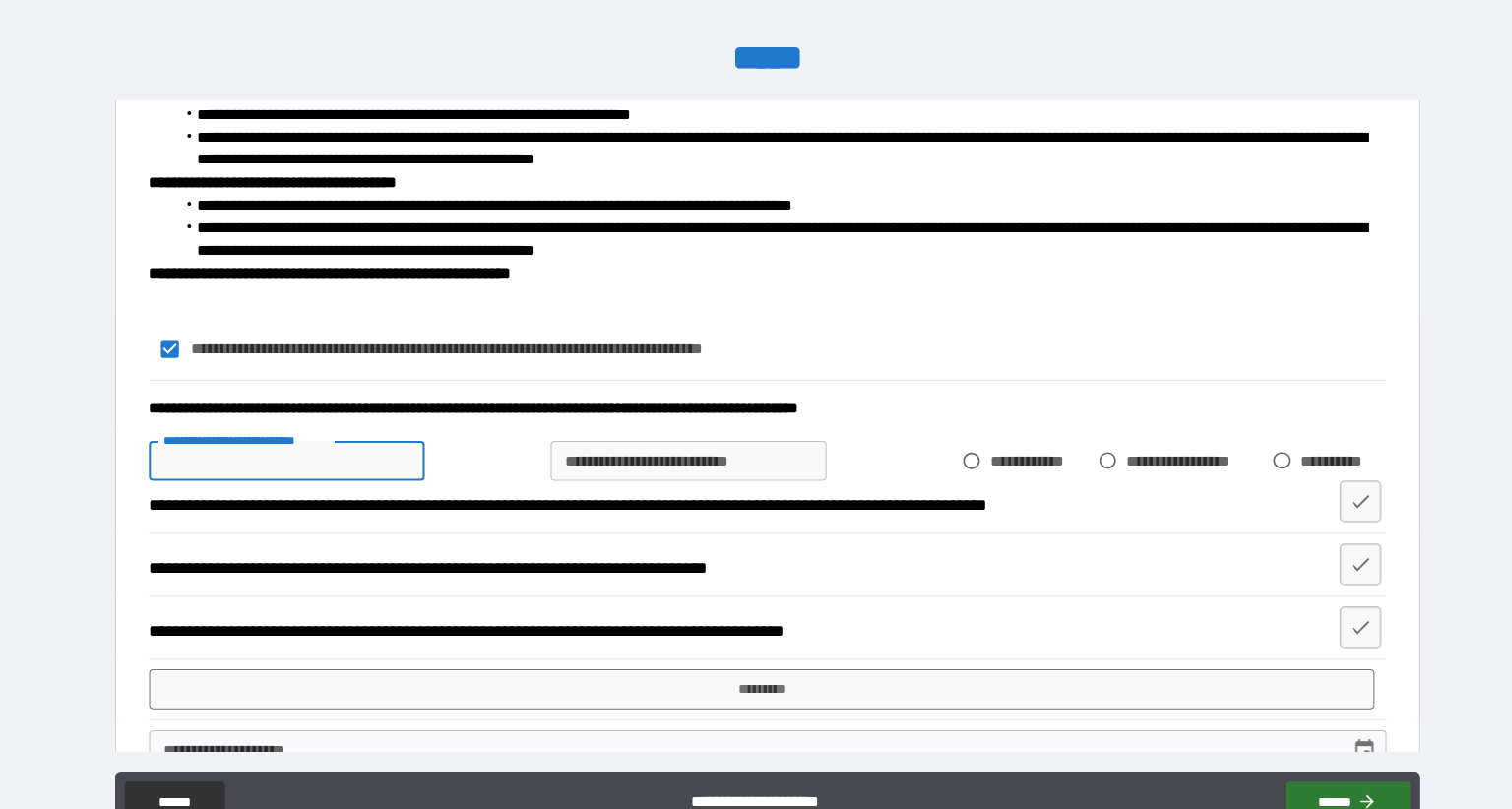 scroll, scrollTop: 0, scrollLeft: 0, axis: both 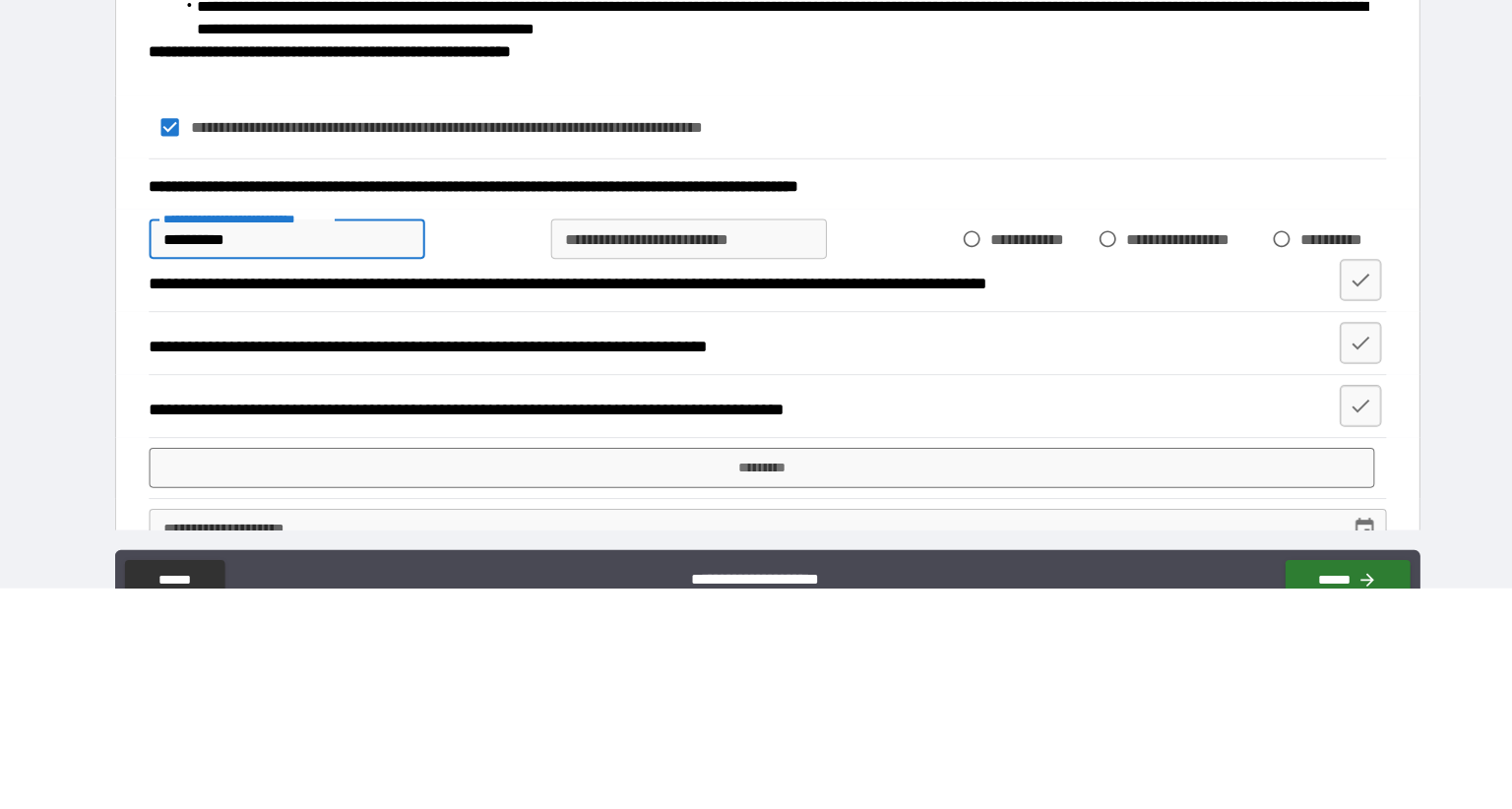 click on "**********" at bounding box center [678, 466] 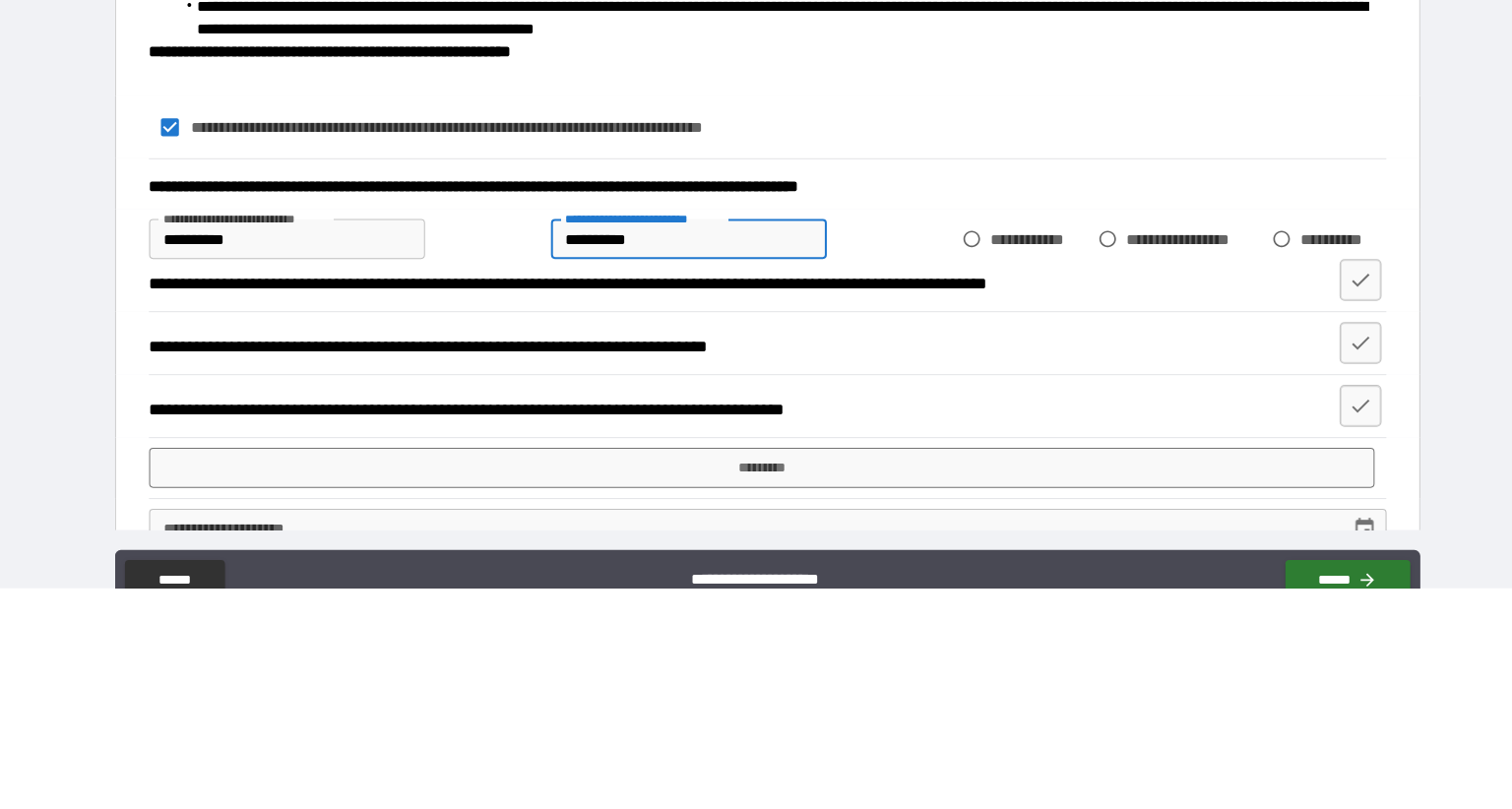 click on "**********" at bounding box center [283, 466] 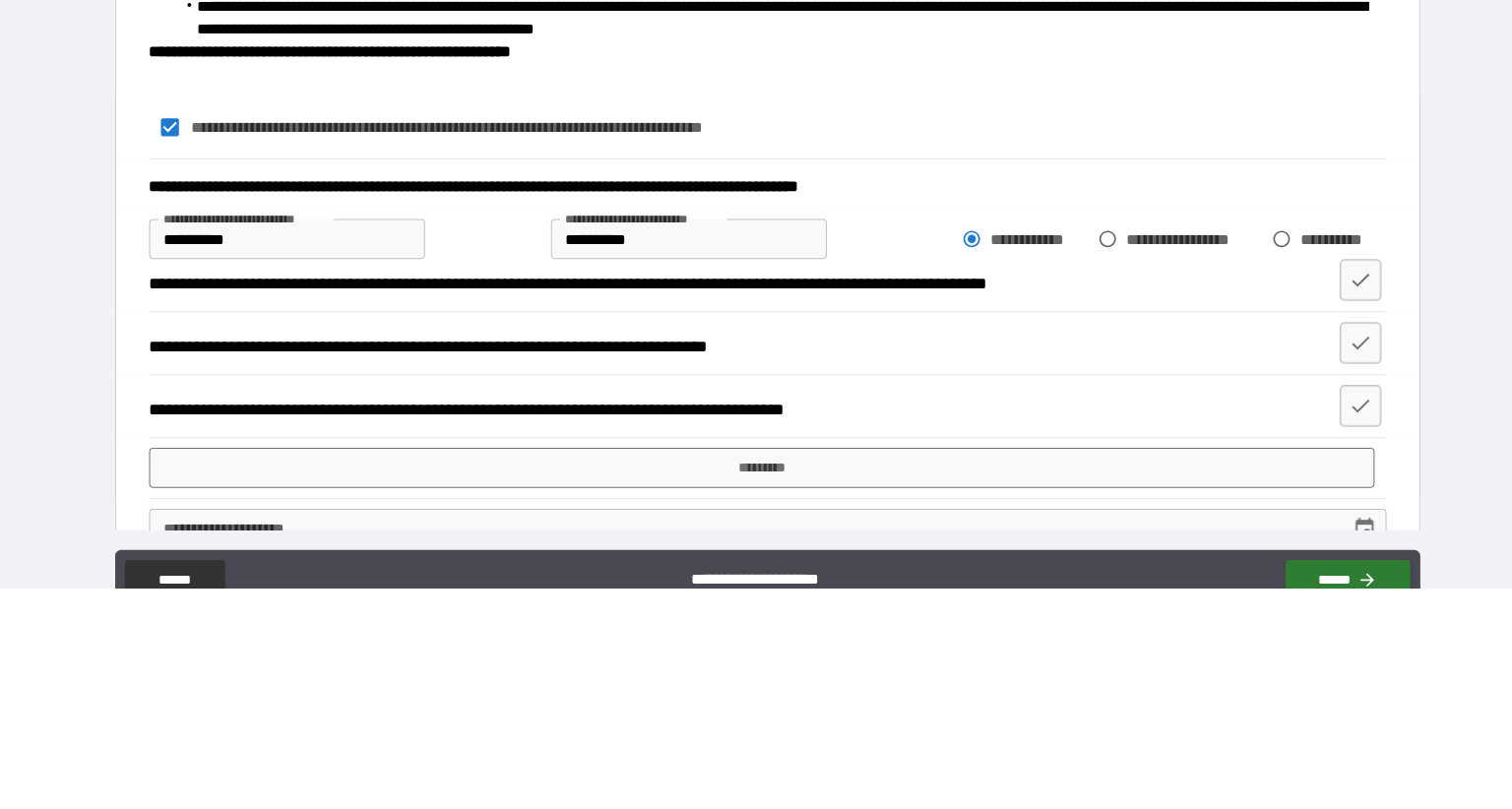 scroll, scrollTop: 0, scrollLeft: 0, axis: both 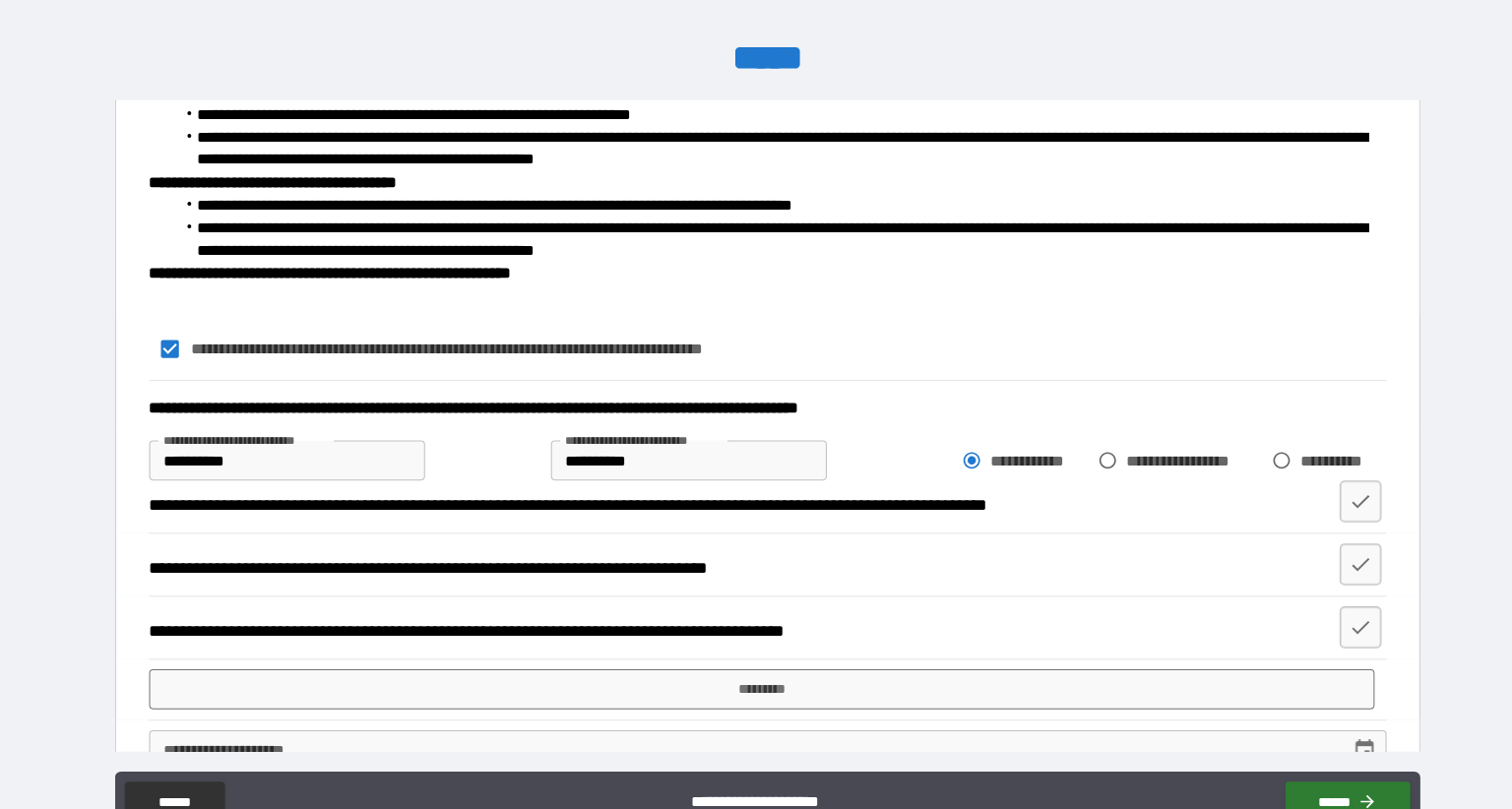 click on "**********" at bounding box center (762, 248) 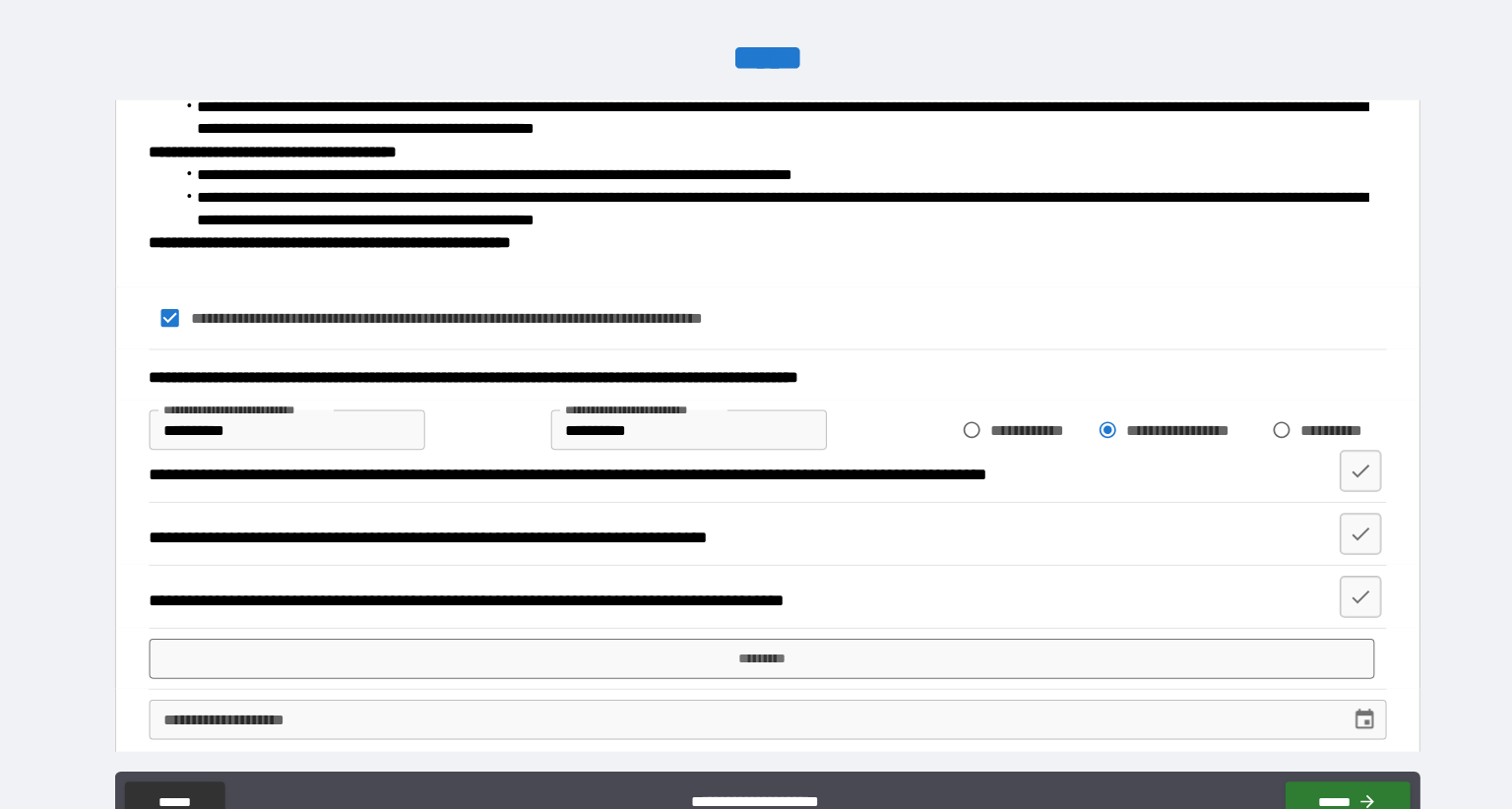 scroll, scrollTop: 641, scrollLeft: 0, axis: vertical 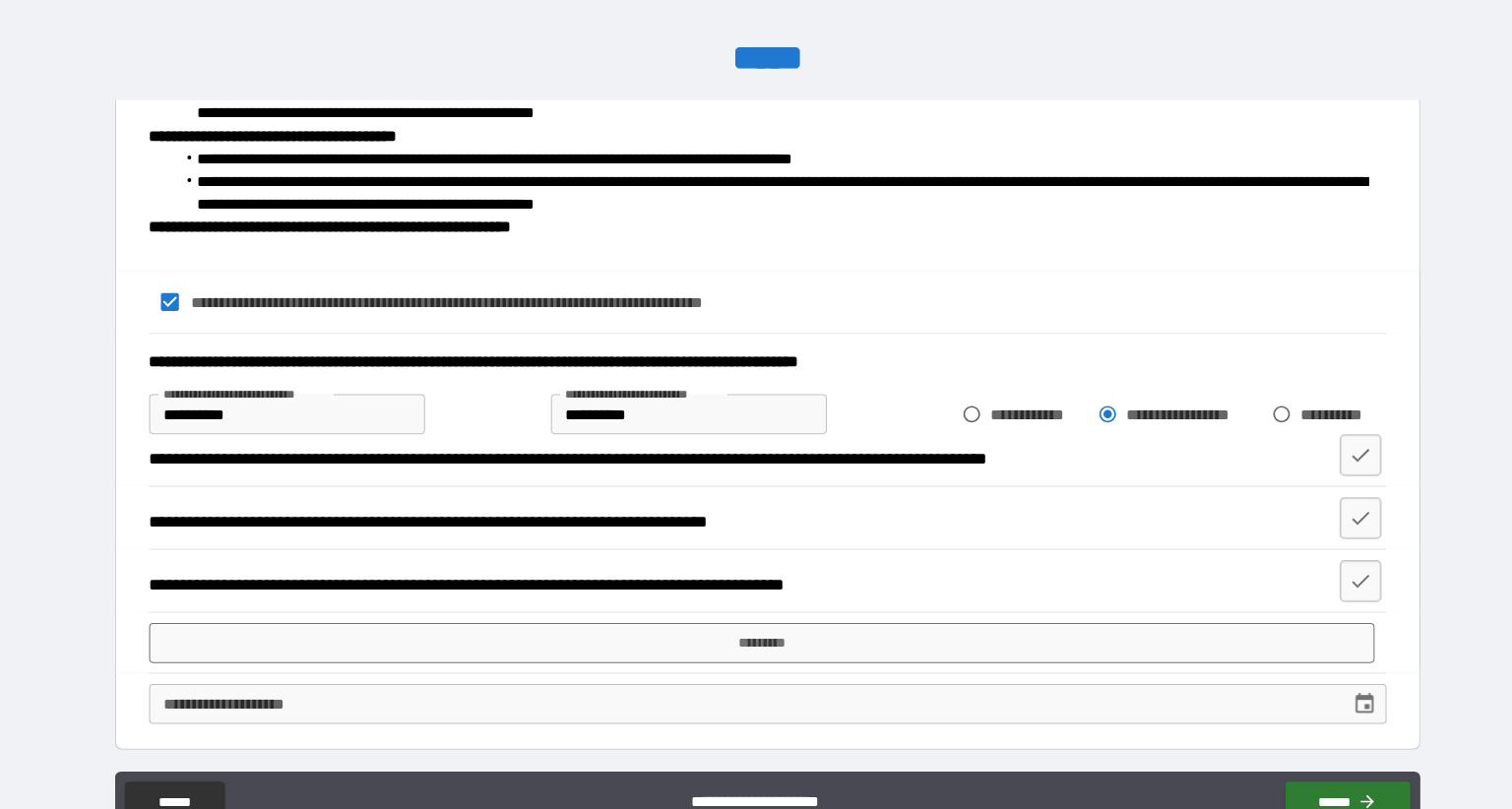 click 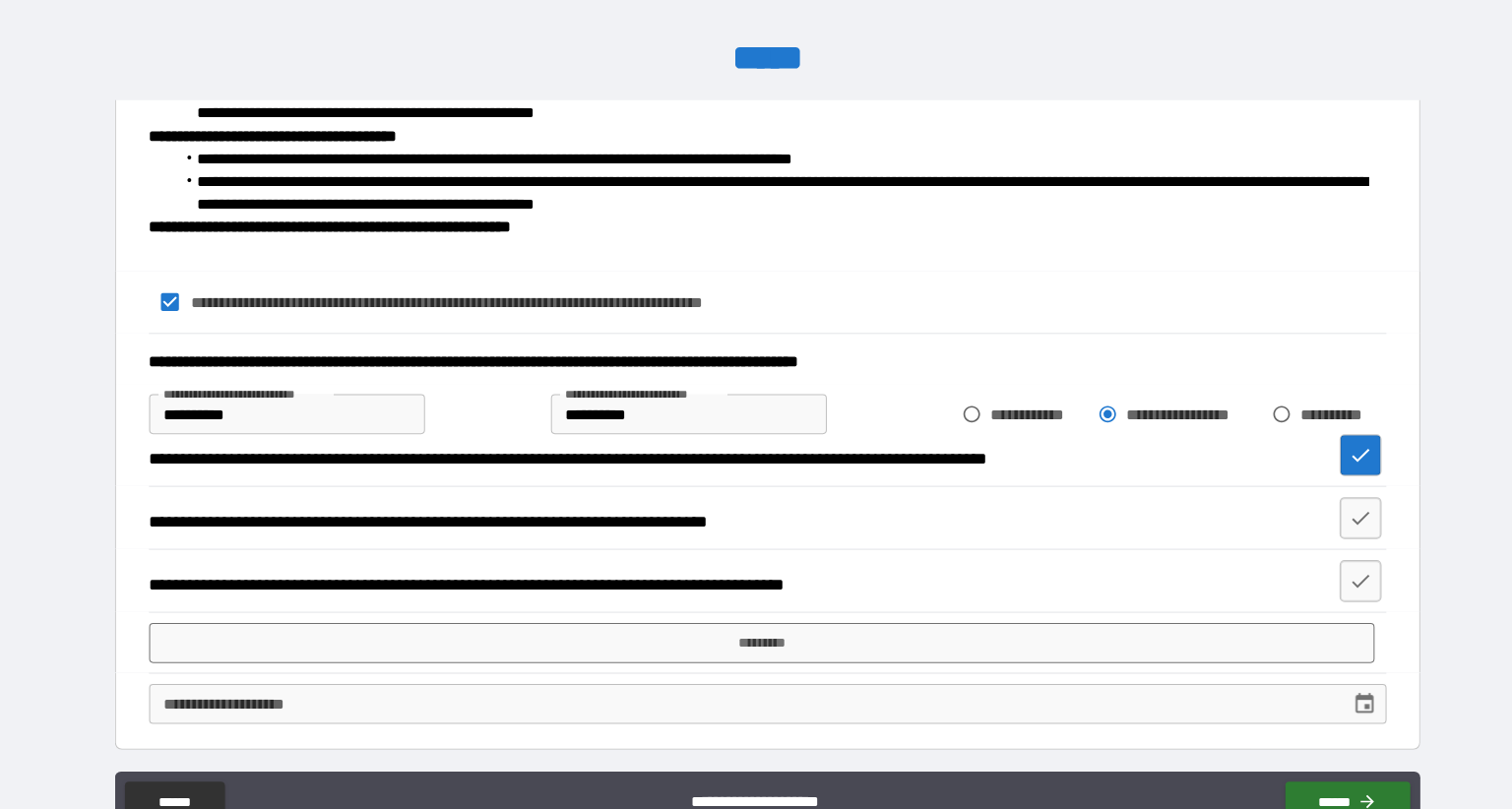click at bounding box center [1340, 522] 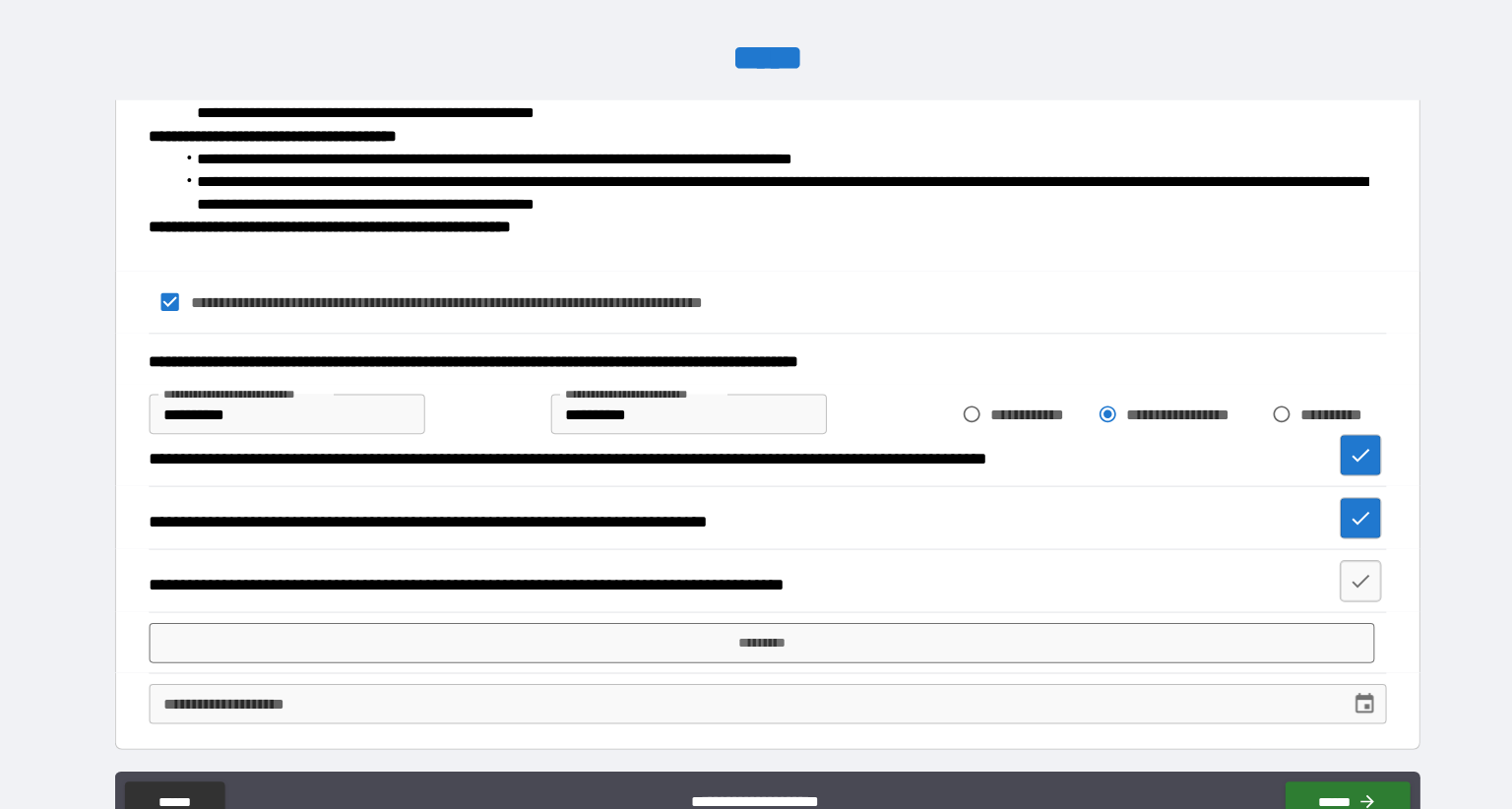 click 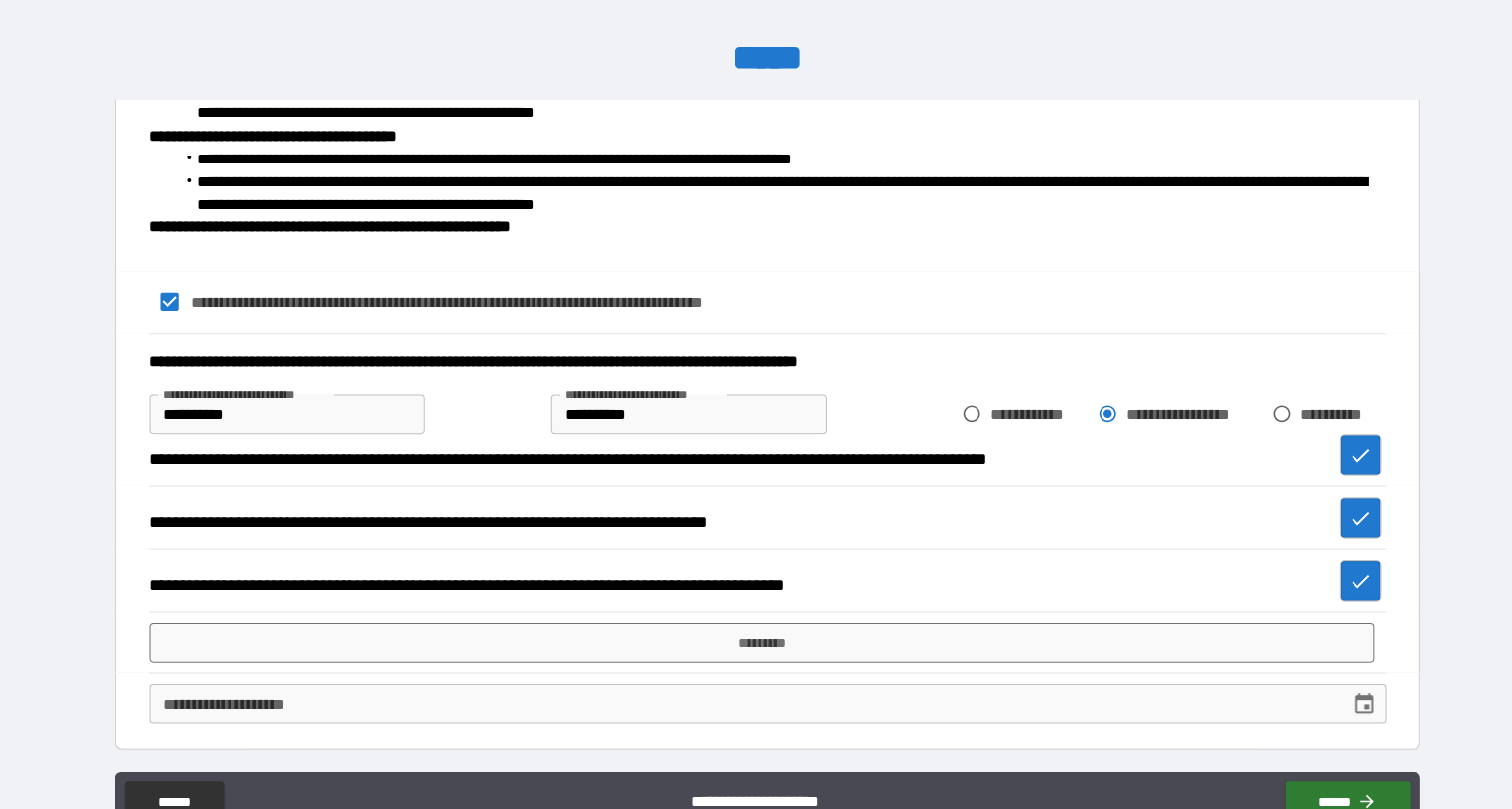 click on "*********" at bounding box center (750, 645) 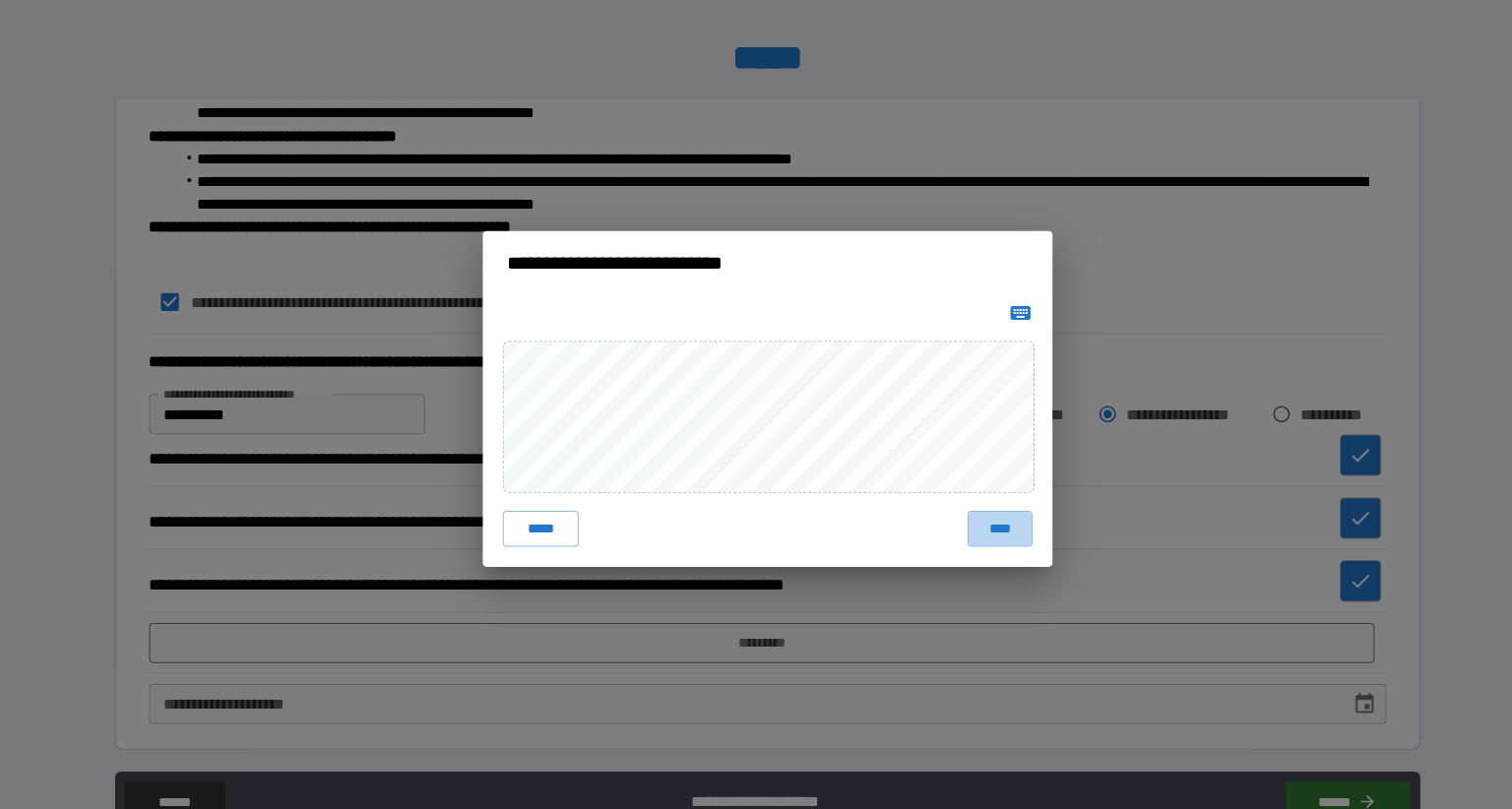 click on "****" at bounding box center (984, 532) 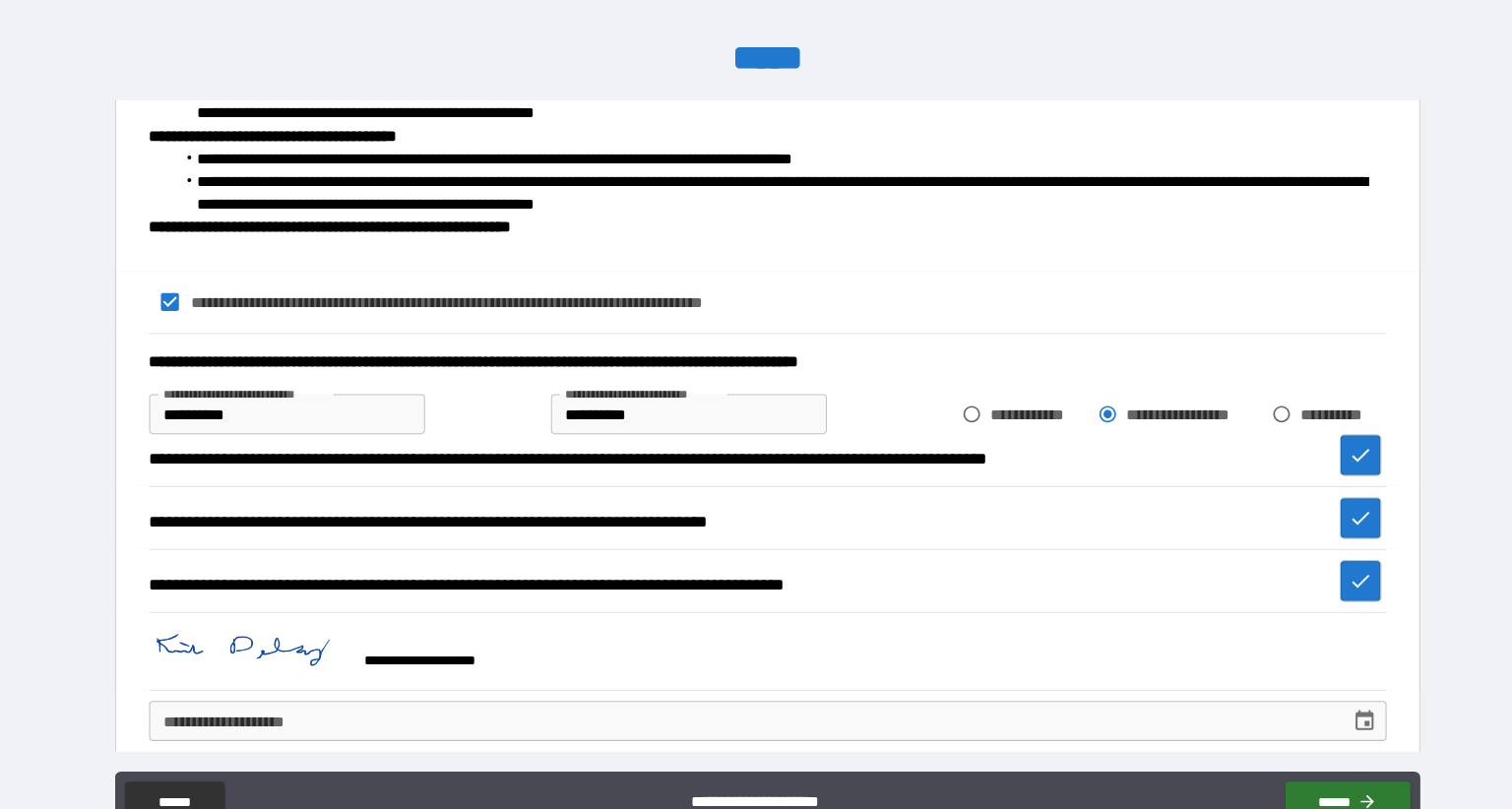 click on "**********" at bounding box center (731, 721) 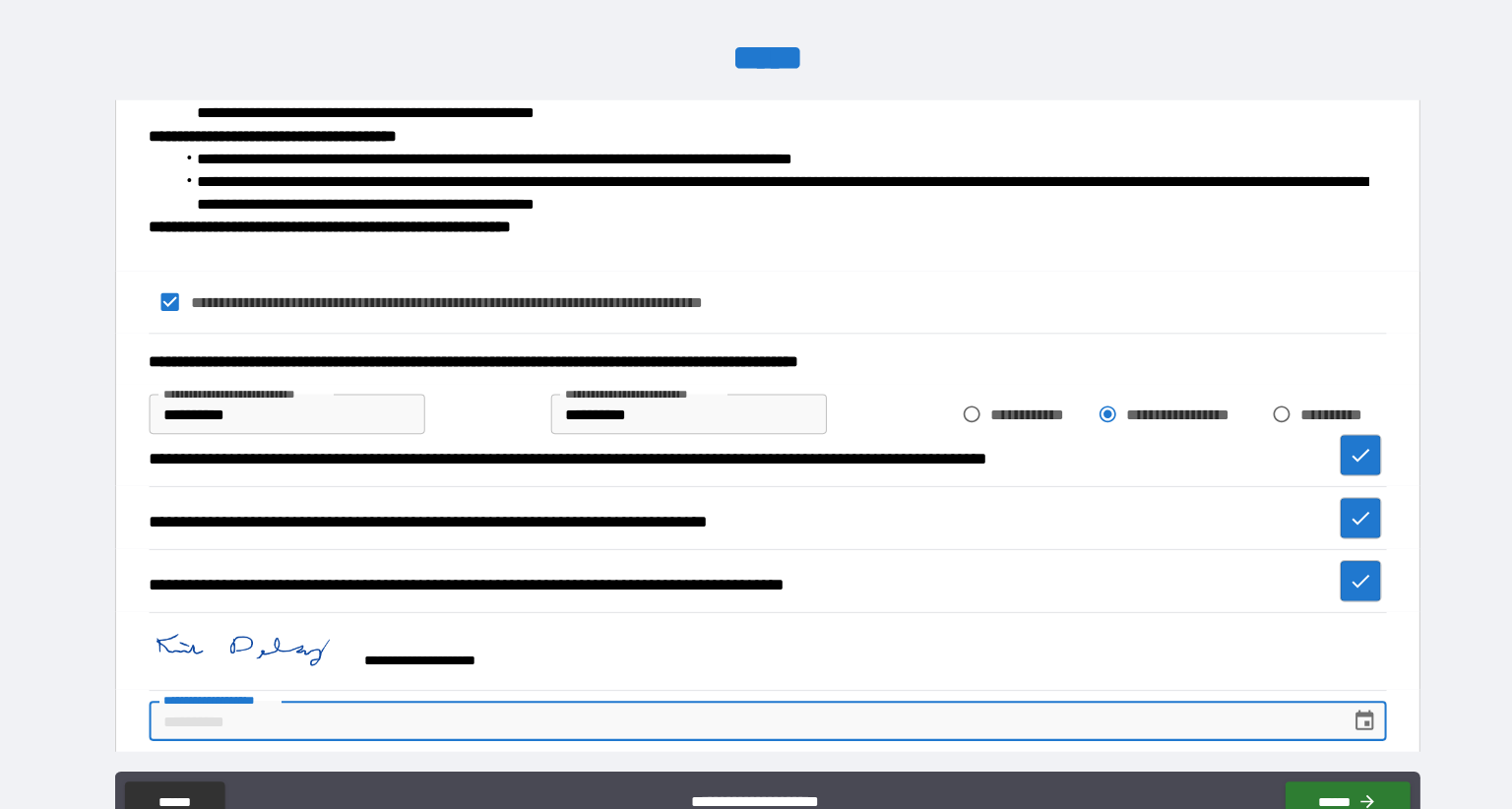 scroll, scrollTop: 0, scrollLeft: 0, axis: both 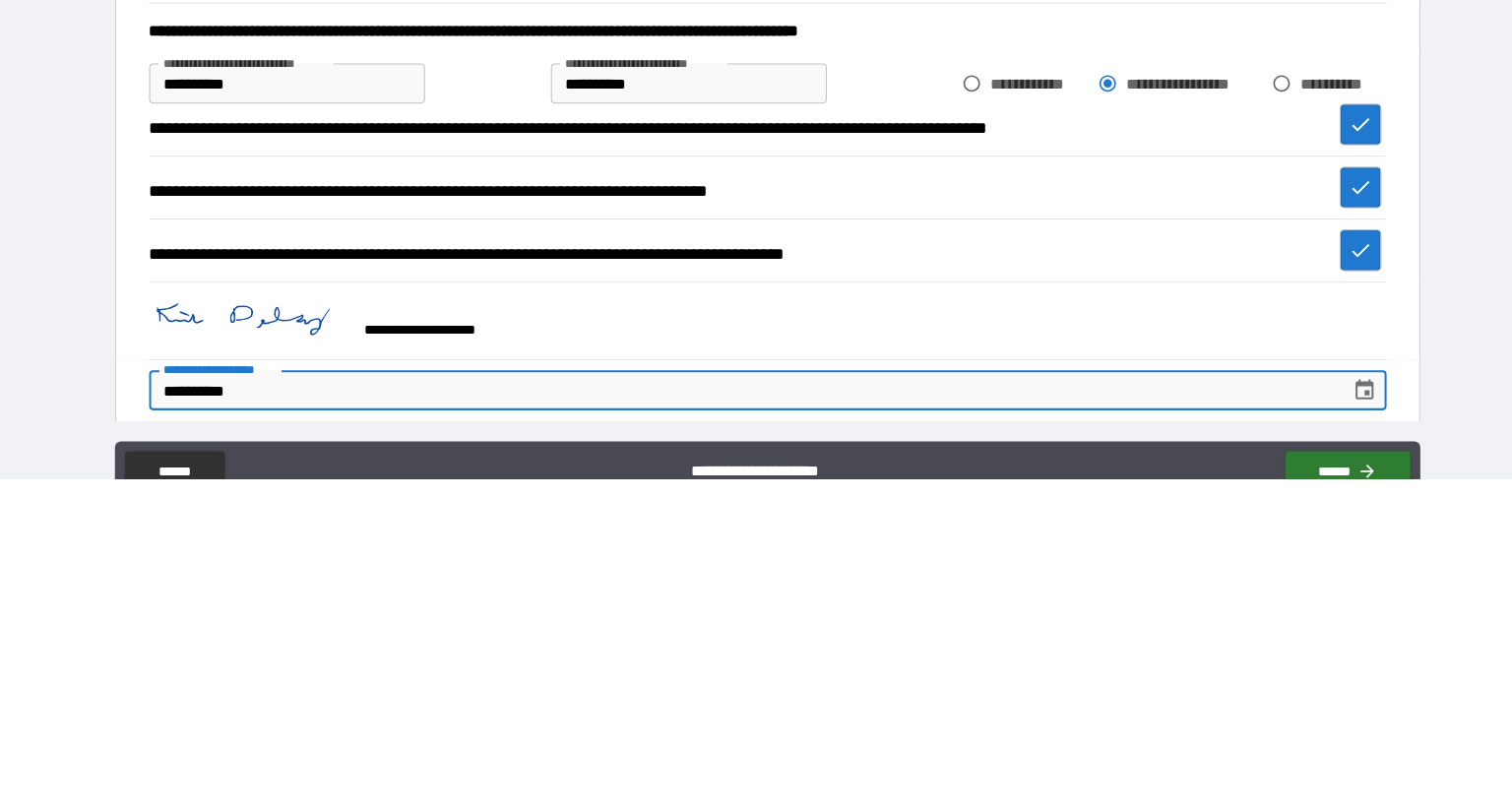 click on "******" at bounding box center [1327, 801] 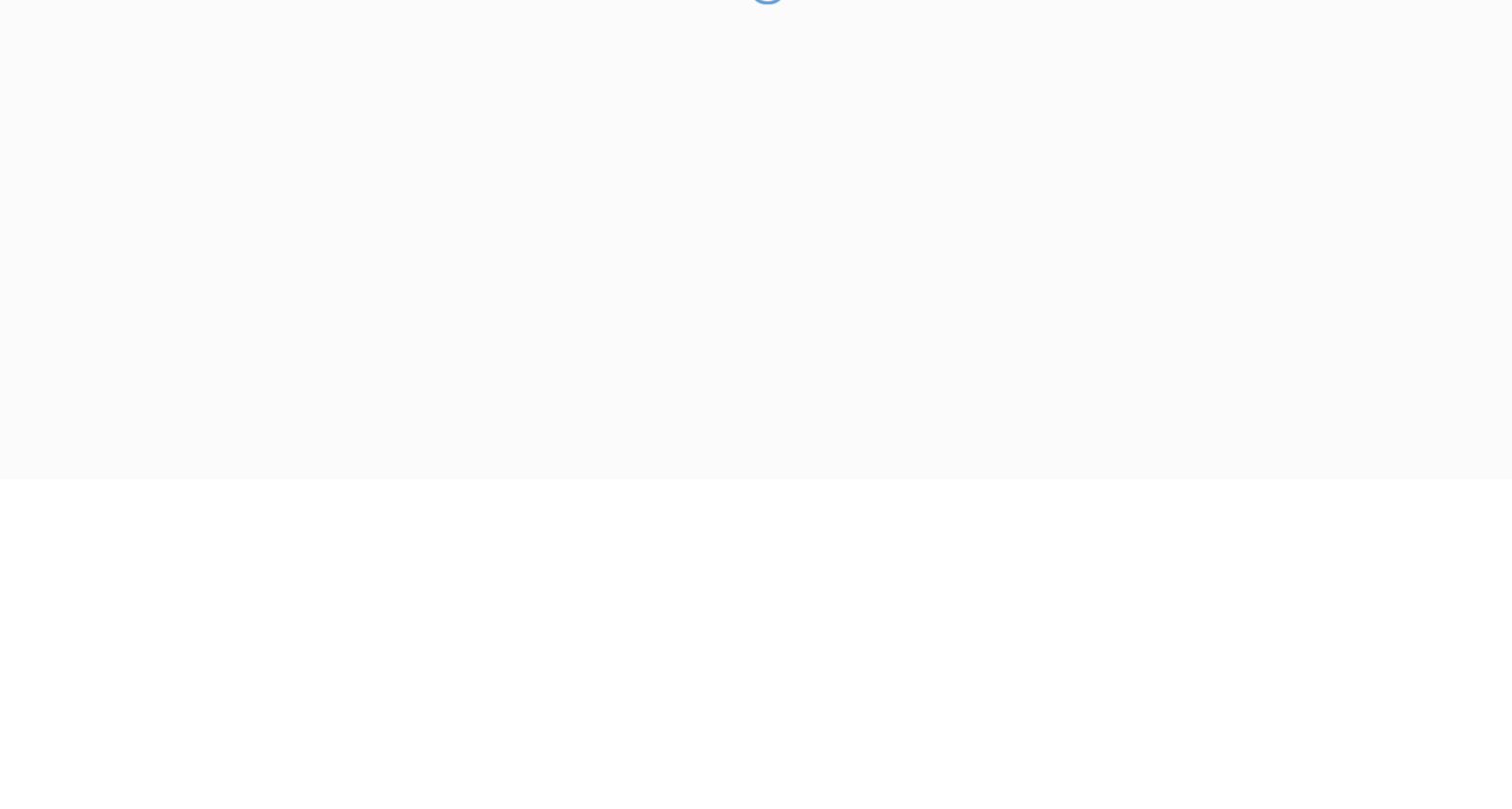 scroll, scrollTop: 0, scrollLeft: 0, axis: both 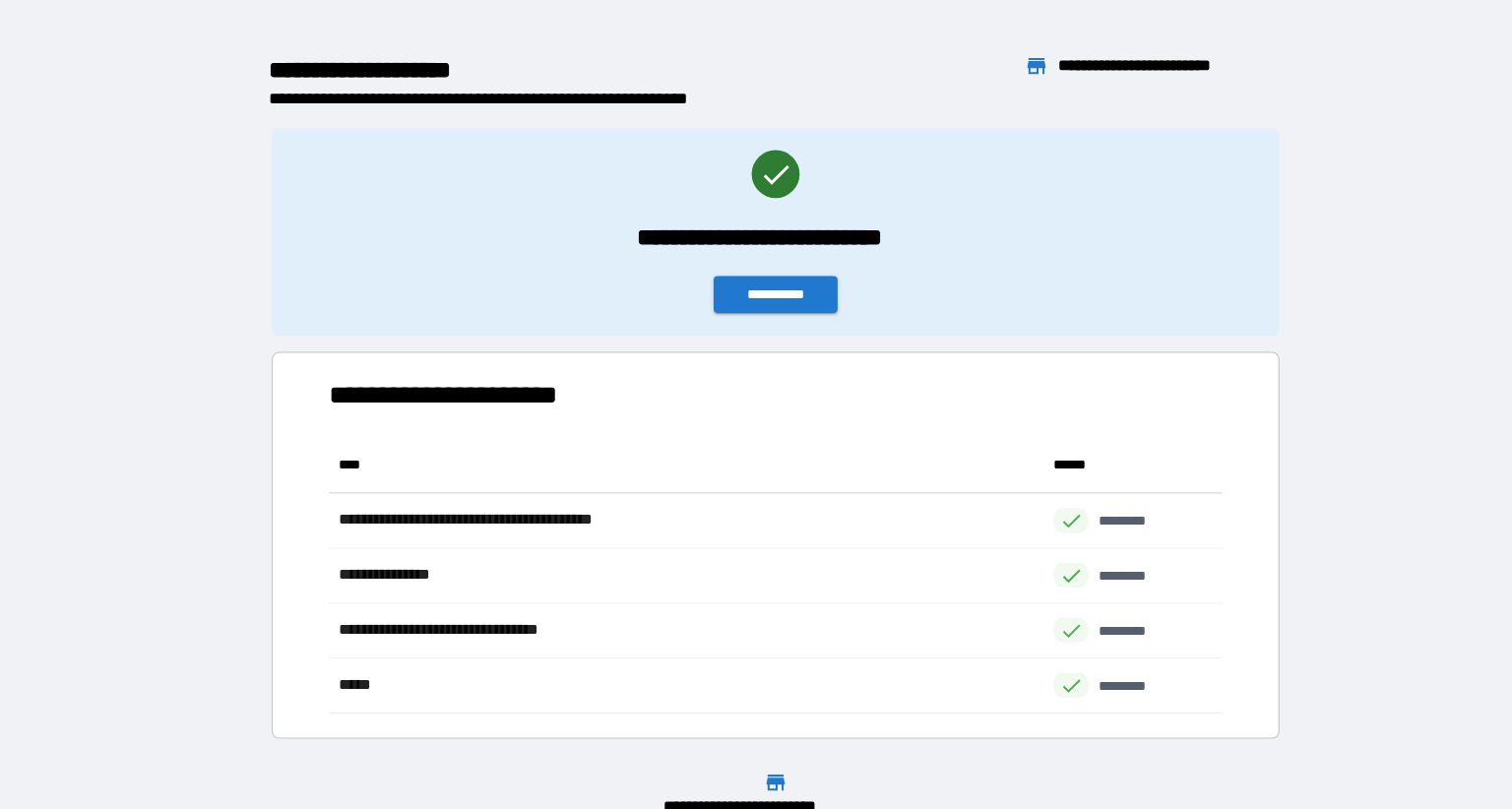 click on "**********" at bounding box center (764, 301) 